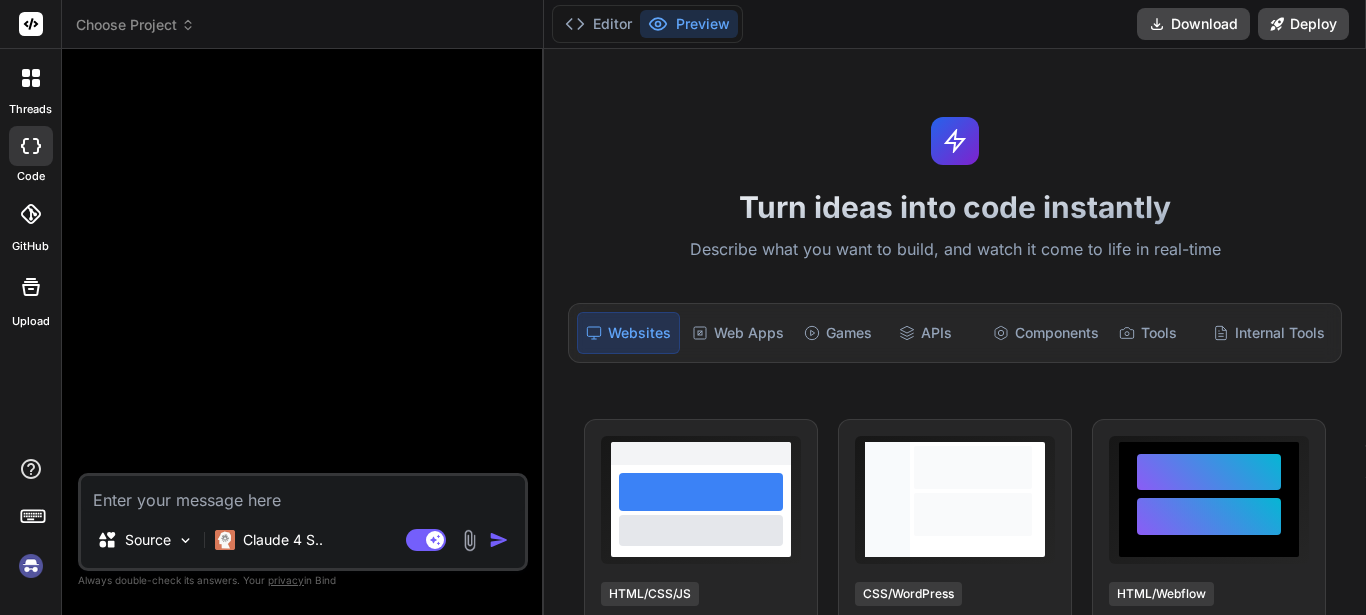 type on "x" 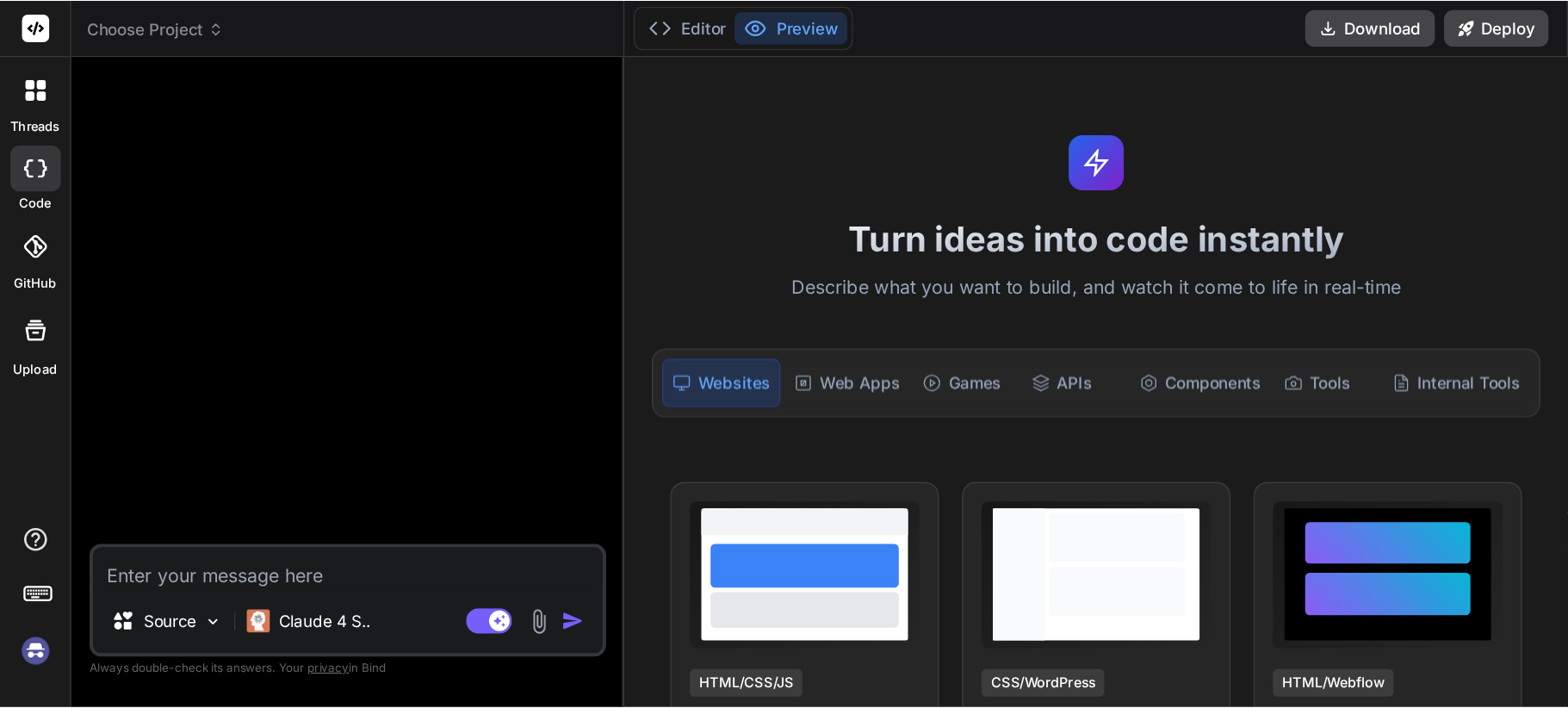 scroll, scrollTop: 0, scrollLeft: 0, axis: both 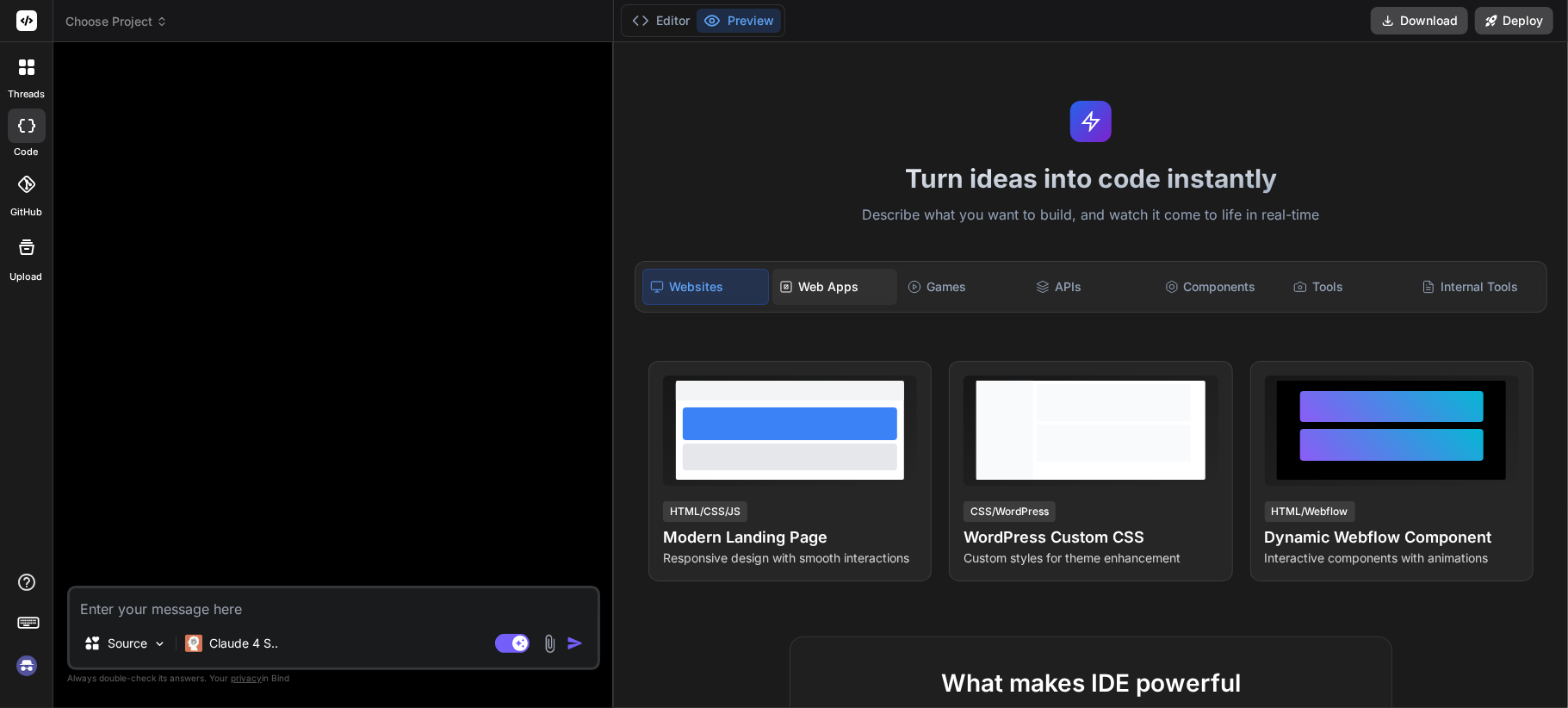 click 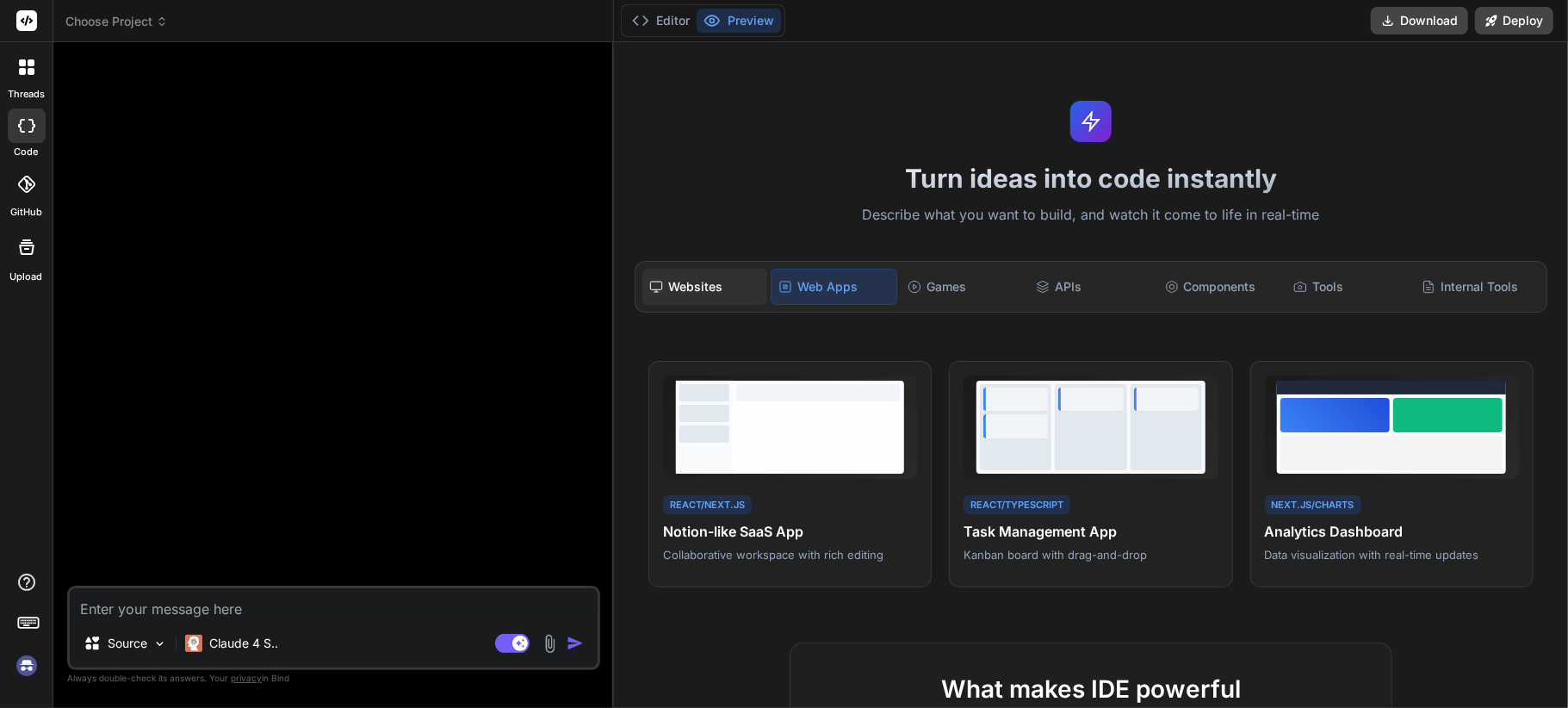click on "Websites" at bounding box center [704, 287] 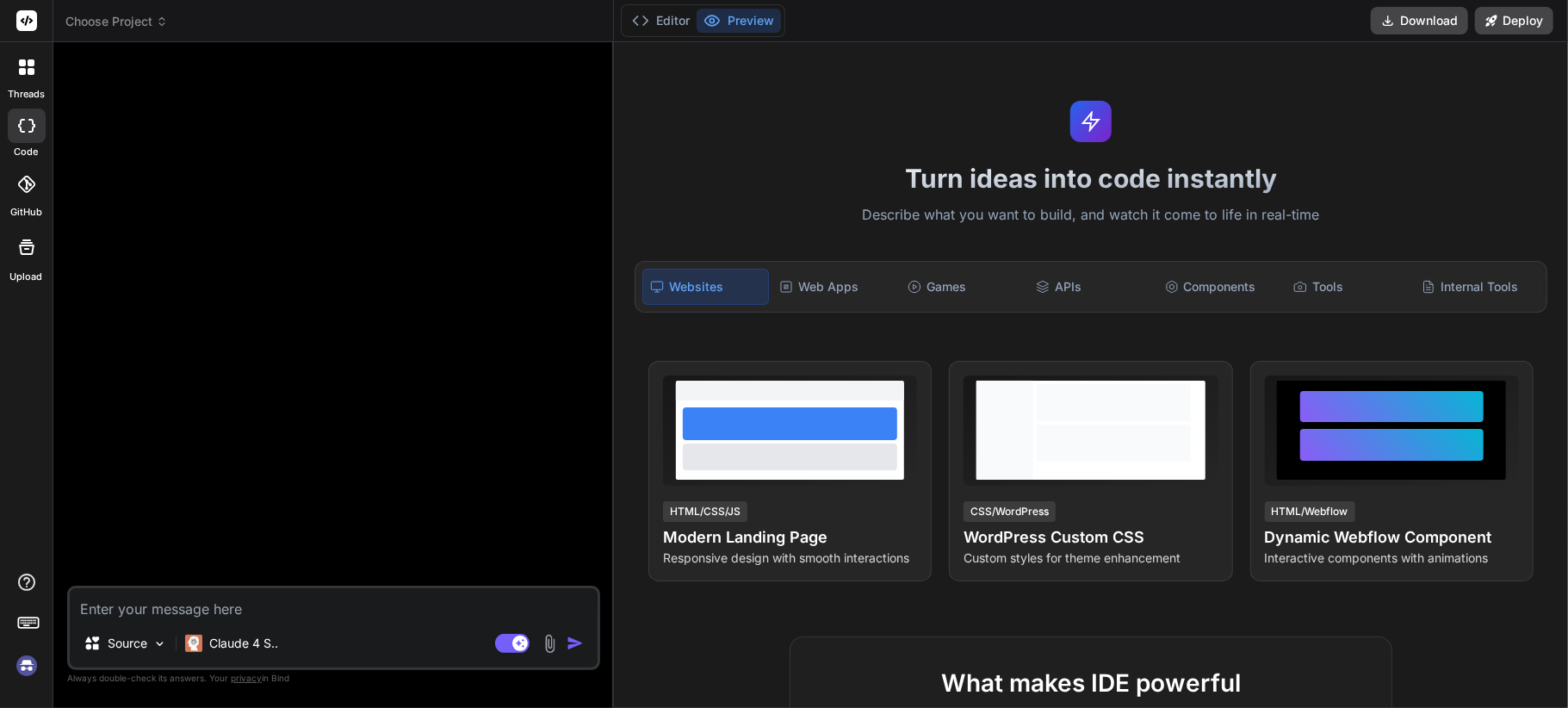 click on "Websites" at bounding box center (705, 287) 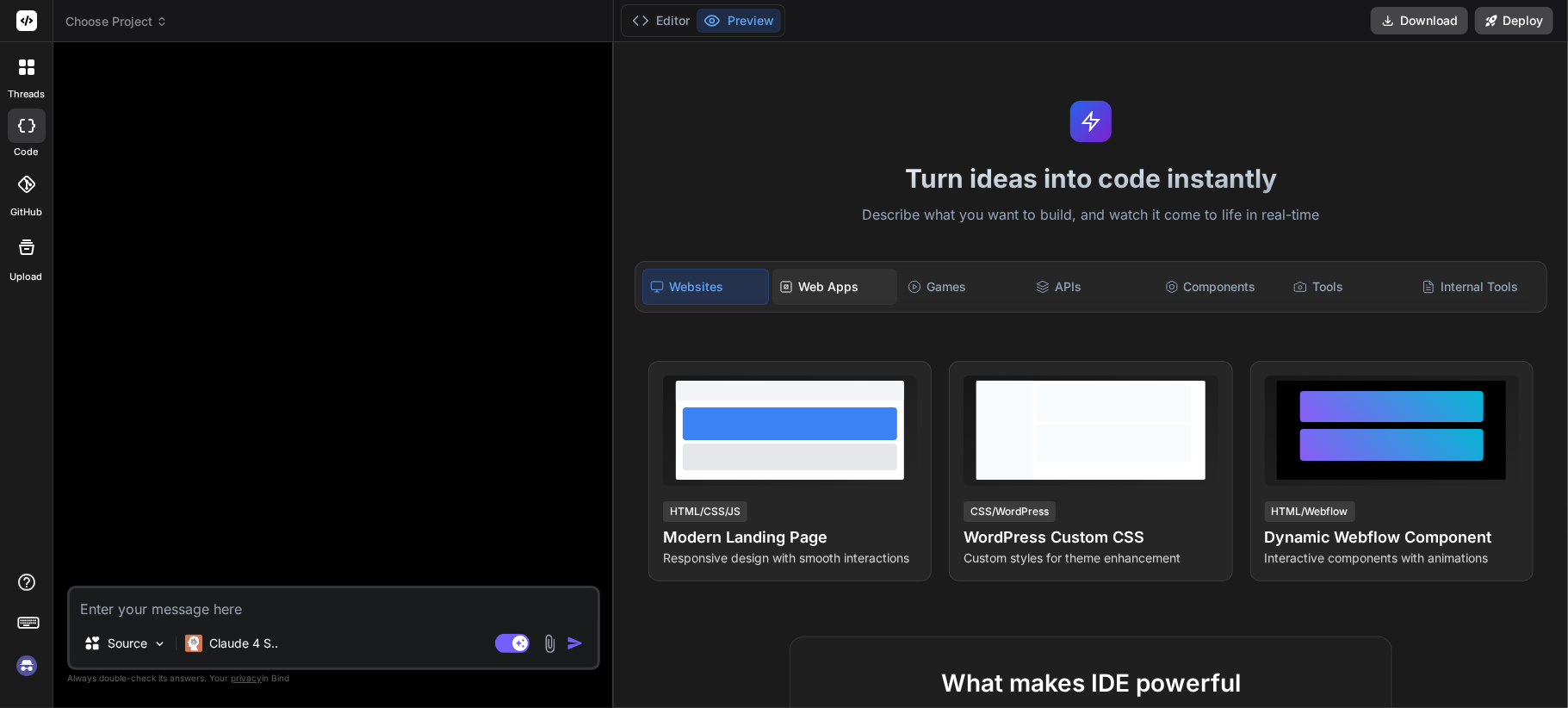 click on "Web Apps" at bounding box center [834, 287] 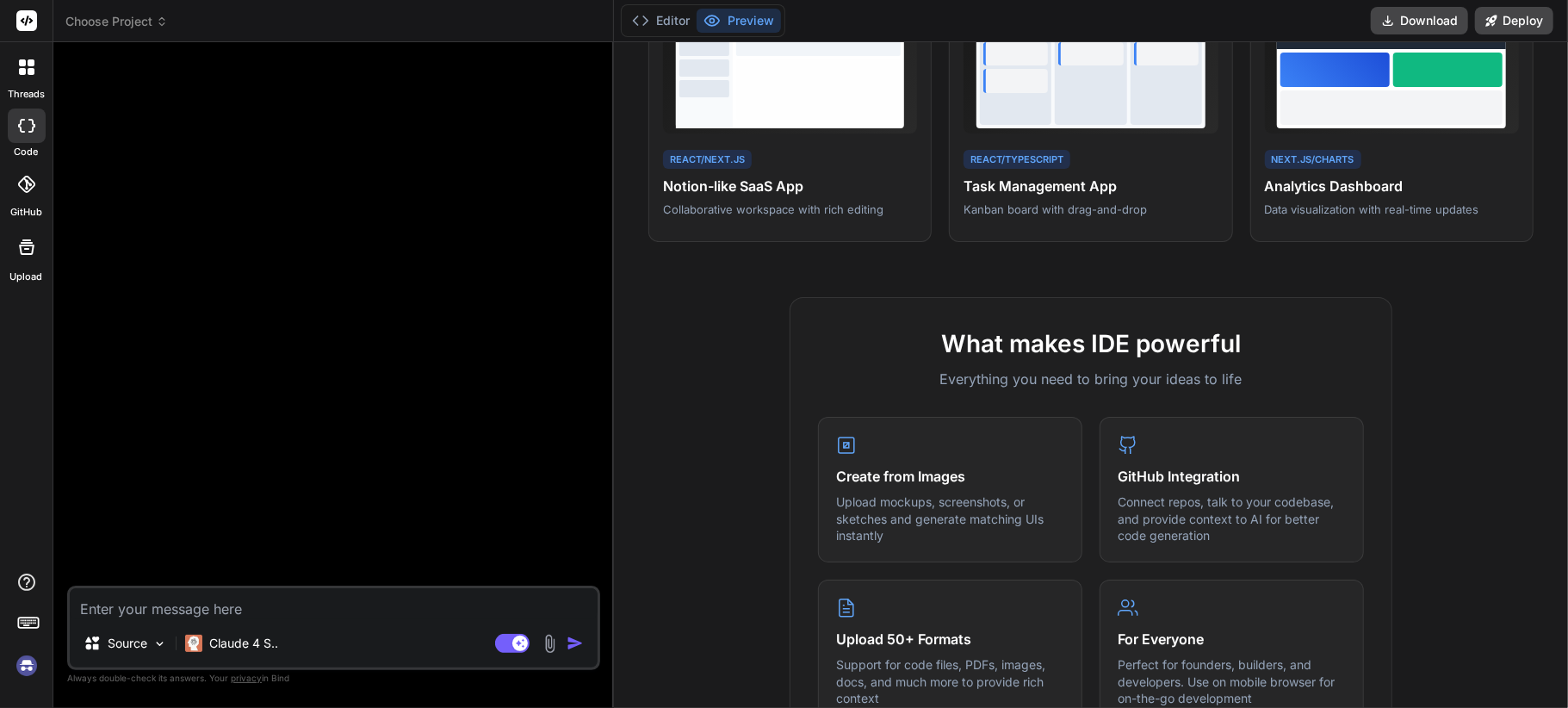 scroll, scrollTop: 459, scrollLeft: 0, axis: vertical 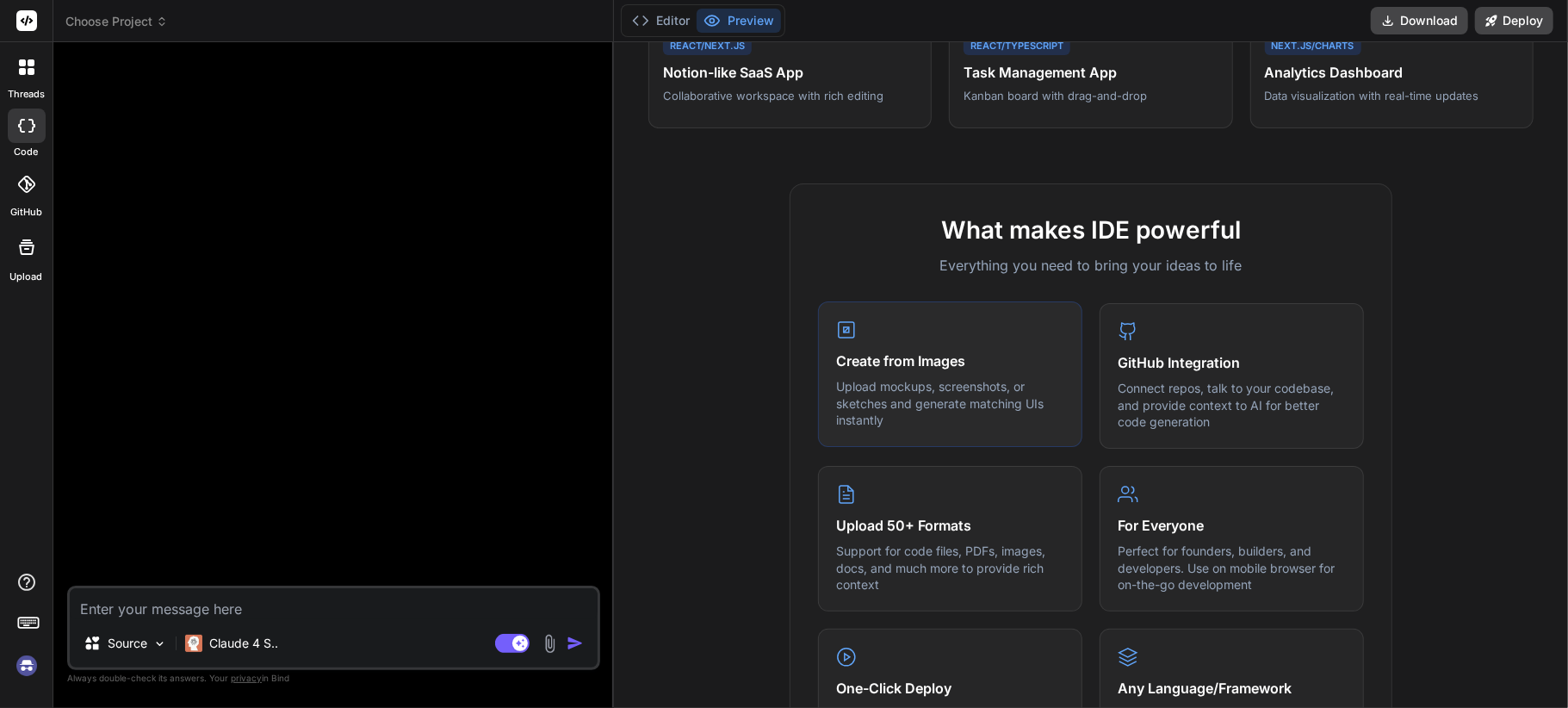 click on "Create from Images" at bounding box center (950, 361) 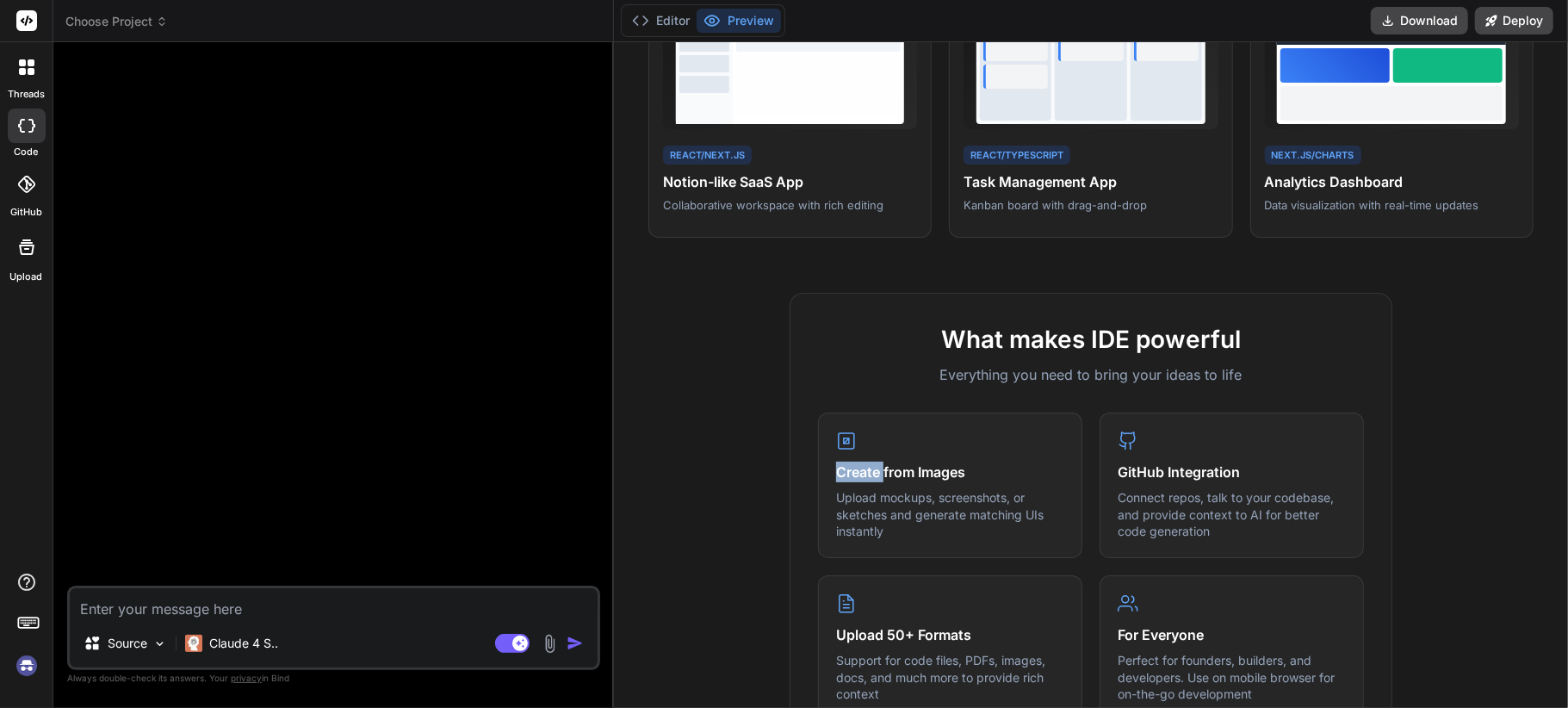 scroll, scrollTop: 229, scrollLeft: 0, axis: vertical 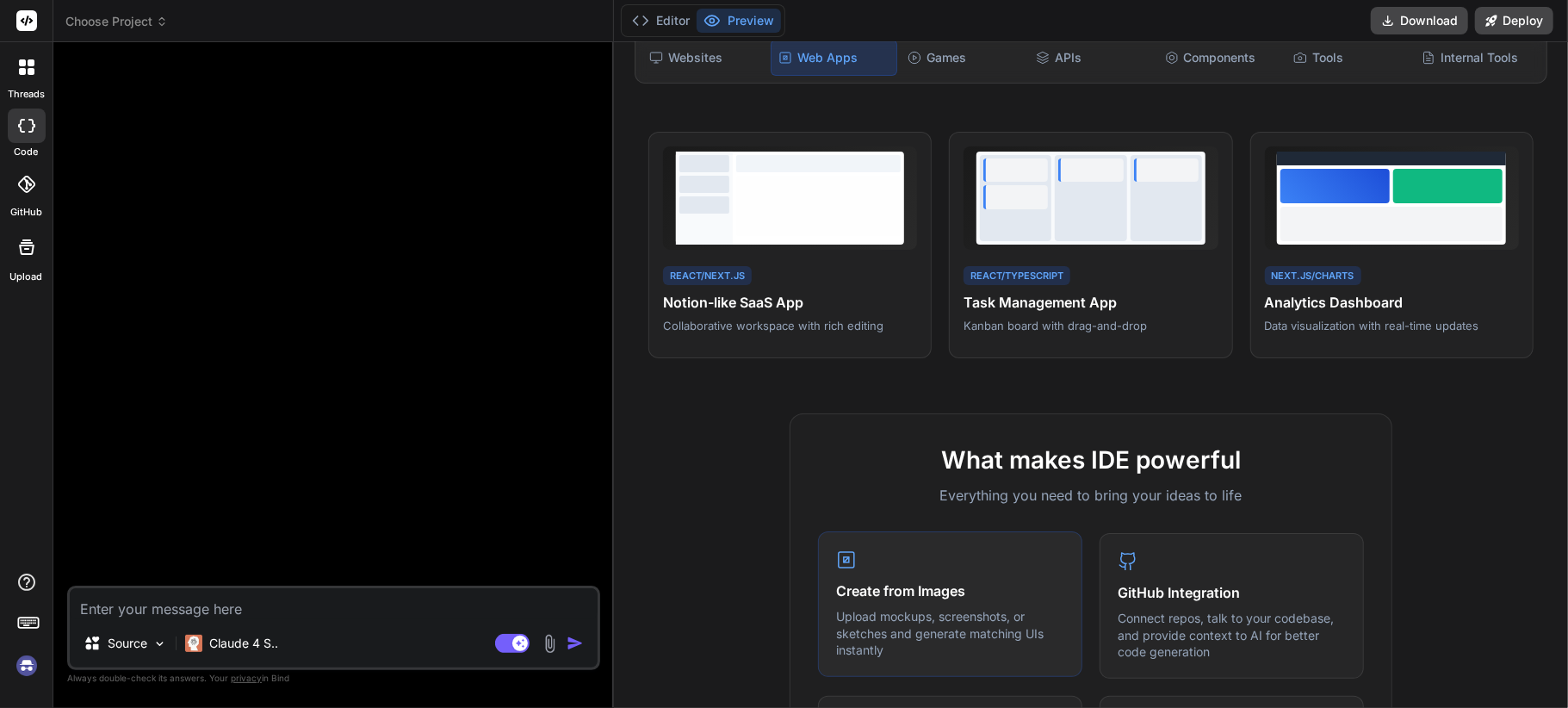 click on "Create from Images Upload mockups, screenshots, or sketches and generate matching UIs instantly" at bounding box center (950, 604) 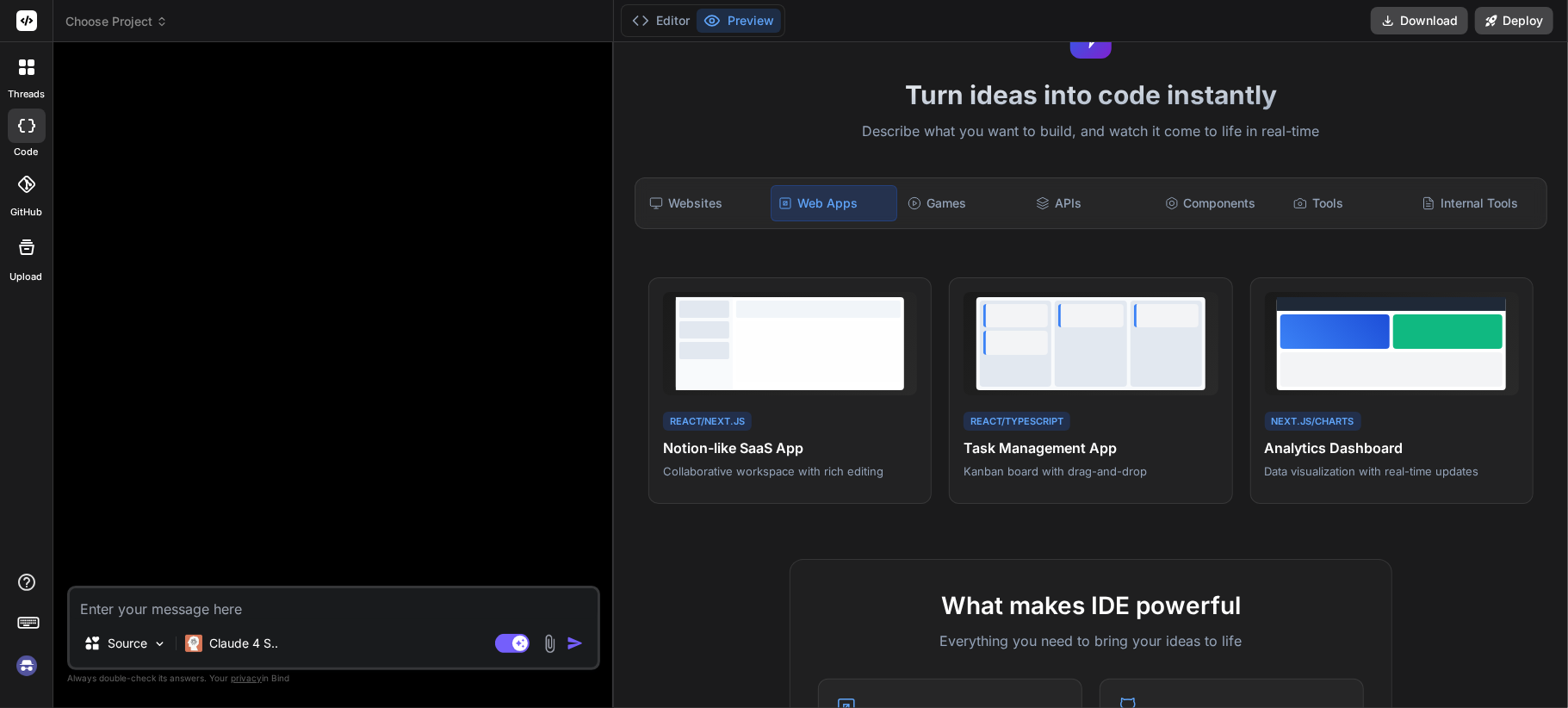 scroll, scrollTop: 0, scrollLeft: 0, axis: both 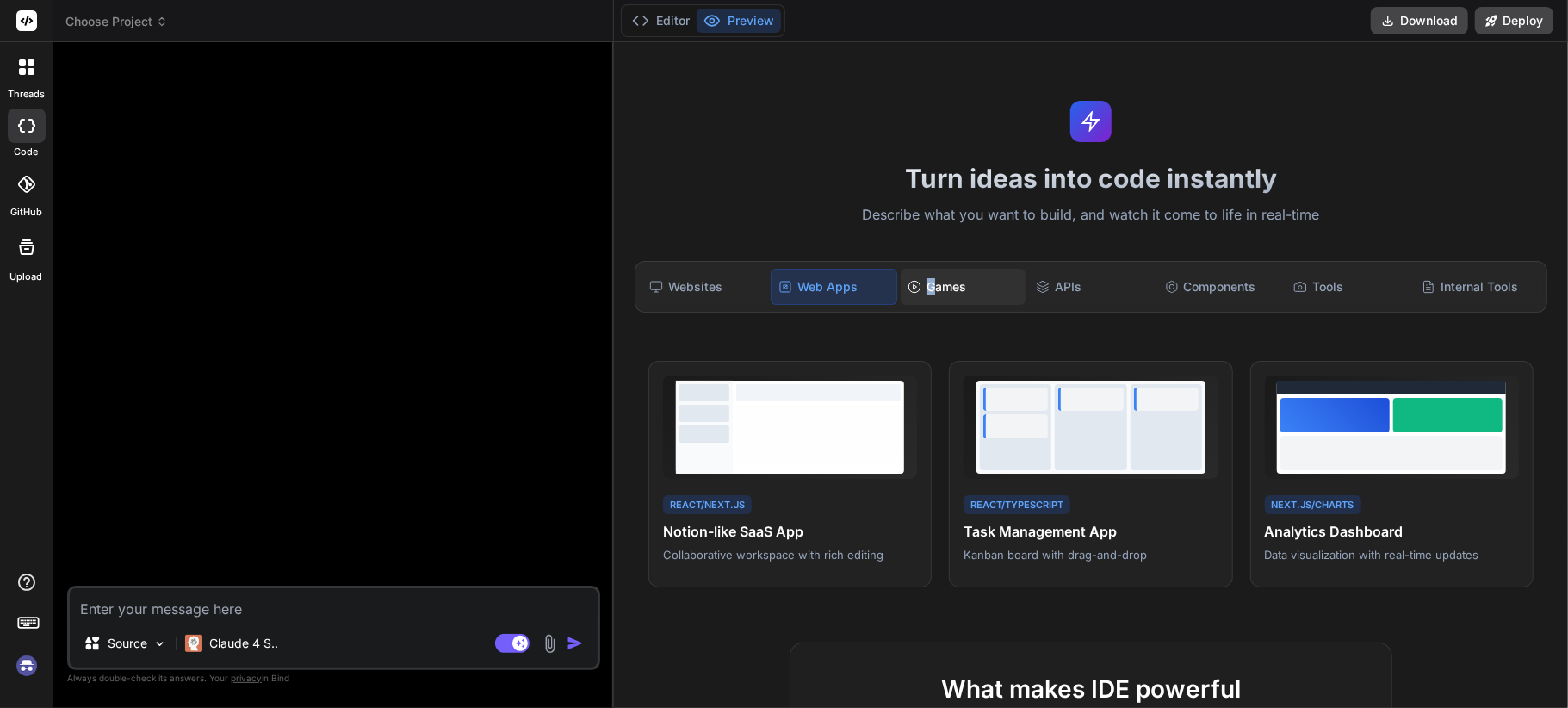 click on "Games" at bounding box center (963, 287) 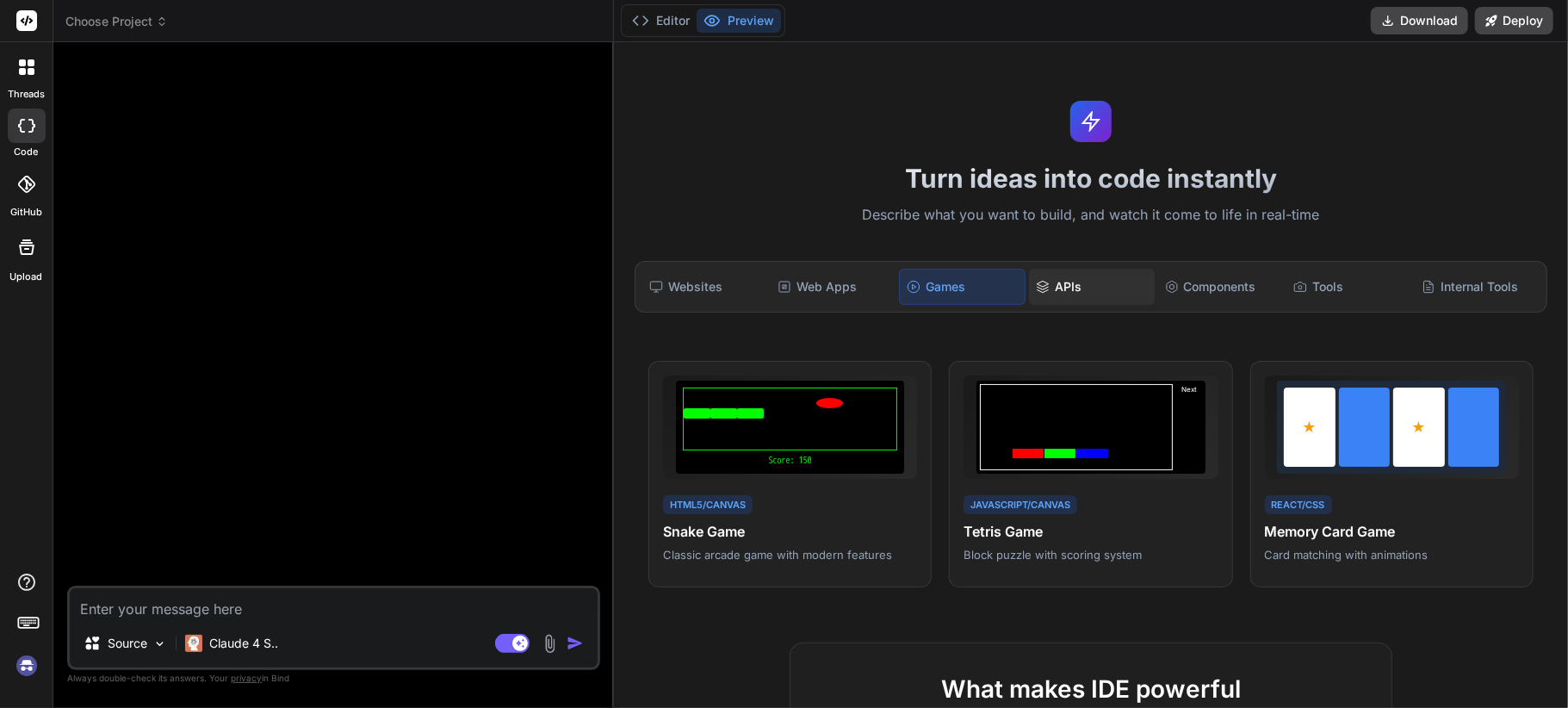 click on "APIs" at bounding box center [1091, 287] 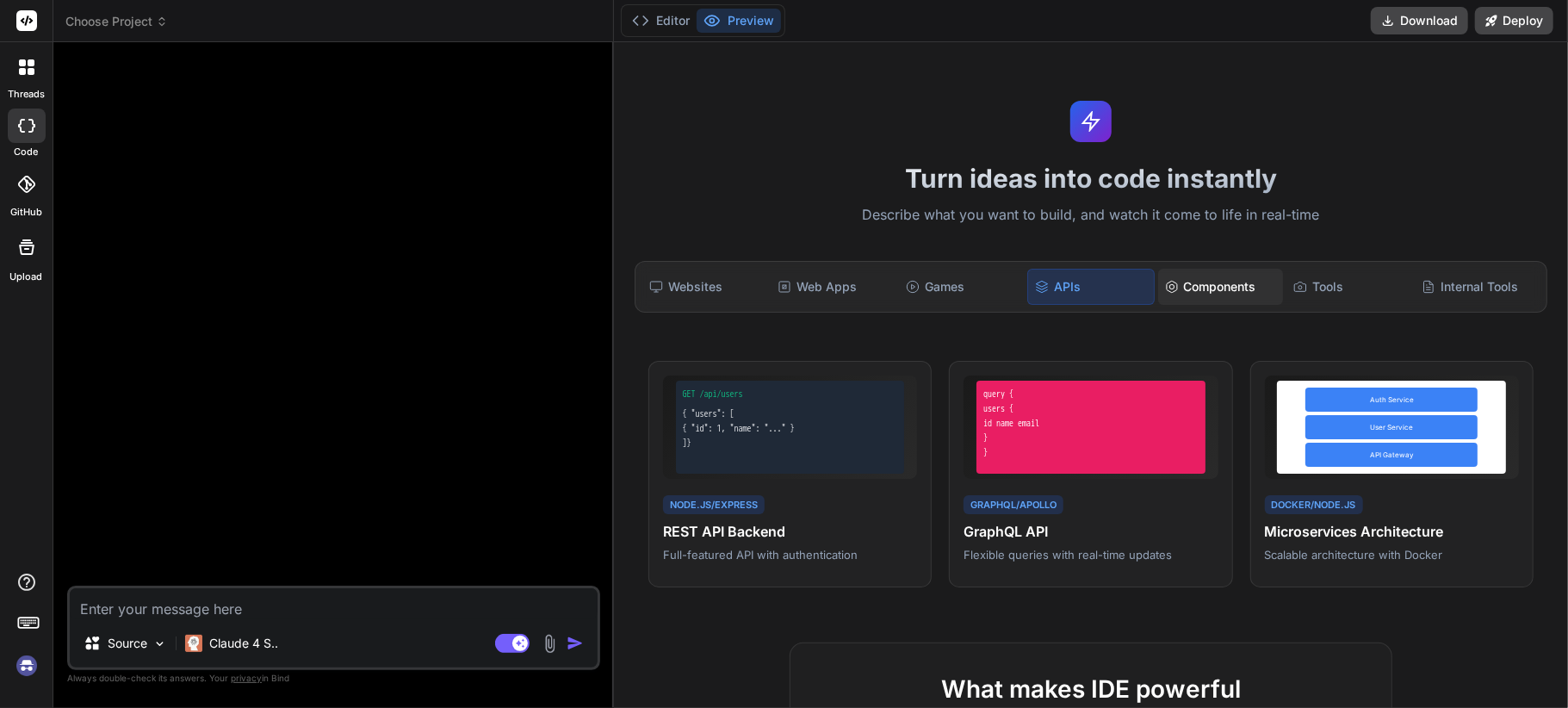 click on "Components" at bounding box center [1220, 287] 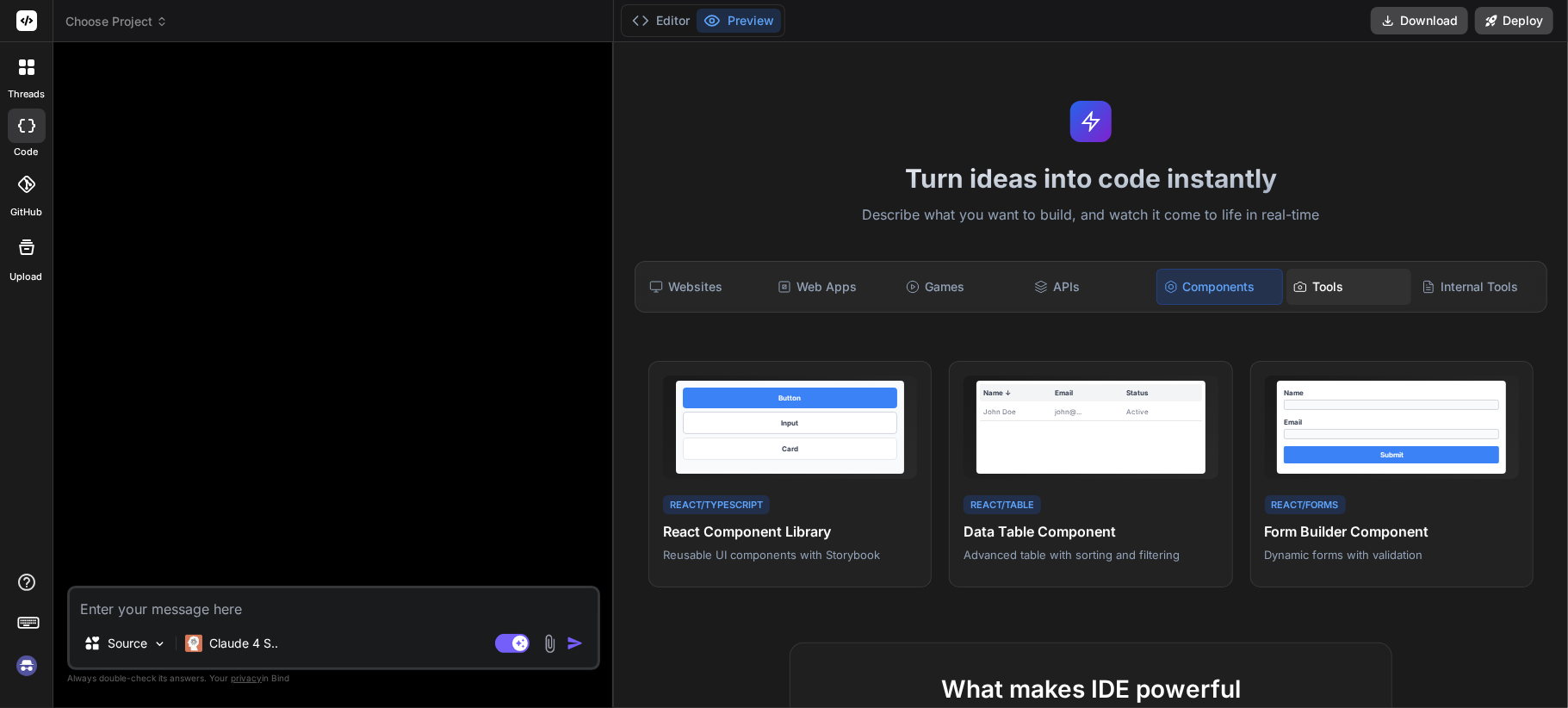 click on "Tools" at bounding box center [1348, 287] 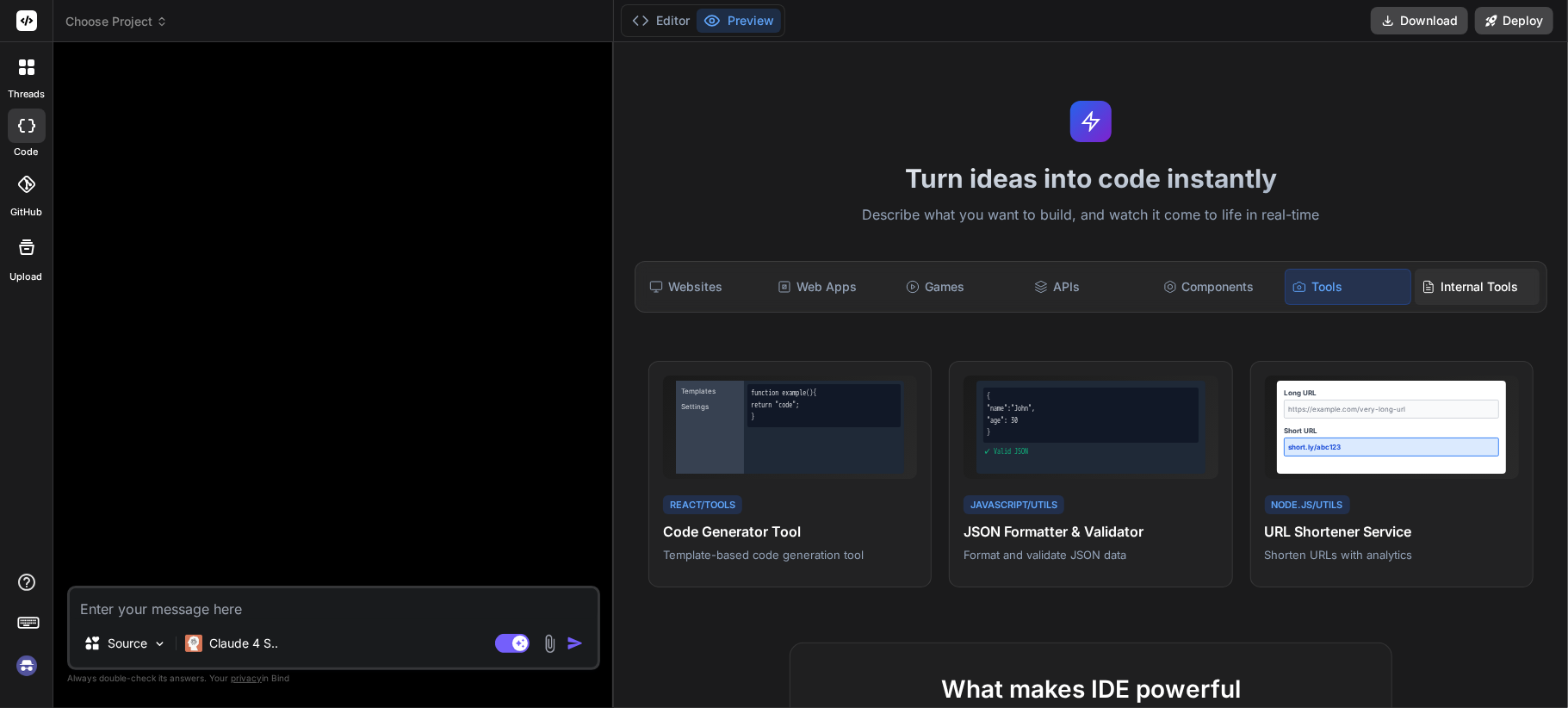 click on "Internal Tools" at bounding box center [1477, 287] 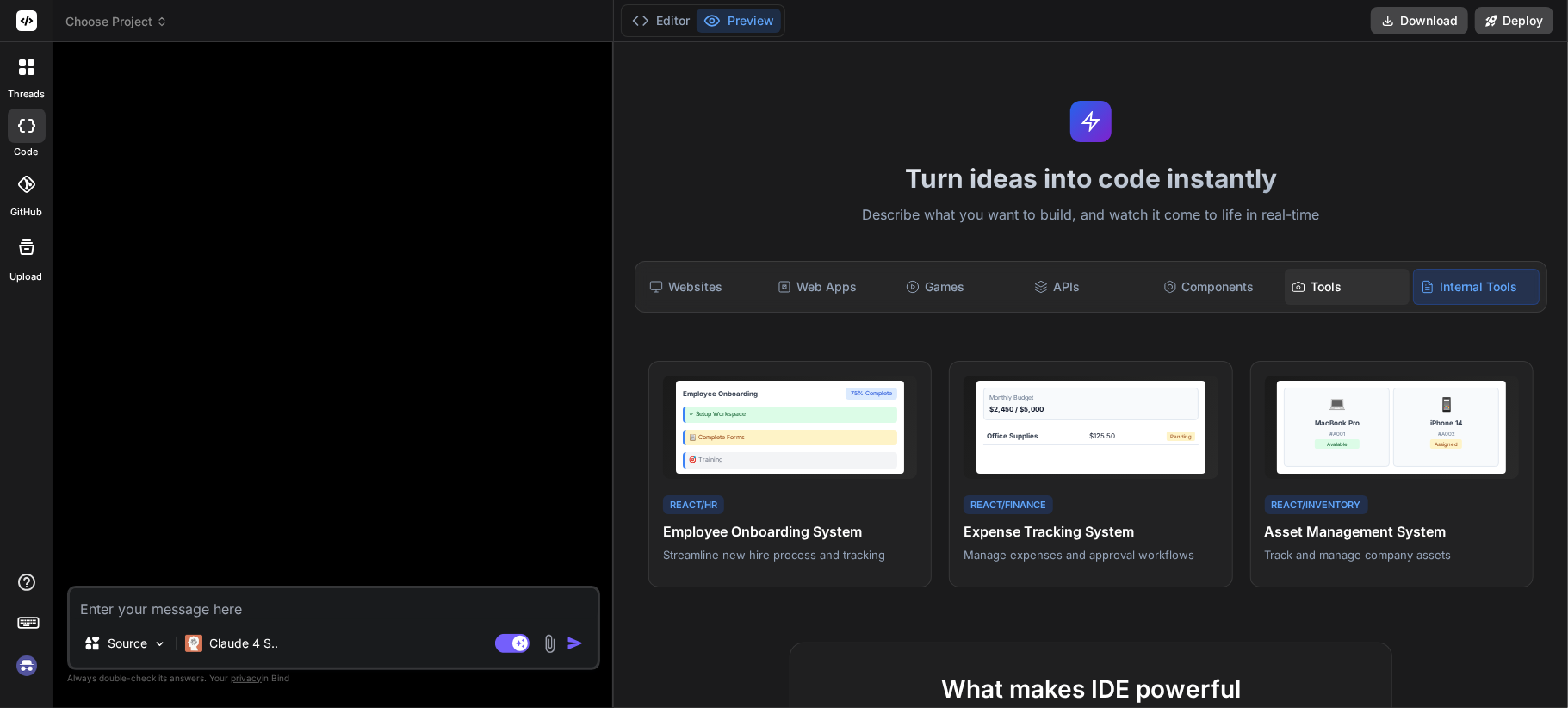 click on "Tools" at bounding box center (1347, 287) 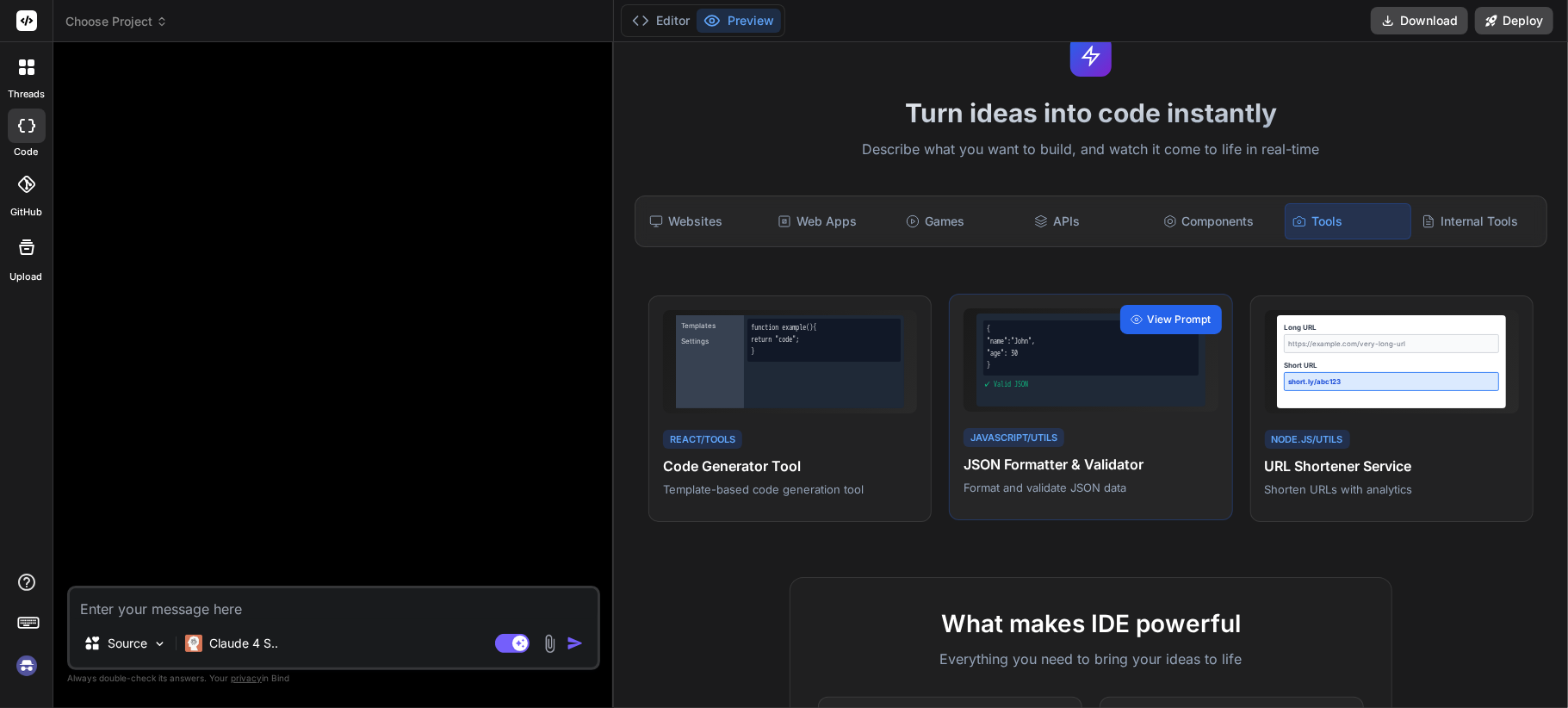 scroll, scrollTop: 0, scrollLeft: 0, axis: both 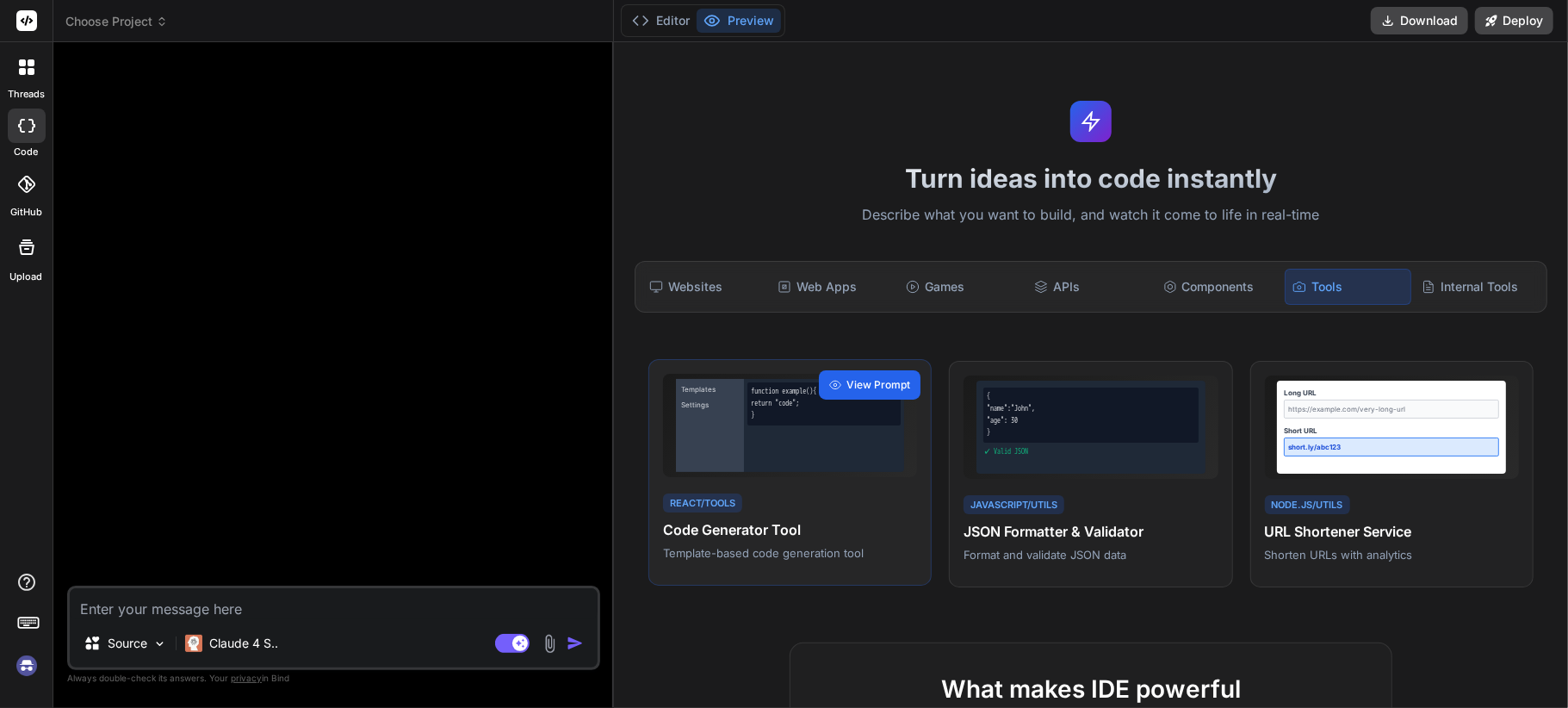 click on "View Prompt" at bounding box center (878, 385) 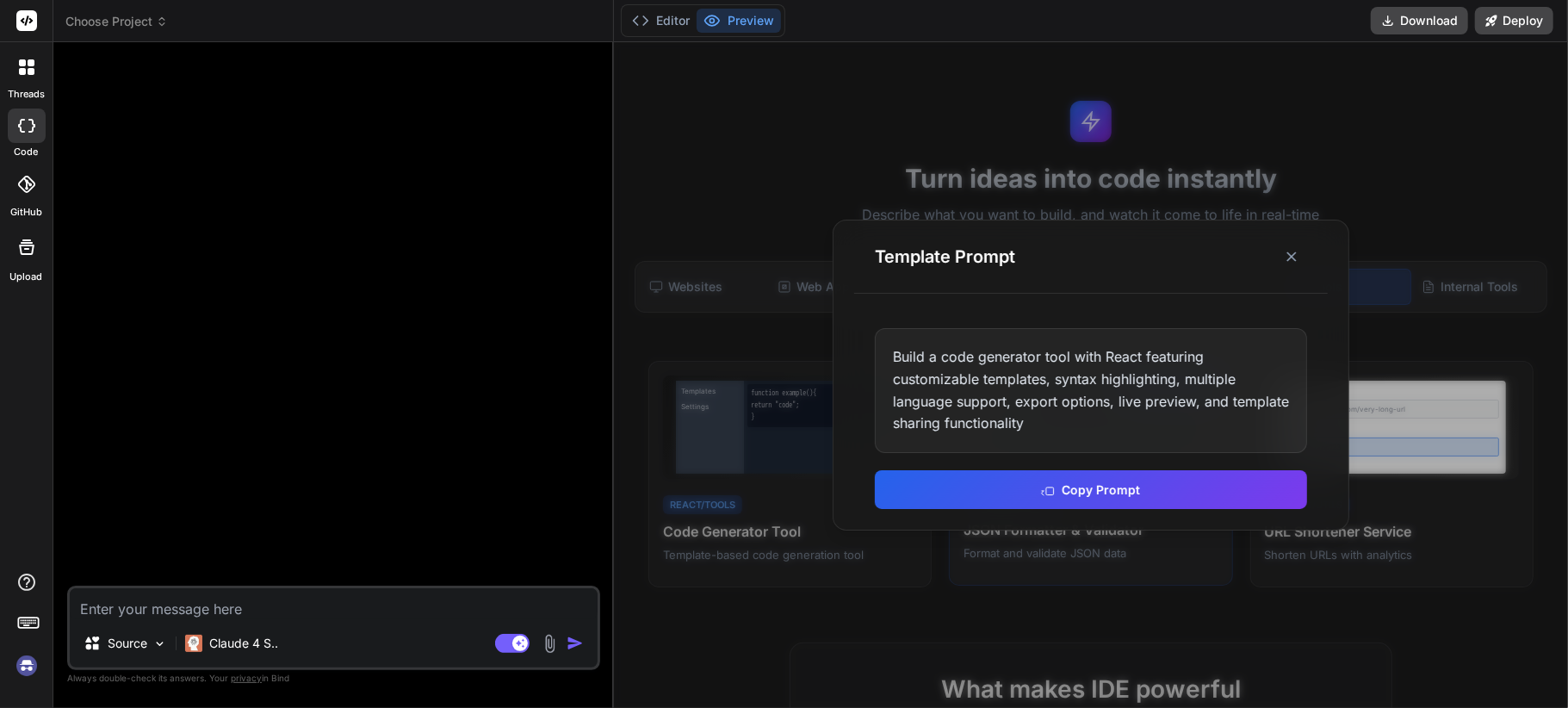 click on "Copy Prompt" at bounding box center (1091, 489) 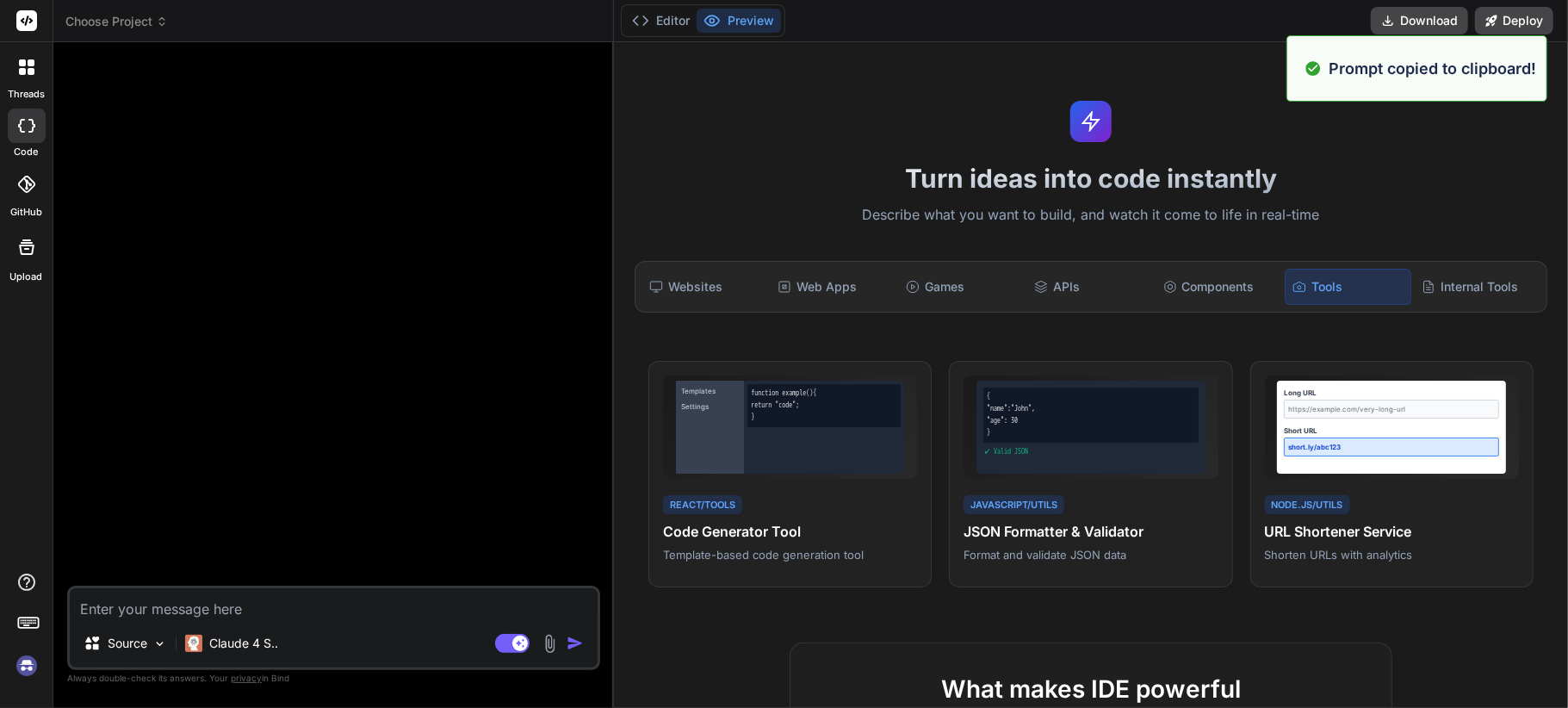 click at bounding box center (333, 604) 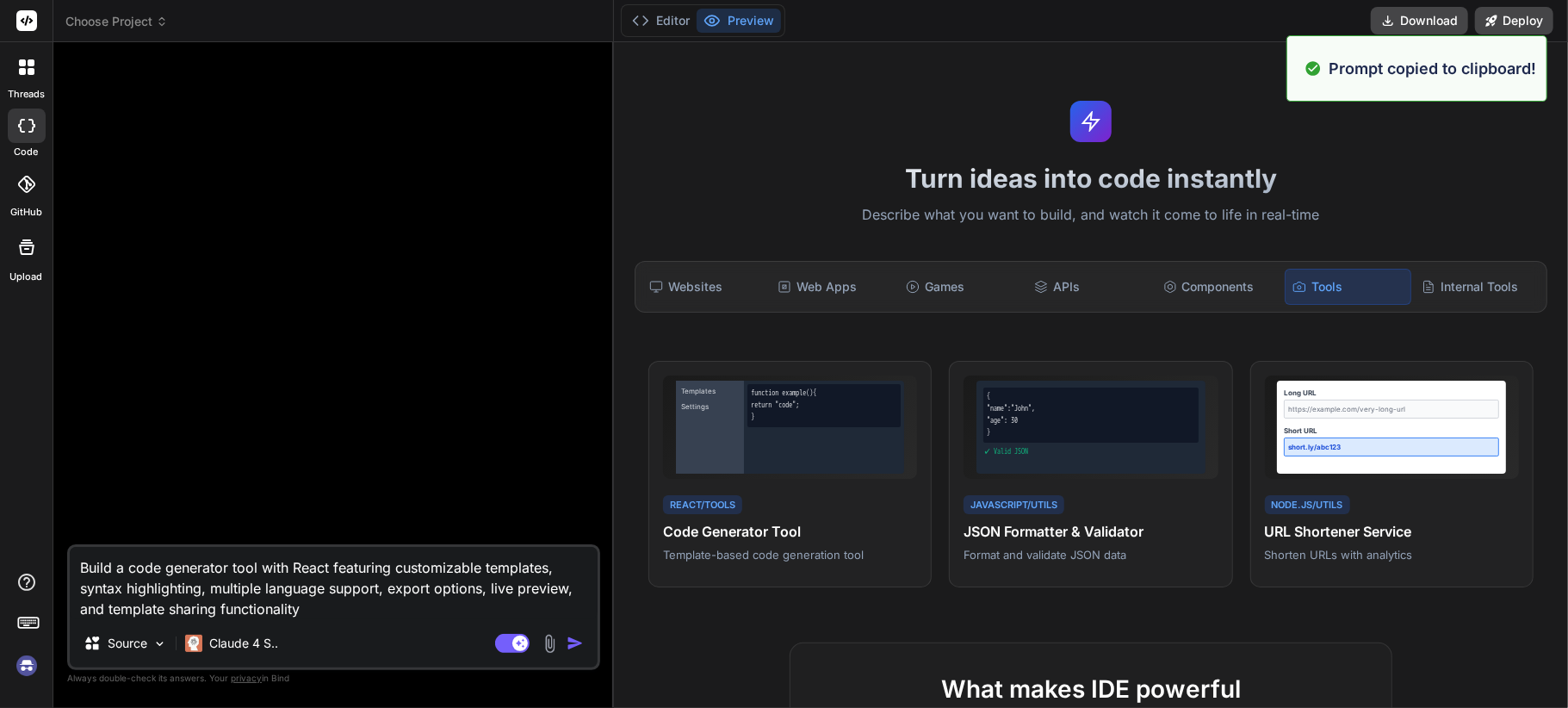 type on "Build a code generator tool with React featuring customizable templates, syntax highlighting, multiple language support, export options, live preview, and template sharing functionality" 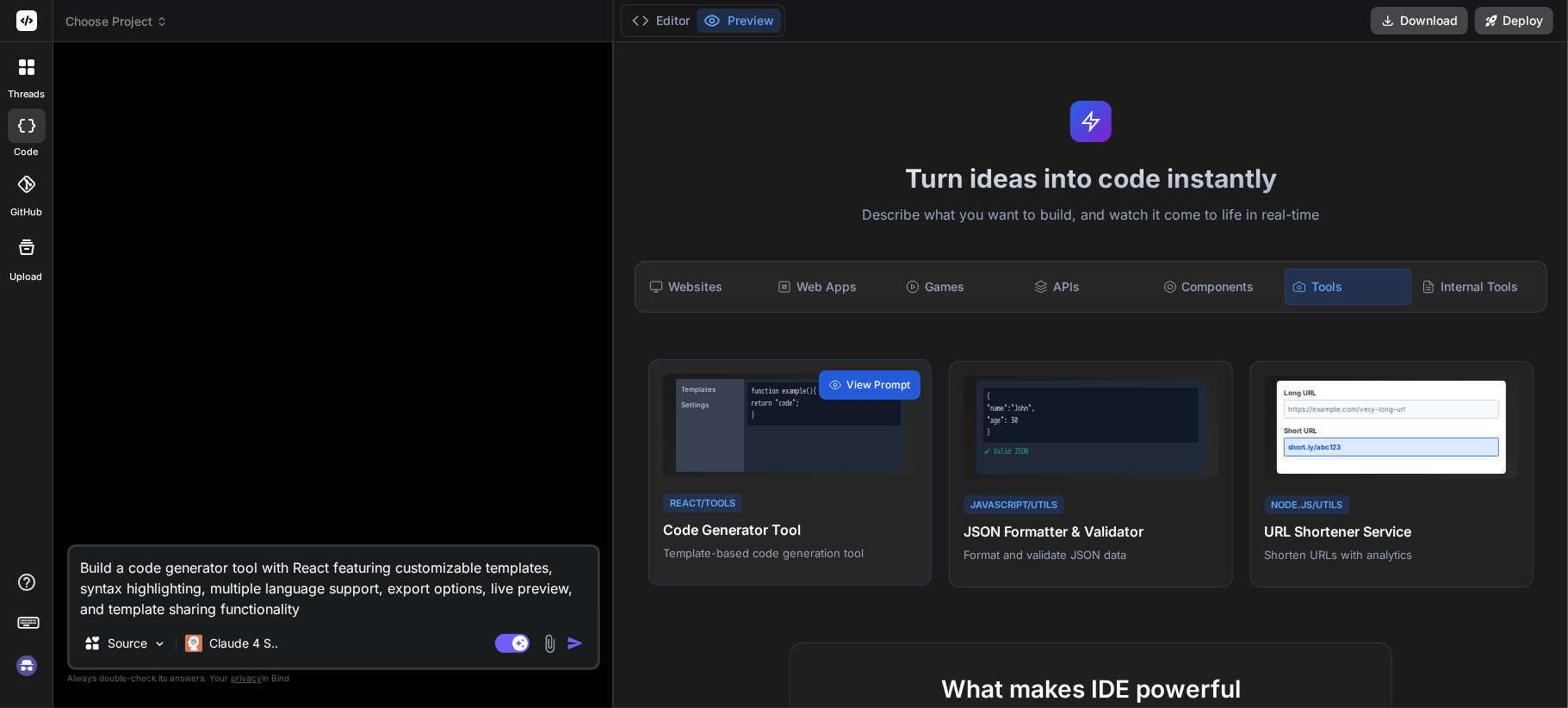 click on "return "code";" at bounding box center (824, 403) 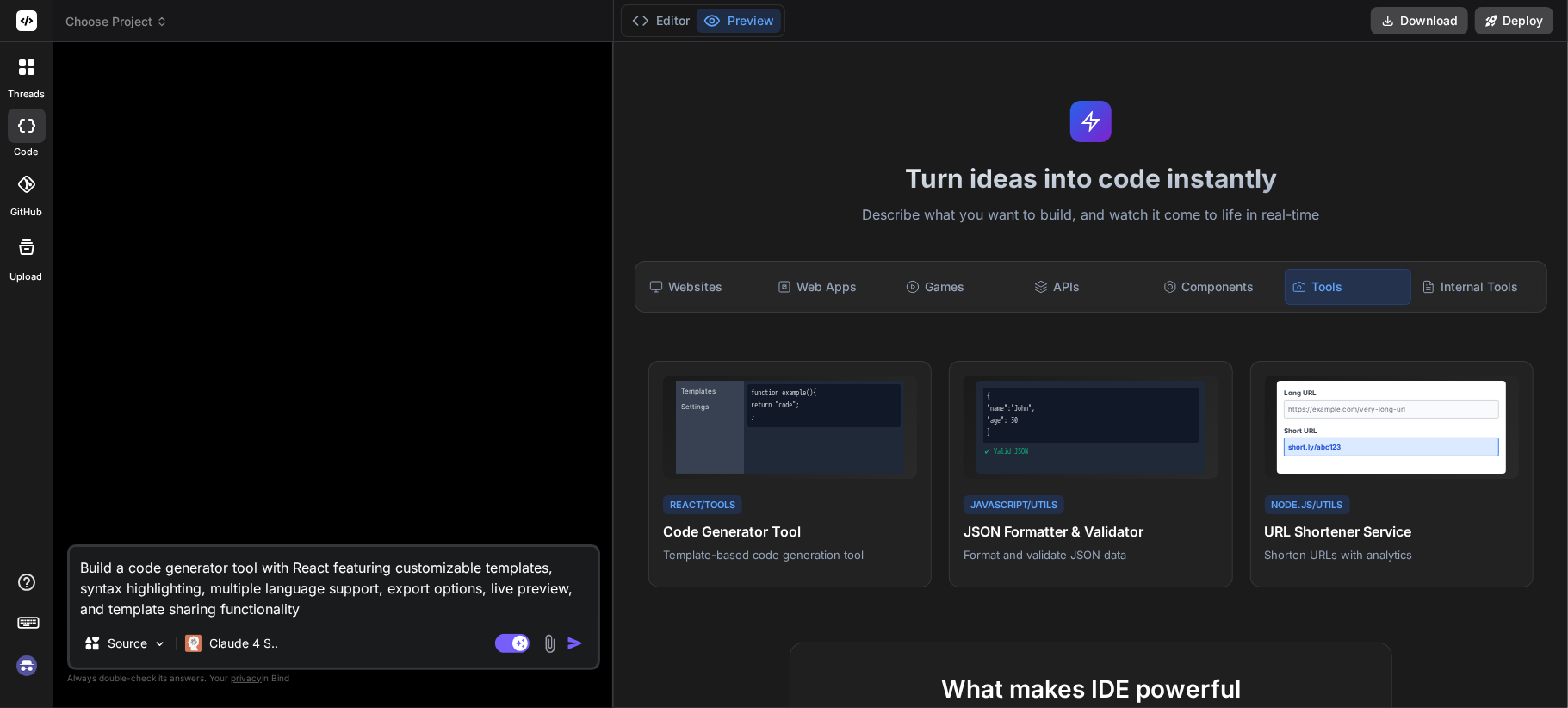 click on "Source   Claude 4 S.." at bounding box center [333, 647] 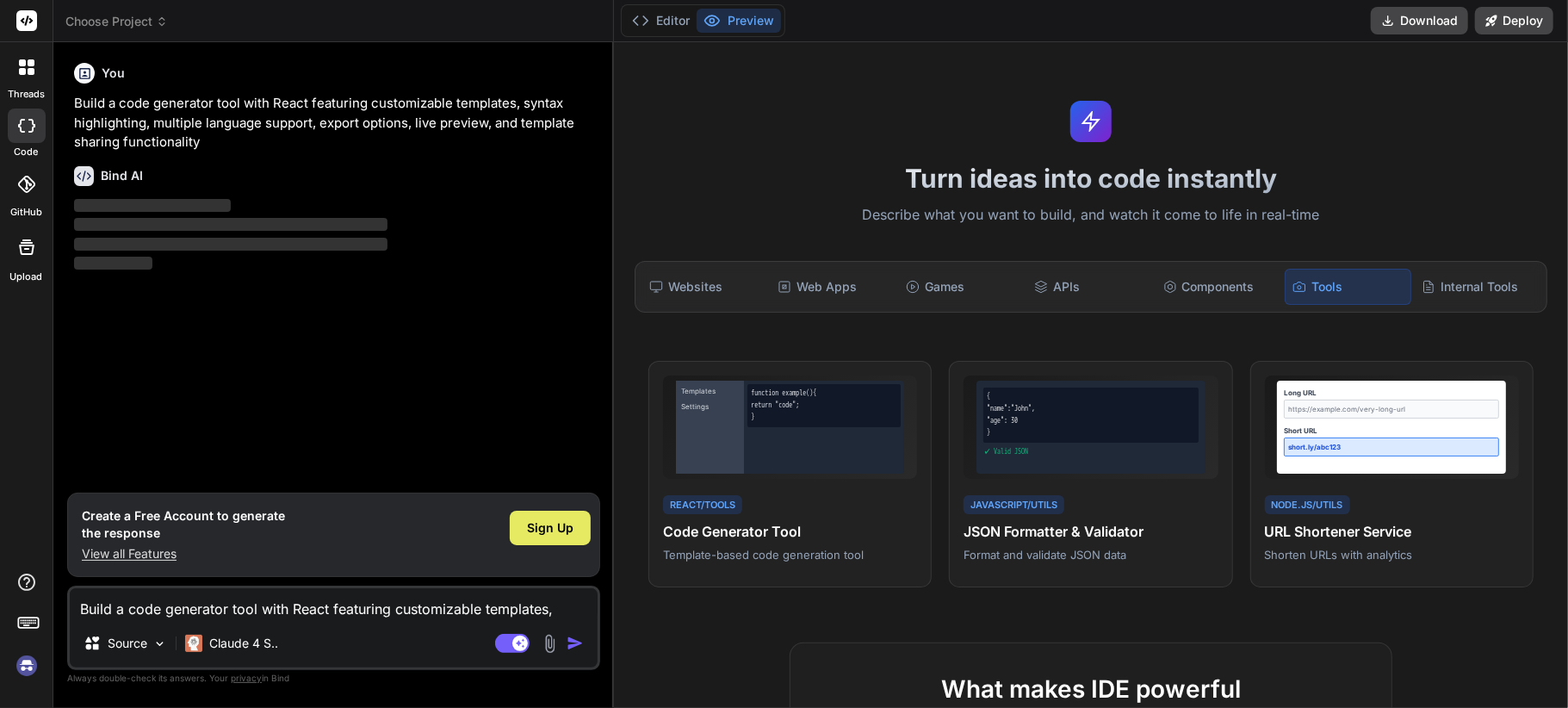 click on "Sign Up" at bounding box center (550, 528) 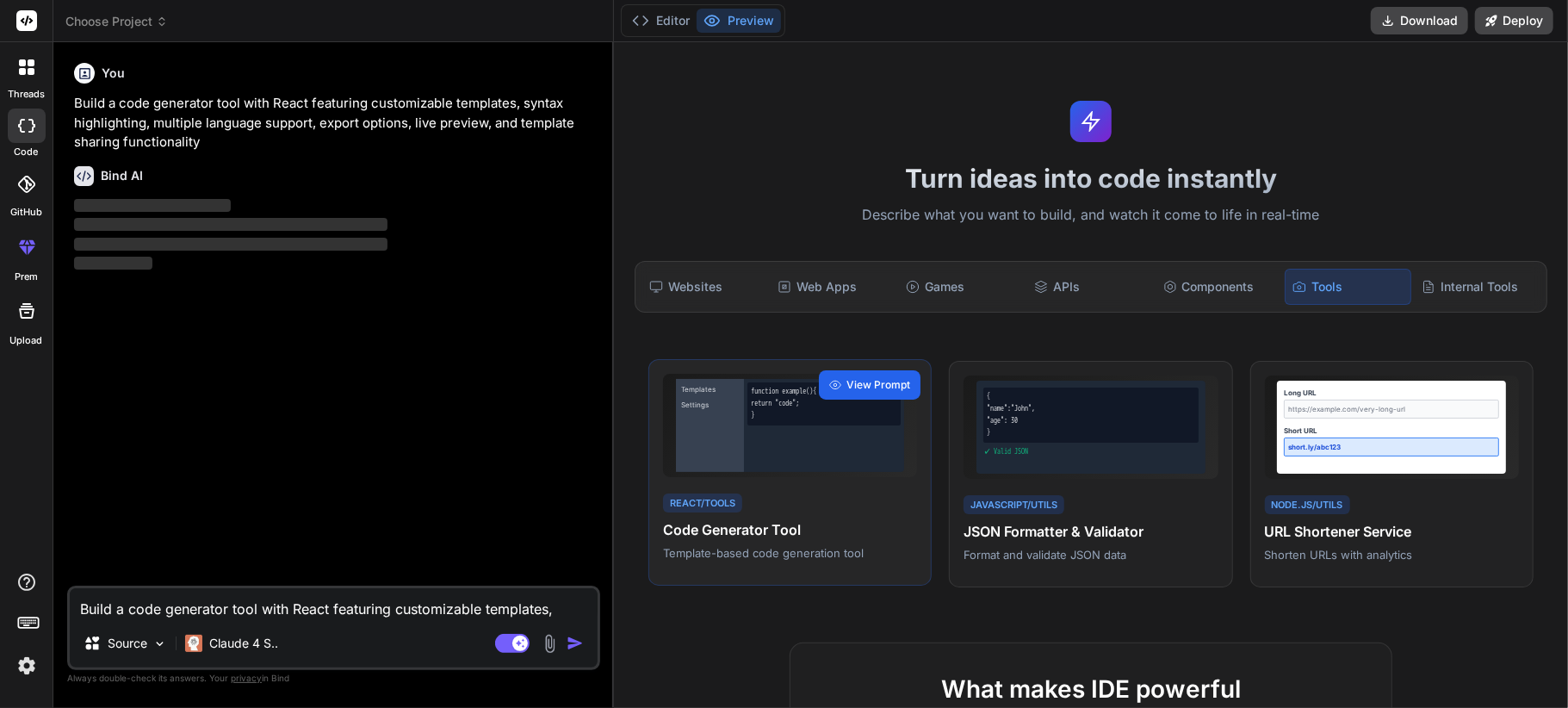 click on "View Prompt" at bounding box center (878, 385) 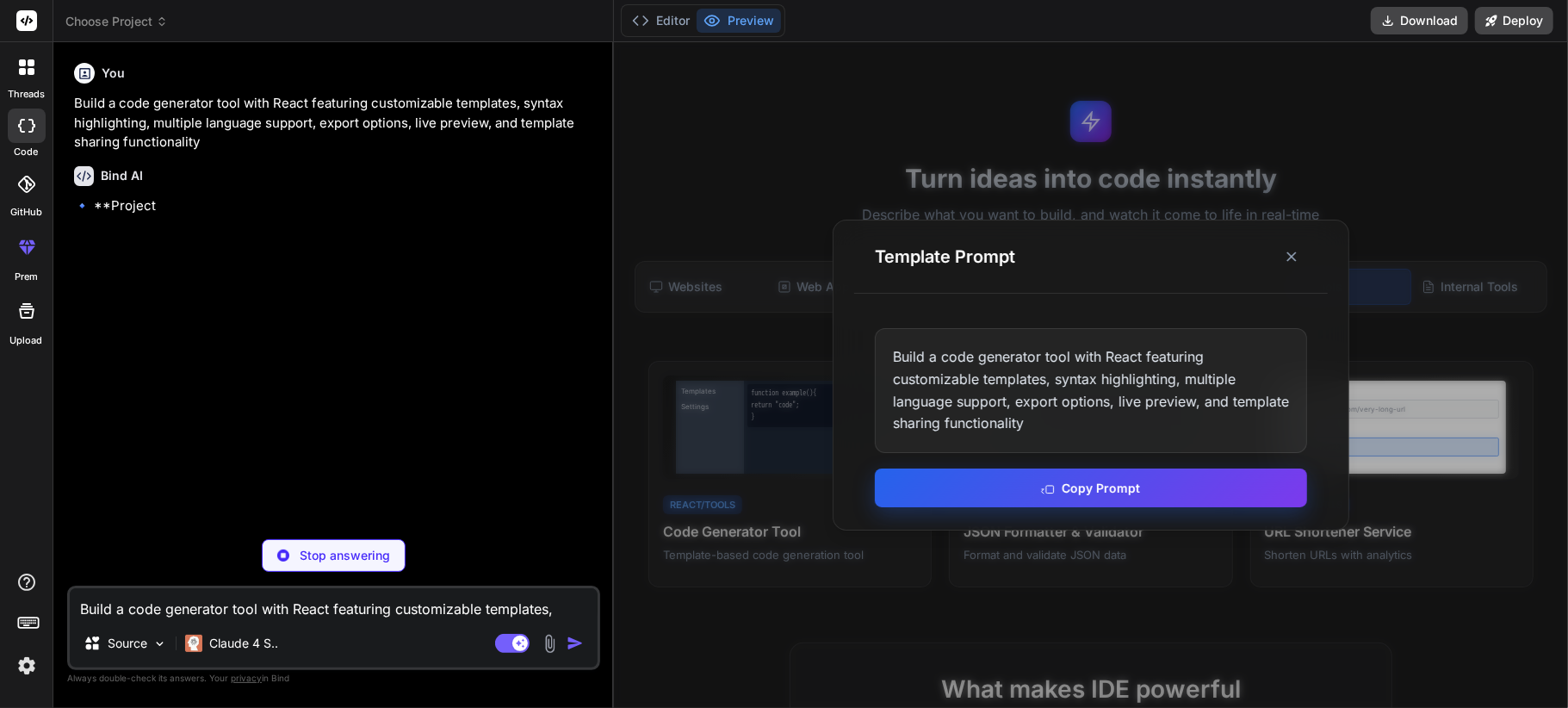 click on "Copy Prompt" at bounding box center [1091, 488] 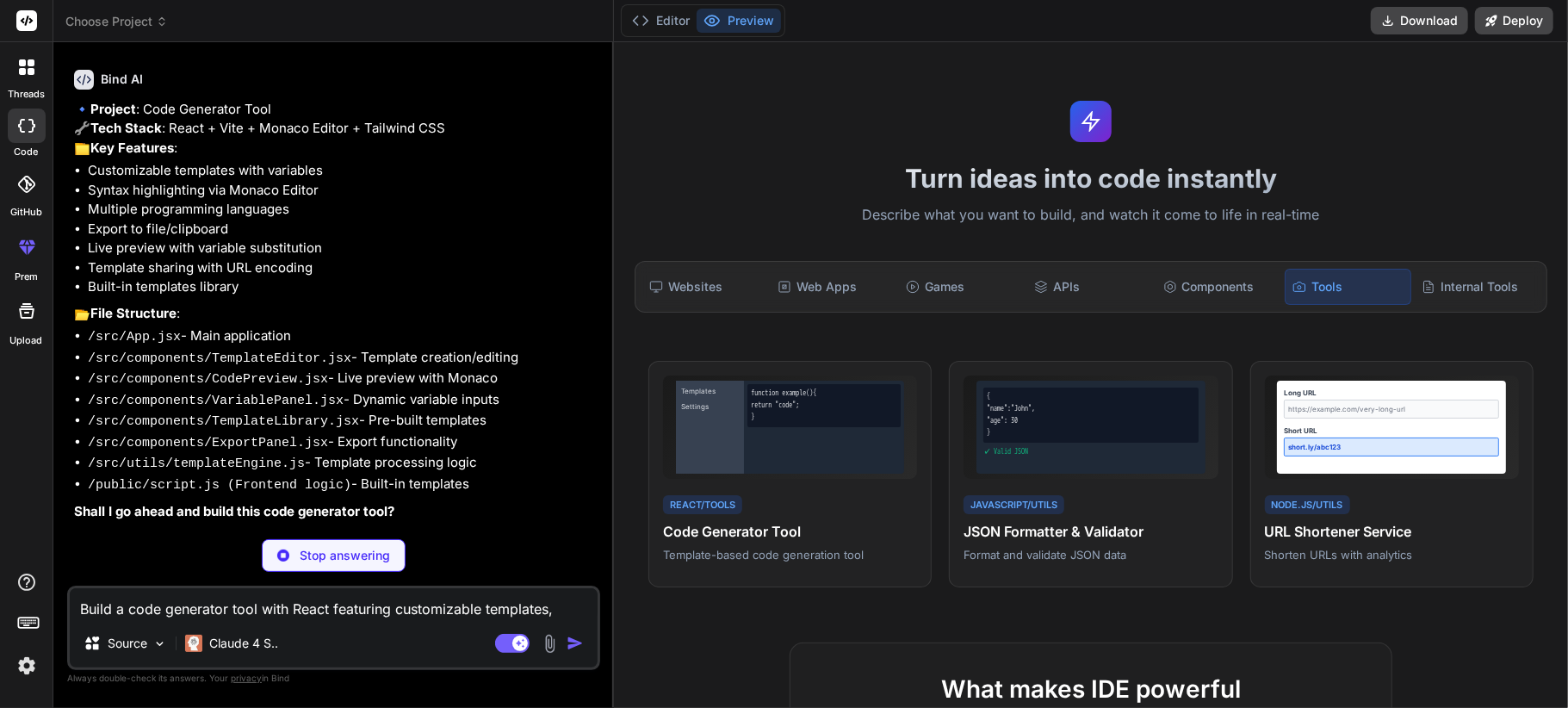 scroll, scrollTop: 69, scrollLeft: 0, axis: vertical 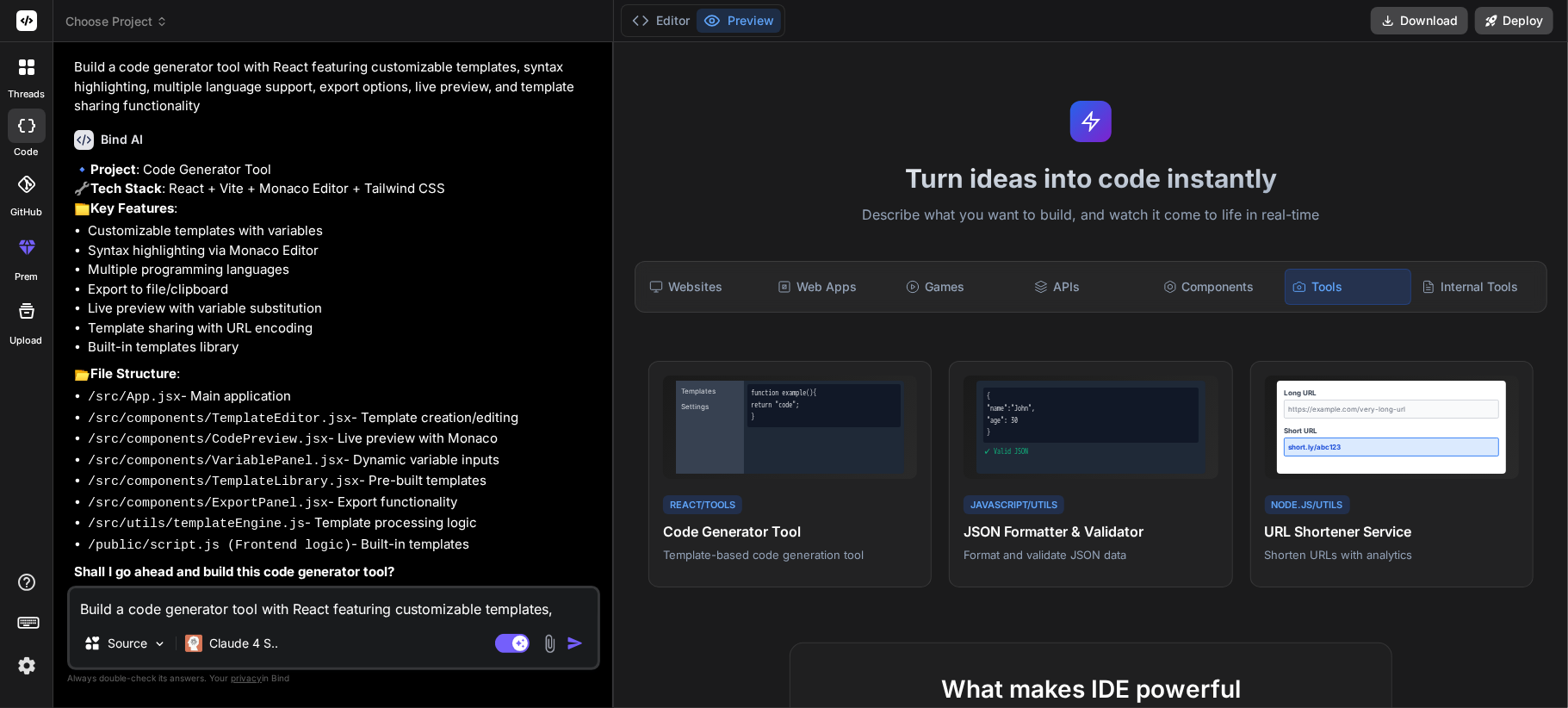 type on "x" 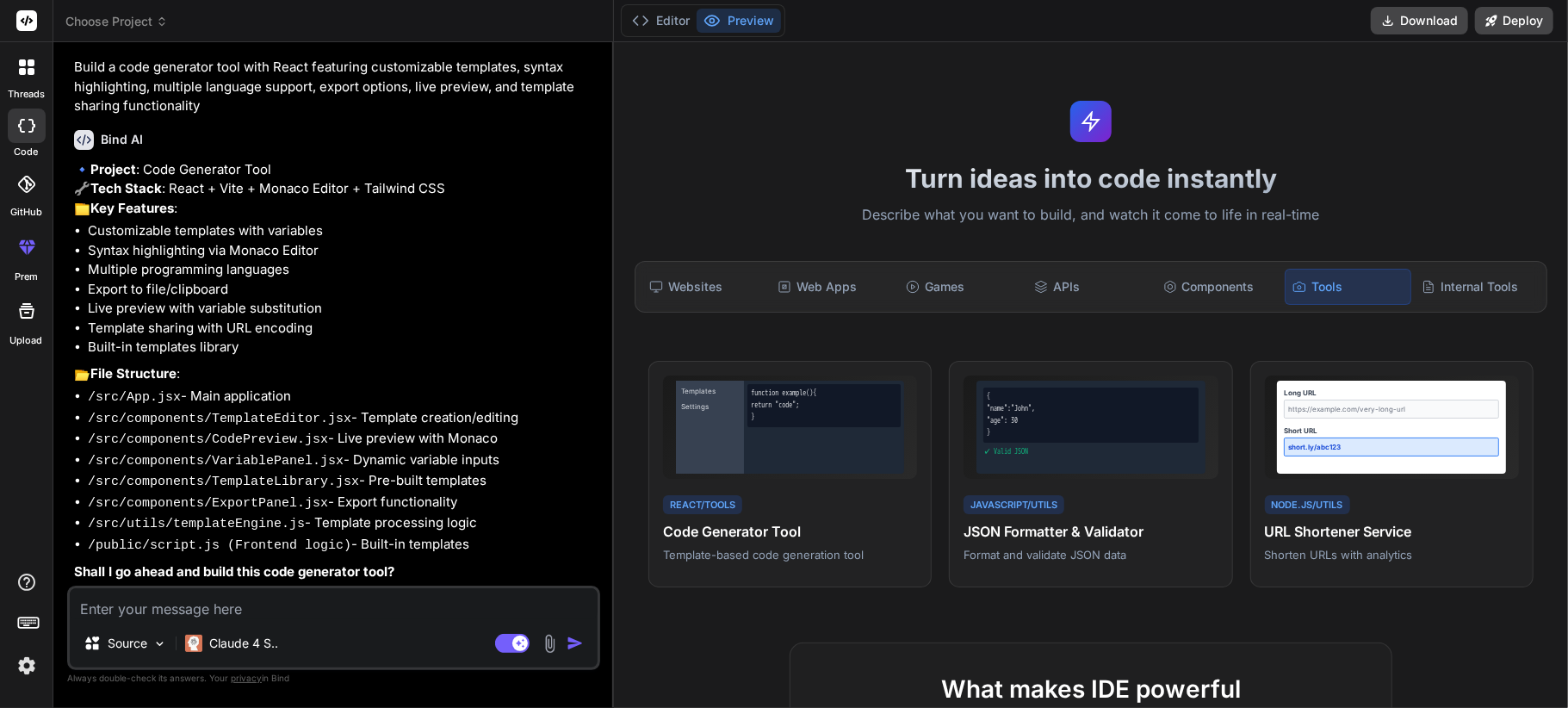 type on "д" 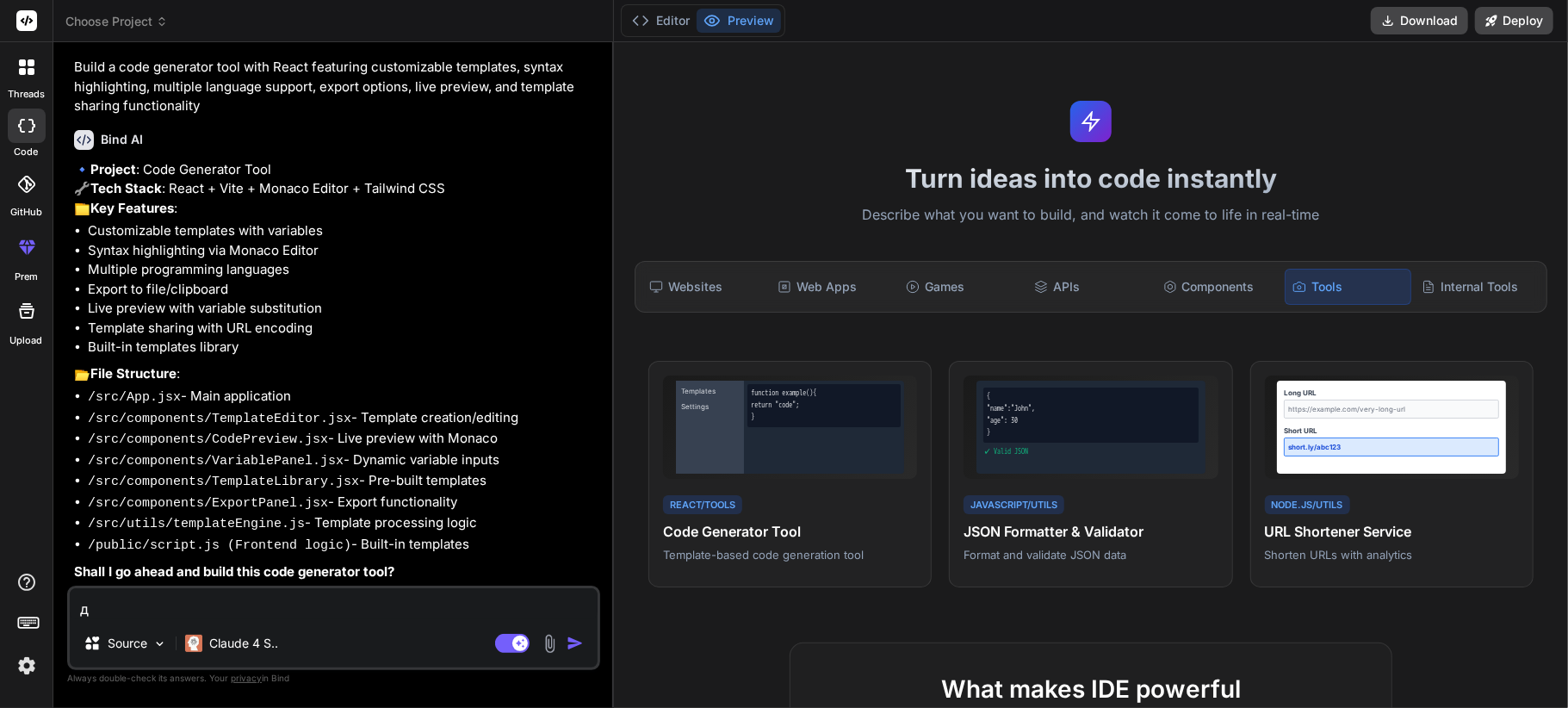 type on "да" 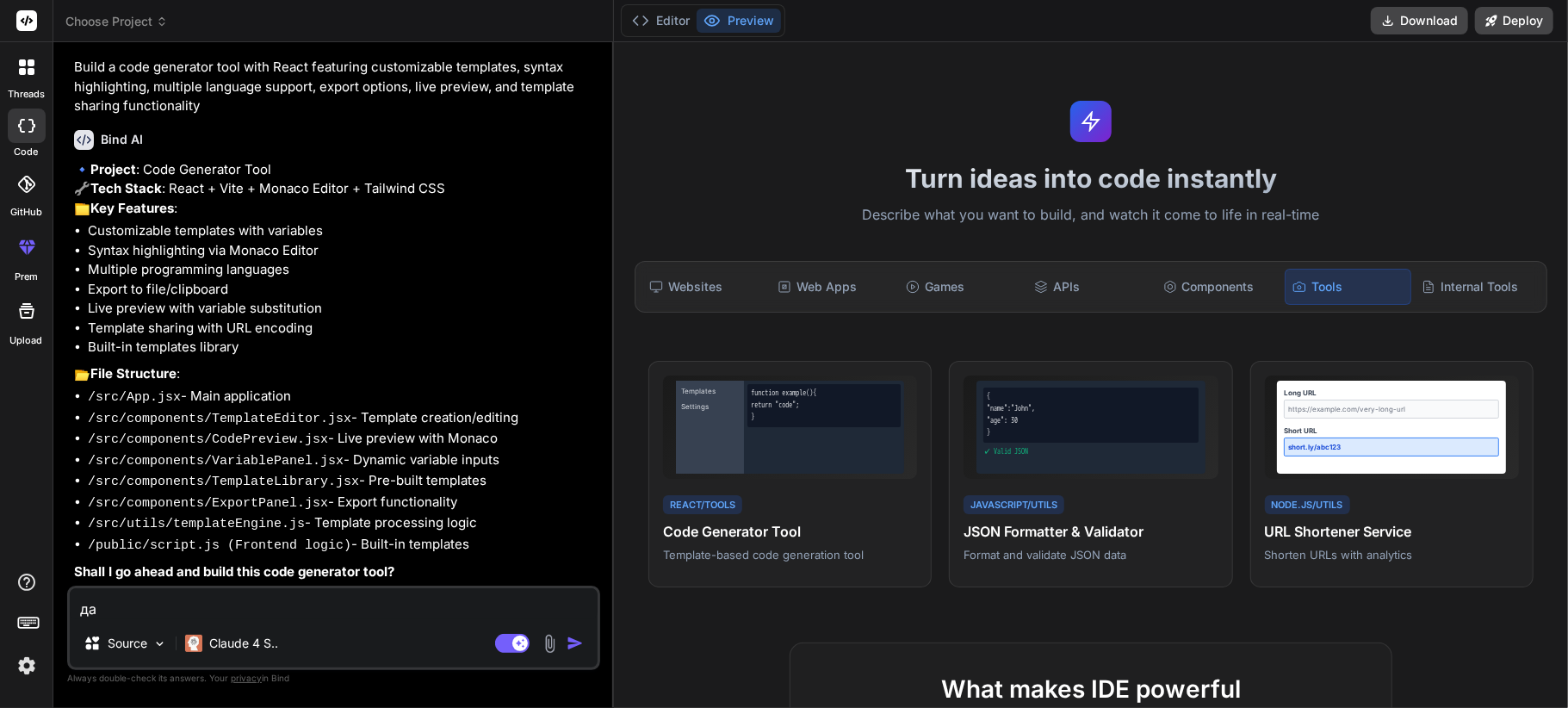 type on "x" 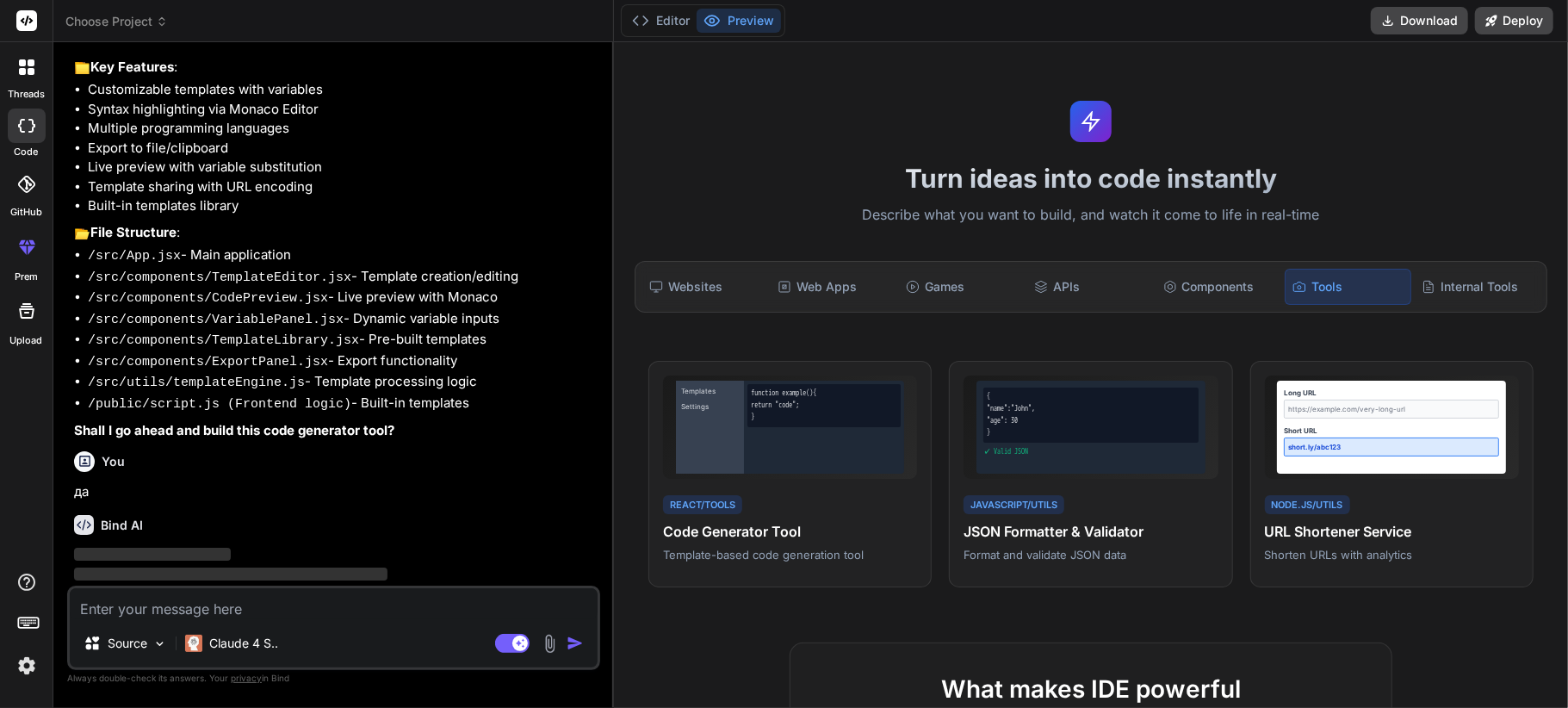 scroll, scrollTop: 248, scrollLeft: 0, axis: vertical 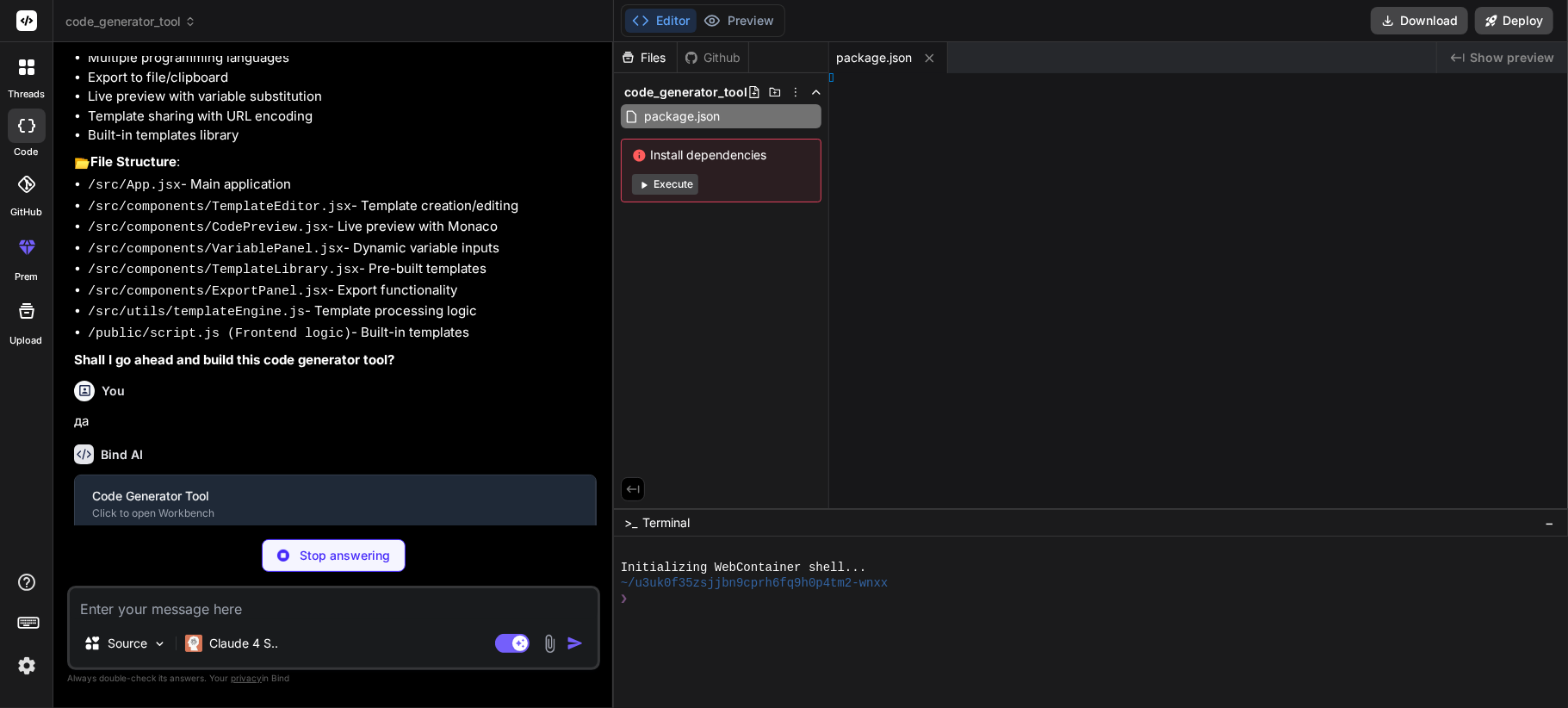 type on "x" 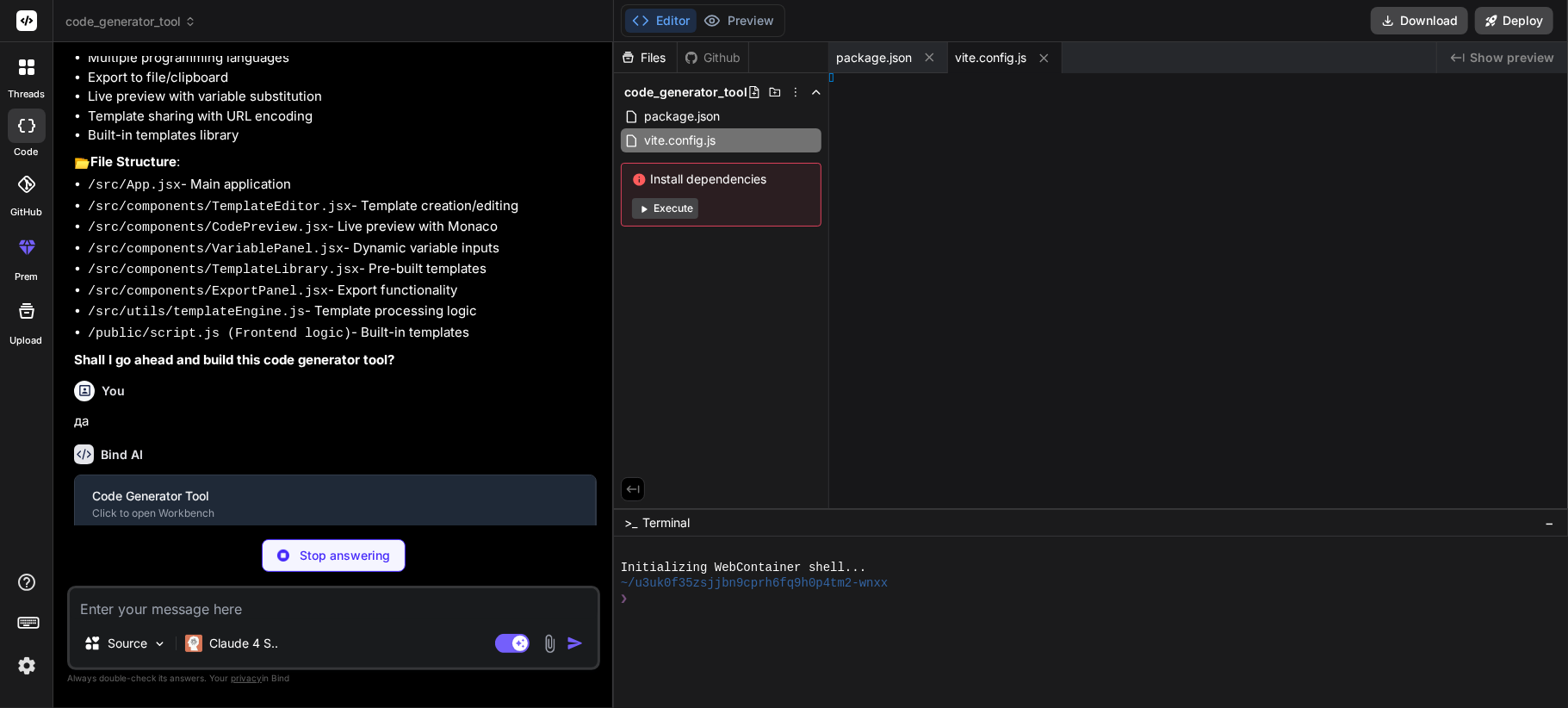 type on "x" 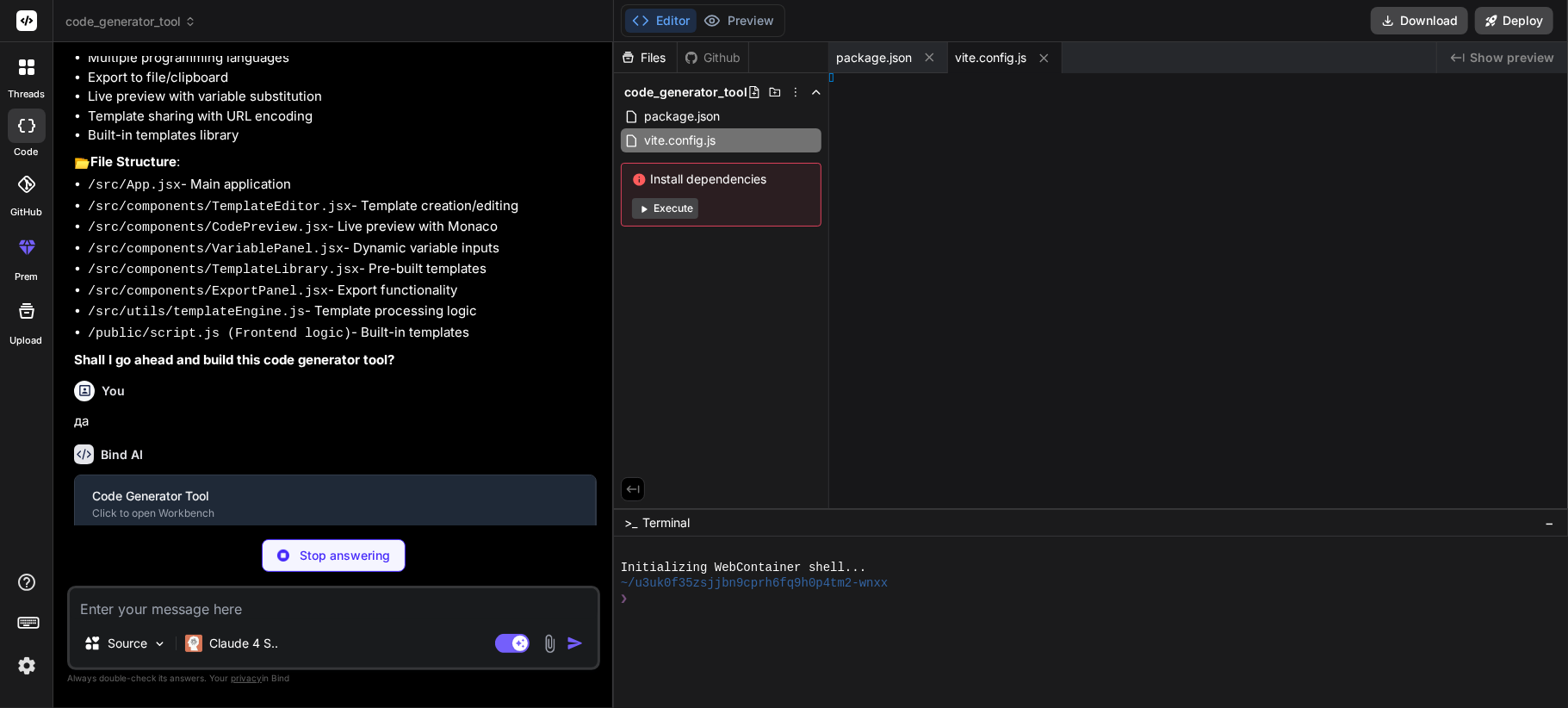type on "x" 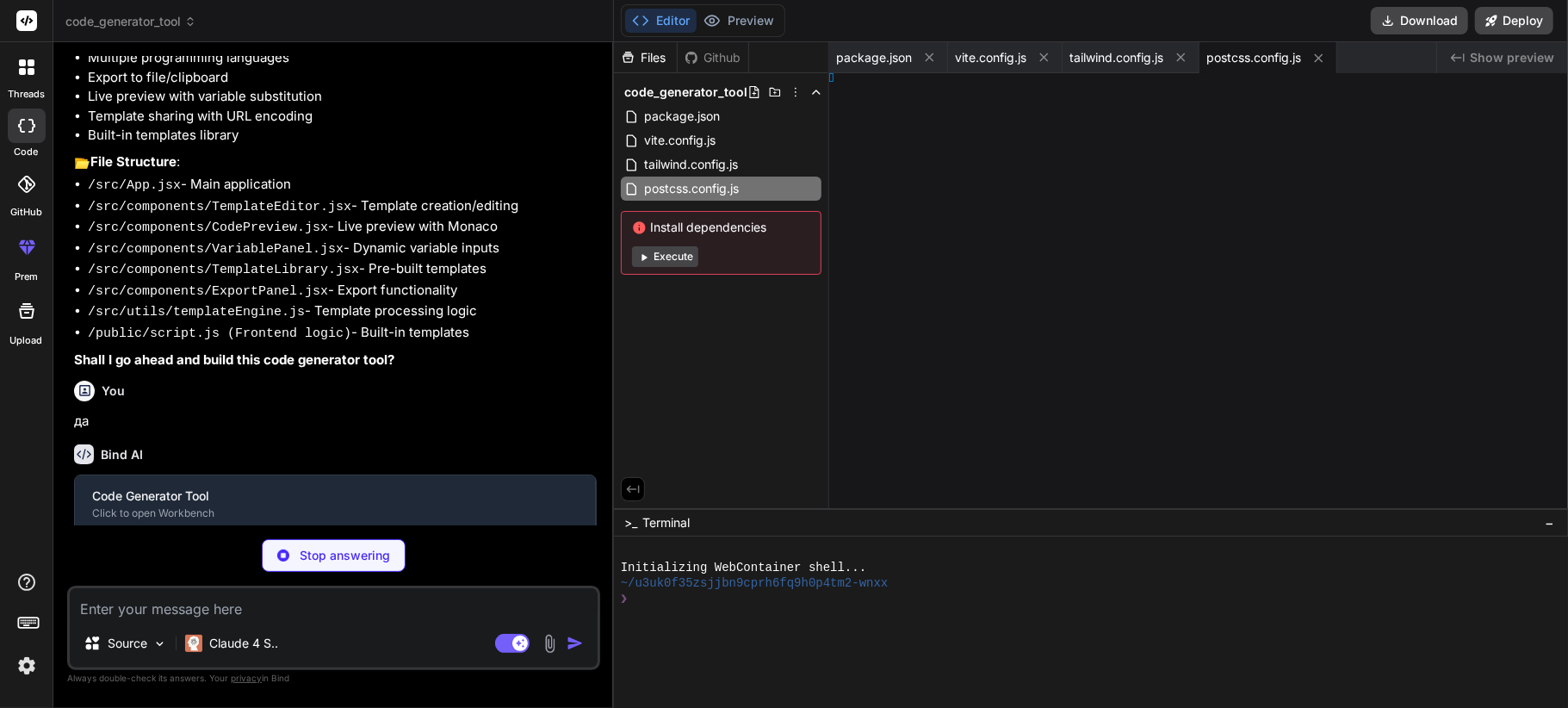 type on "x" 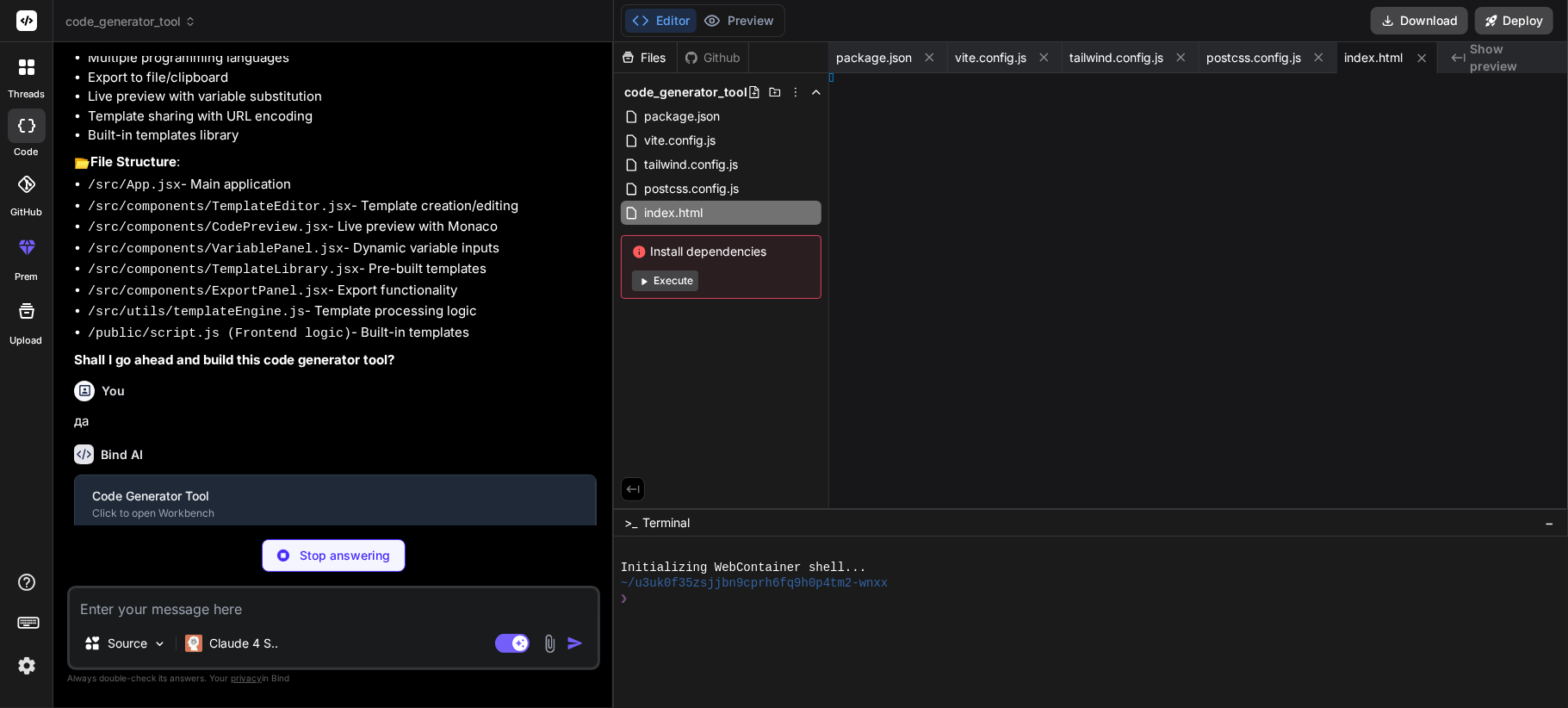 type on "x" 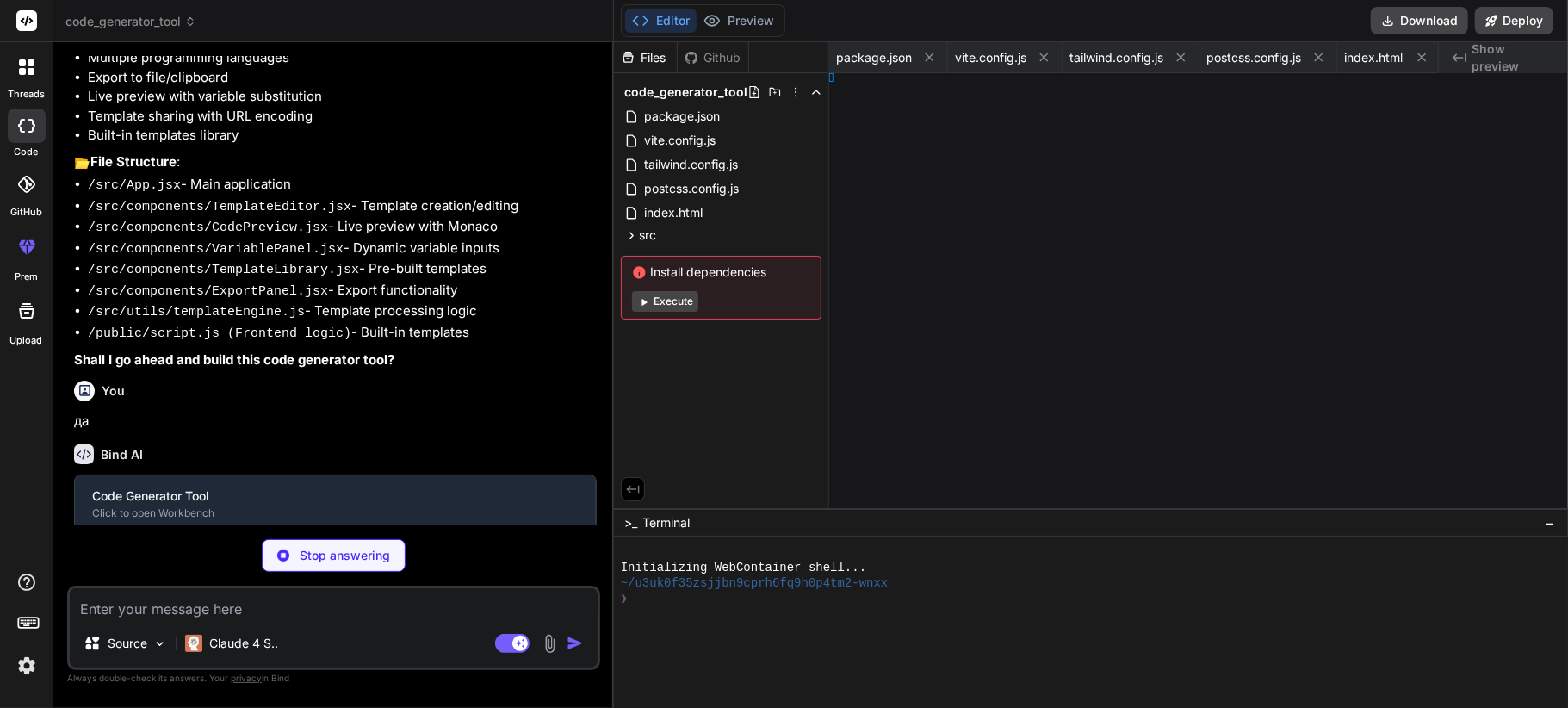 type on "x" 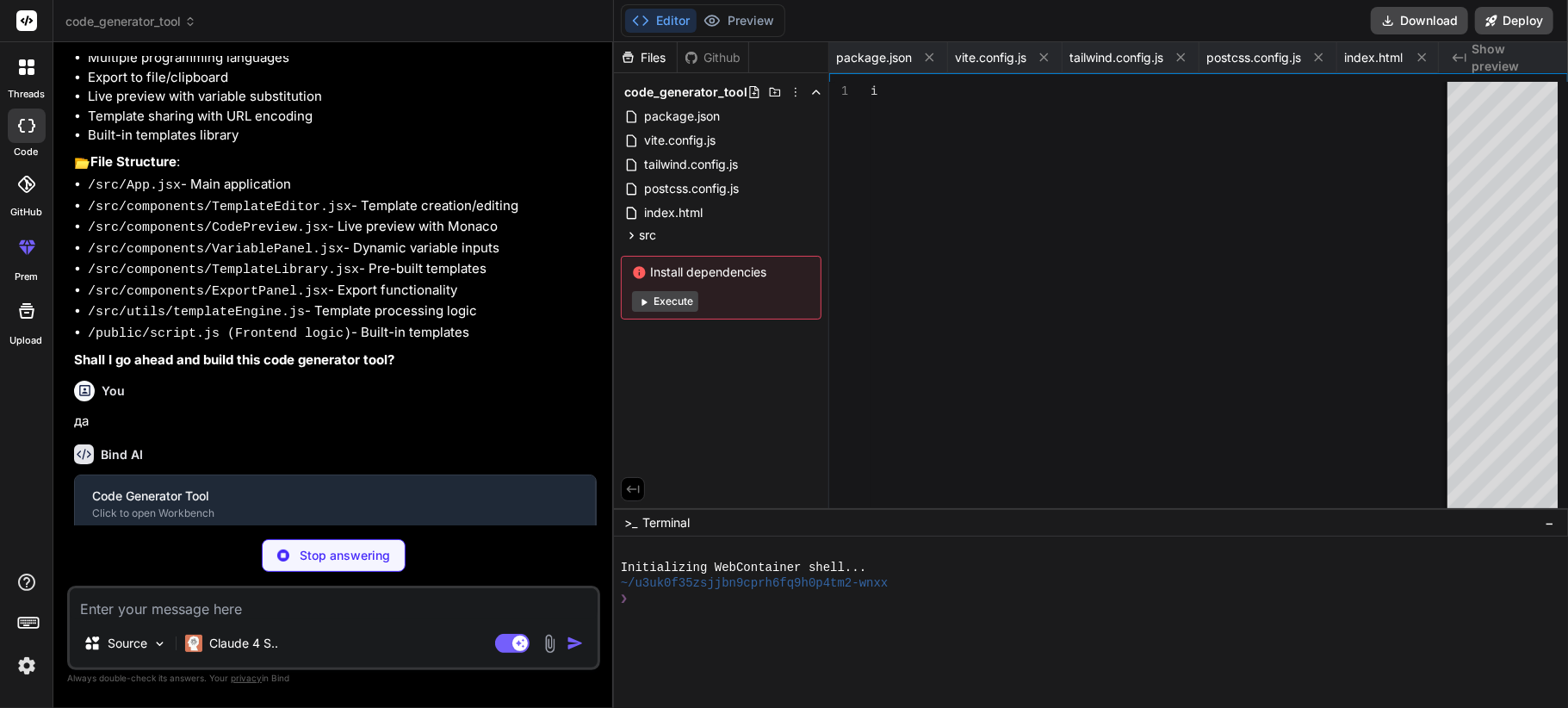 type on "You can modify the code and variables to fit your specific needs.
</p>
</div>
</div>
</div>
);
};
export default TemplateLibrary;" 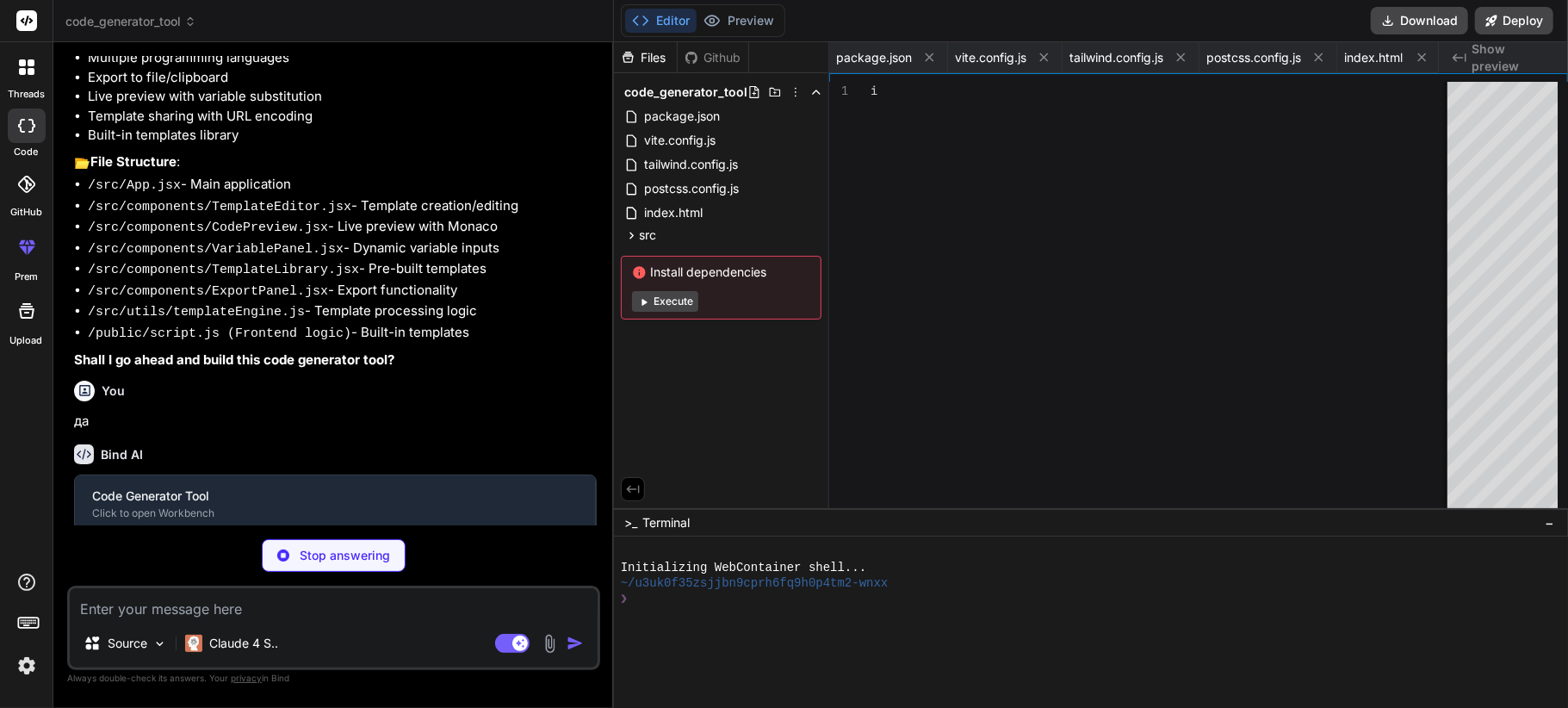scroll, scrollTop: 248, scrollLeft: 0, axis: vertical 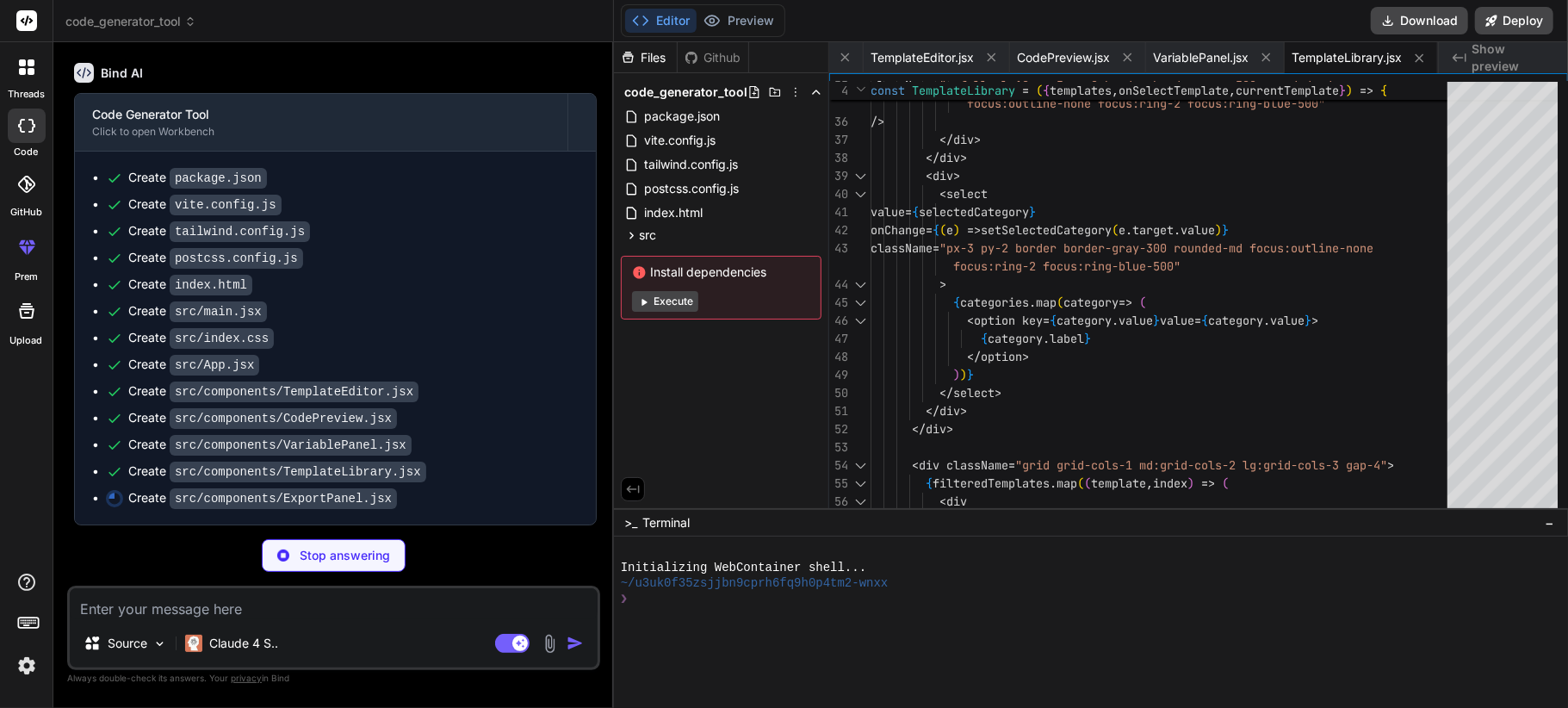 type on "x" 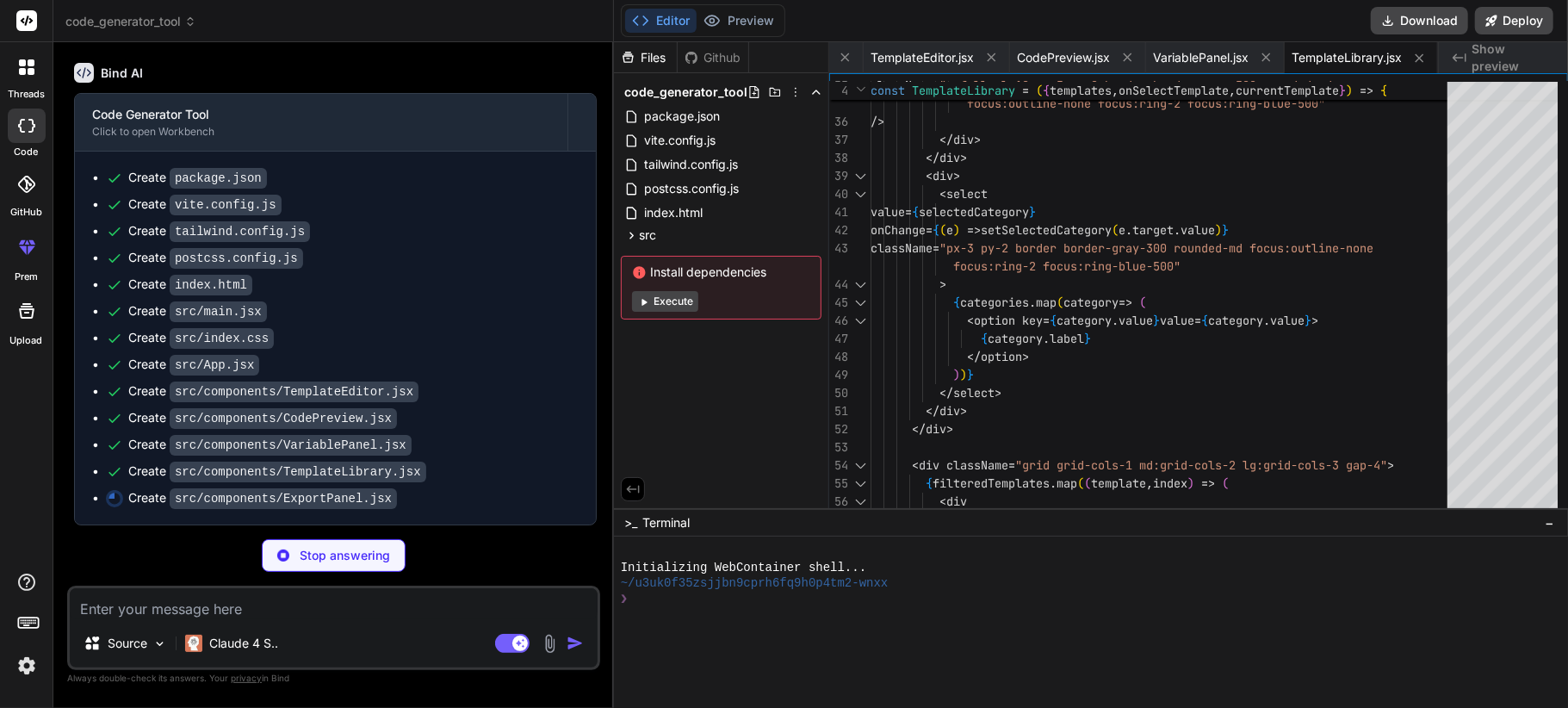 type on "<p>Lines: {code.split('\n').length}</p>
</div>
</div>
</div>
);
};
export default ExportPanel;" 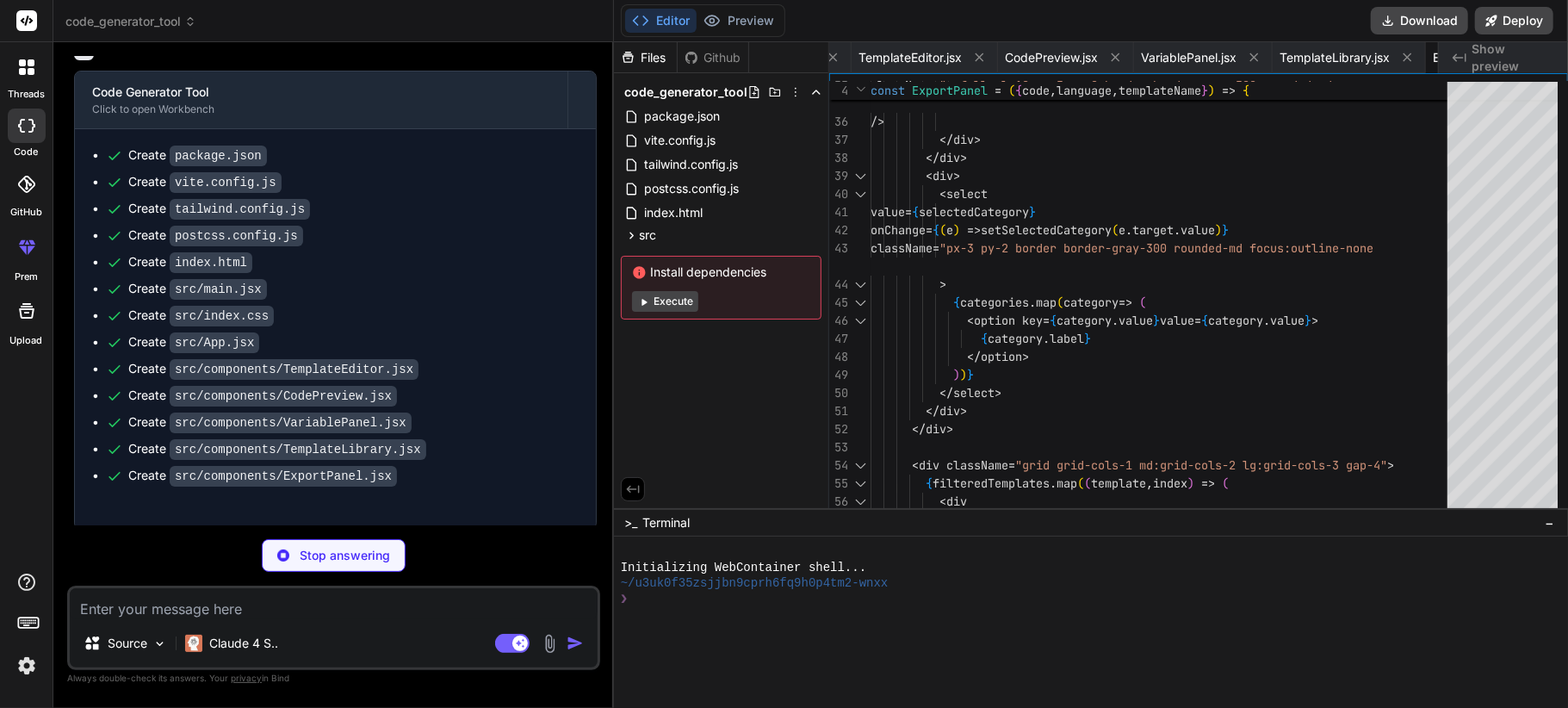 type on "x" 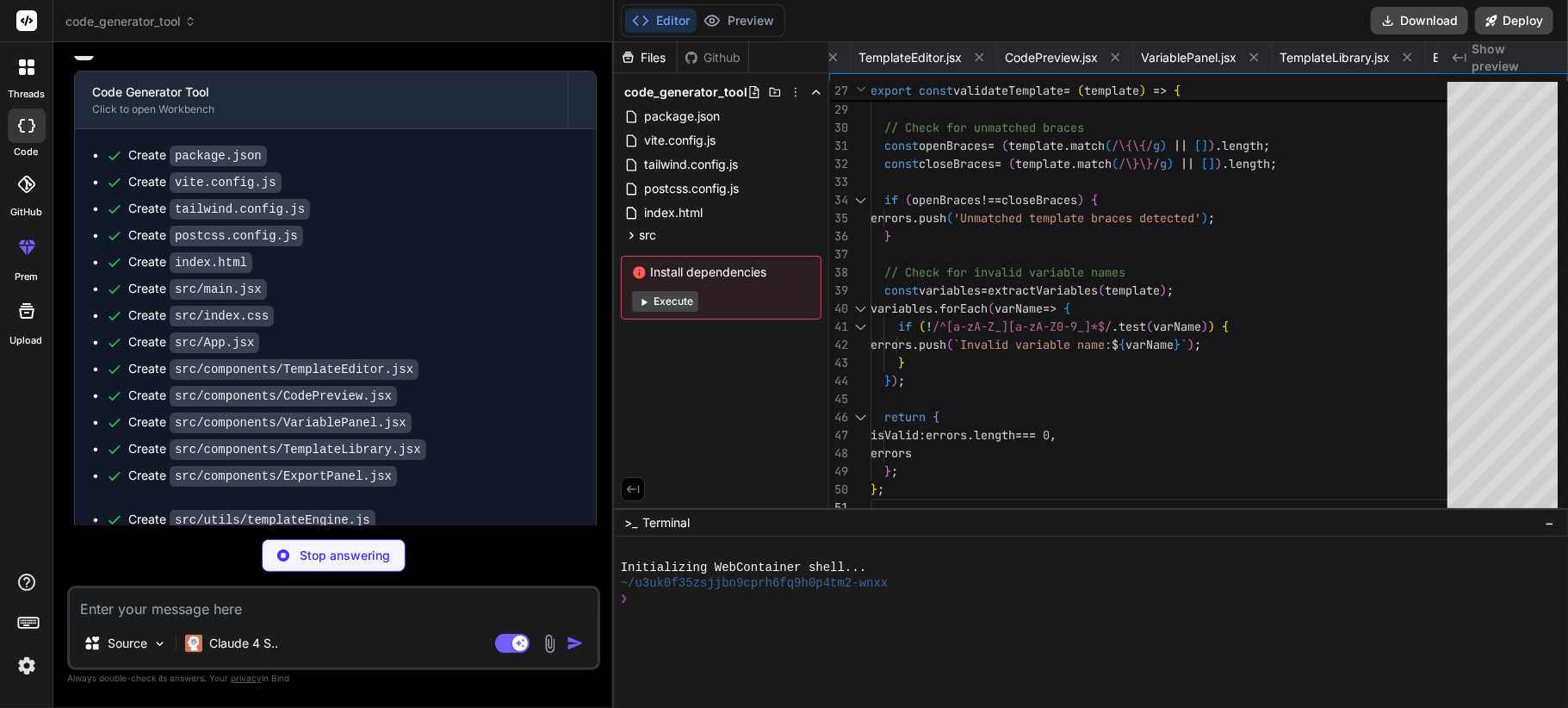 scroll, scrollTop: 0, scrollLeft: 1174, axis: horizontal 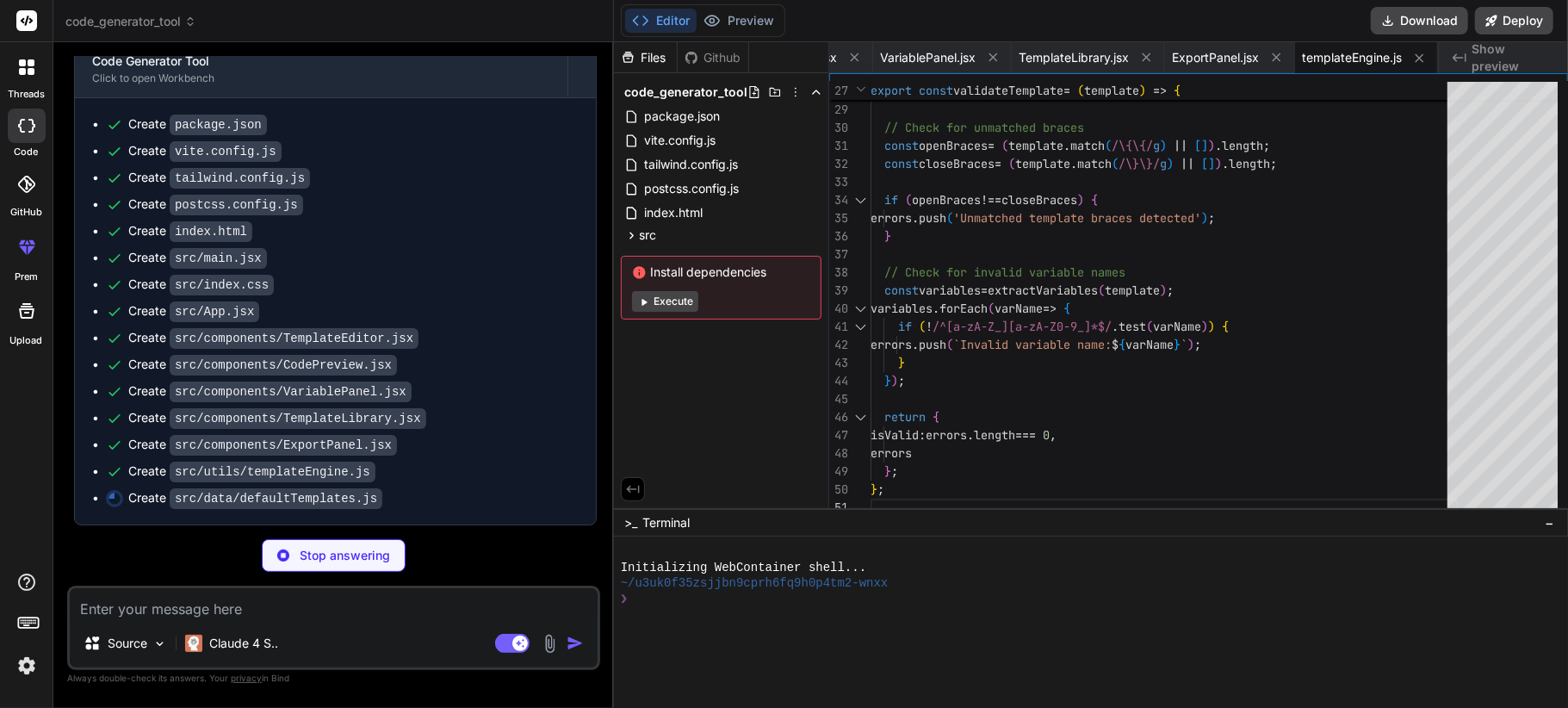 type on "x" 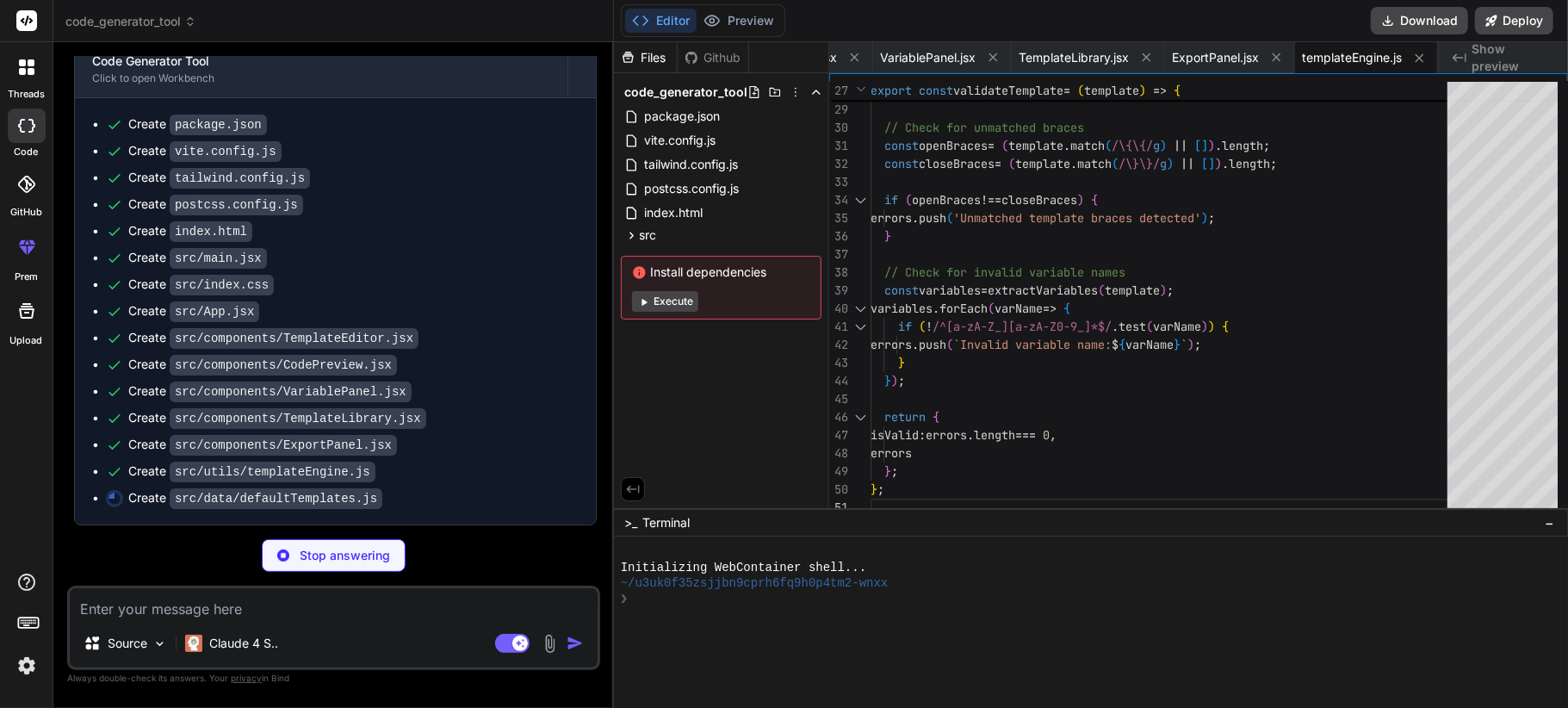 type on "{{additionalJS}}
</body>
</html>`
}
];" 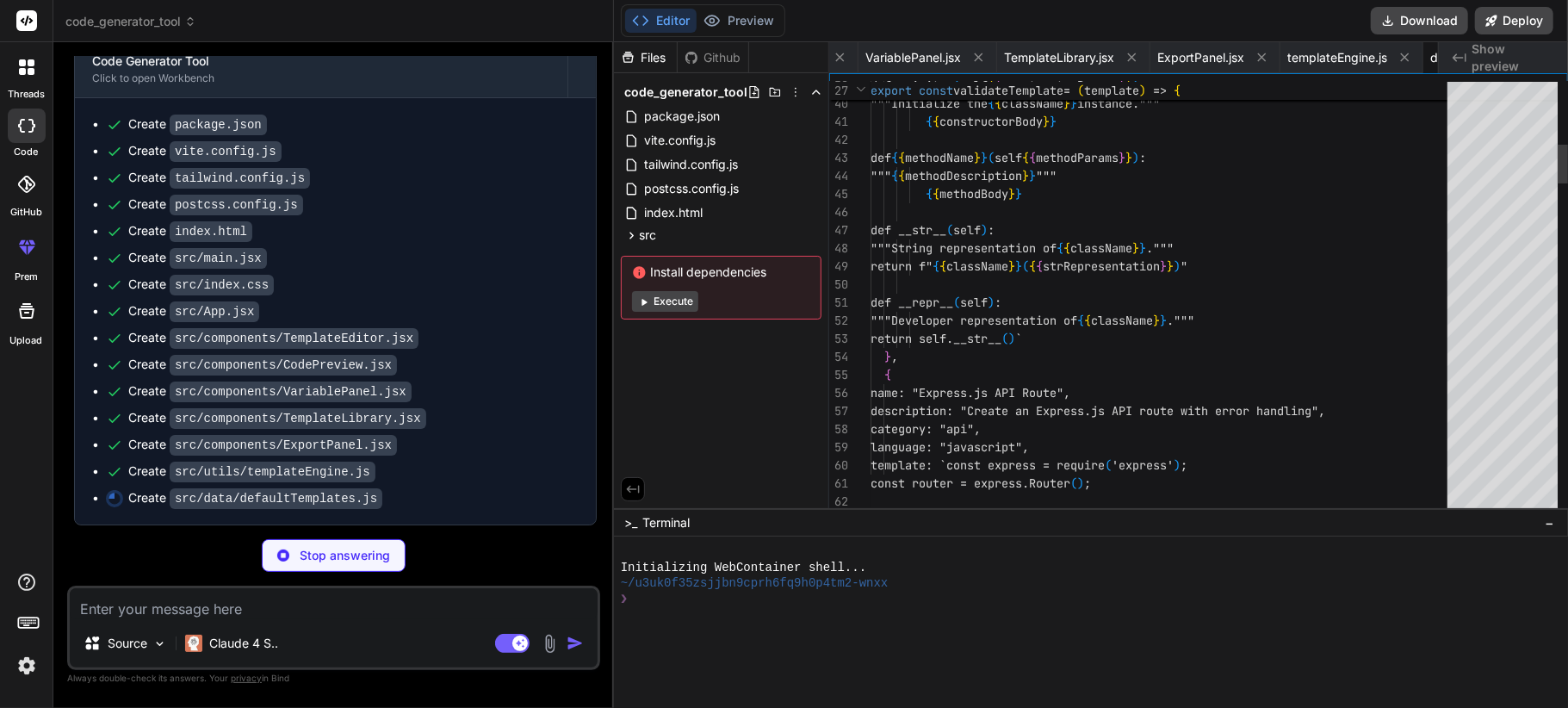 scroll, scrollTop: 0, scrollLeft: 1328, axis: horizontal 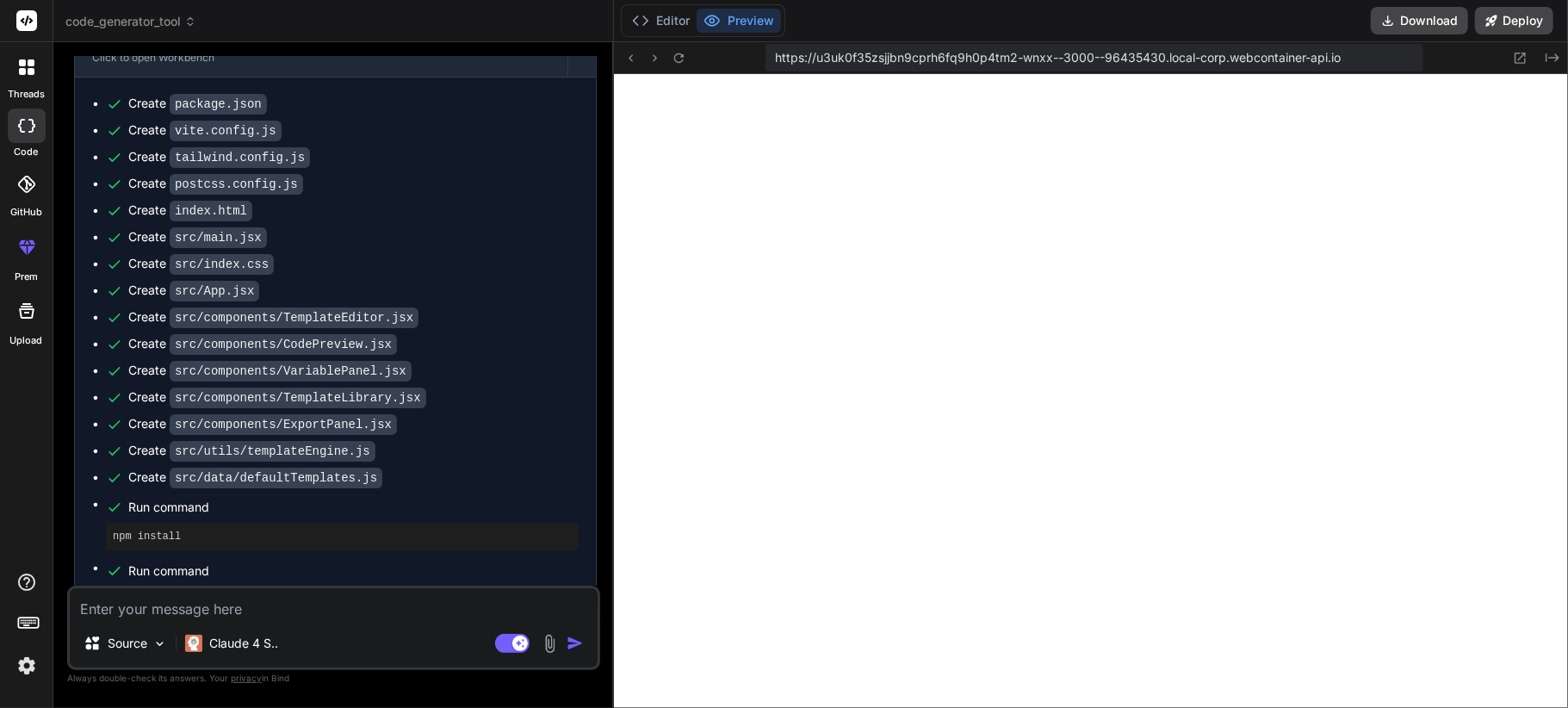 type on "x" 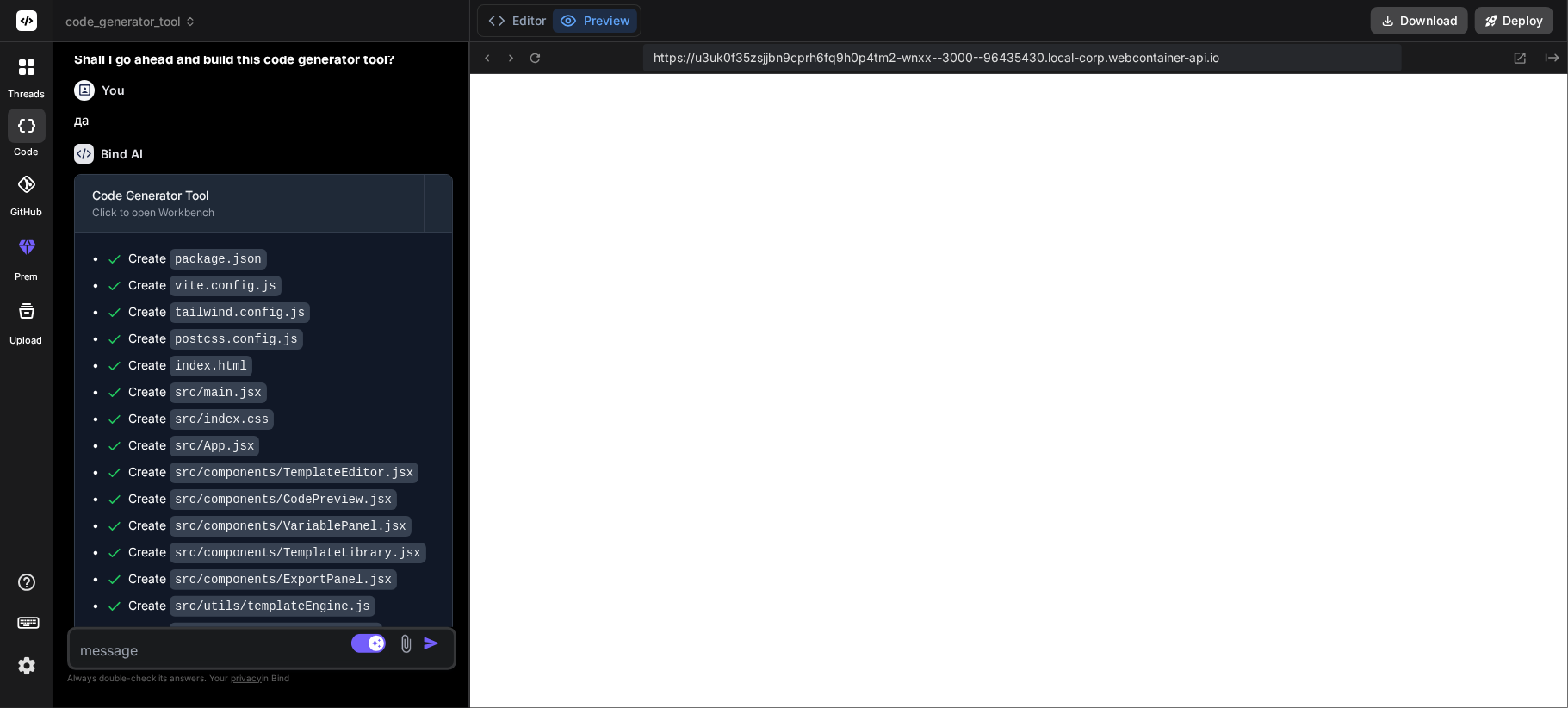type on "x" 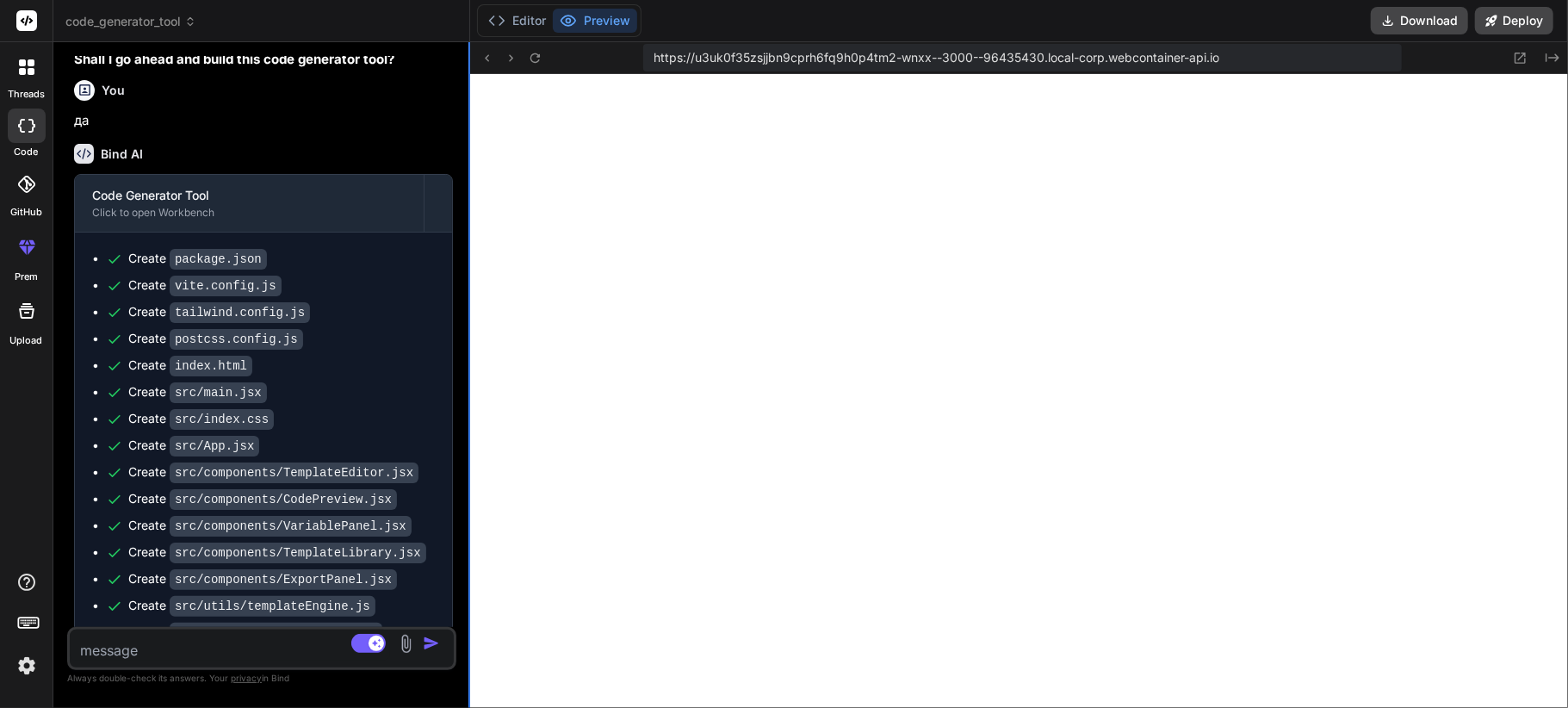 drag, startPoint x: 613, startPoint y: 208, endPoint x: 393, endPoint y: 212, distance: 220.03636 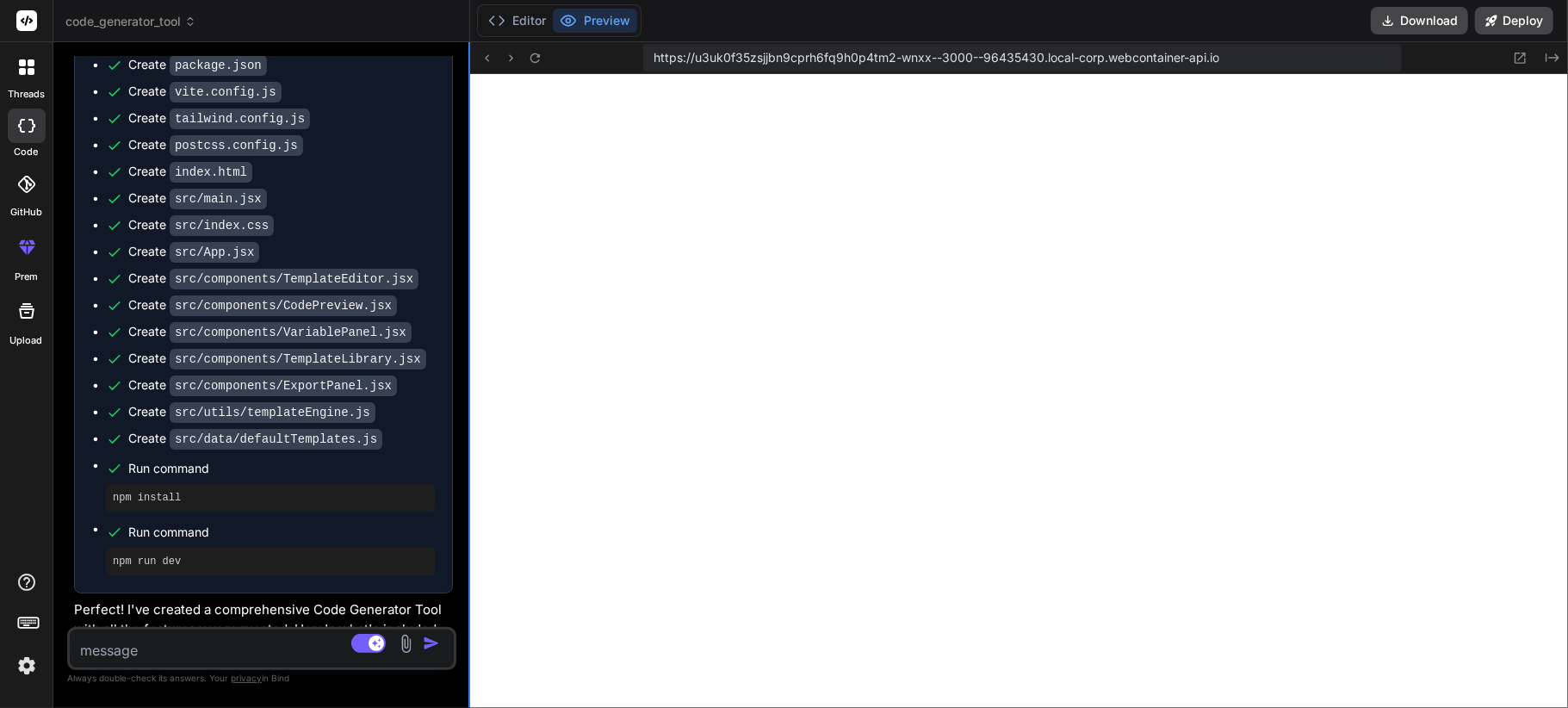 type on "x" 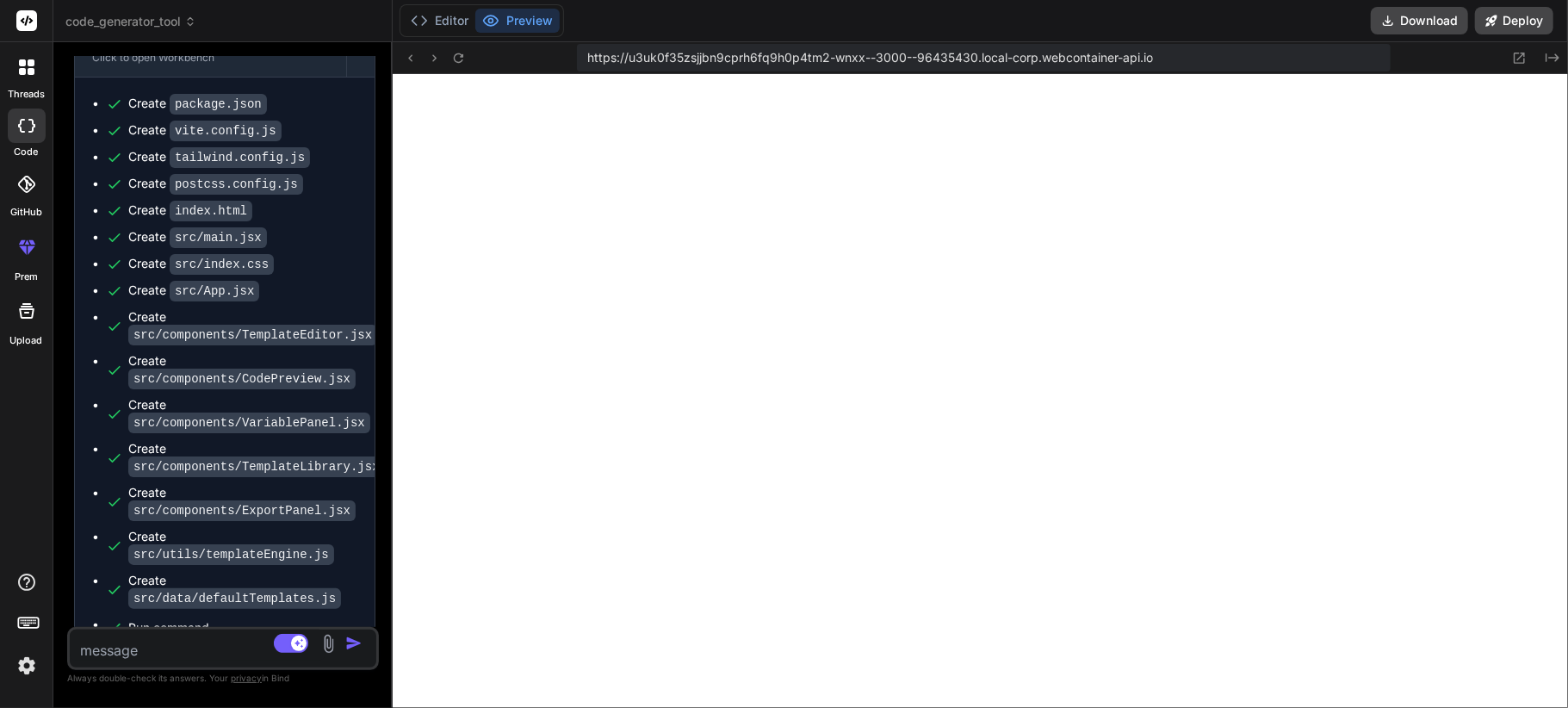 click on "code_generator_tool" at bounding box center (131, 22) 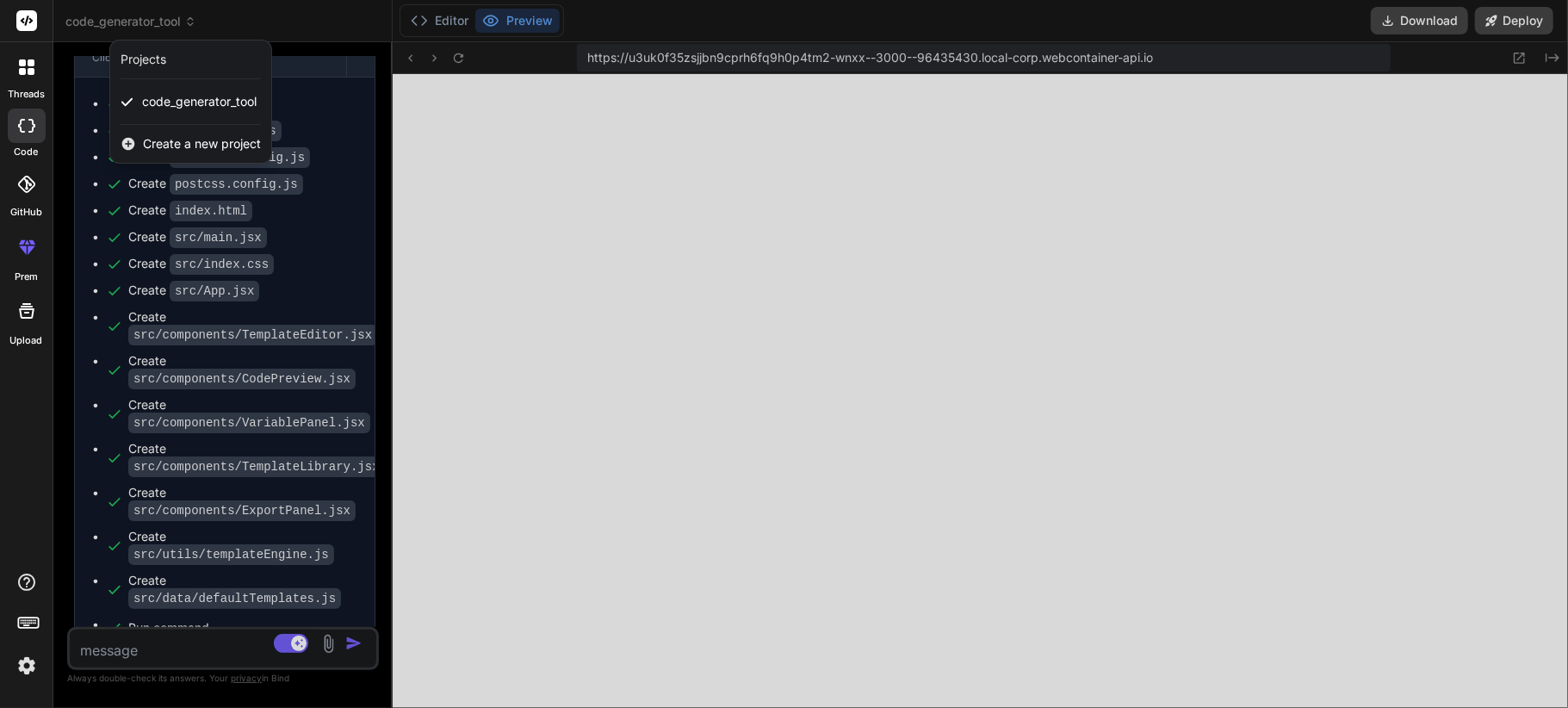 click on "Create a new project" at bounding box center [201, 144] 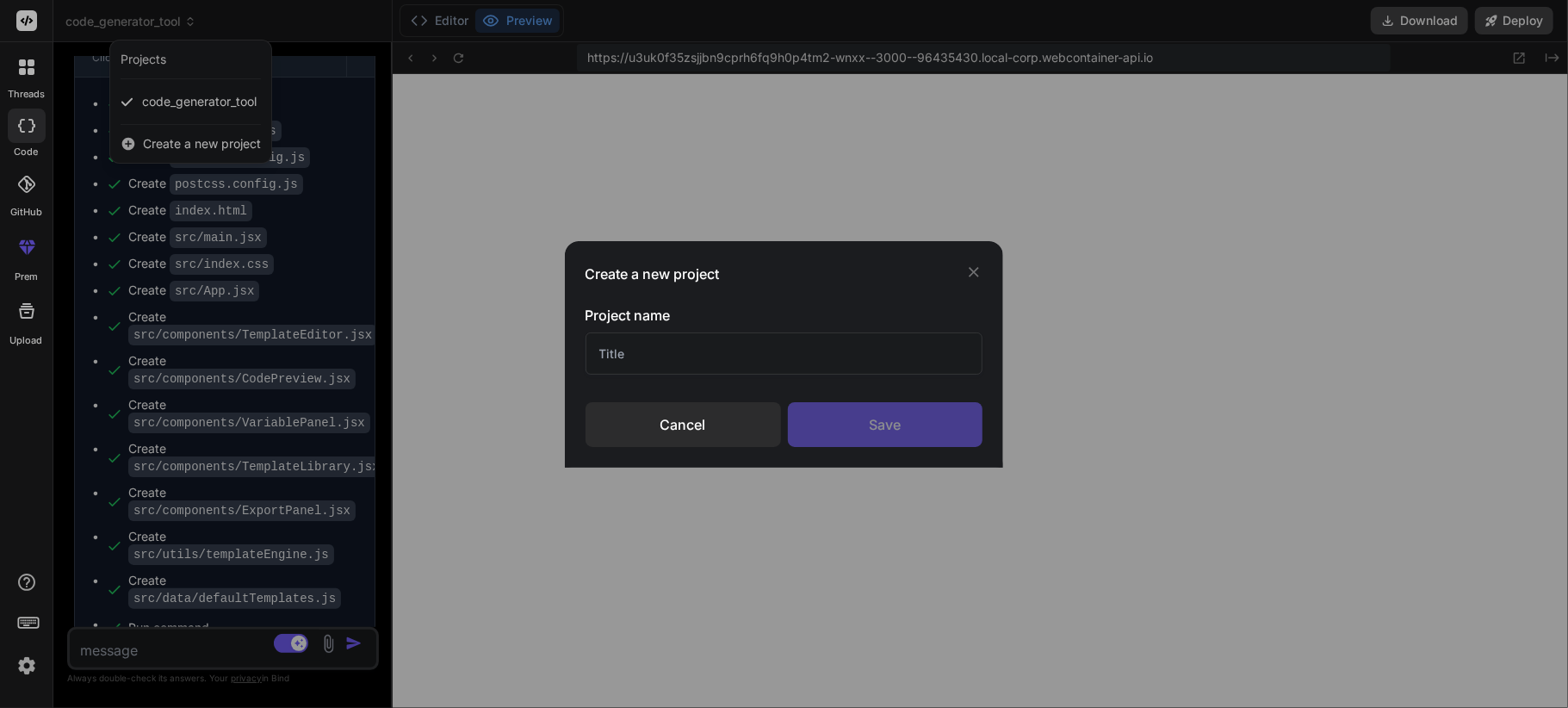 click at bounding box center (784, 353) 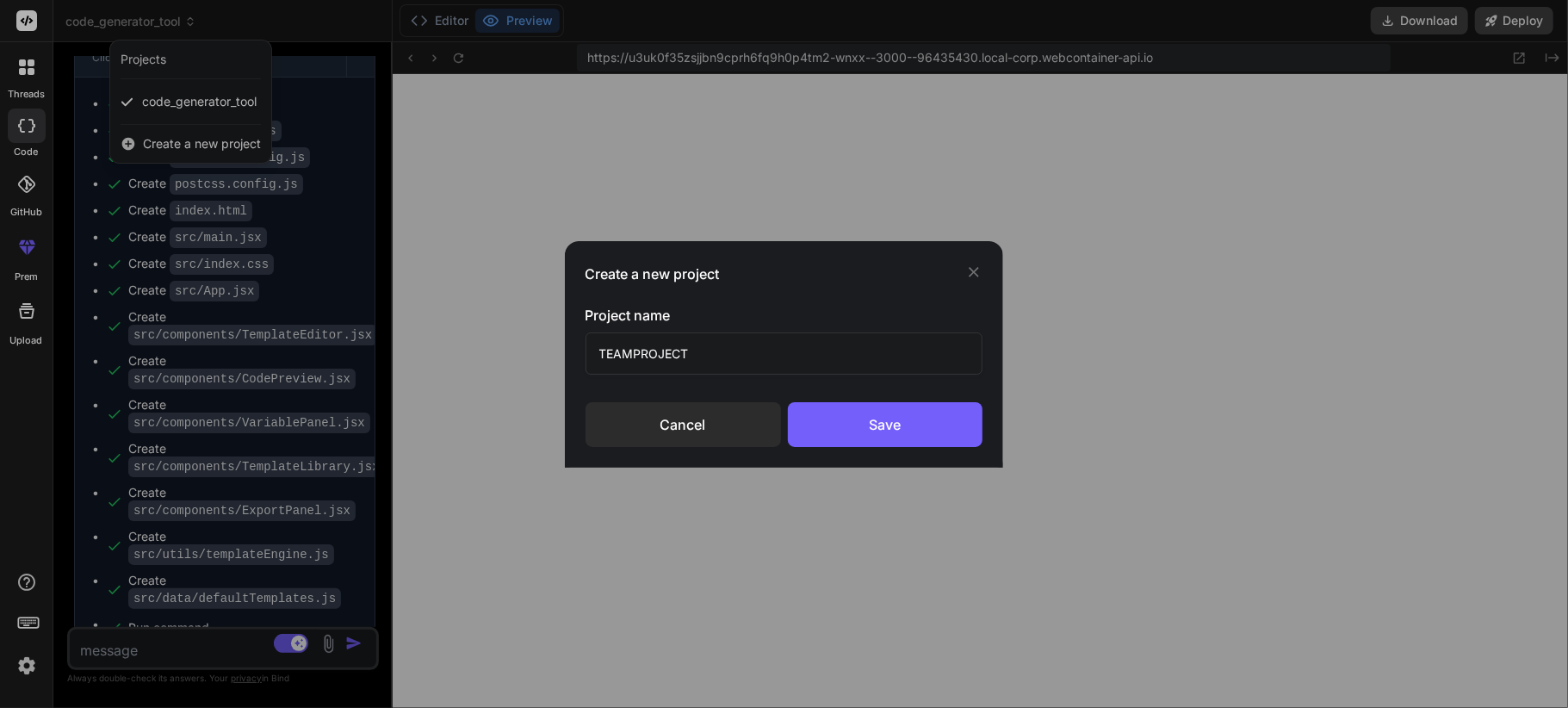 drag, startPoint x: 883, startPoint y: 349, endPoint x: 892, endPoint y: 377, distance: 29.41088 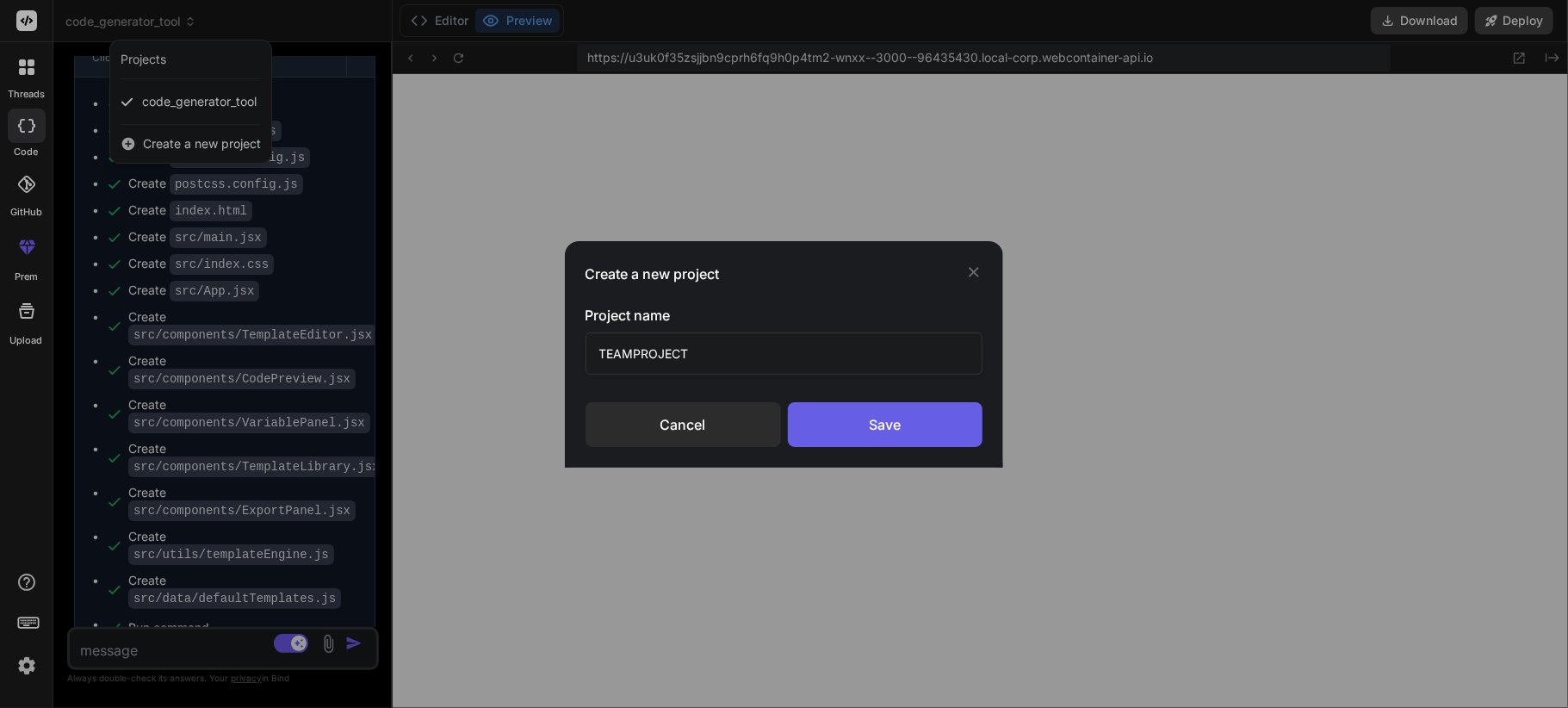 type on "TEAMPROJECT" 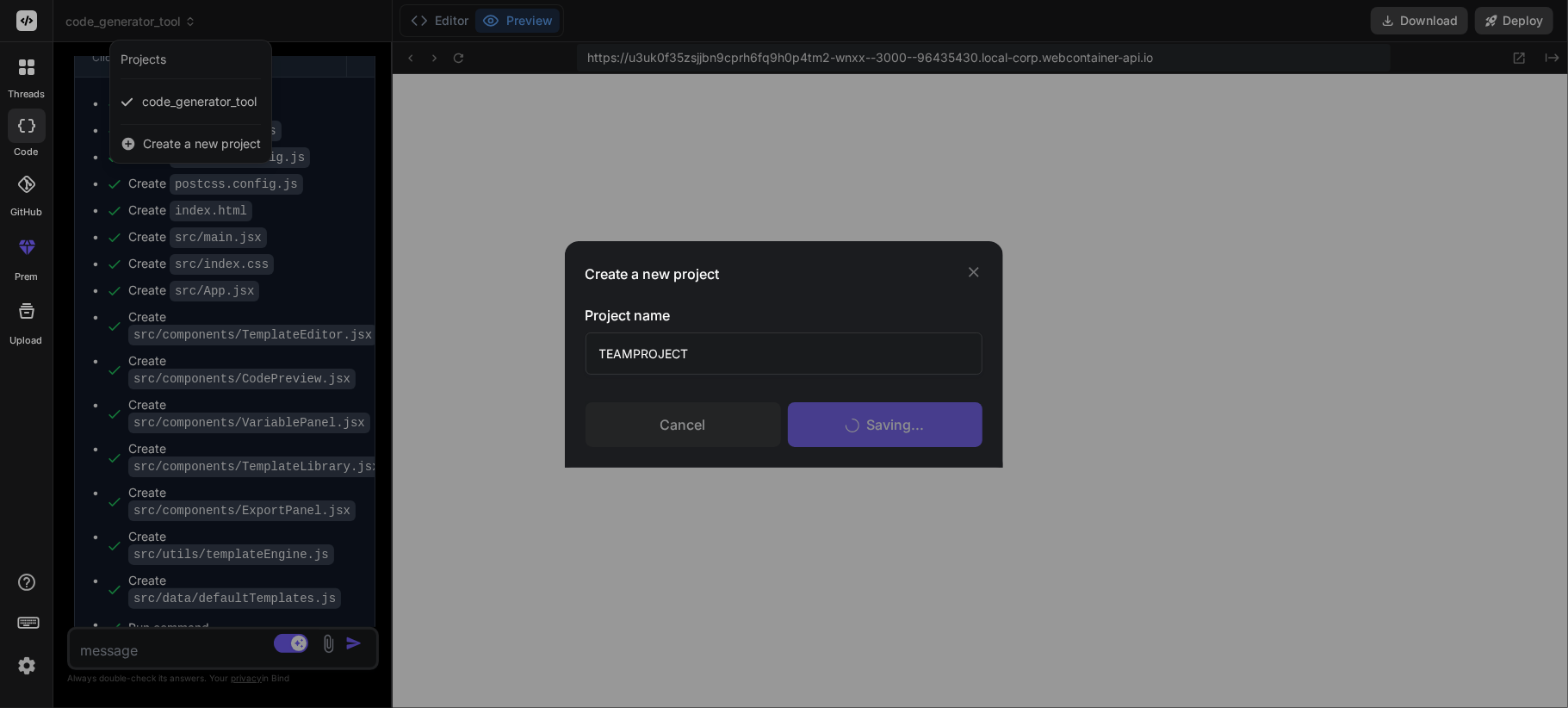 scroll, scrollTop: 0, scrollLeft: 0, axis: both 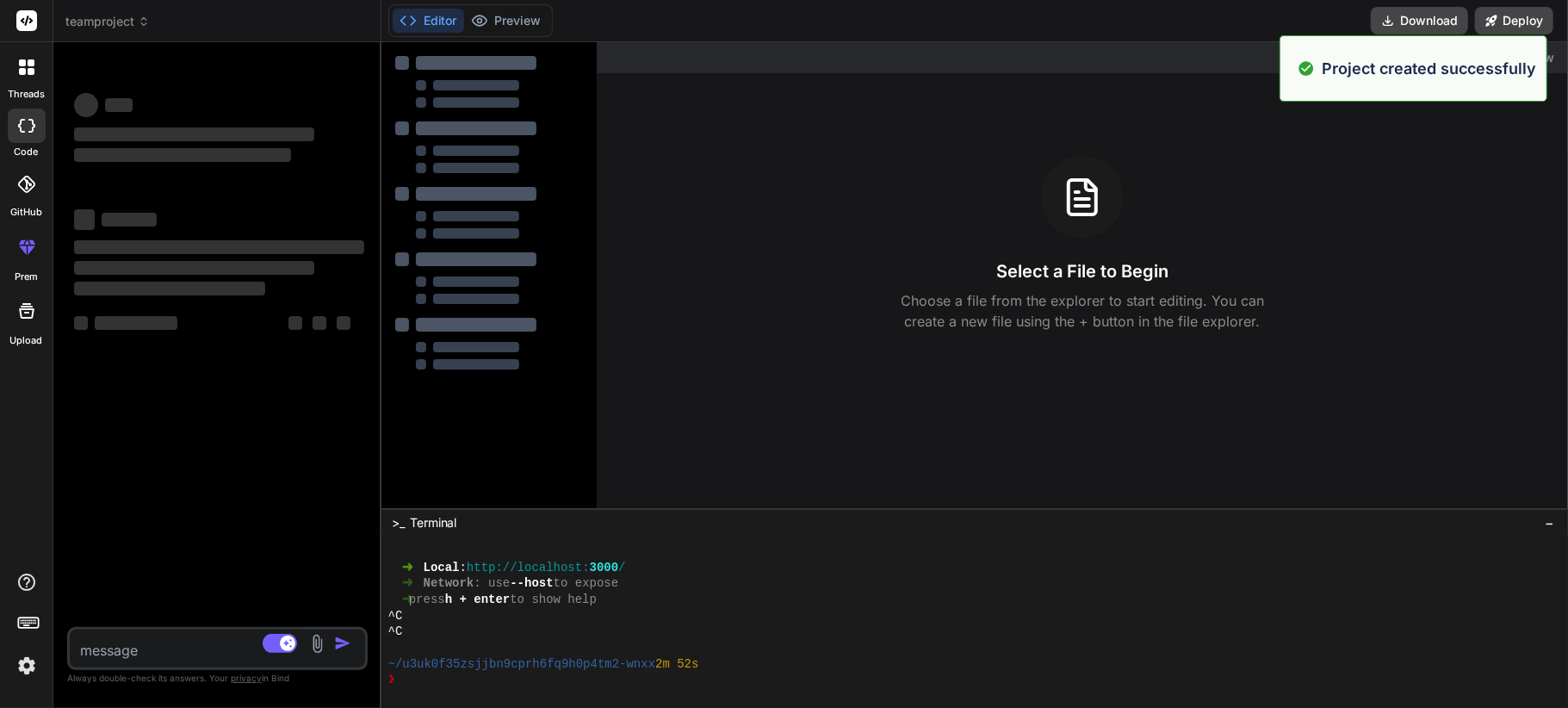 click on "‌ ‌ ‌ ‌ ‌ ‌ ‌ ‌ ‌ ‌ ‌ ‌ ‌ ‌" at bounding box center [219, 341] 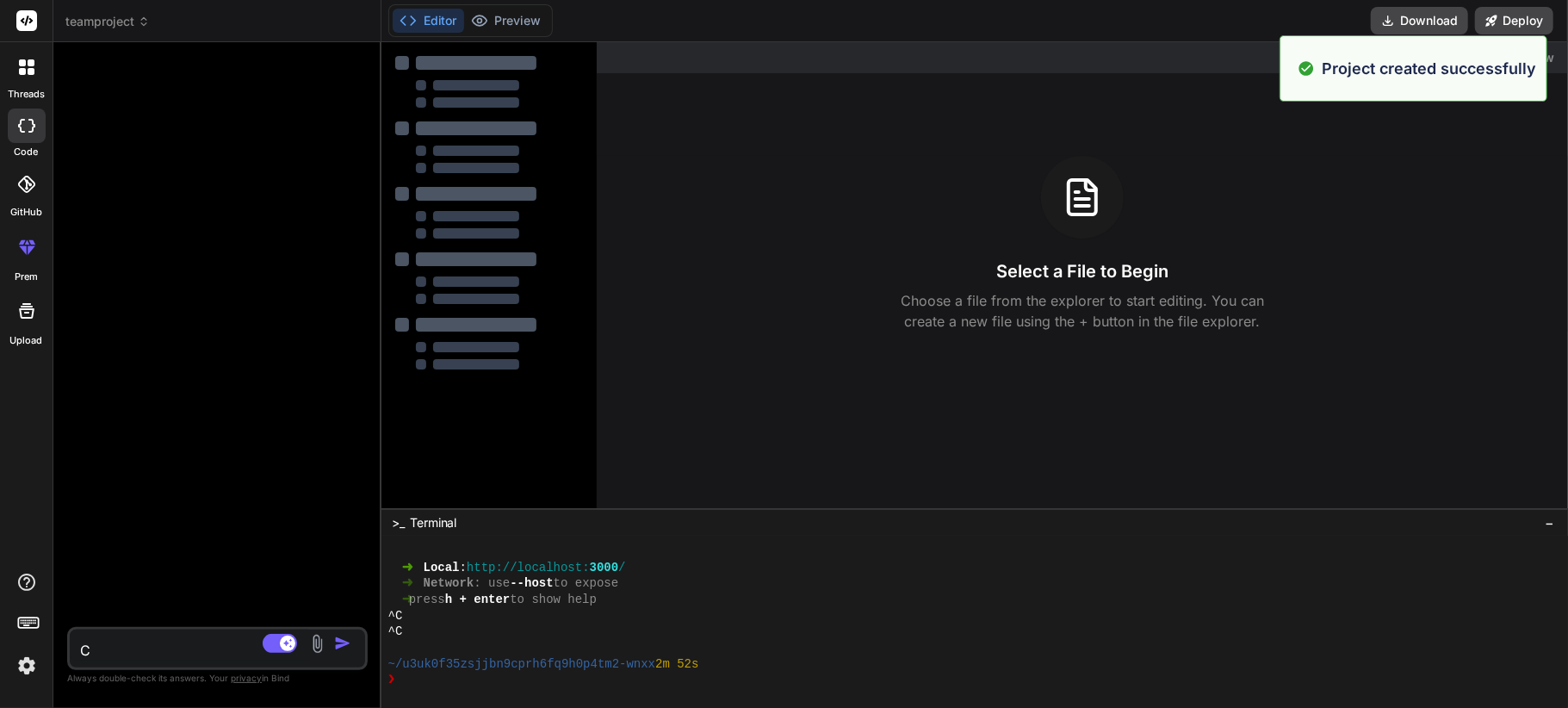 type on "CJ" 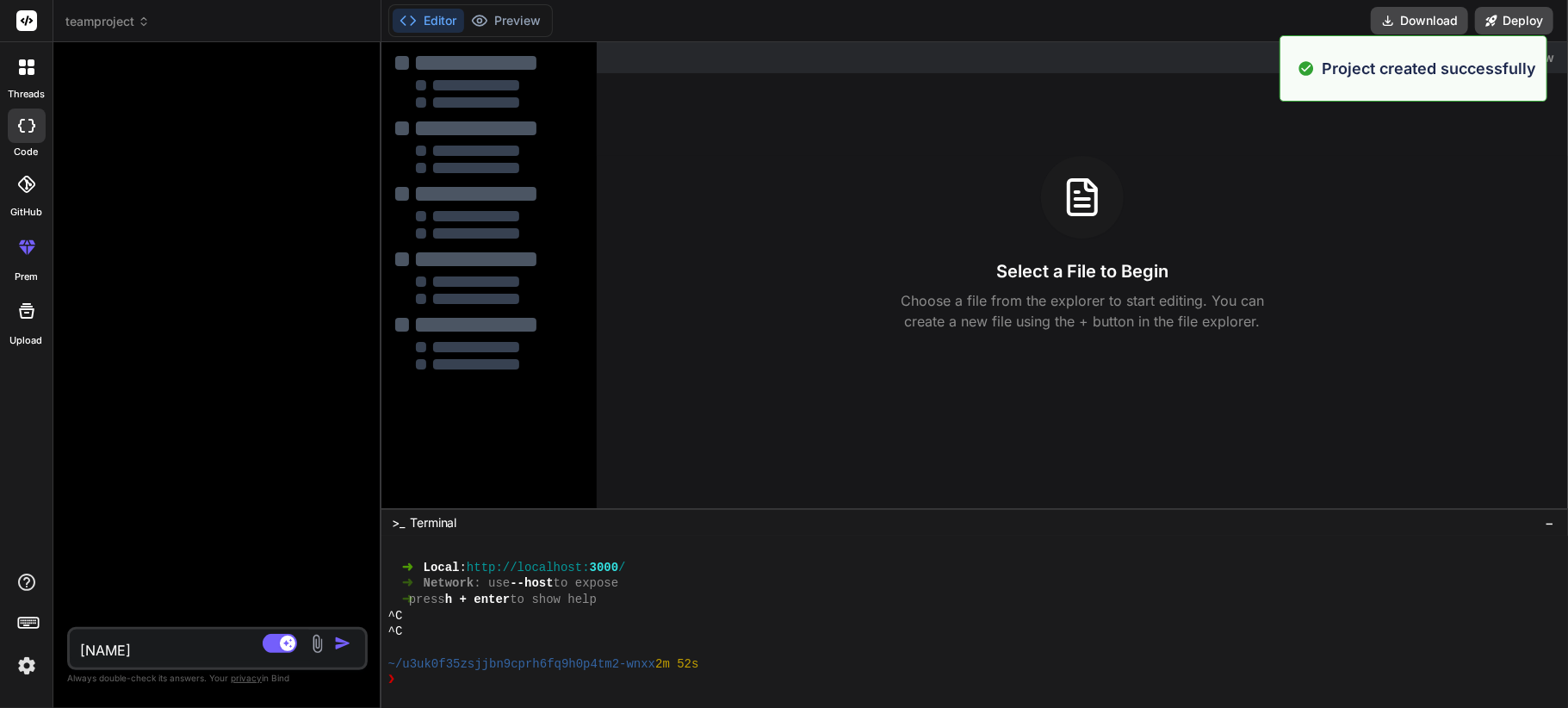 type on "x" 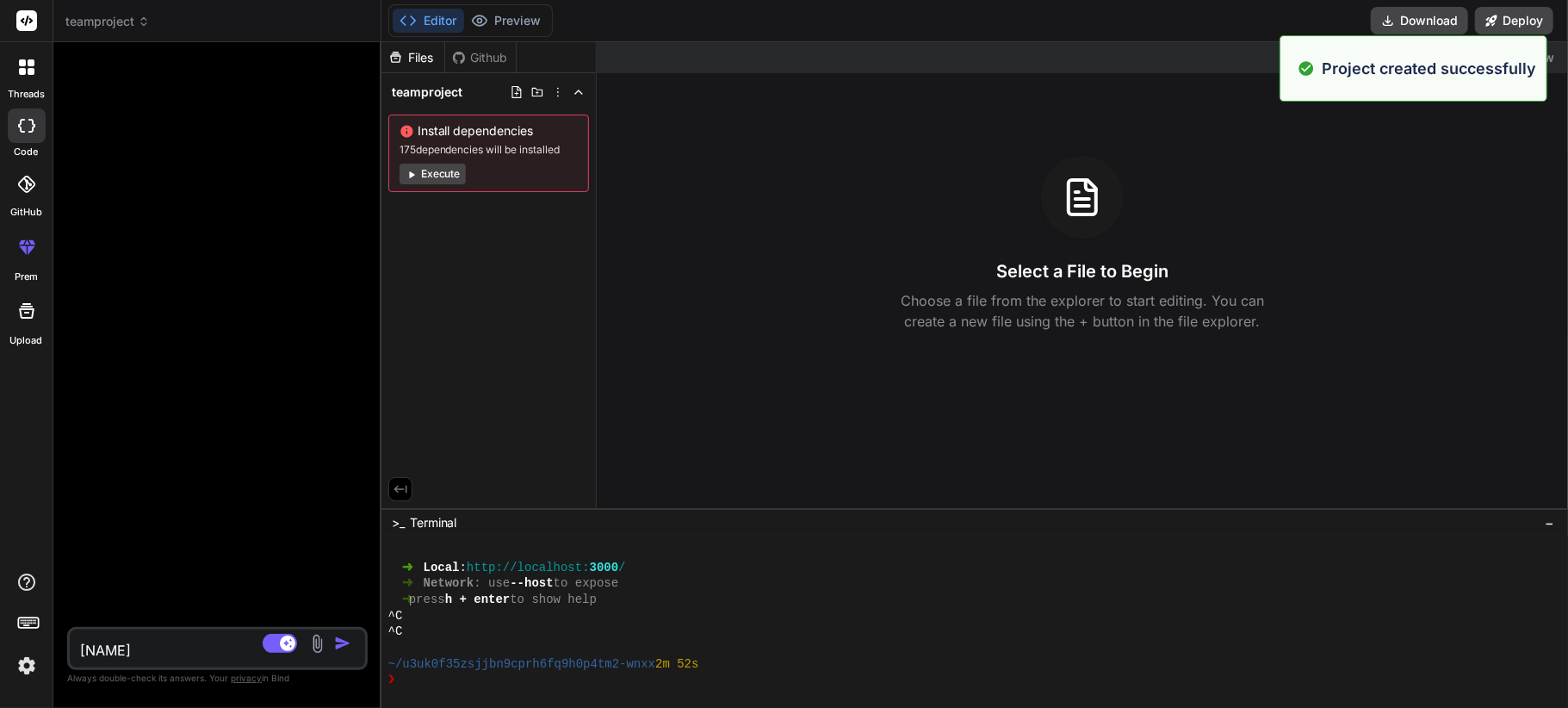 type on "CJP" 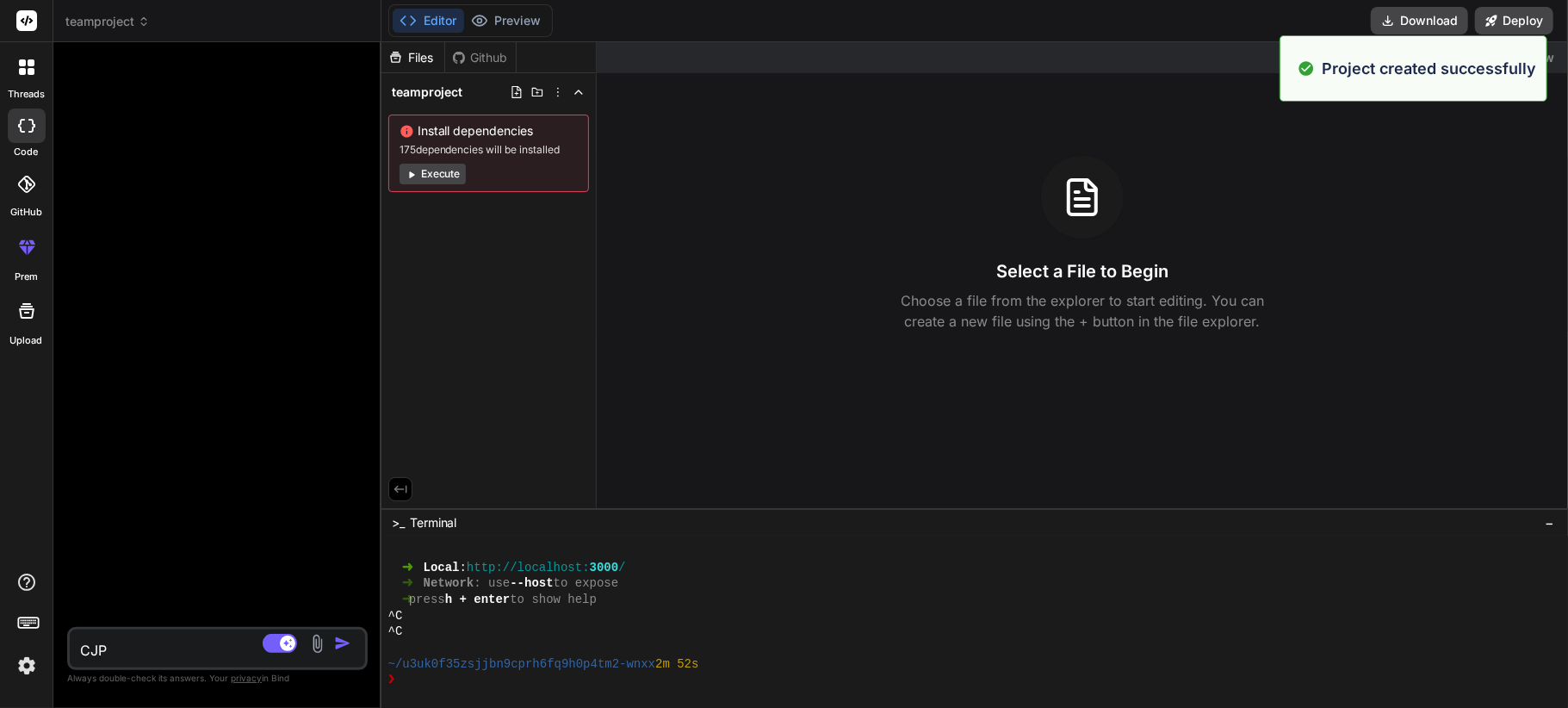 type on "CJ" 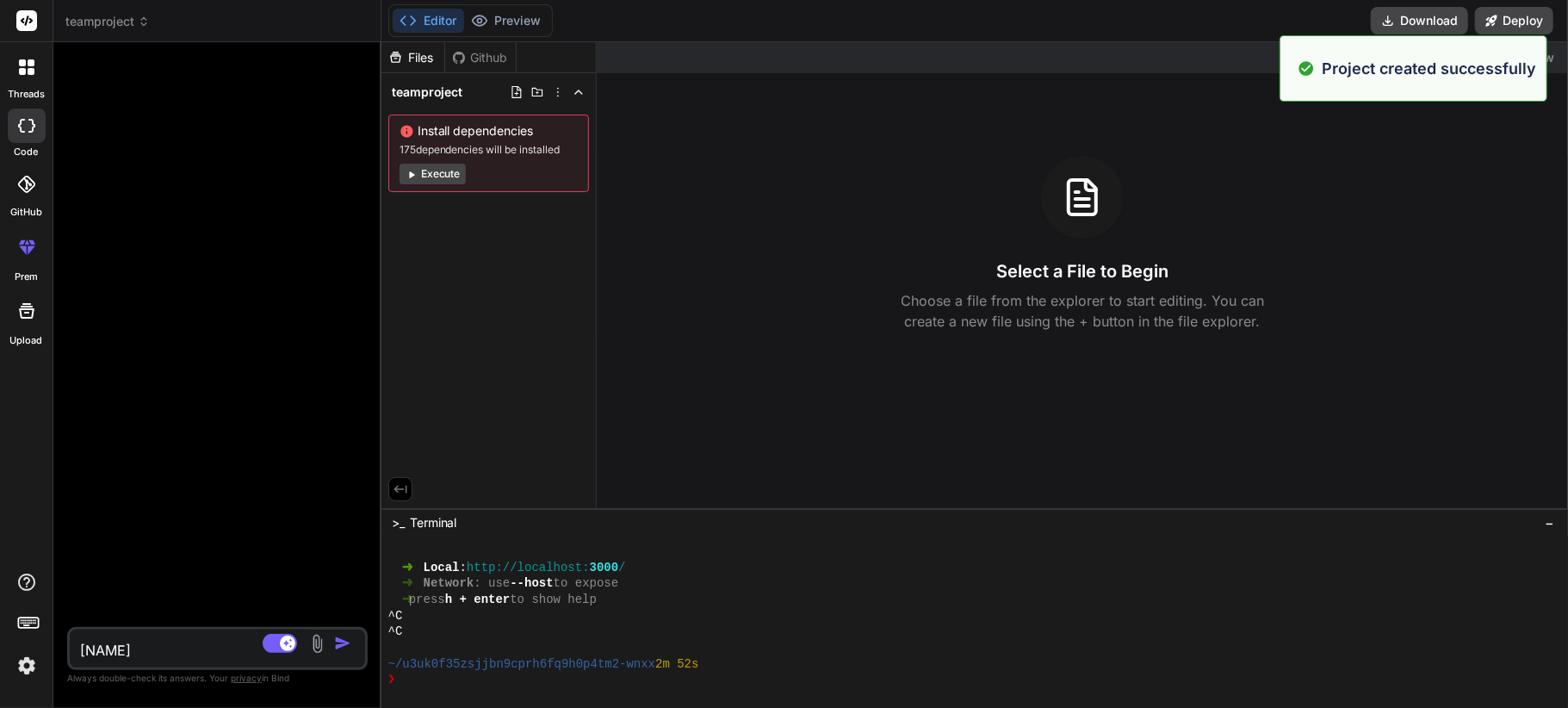 type on "C" 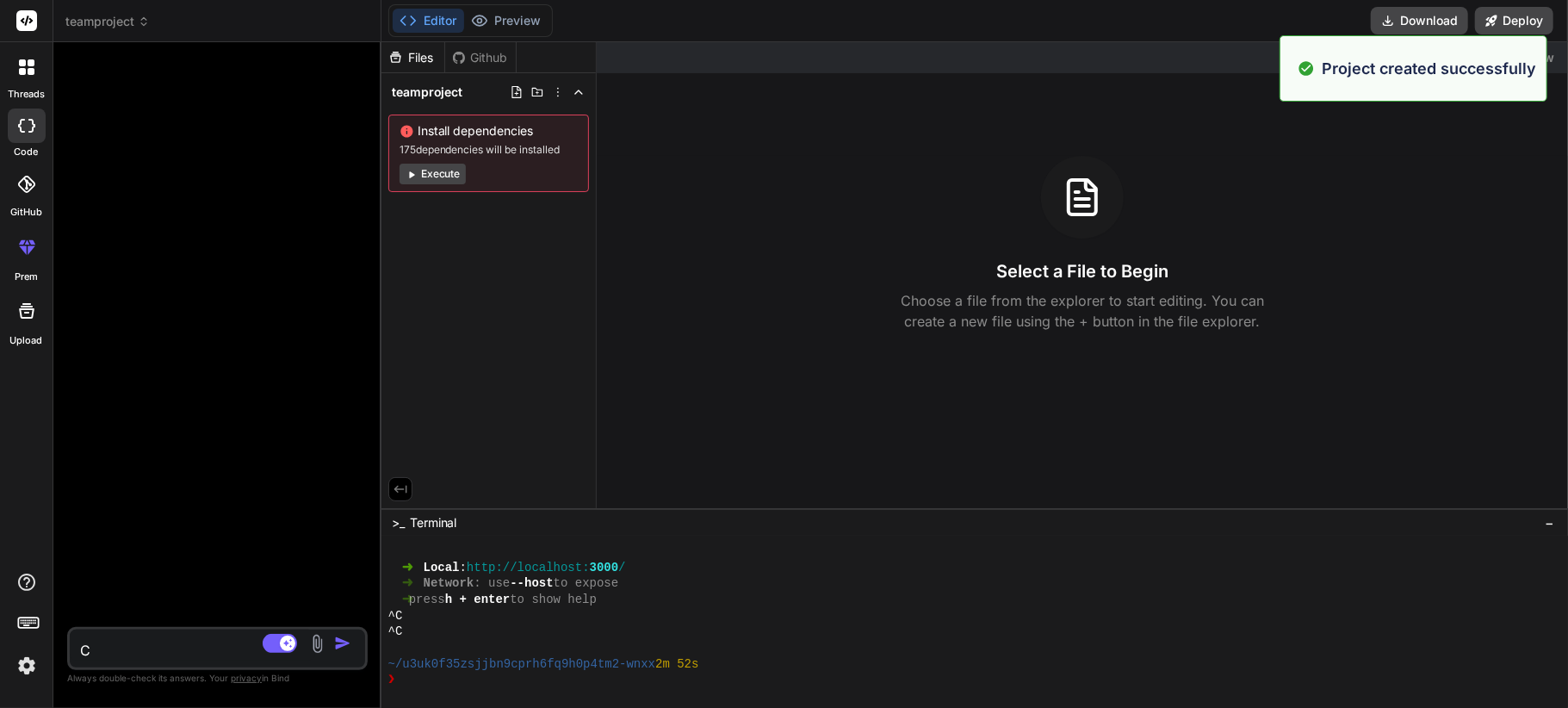 type 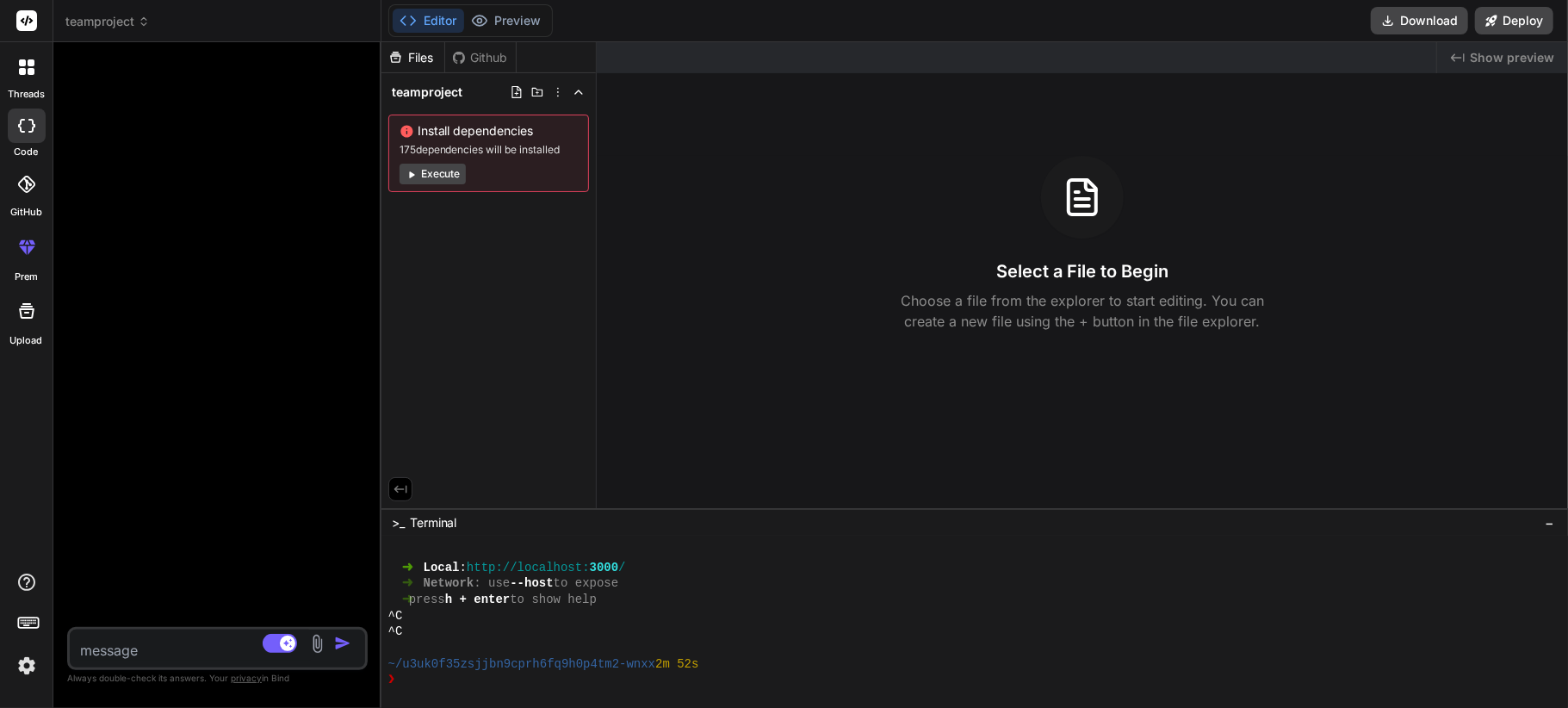 type on "с" 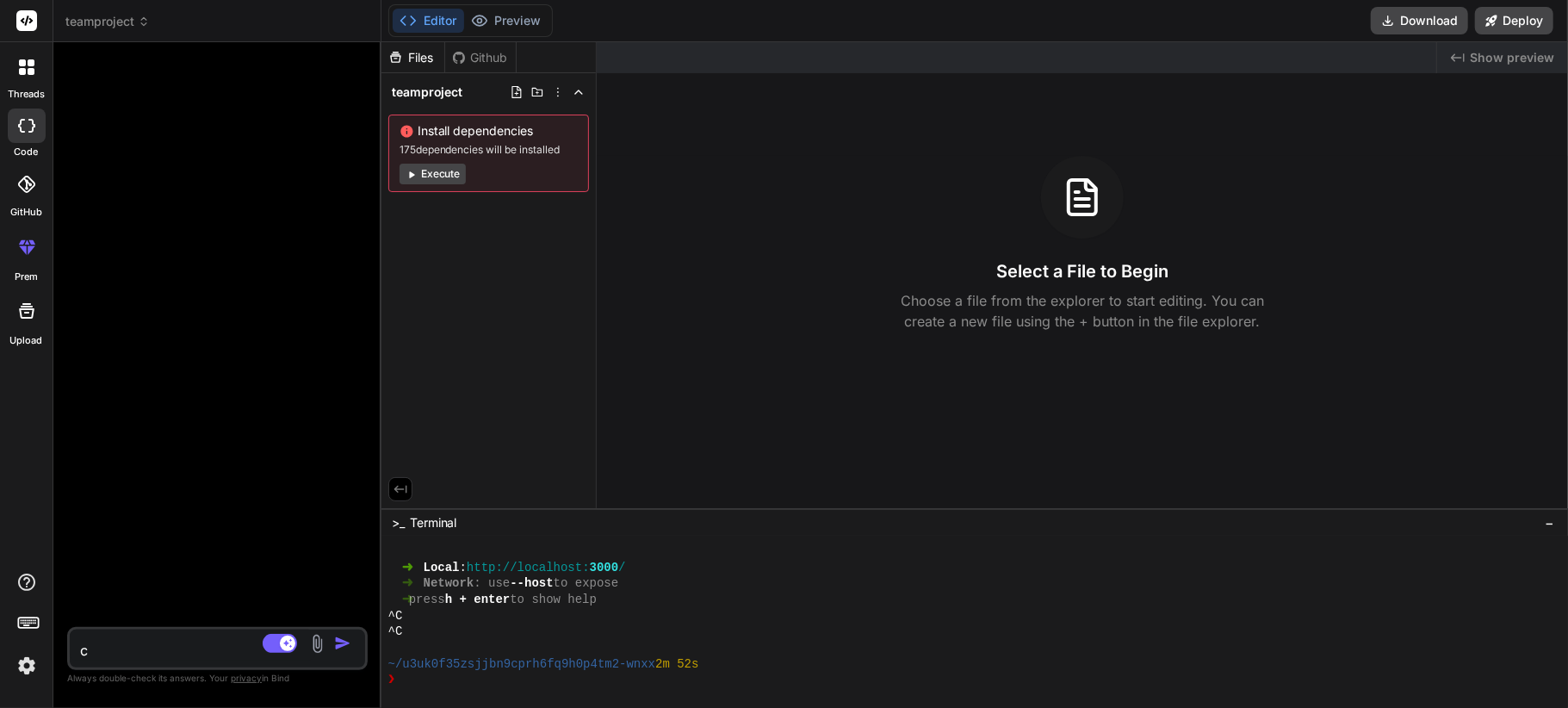 type on "со" 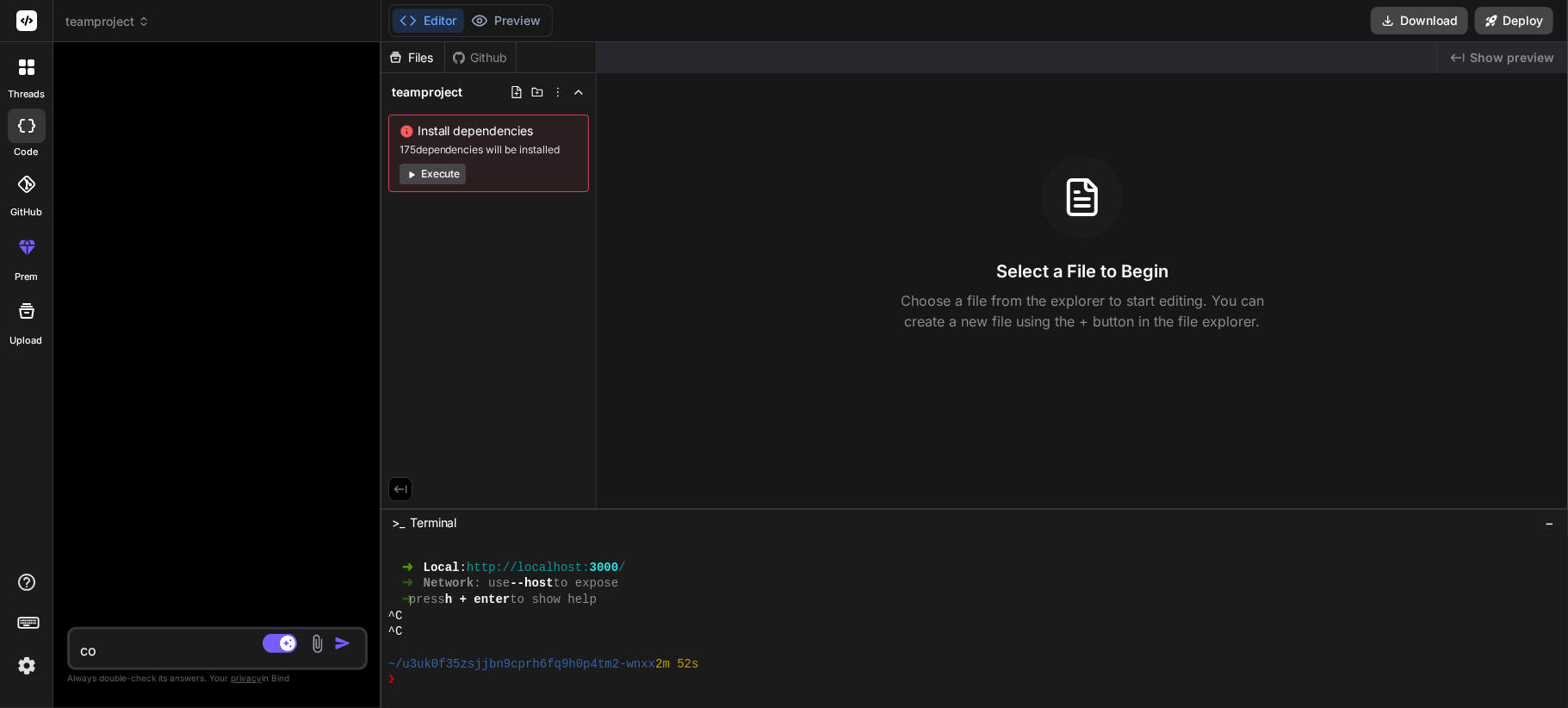 type on "соз" 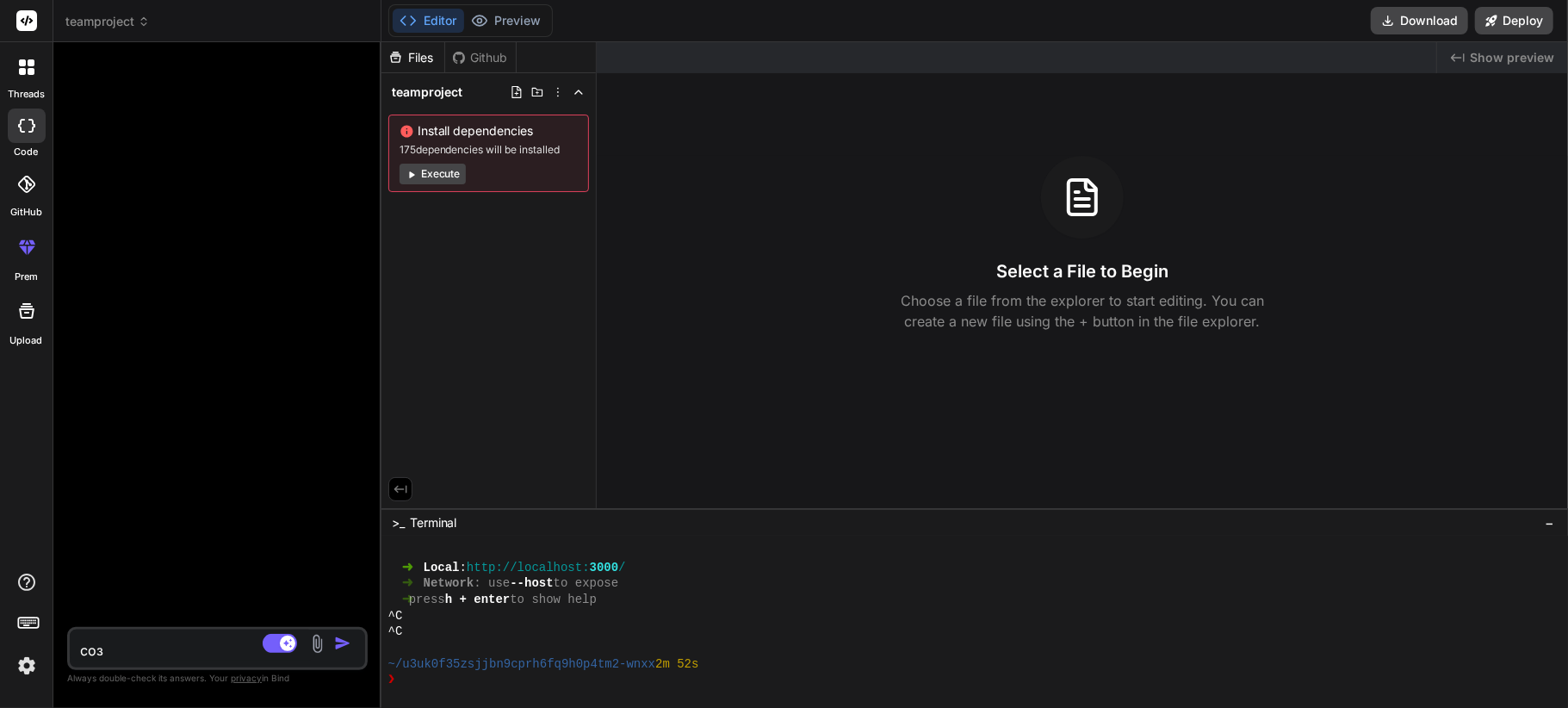 type on "созд" 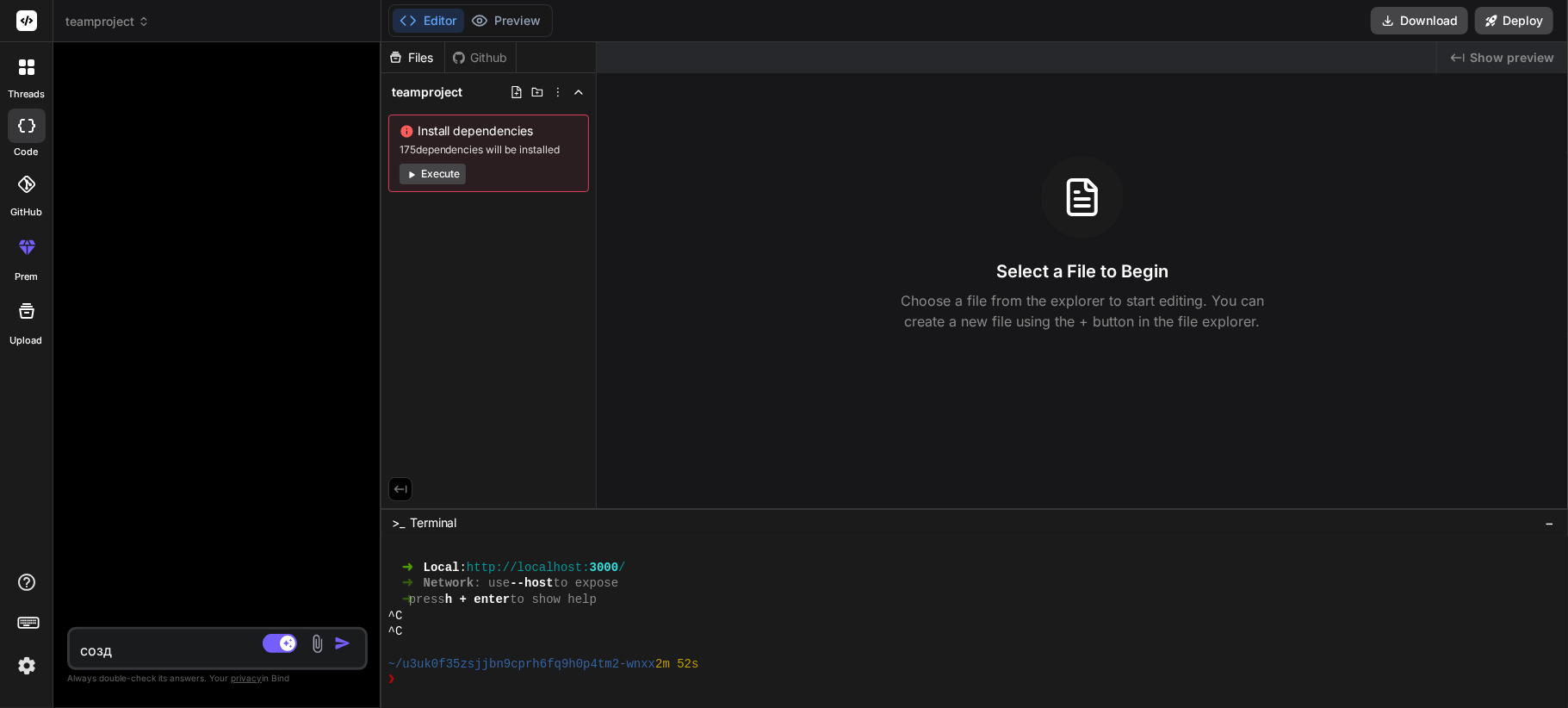 type on "созда" 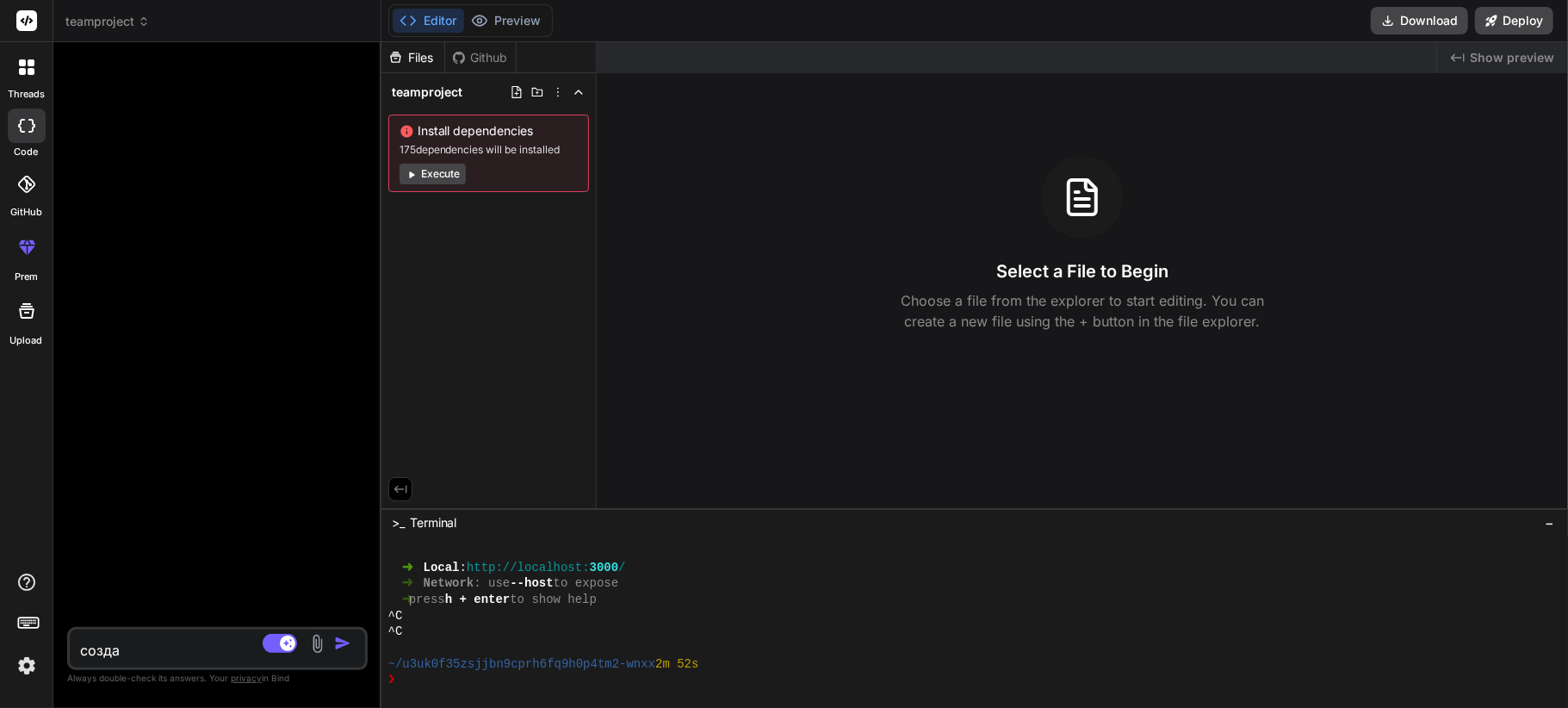 type on "создай" 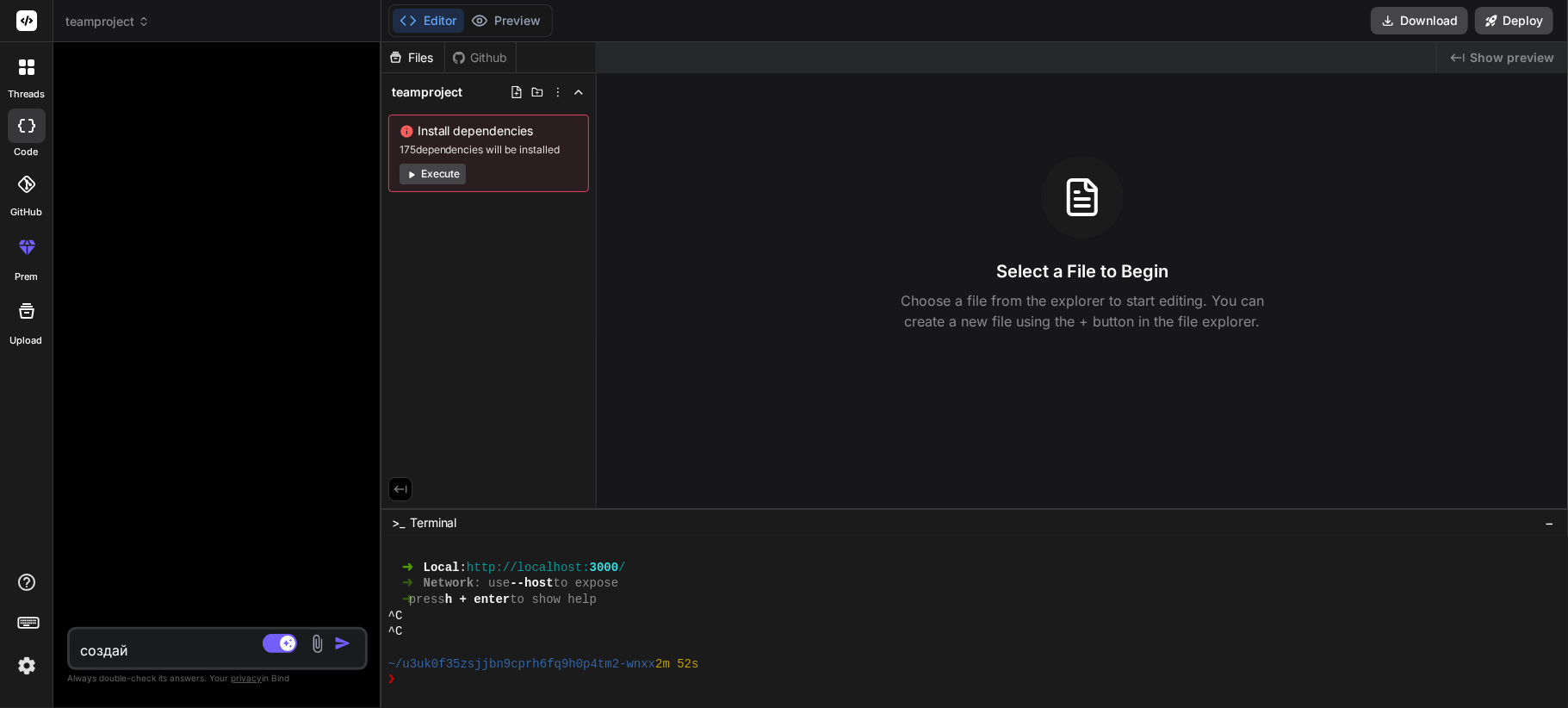 type on "создай" 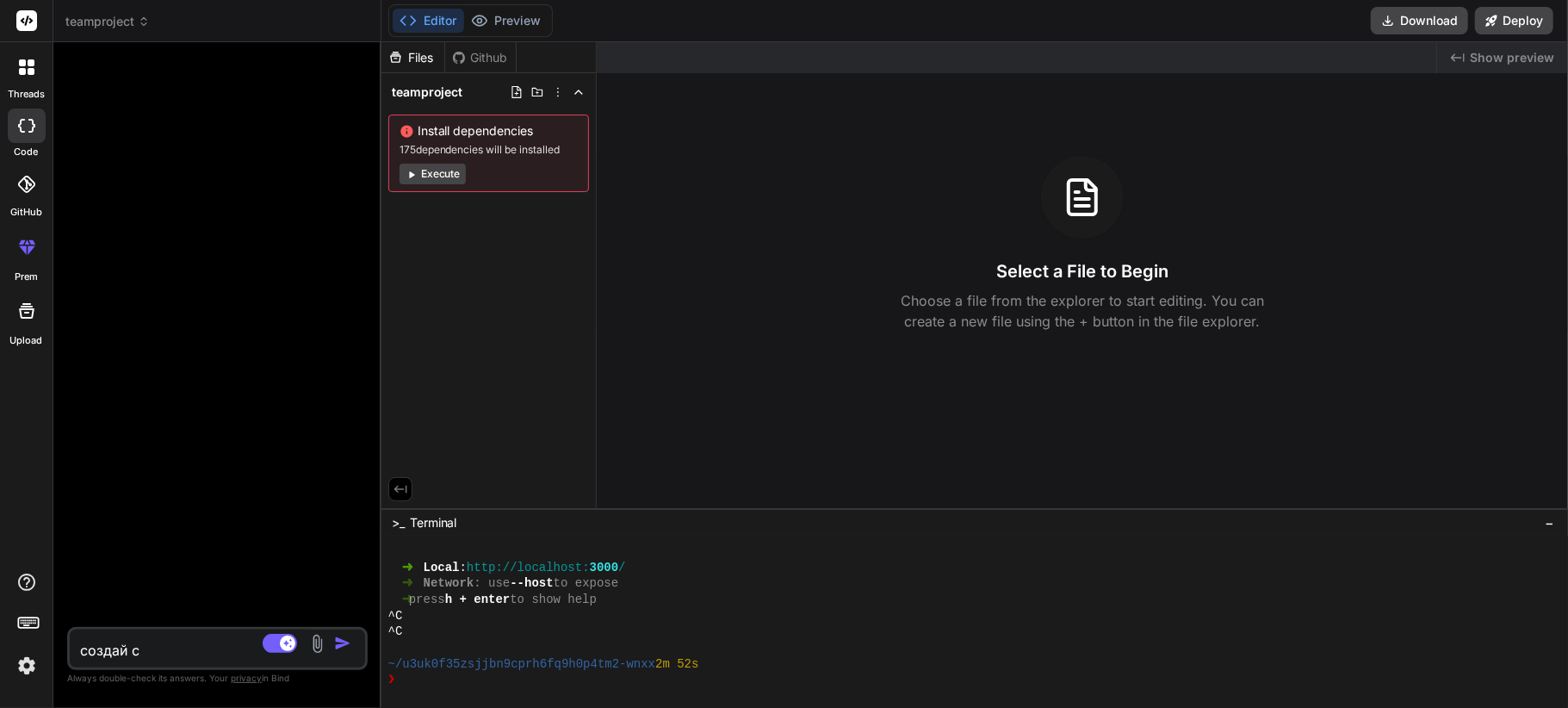 type on "создай са" 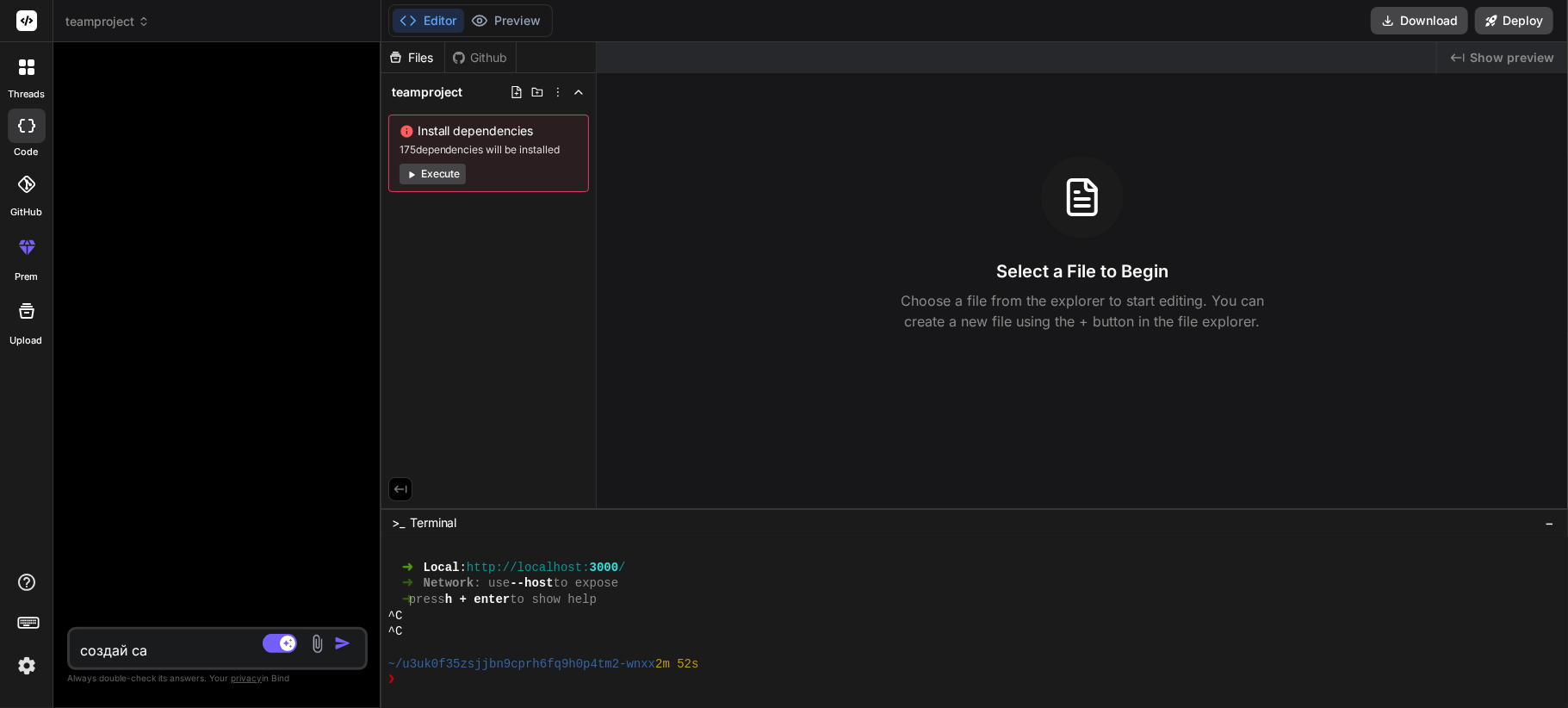 type on "создай сай" 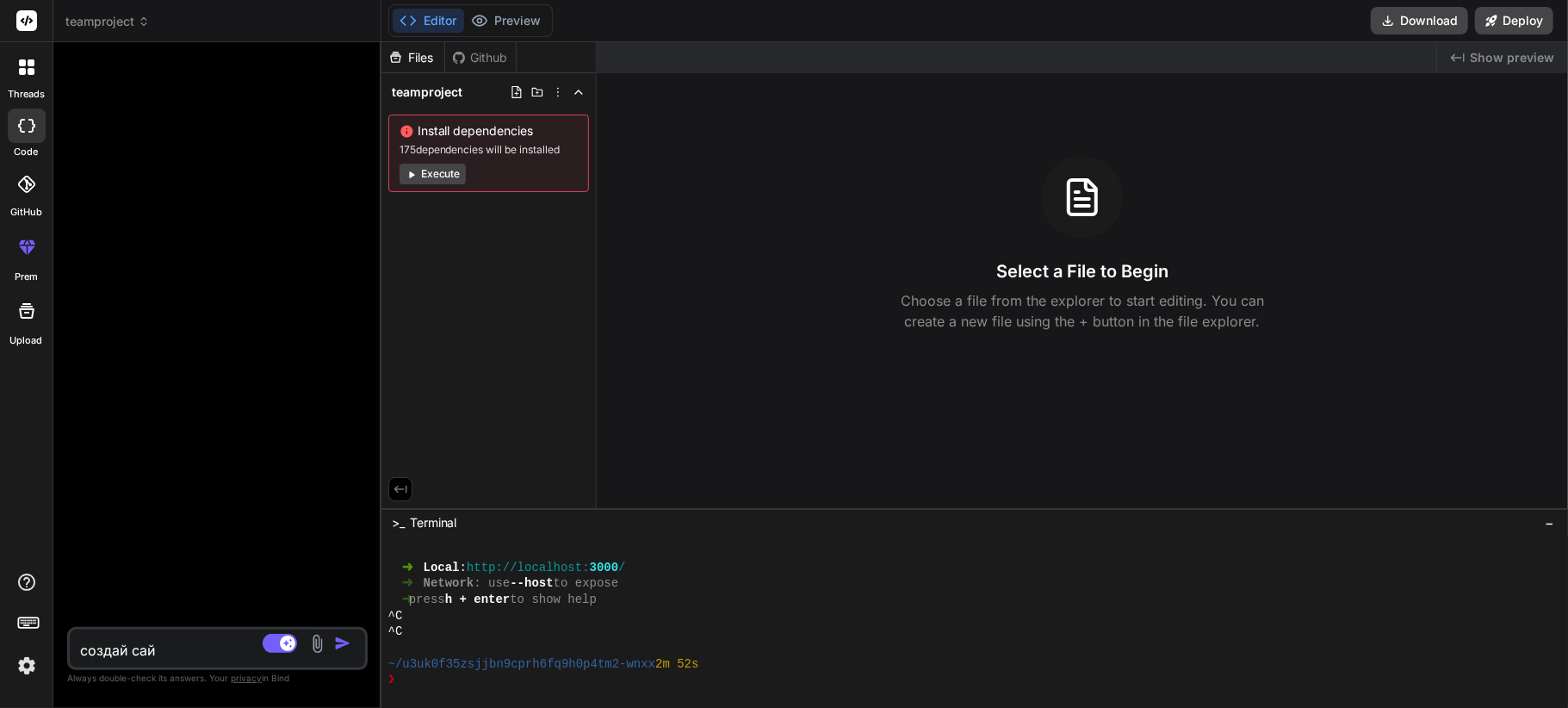 type on "создай сайт" 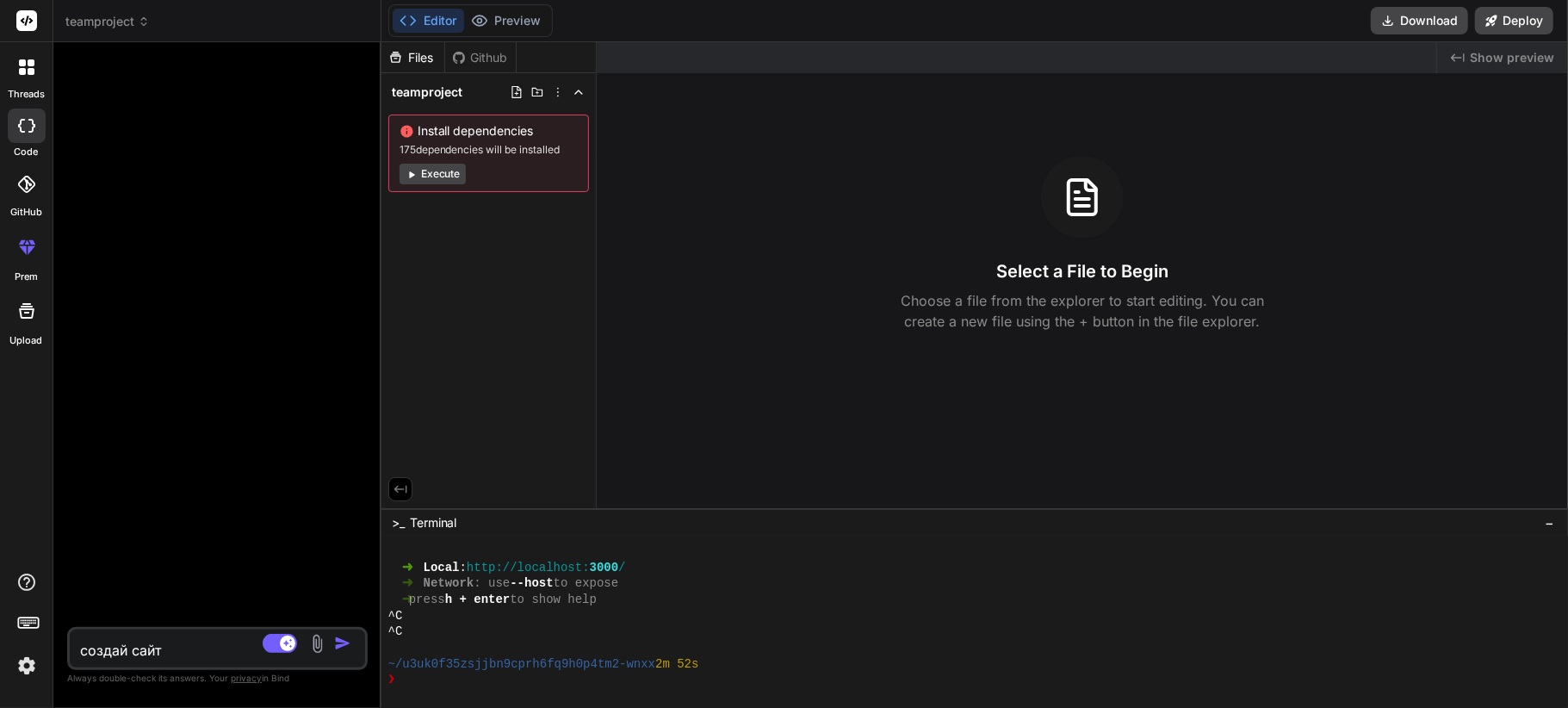 type on "создай сайт" 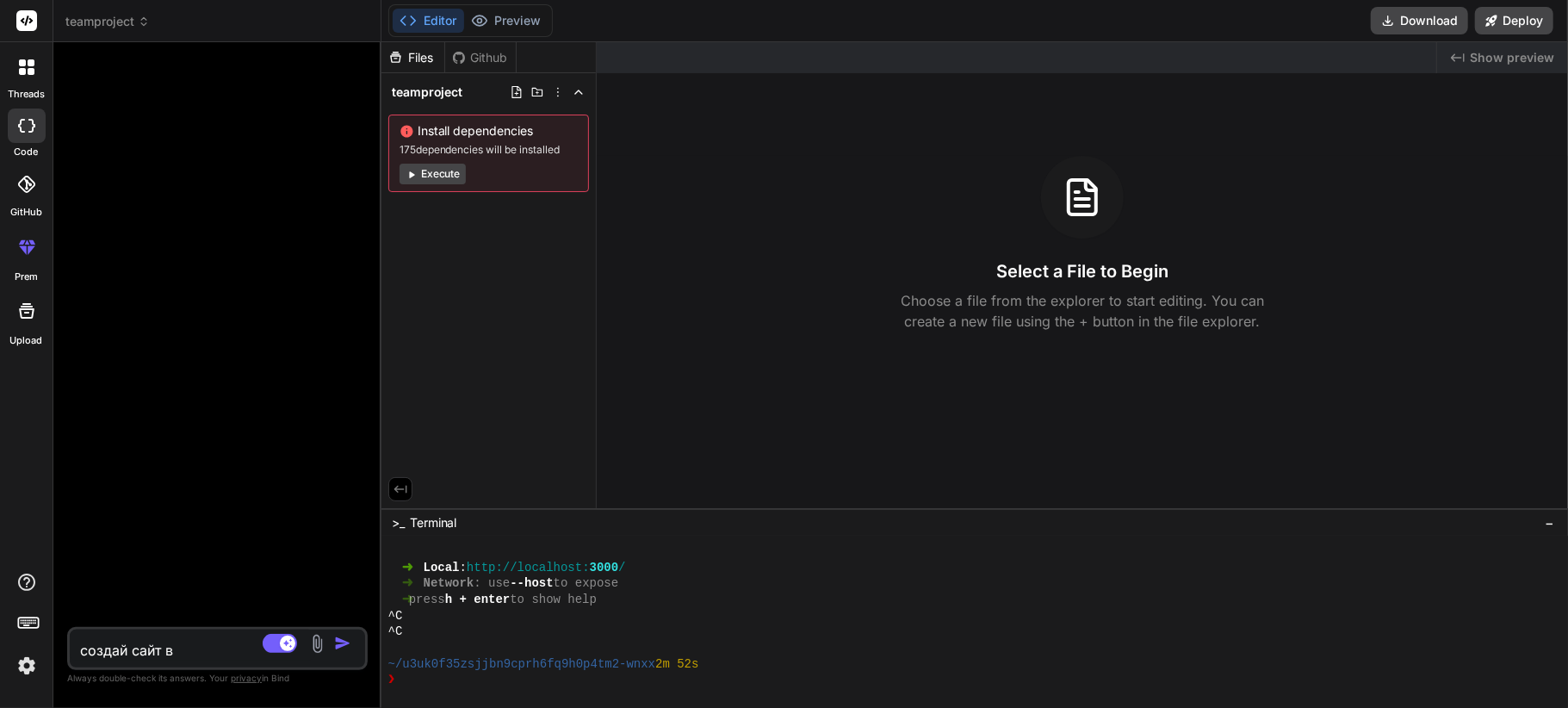 type on "создай сайт ве" 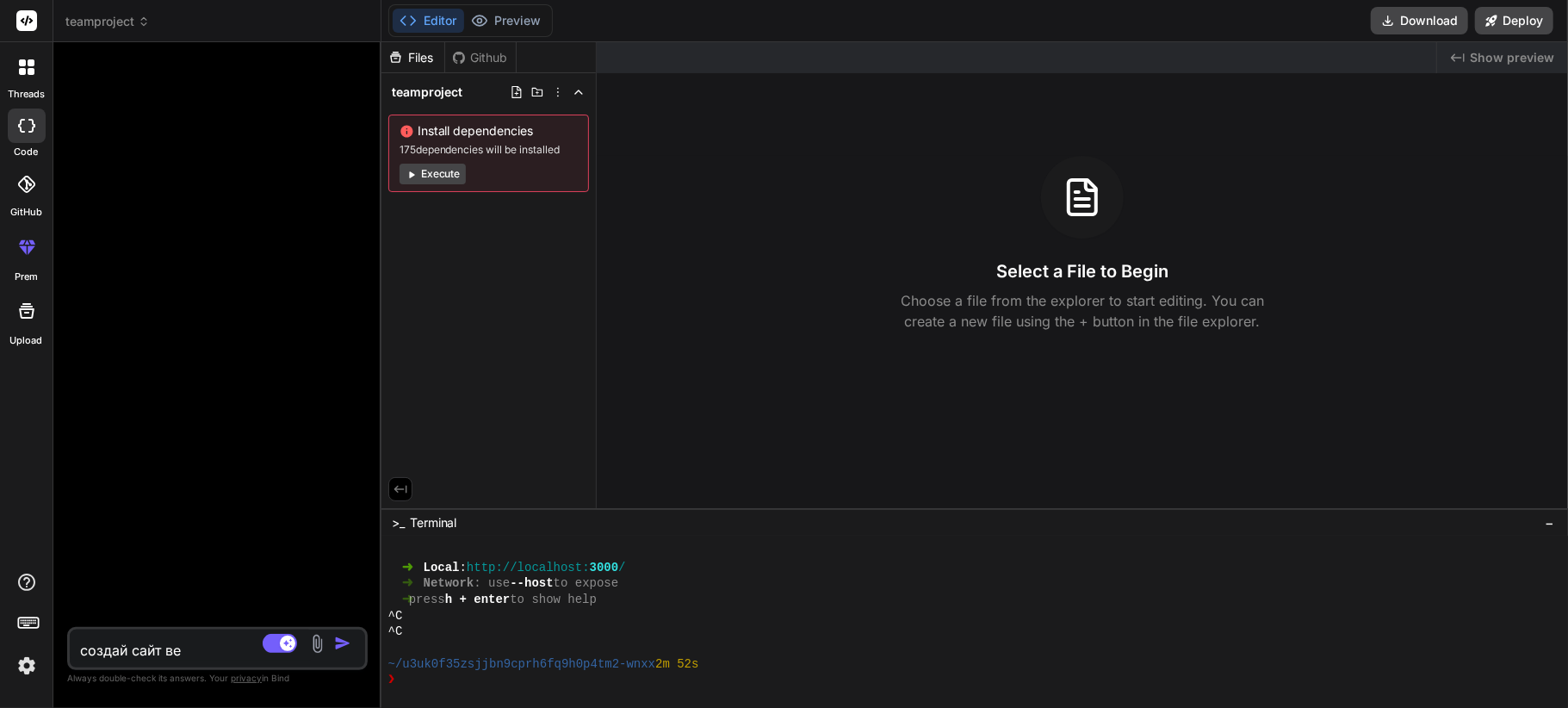 type on "x" 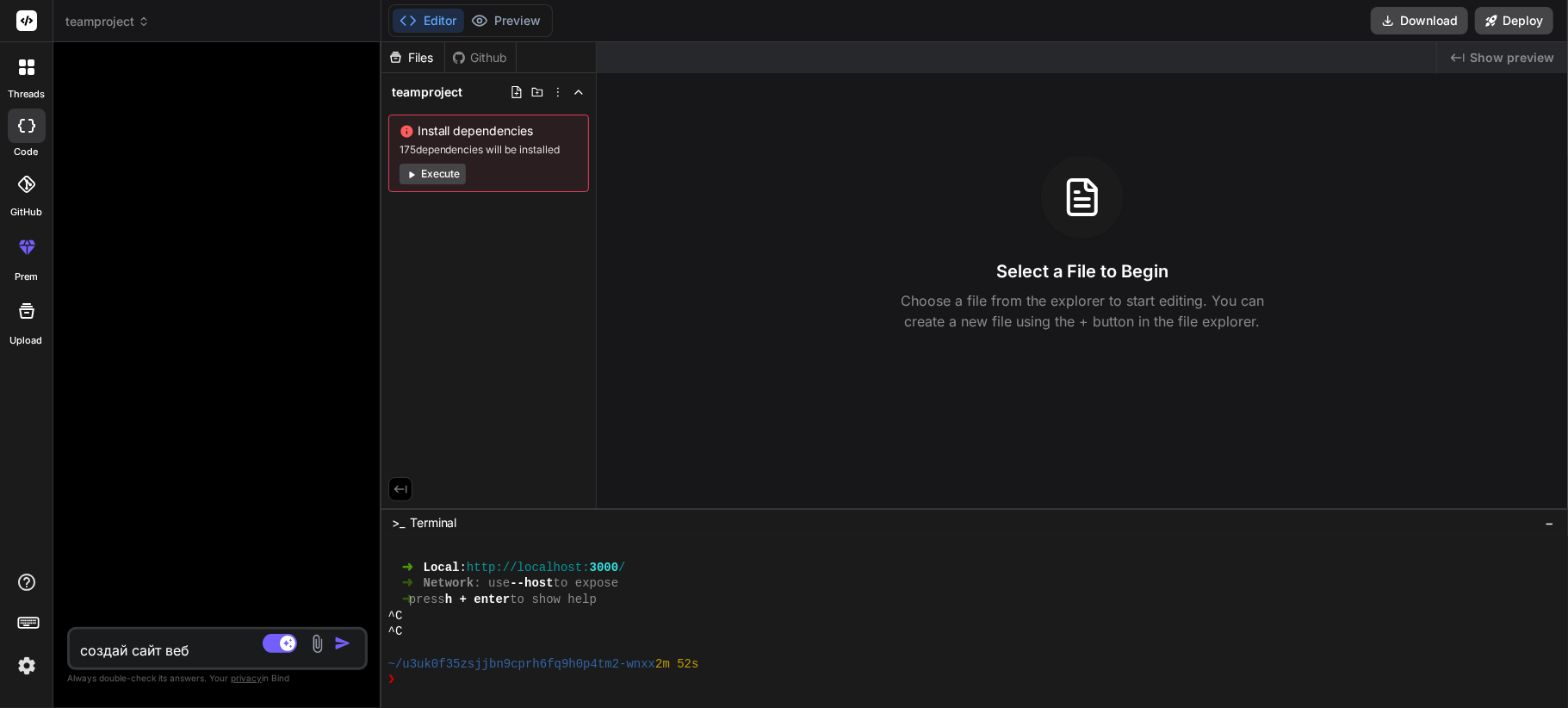 type on "создай сайт веб" 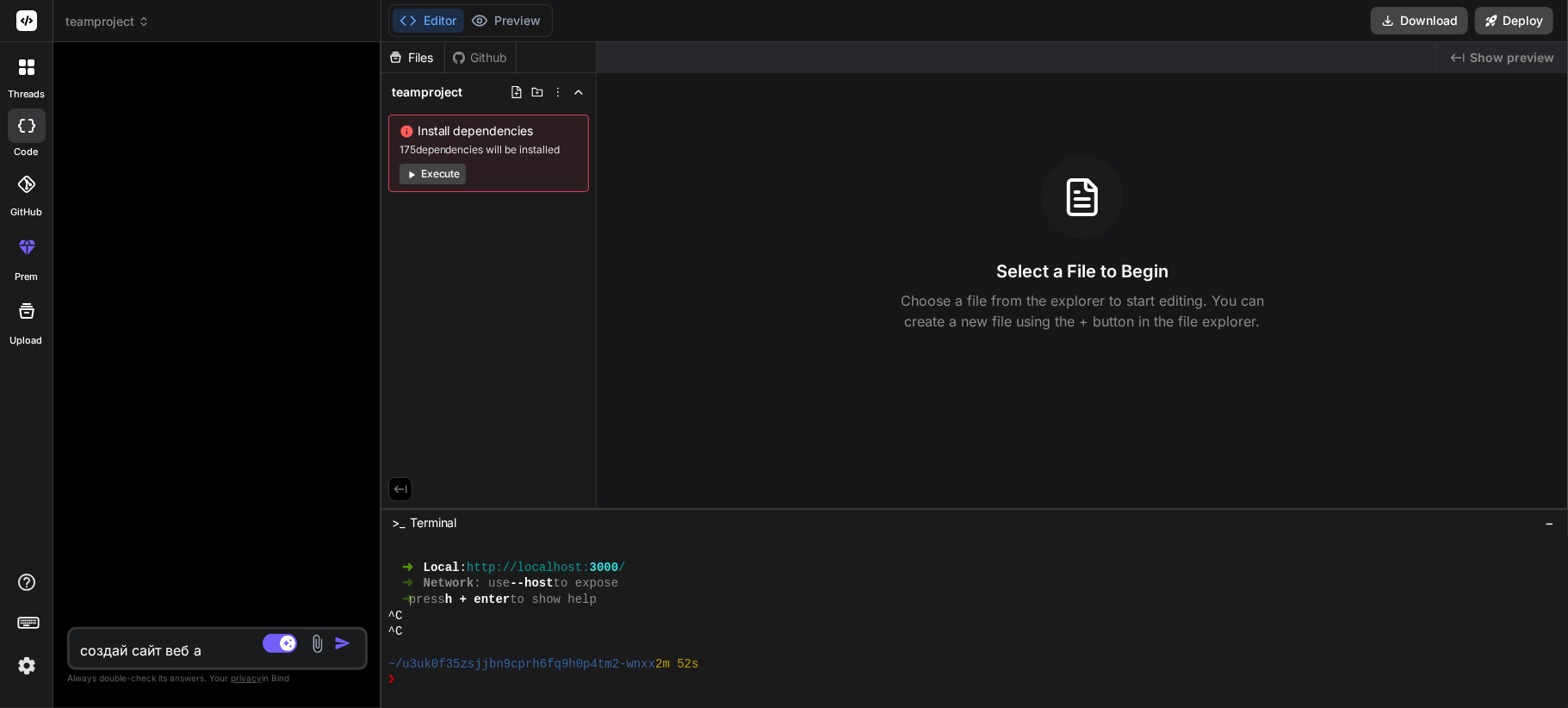 type on "создай сайт веб ап" 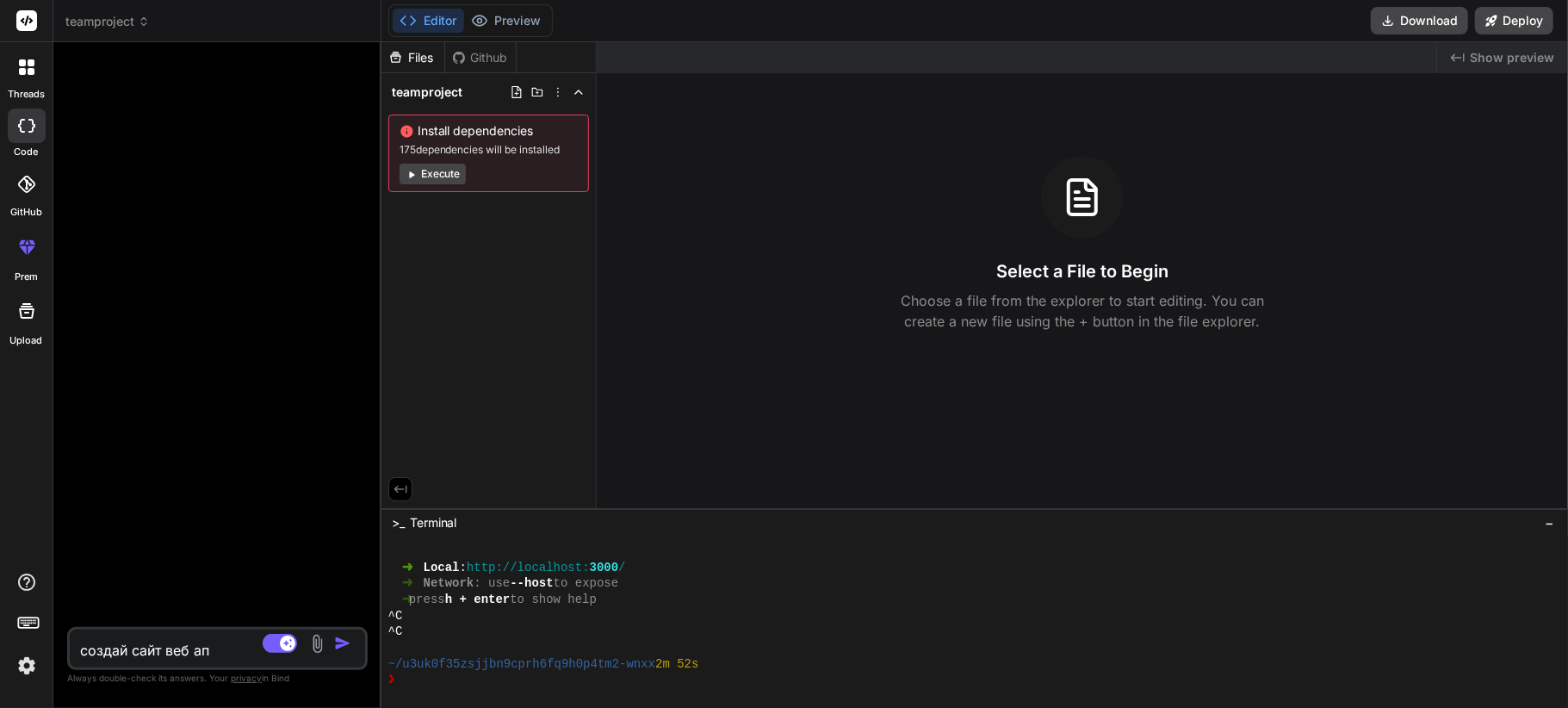 type on "создай сайт веб апп" 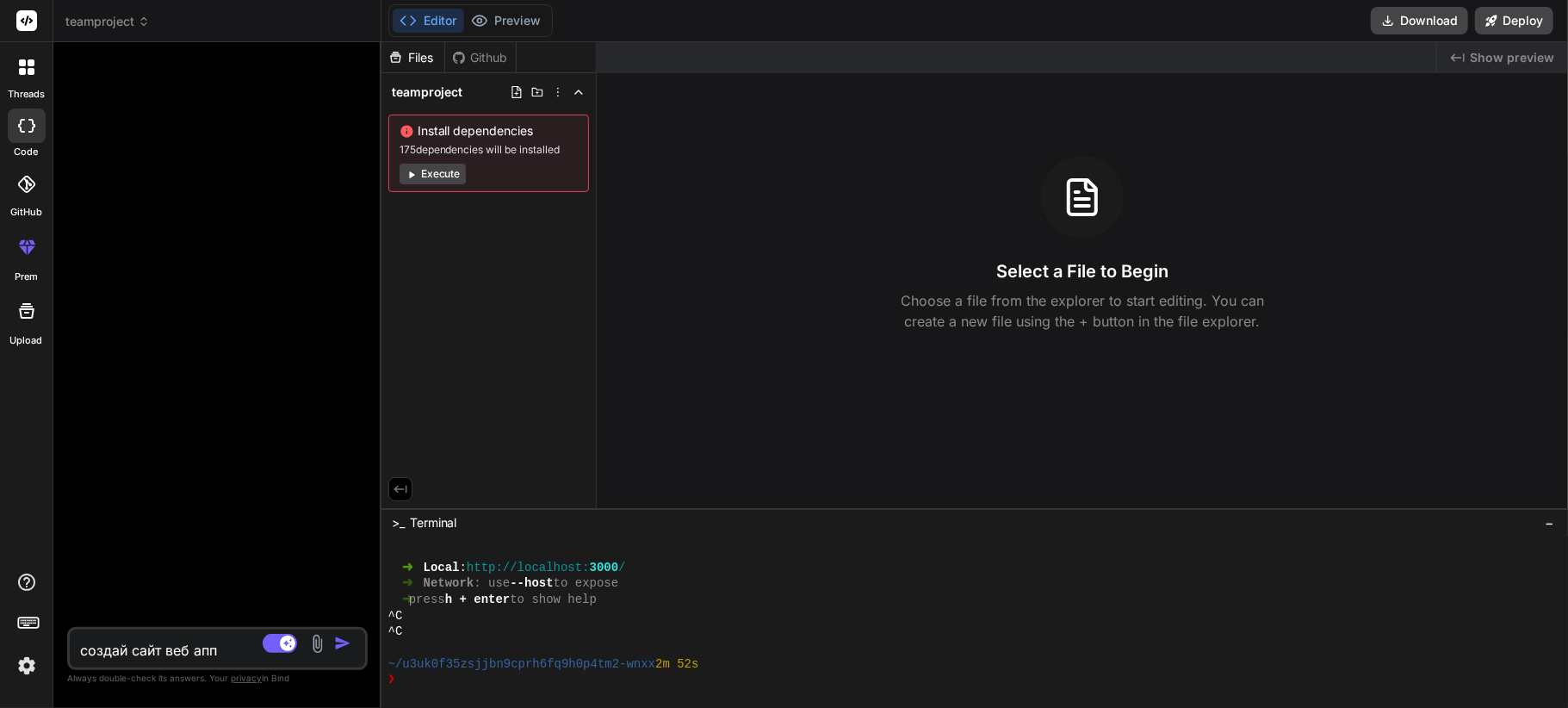 type on "создай сайт веб апп" 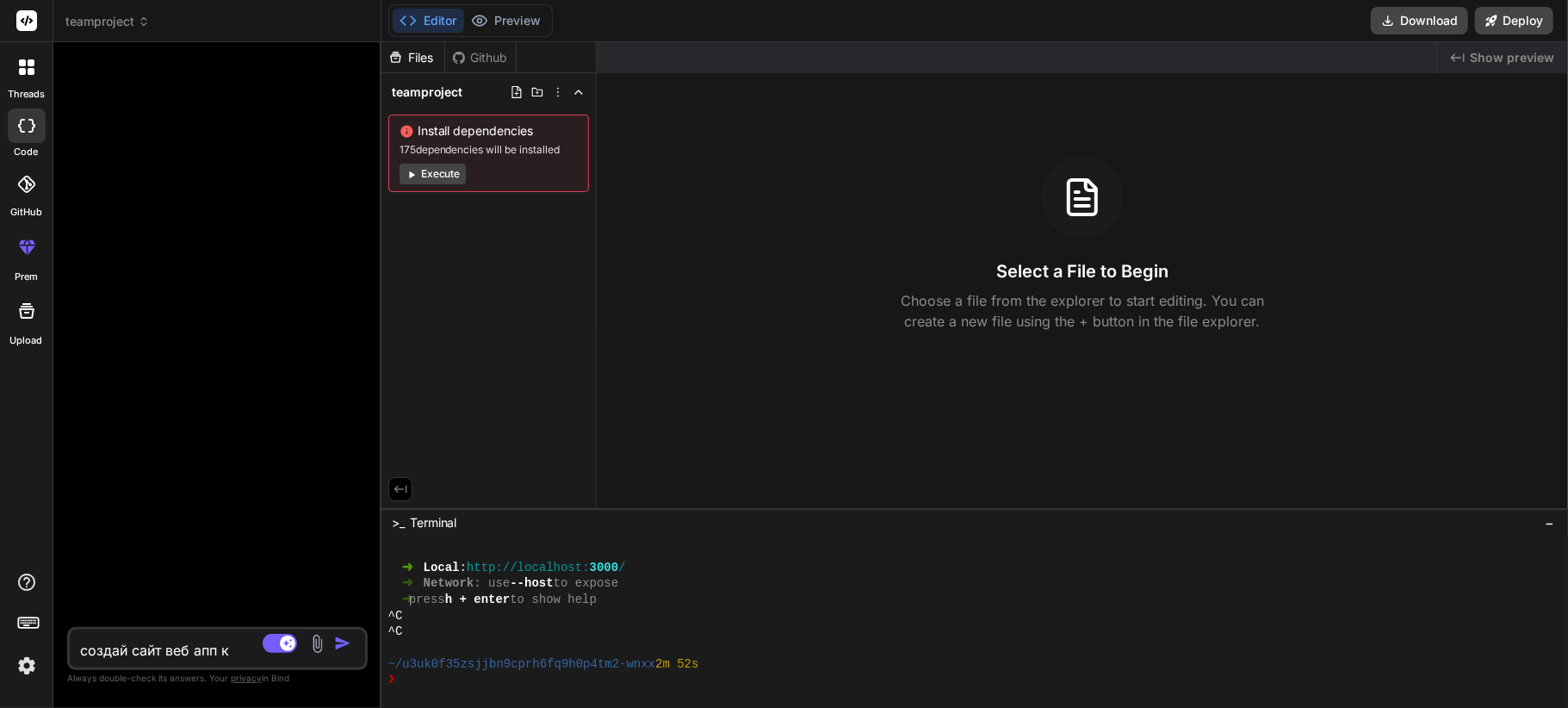 type on "создай сайт веб апп ко" 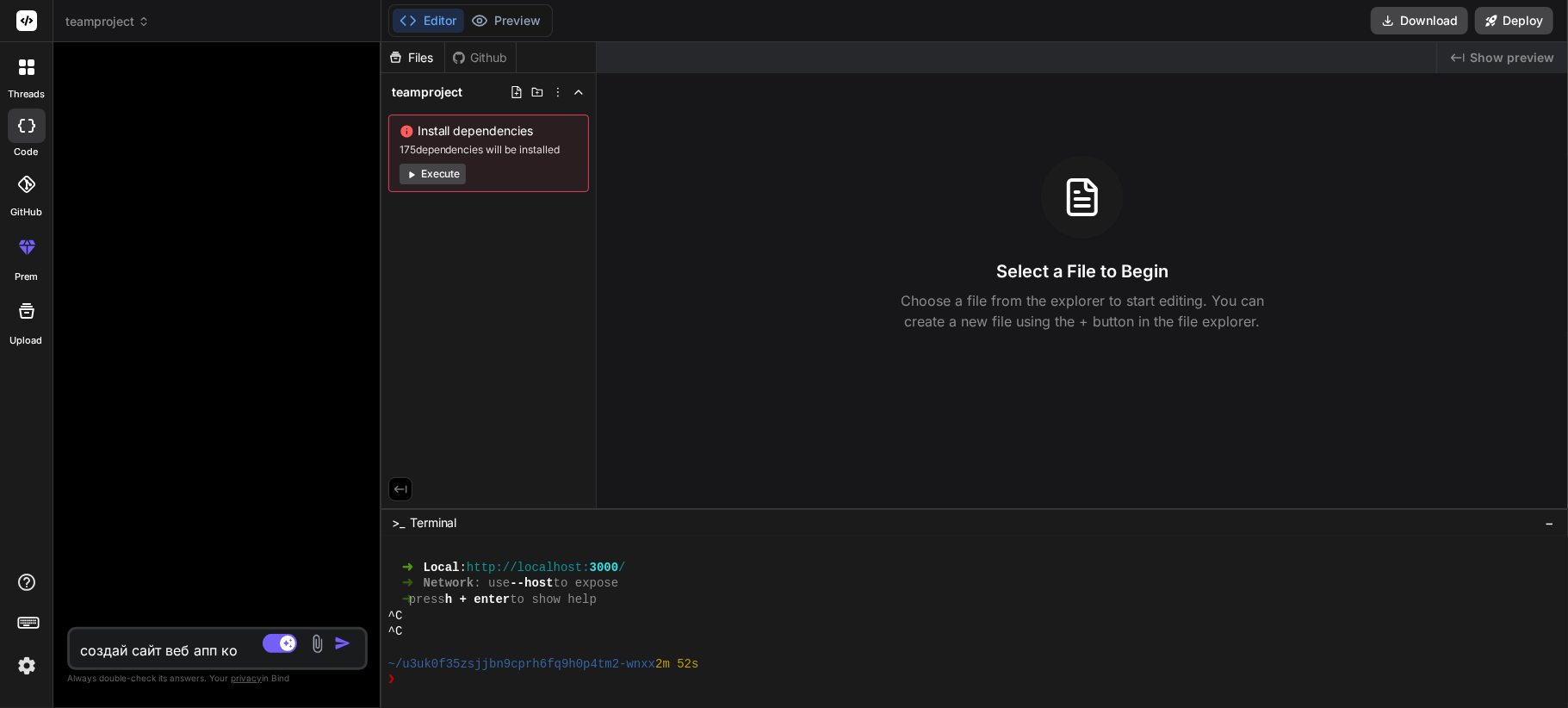 type on "создай сайт веб апп кот" 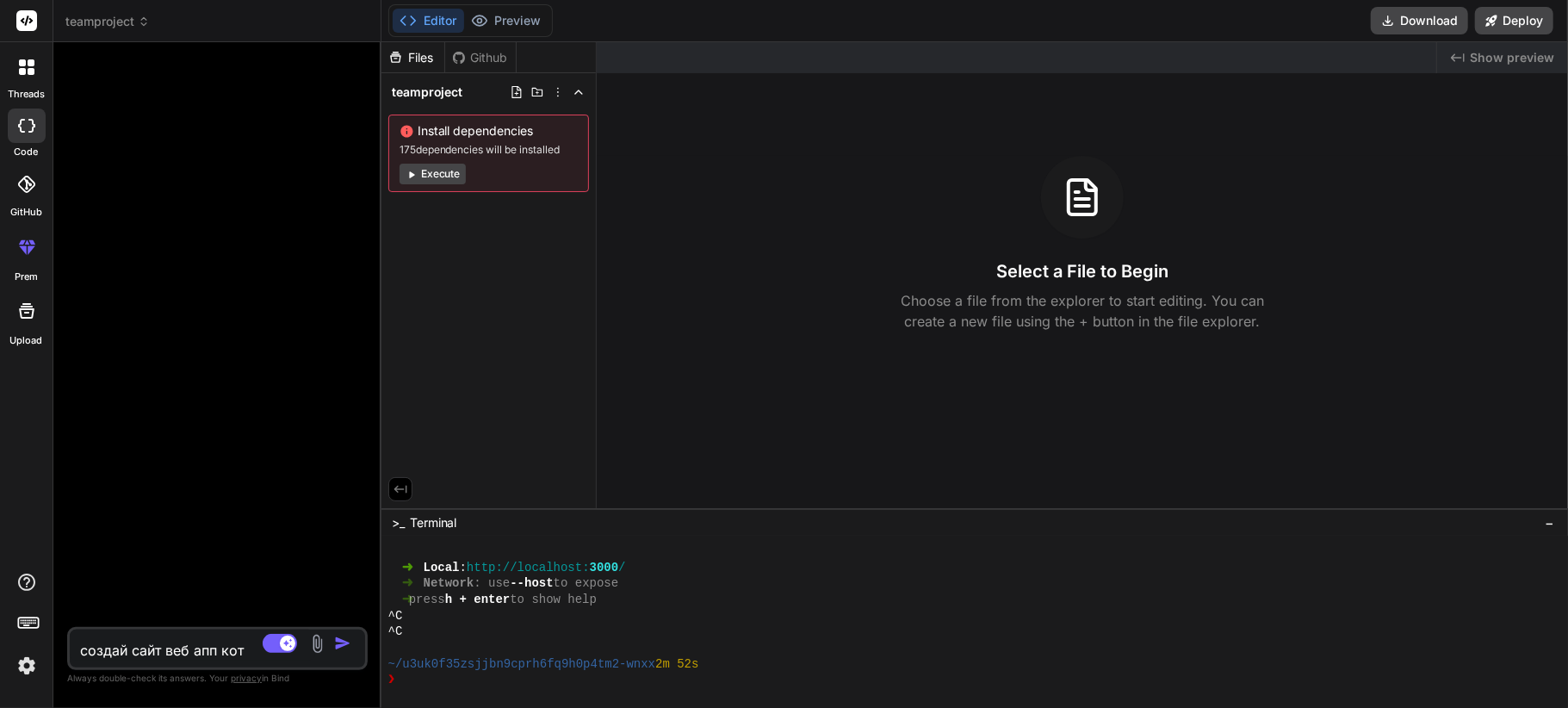 type on "создай сайт веб апп кото" 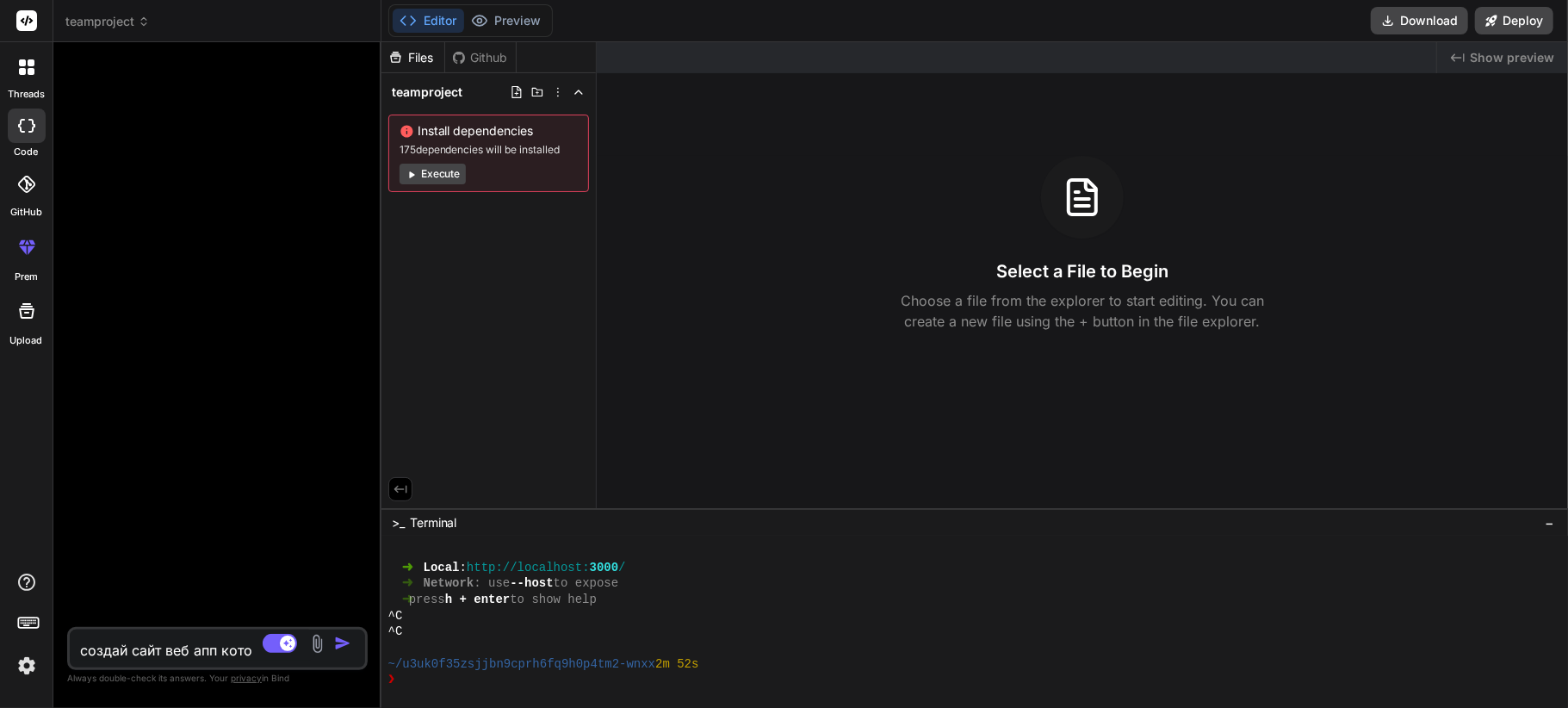 type on "создай сайт веб апп котор" 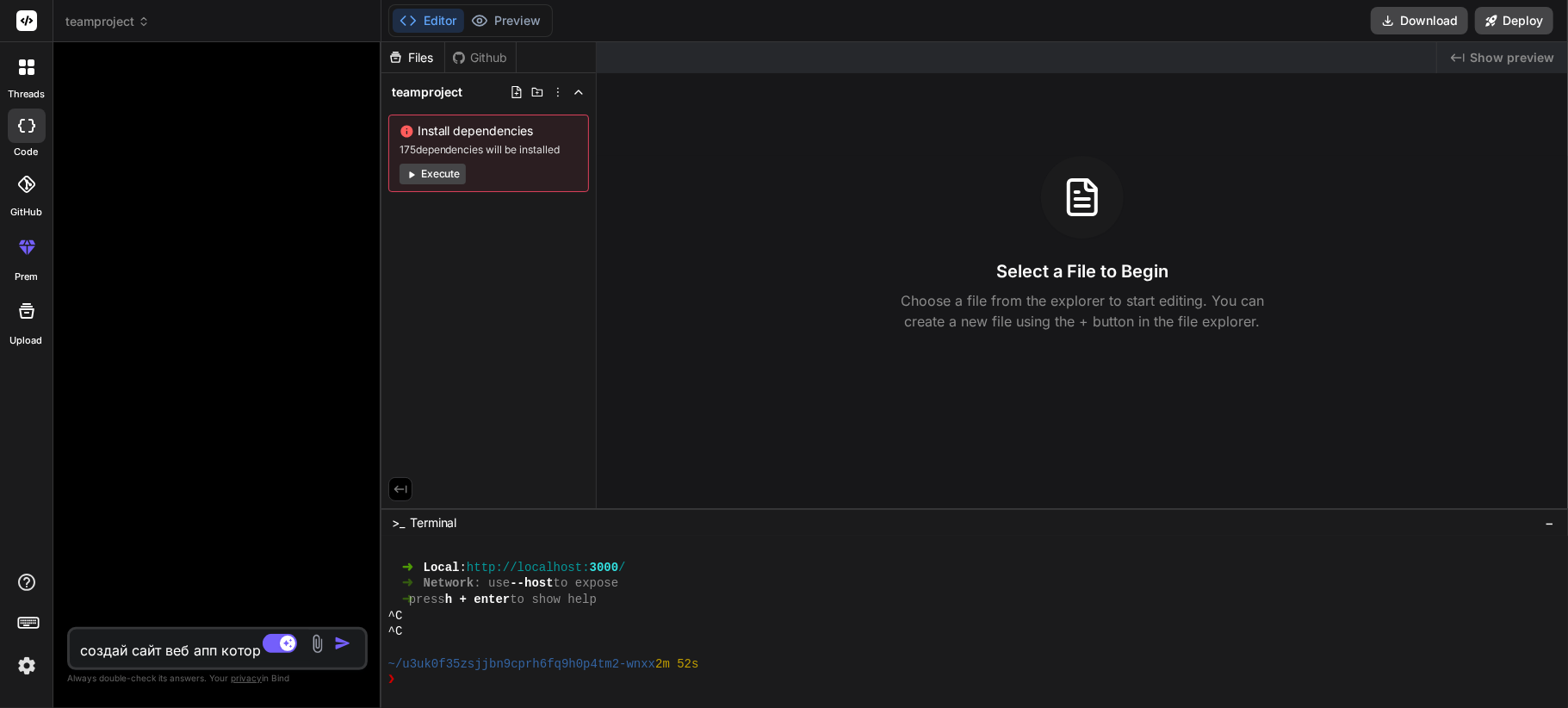 type on "создай сайт веб апп которы" 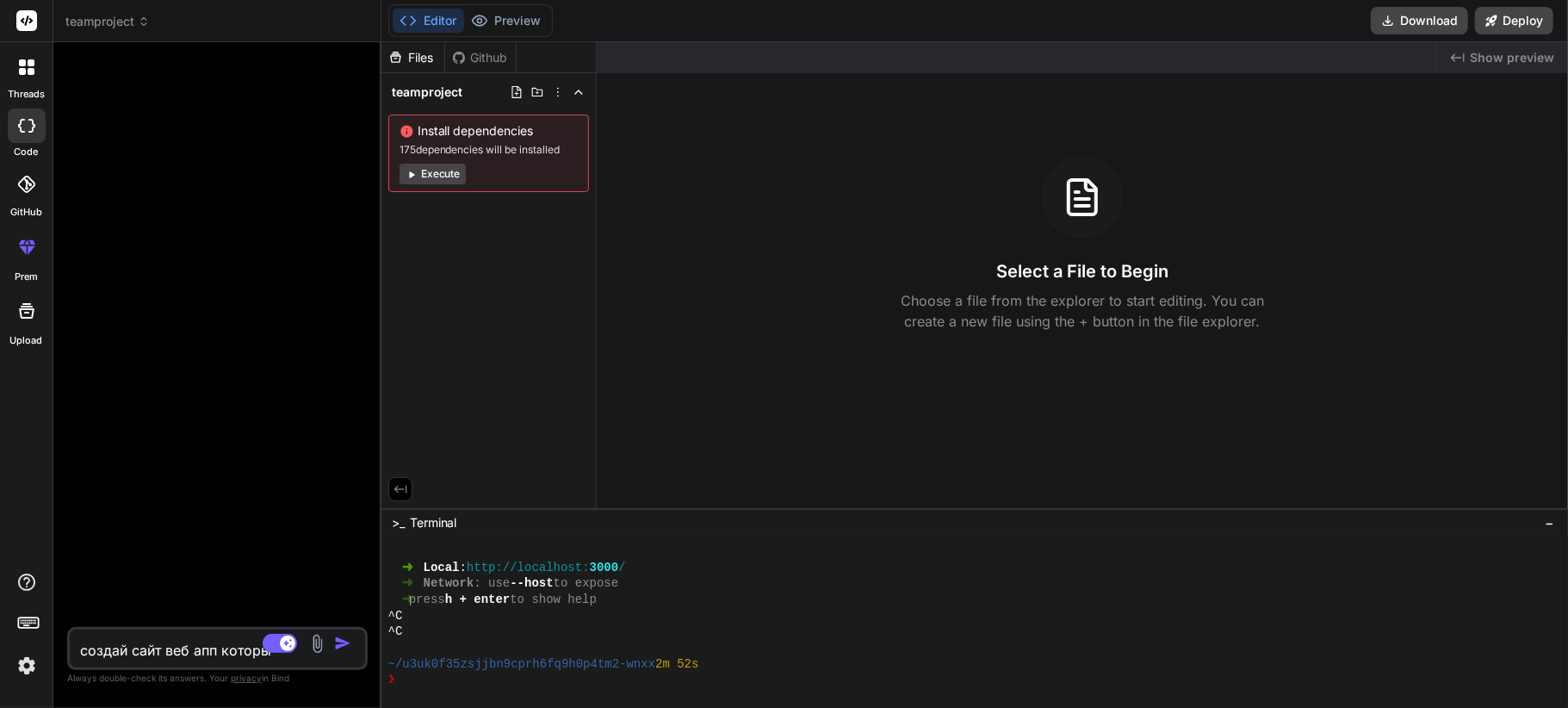 type on "создай сайт веб апп который" 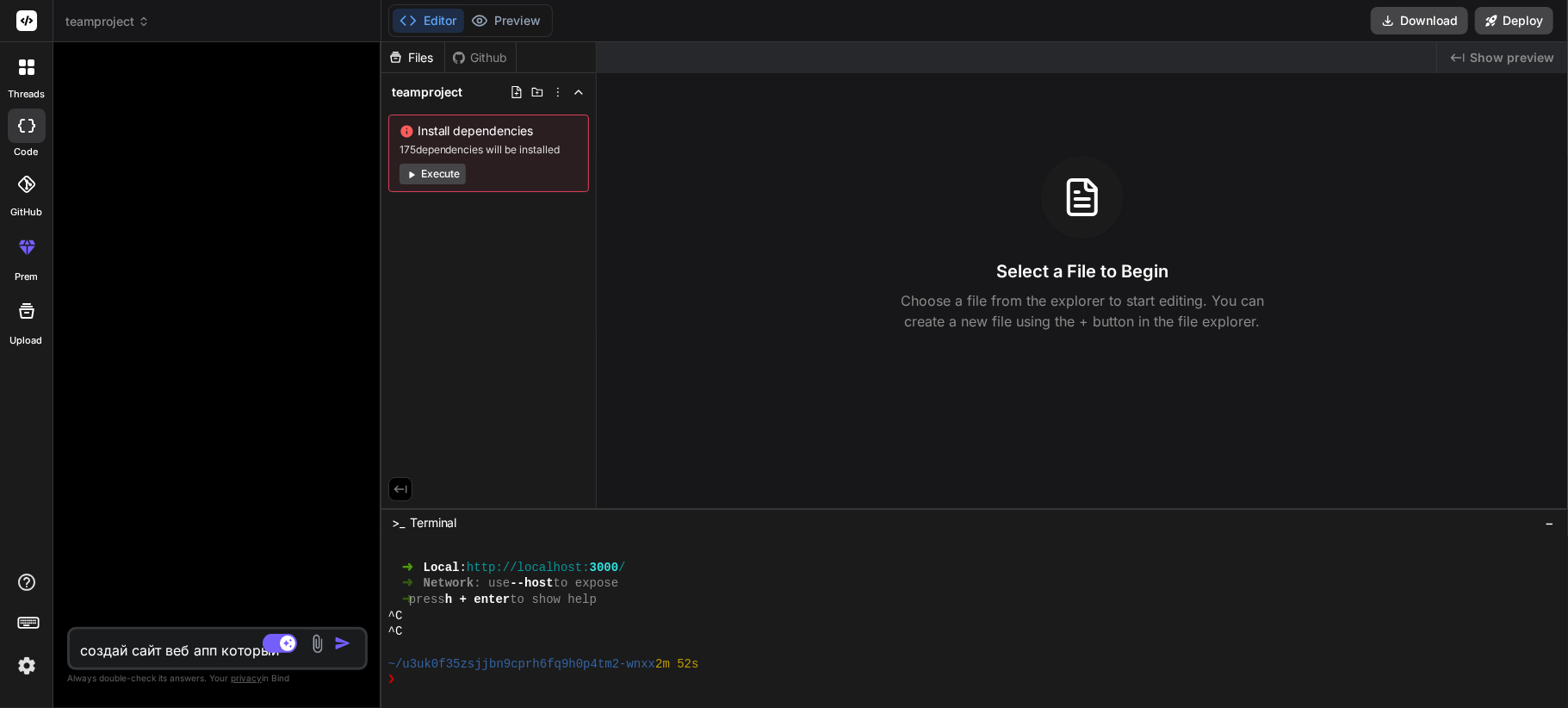 type on "создай сайт веб апп который" 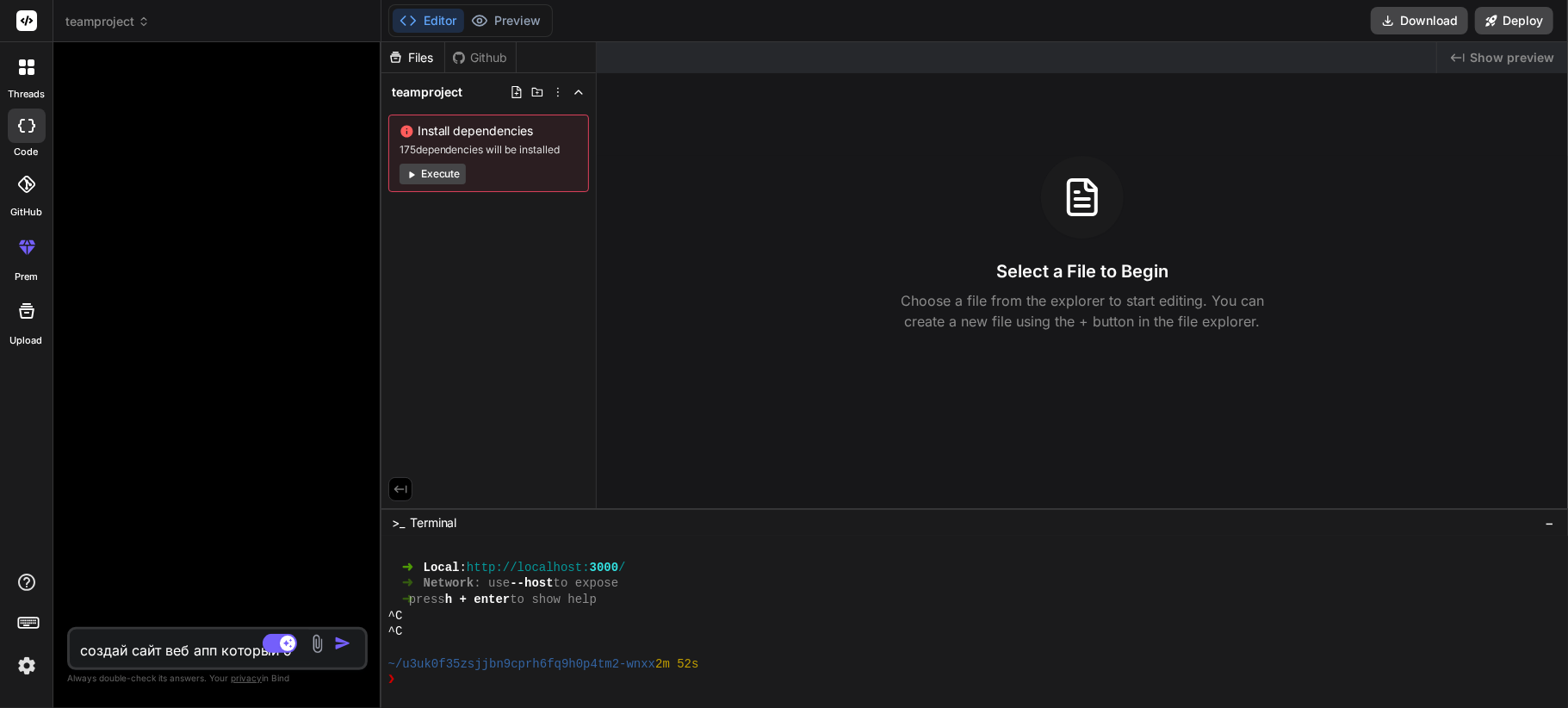 type on "создай сайт веб апп который бу" 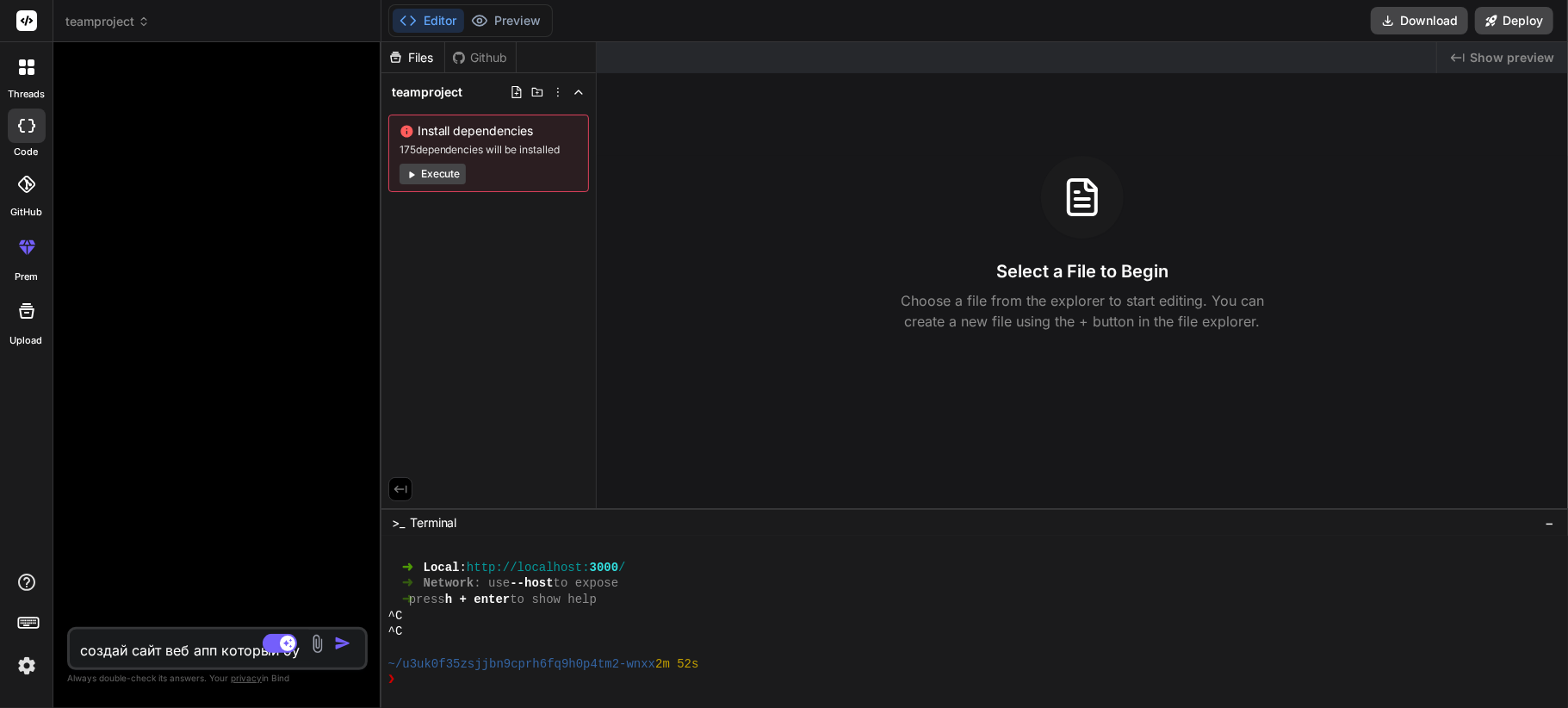 type on "создай сайт веб апп который буд" 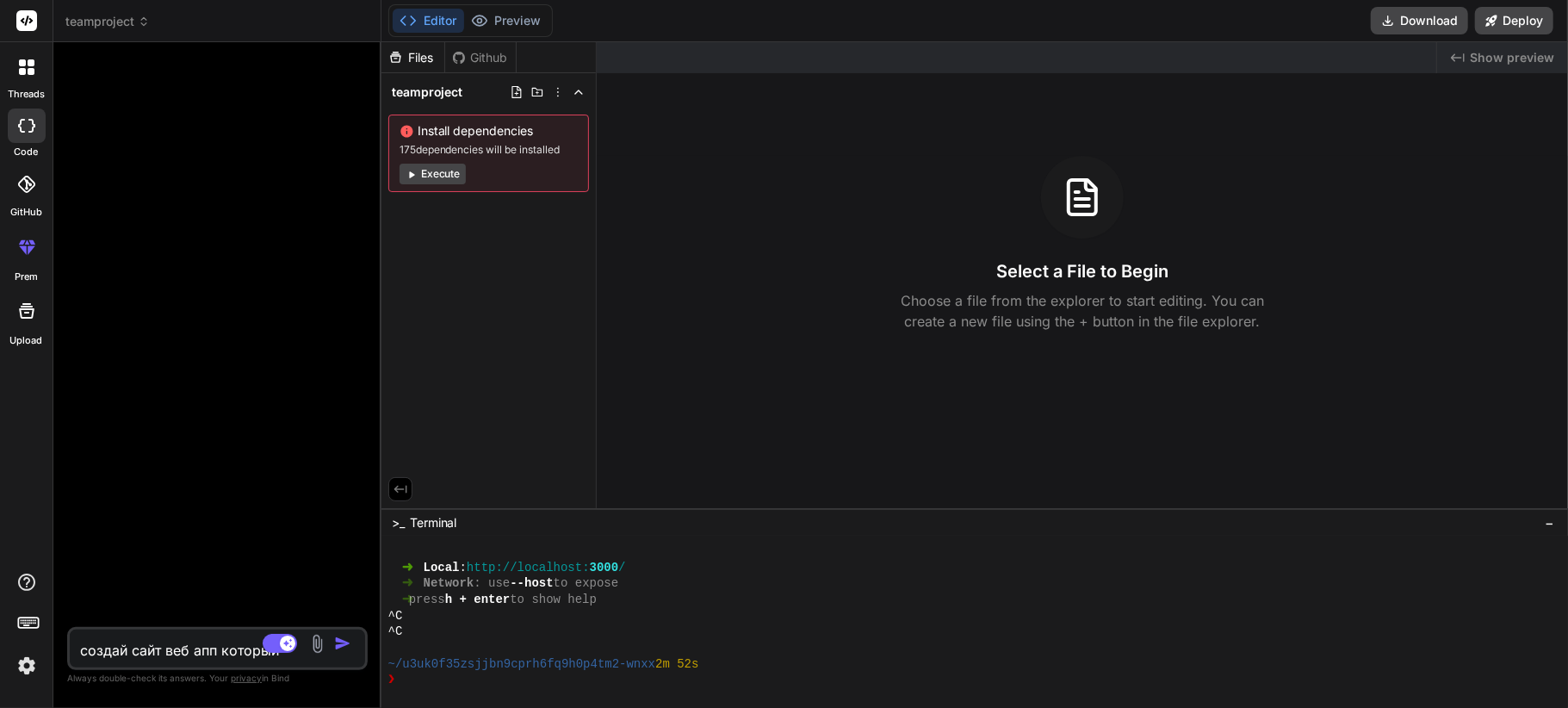 type on "создай сайт веб апп который буде" 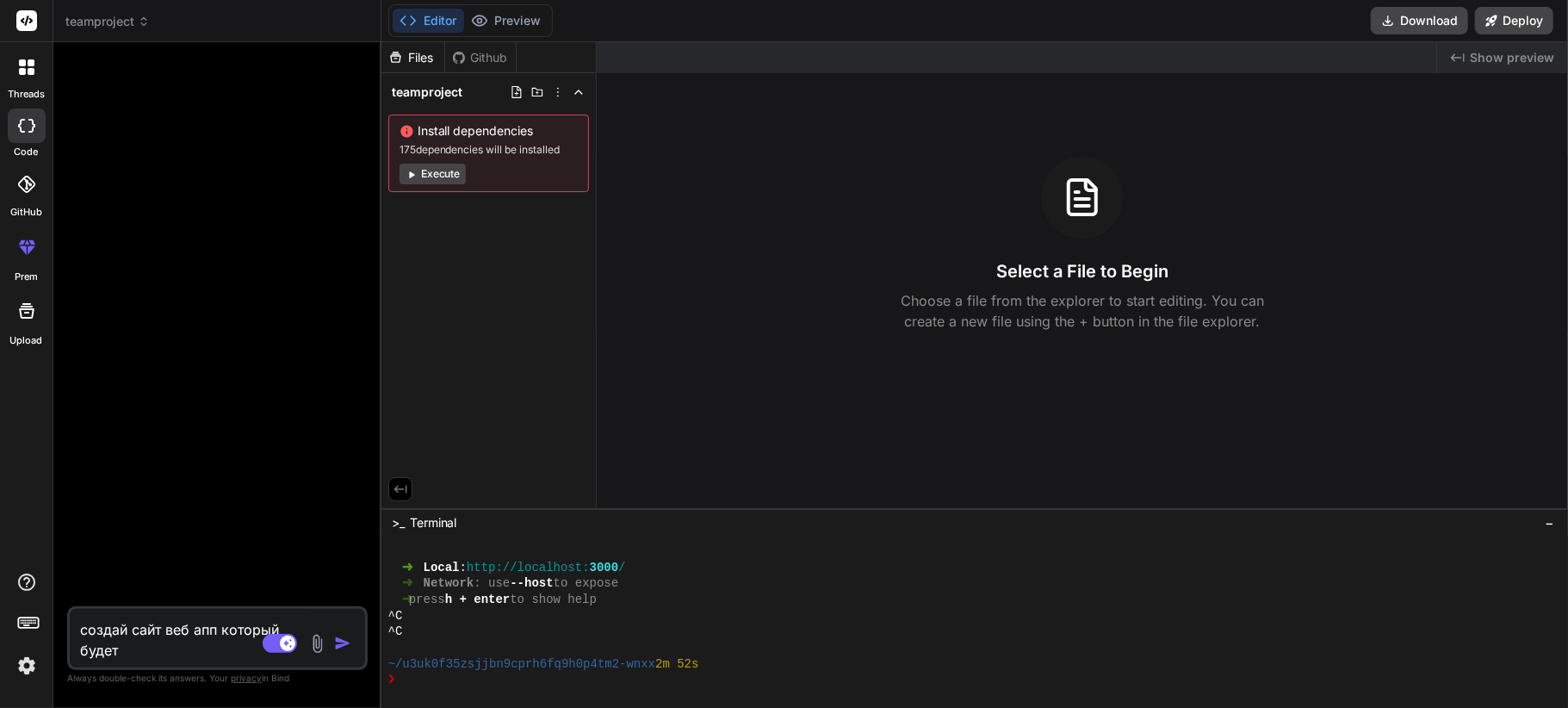 type on "создай сайт веб апп который будет" 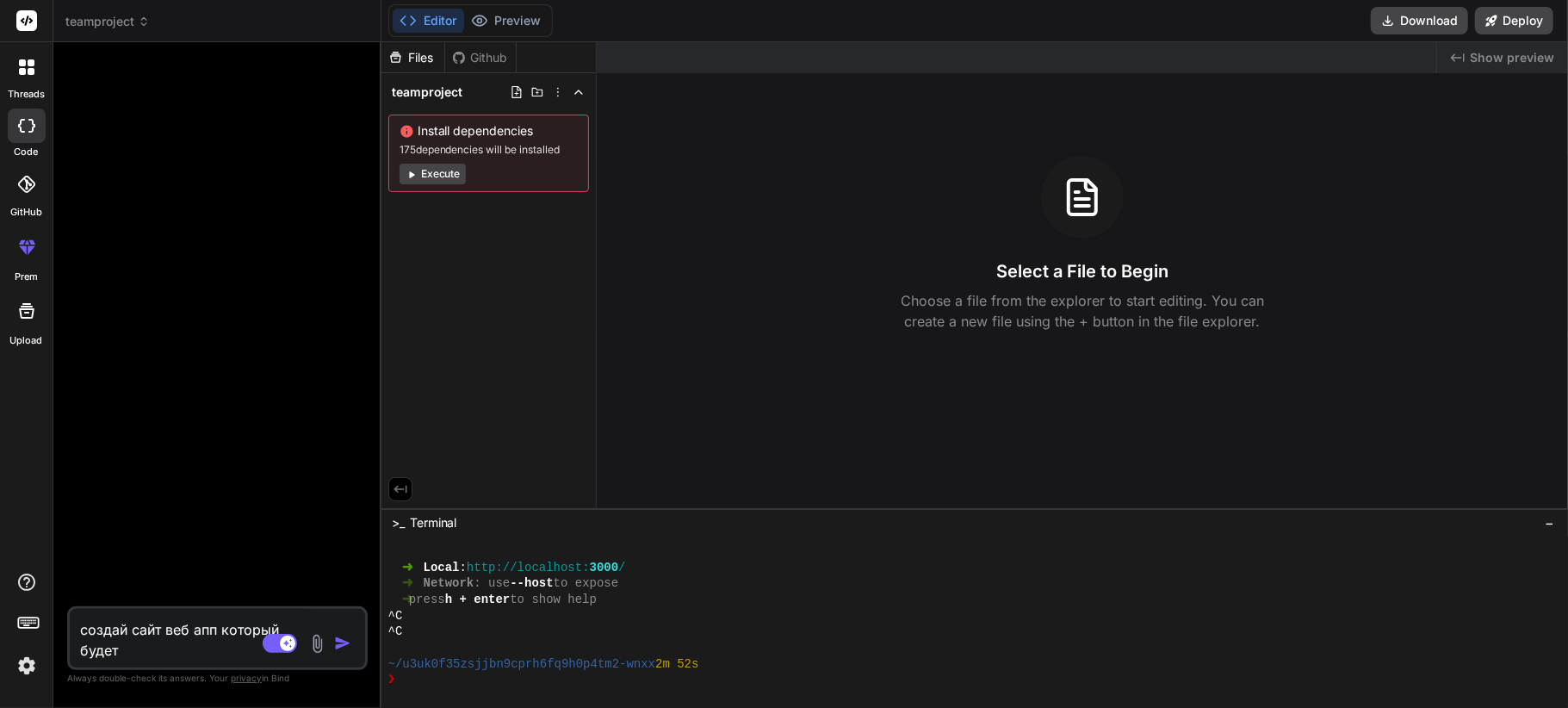type on "x" 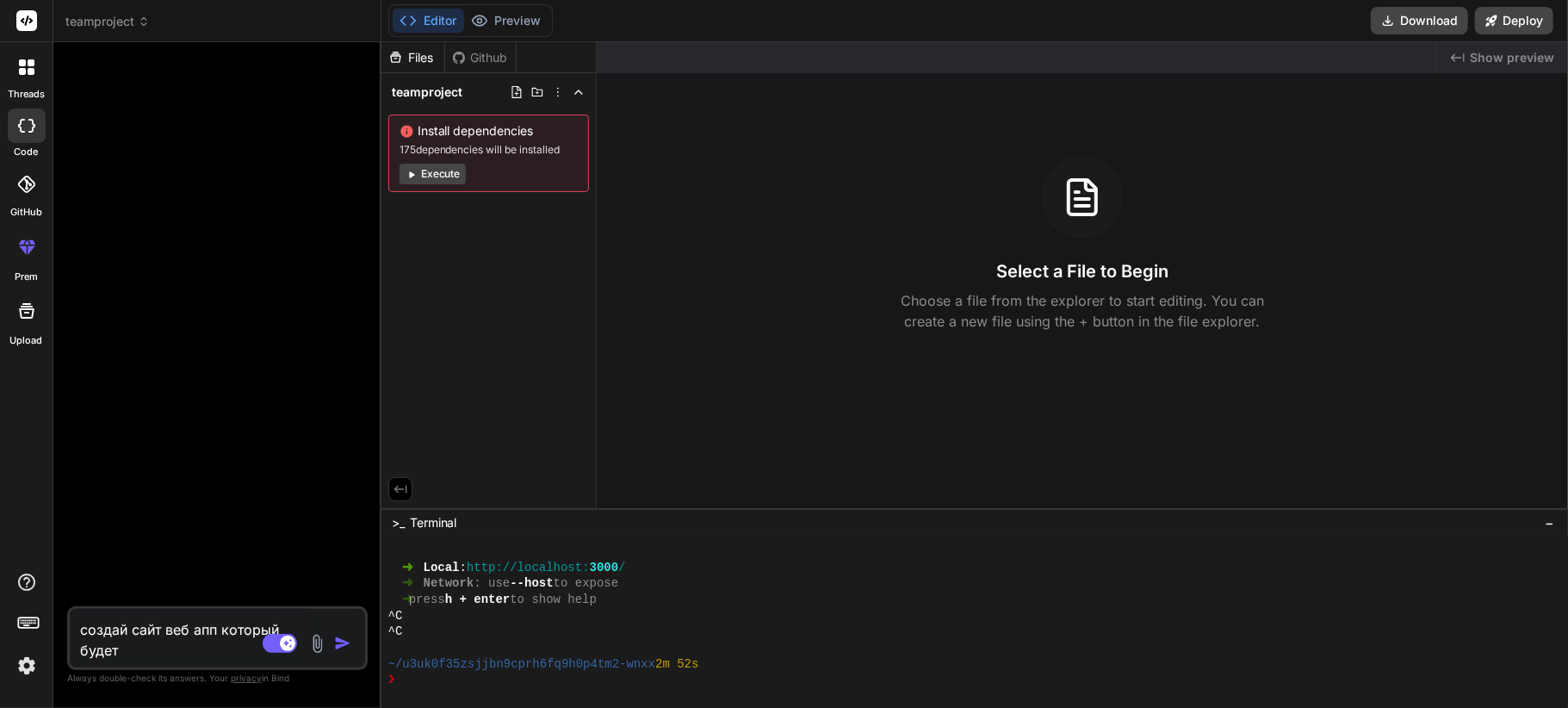 type on "создай сайт веб апп который будет п" 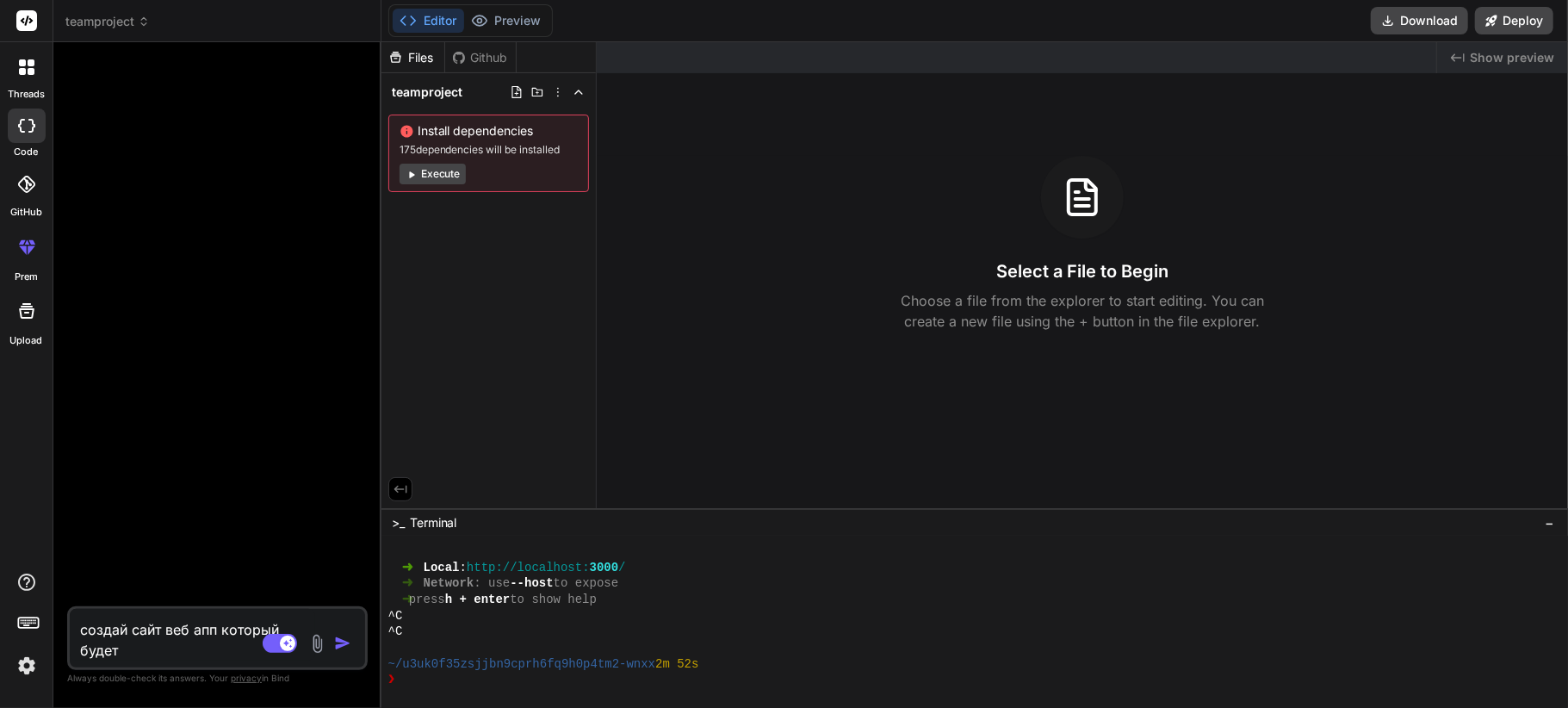 type on "x" 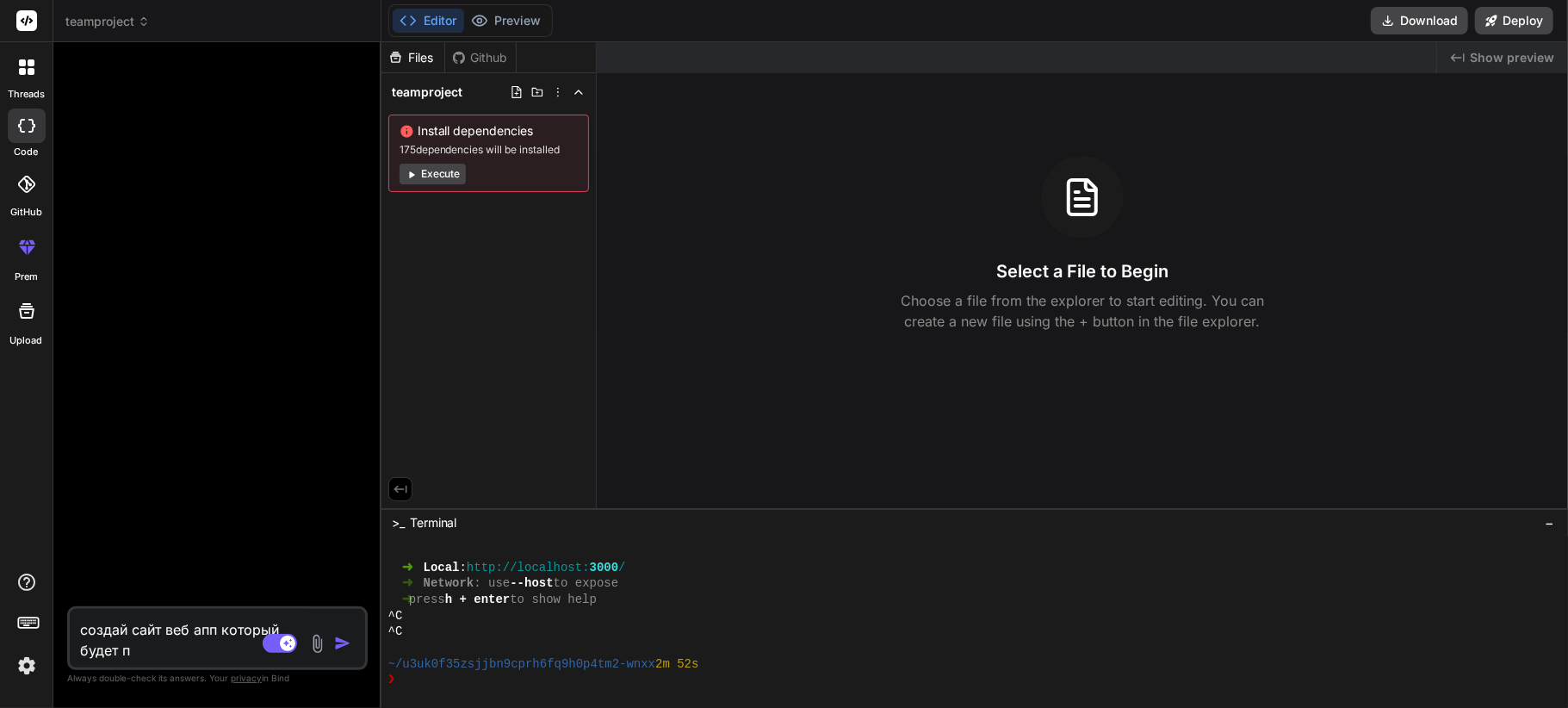 type on "создай сайт веб апп который будет пр" 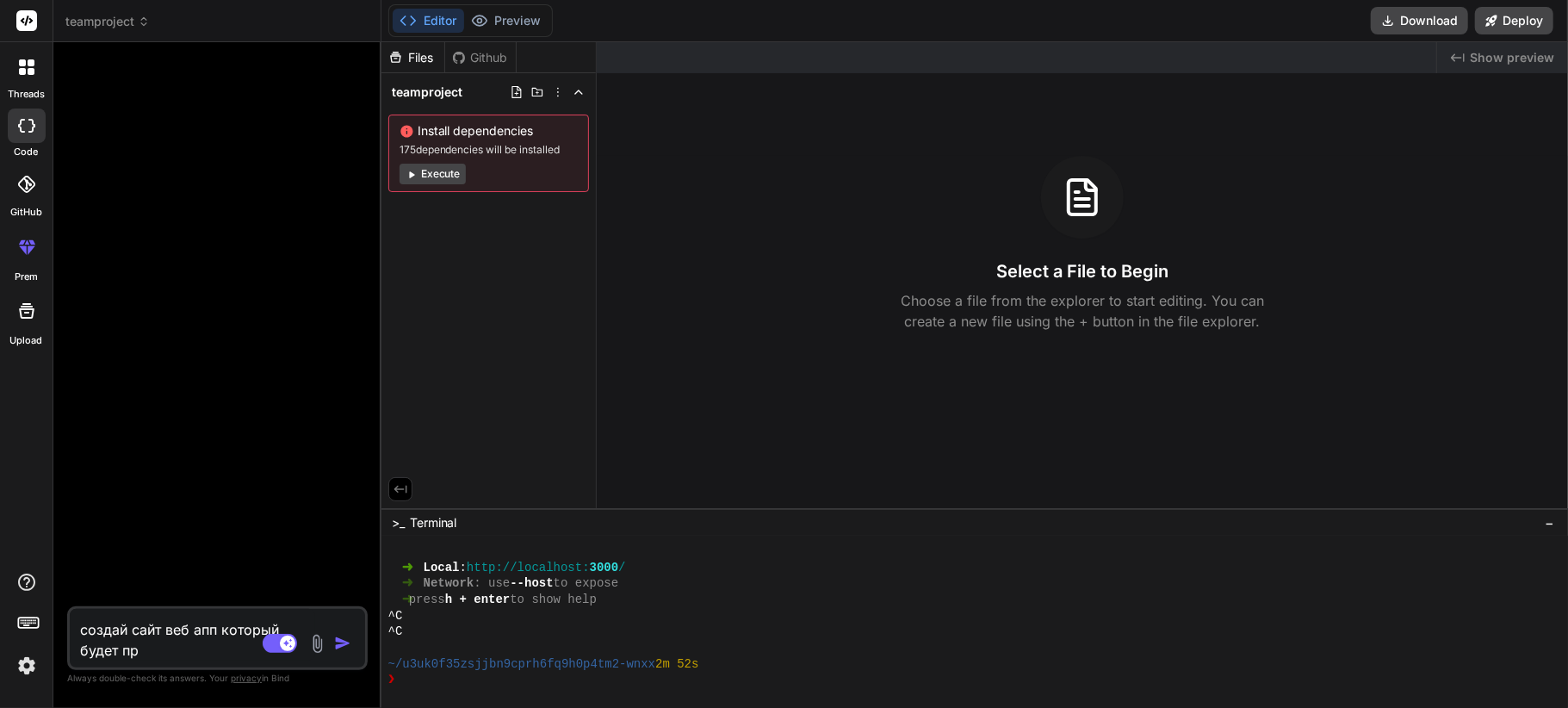 type on "создай сайт веб апп который будет прн" 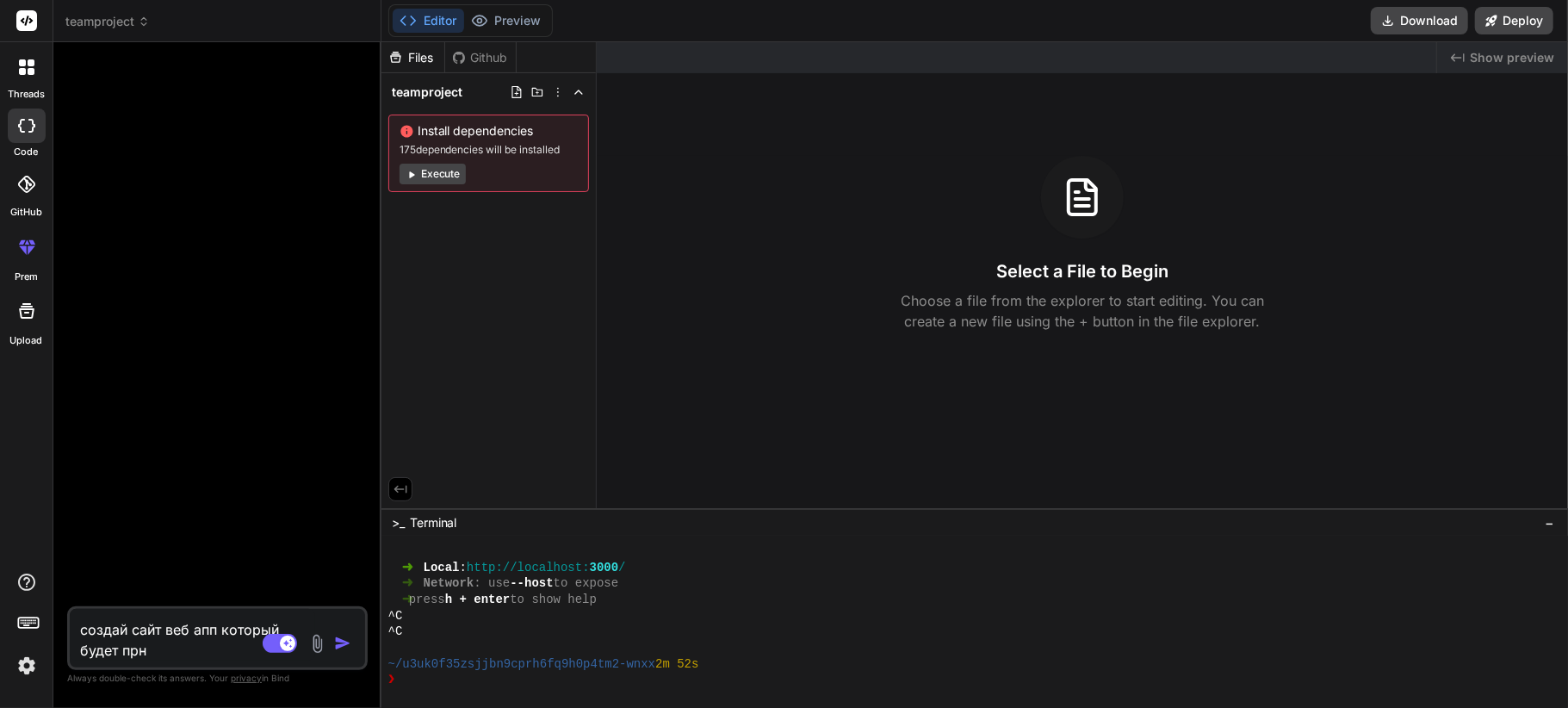 type on "создай сайт веб апп который будет пр" 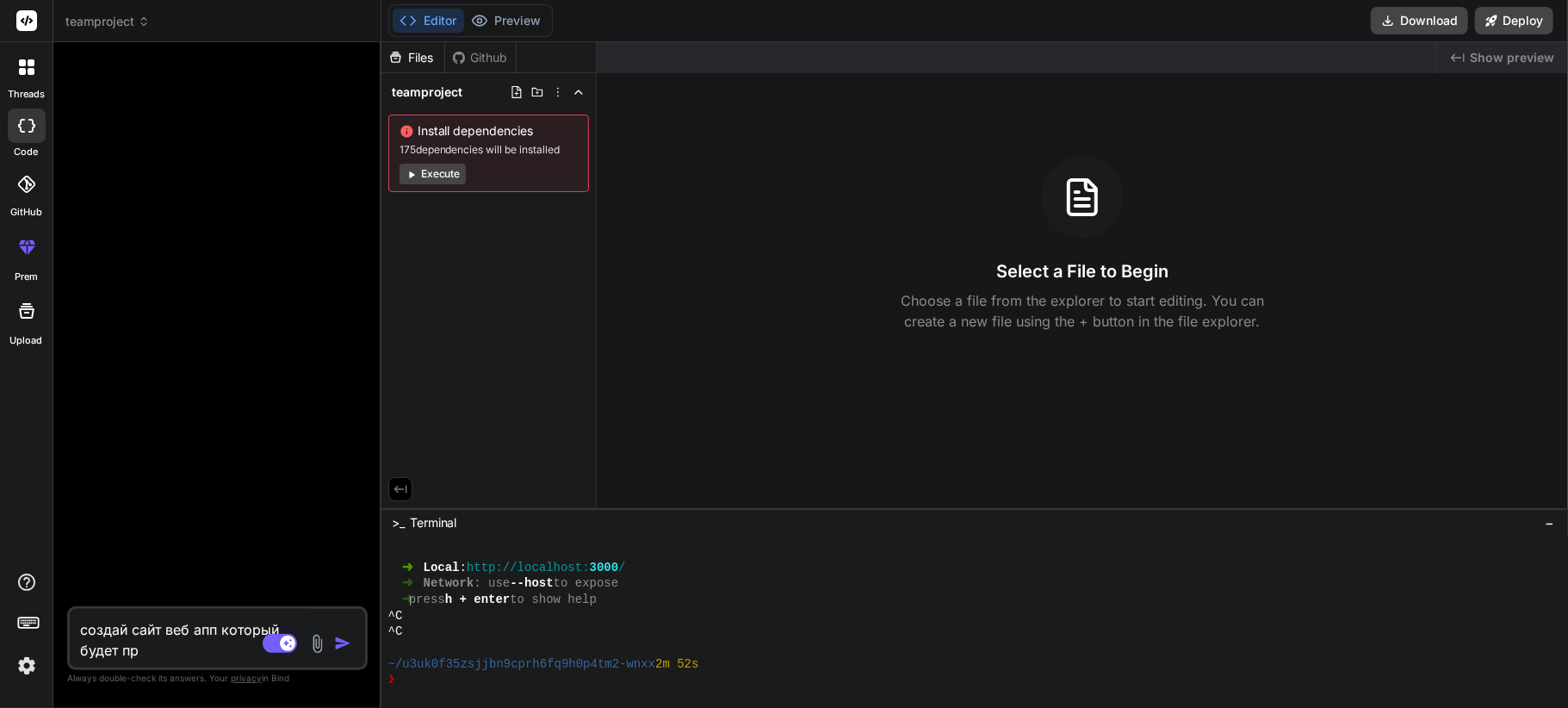type on "создай сайт веб апп который будет при" 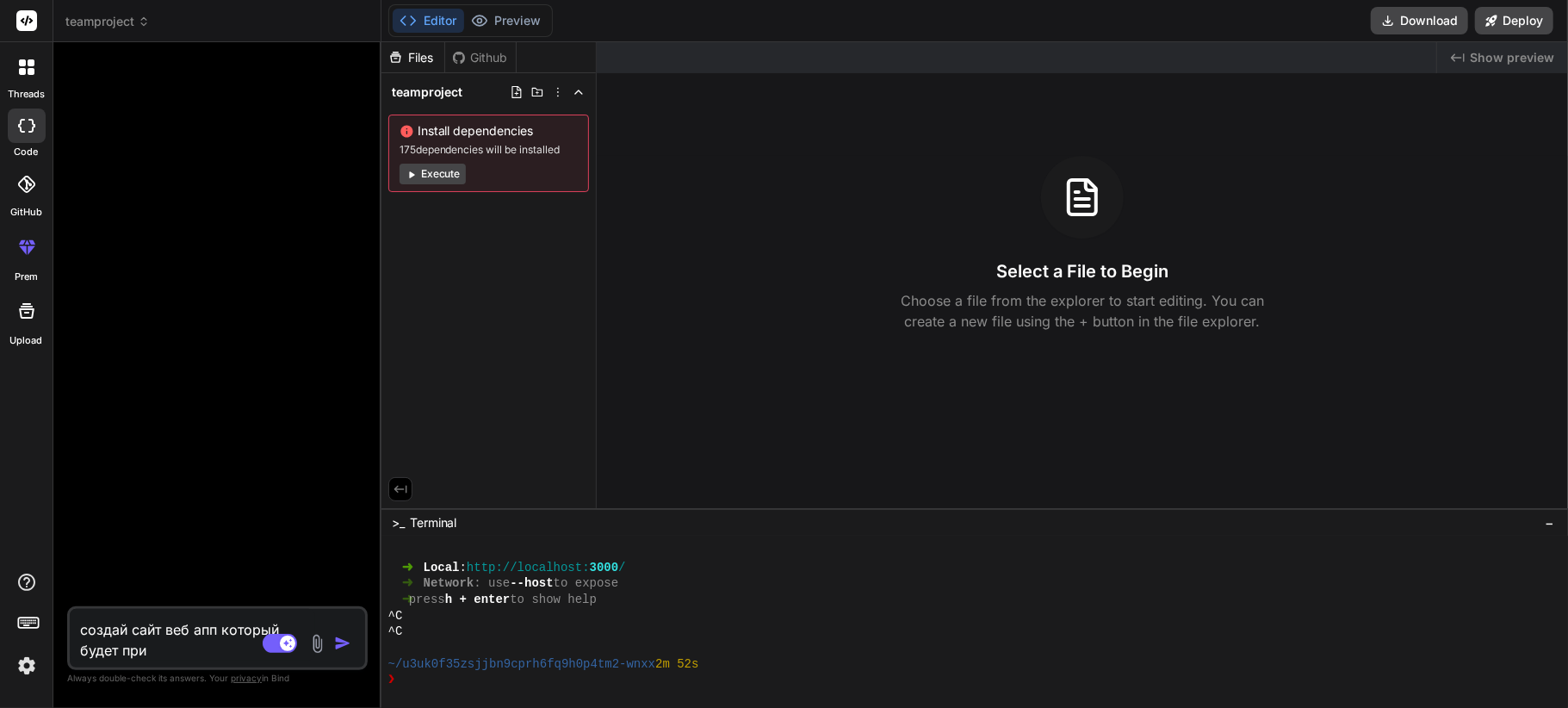 type on "создай сайт веб апп который будет прин" 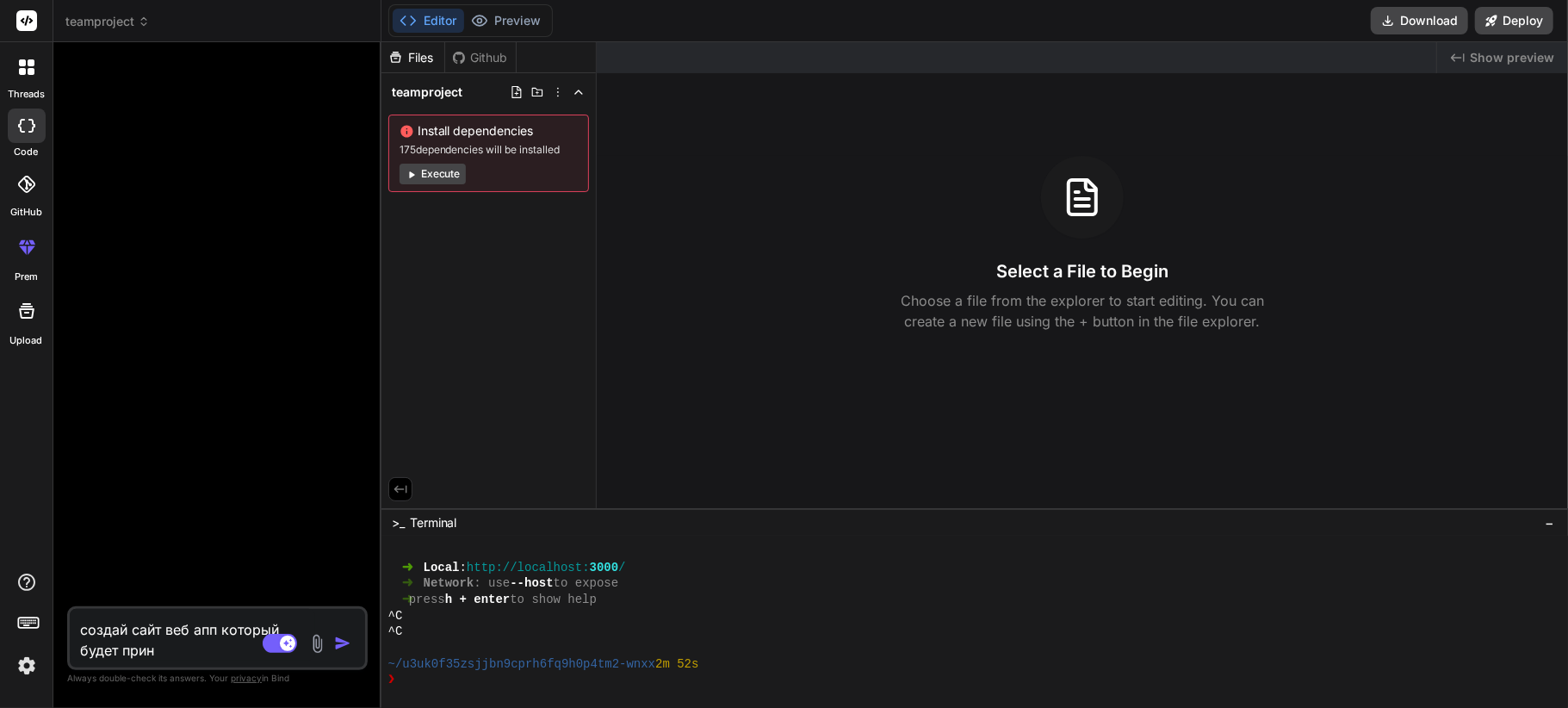 type on "создай сайт веб апп который будет прини" 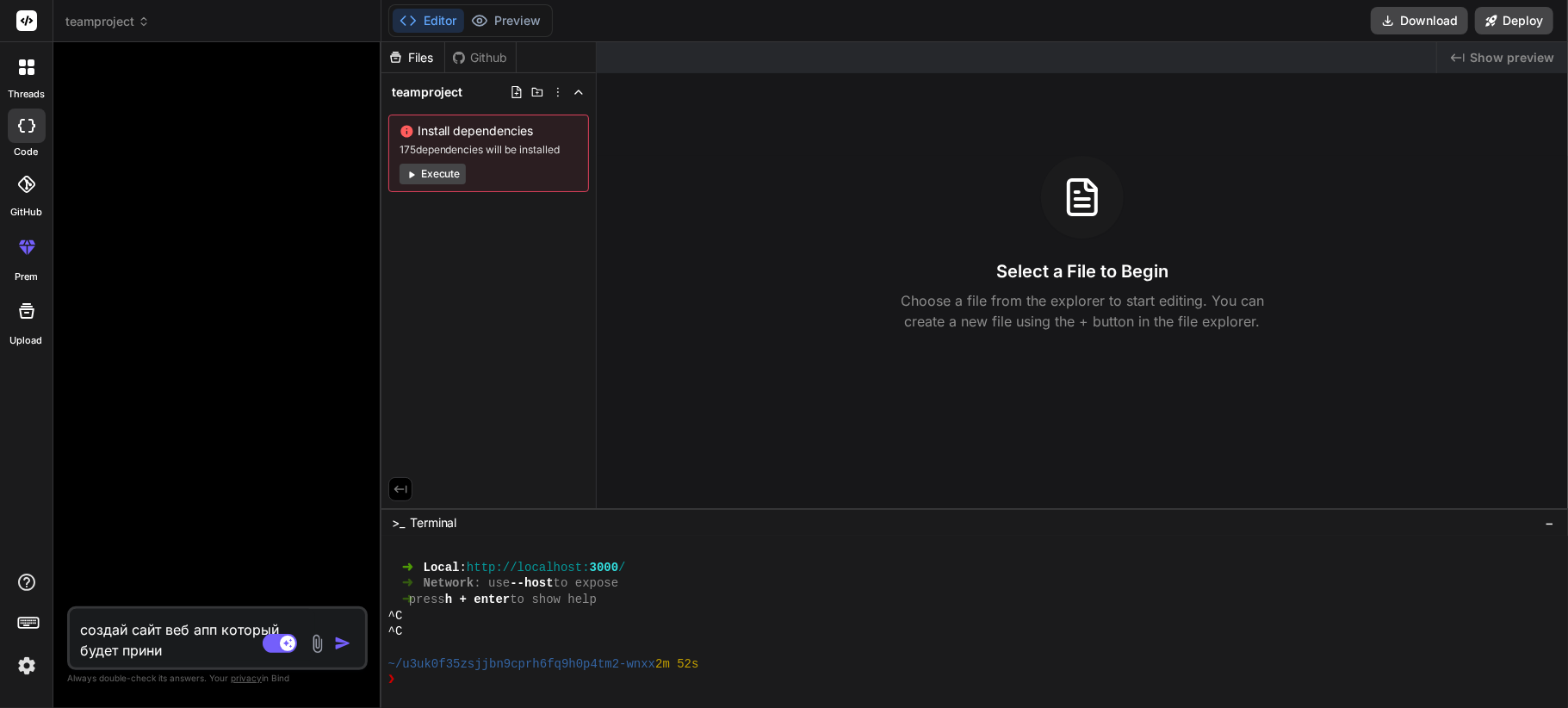 type on "создай сайт веб апп который будет приним" 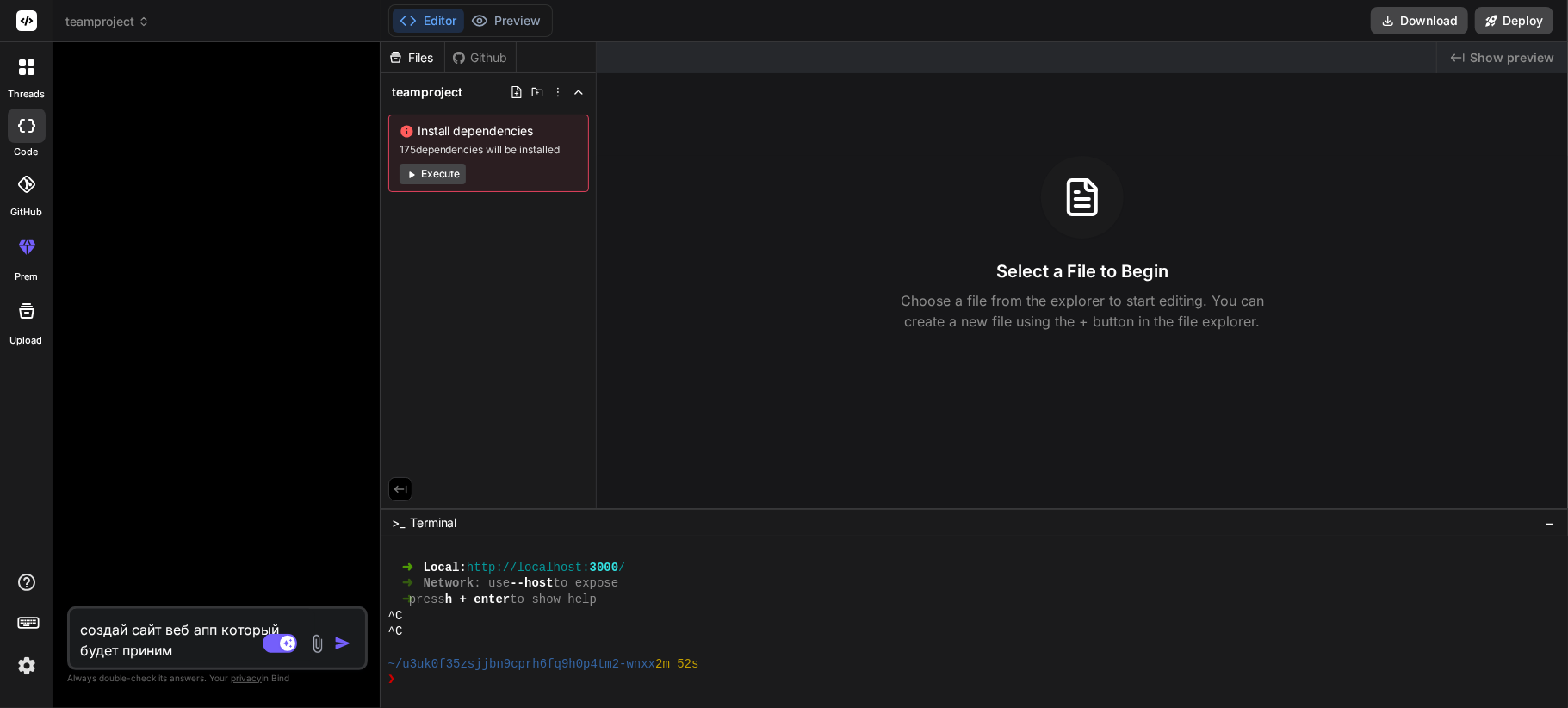 type on "создай сайт веб апп который будет принима" 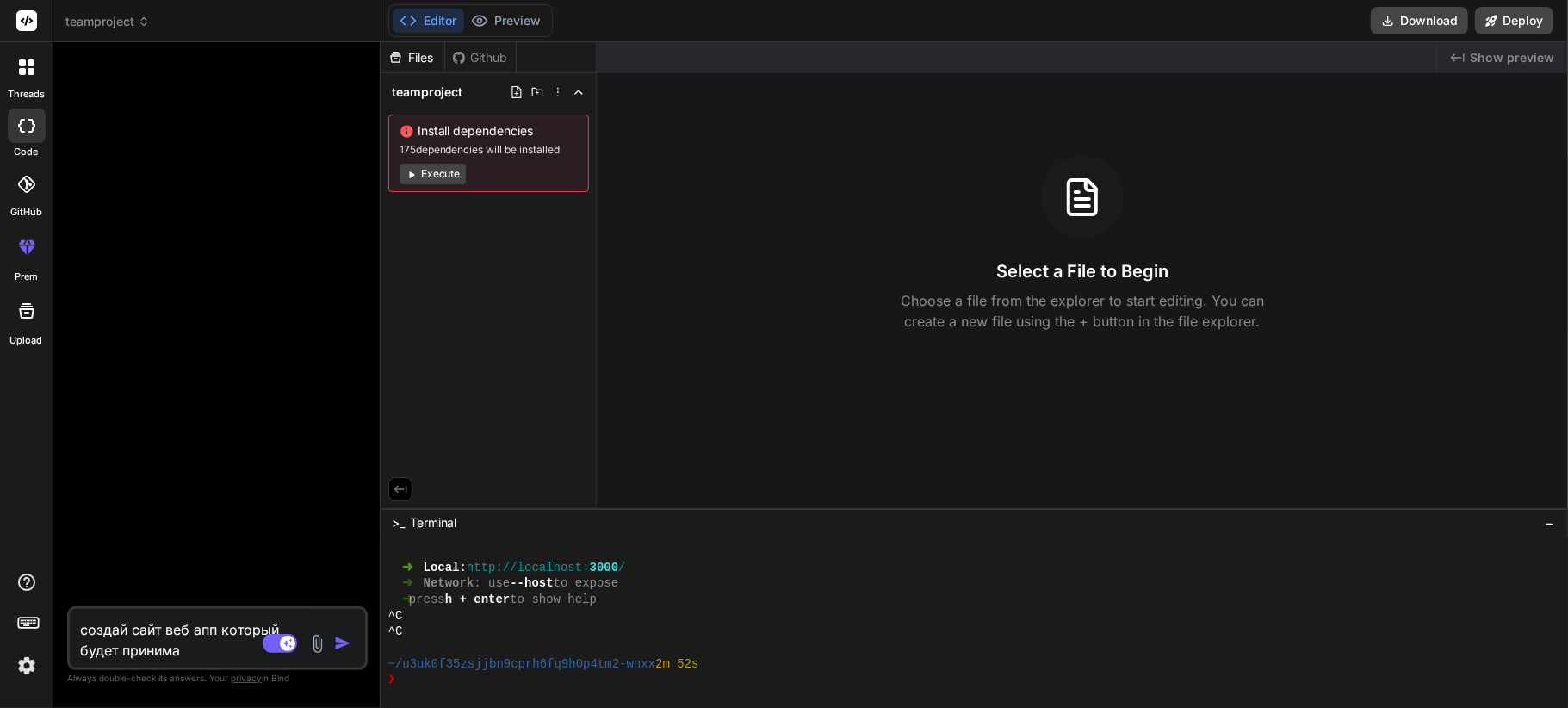 type on "создай сайт веб апп который будет принимат" 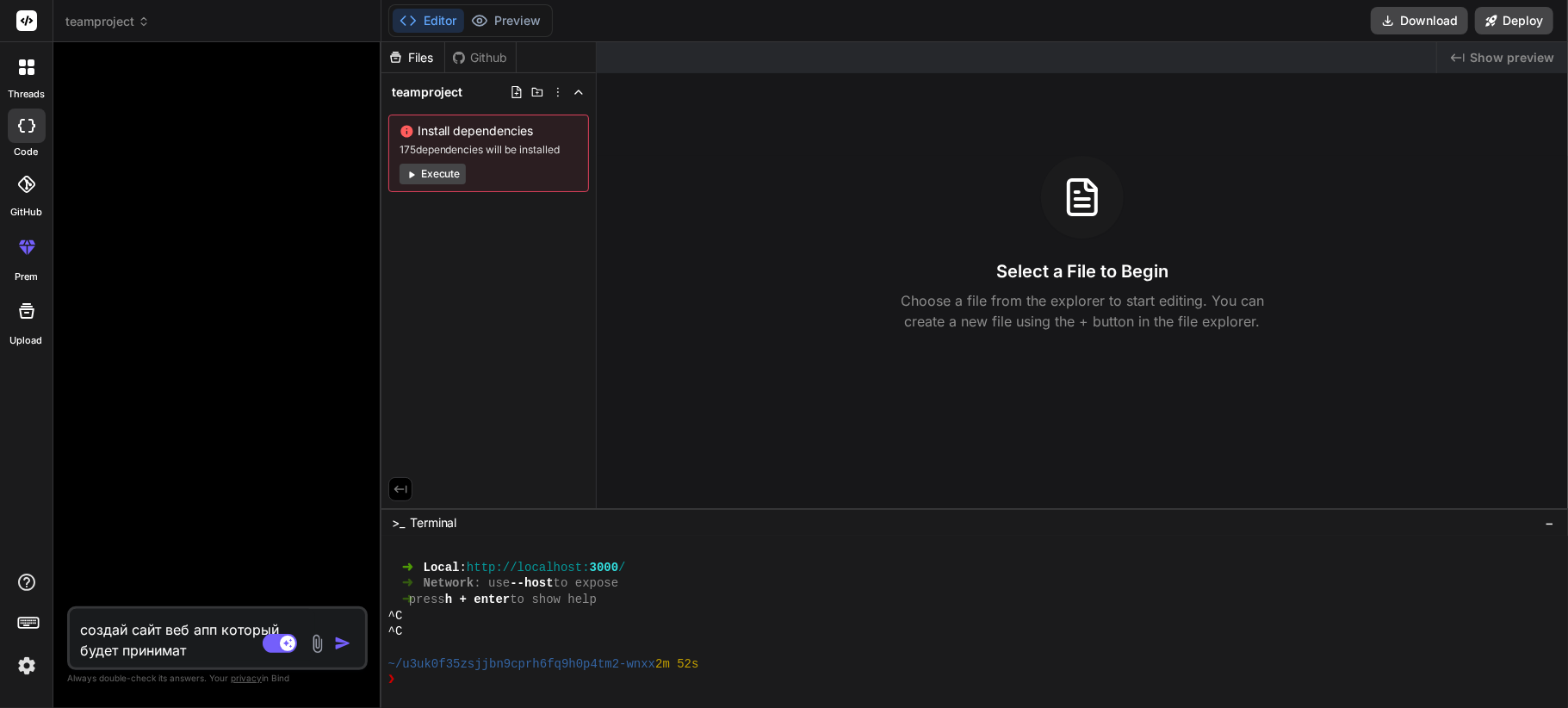 type on "создай сайт веб апп который будет принимать" 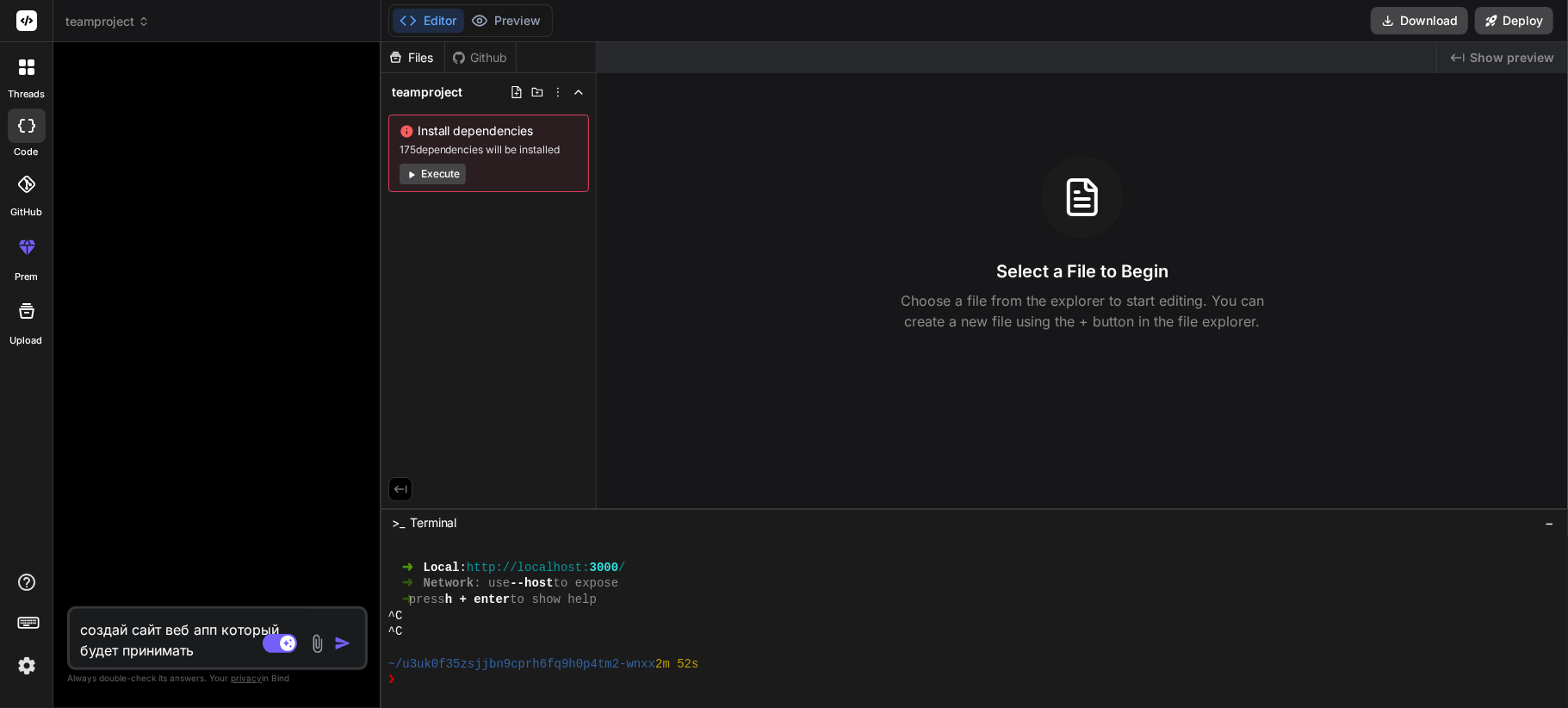 type on "создай сайт веб апп который будет принимать" 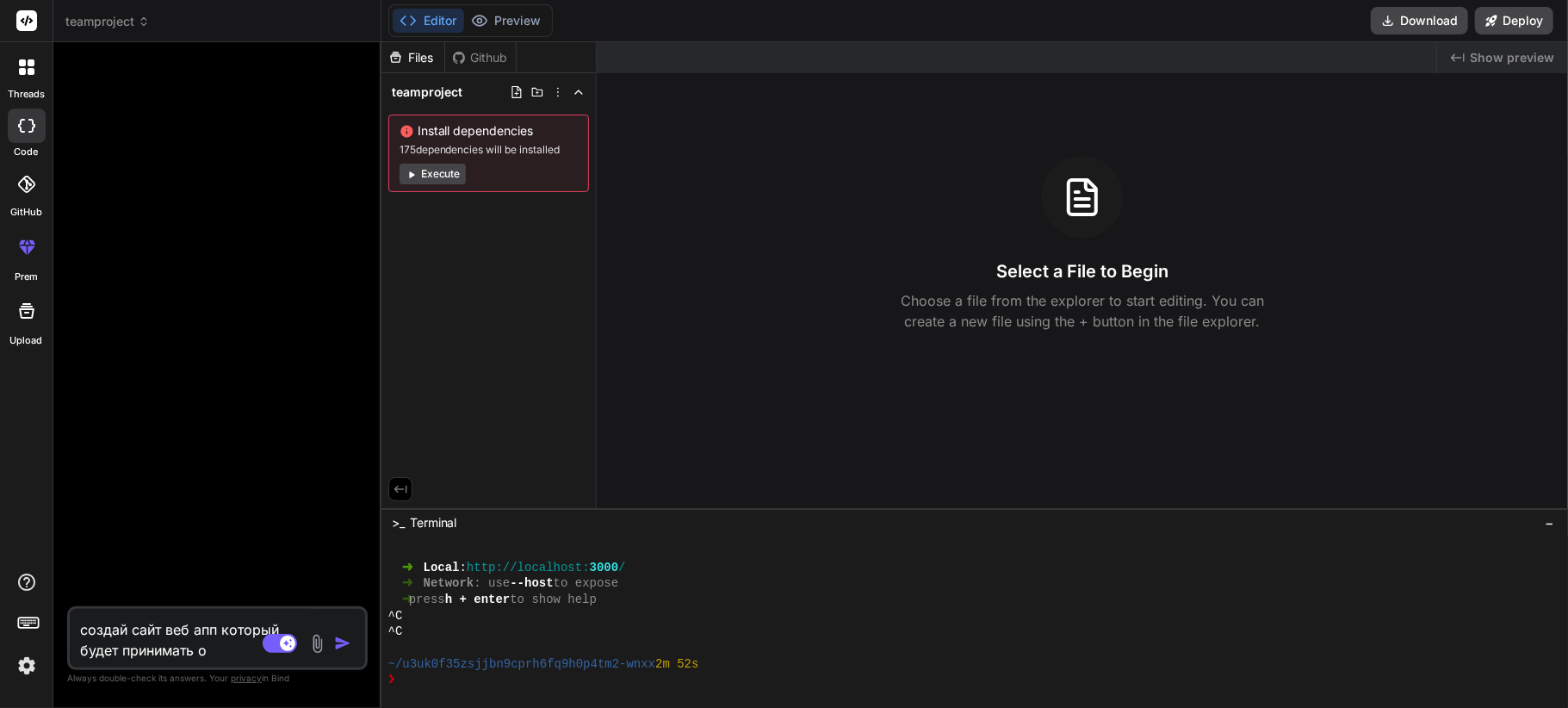 type on "создай сайт веб апп который будет принимать от" 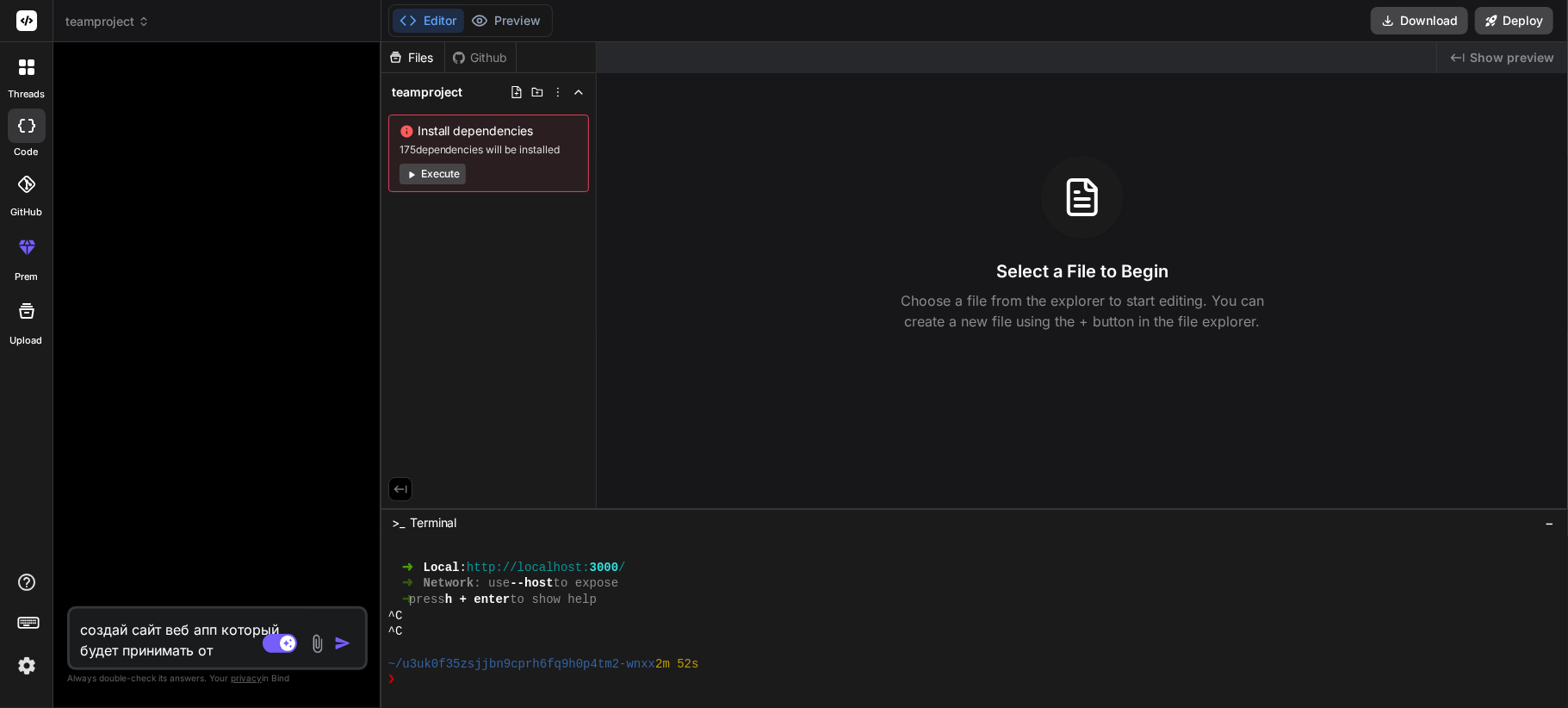 type on "x" 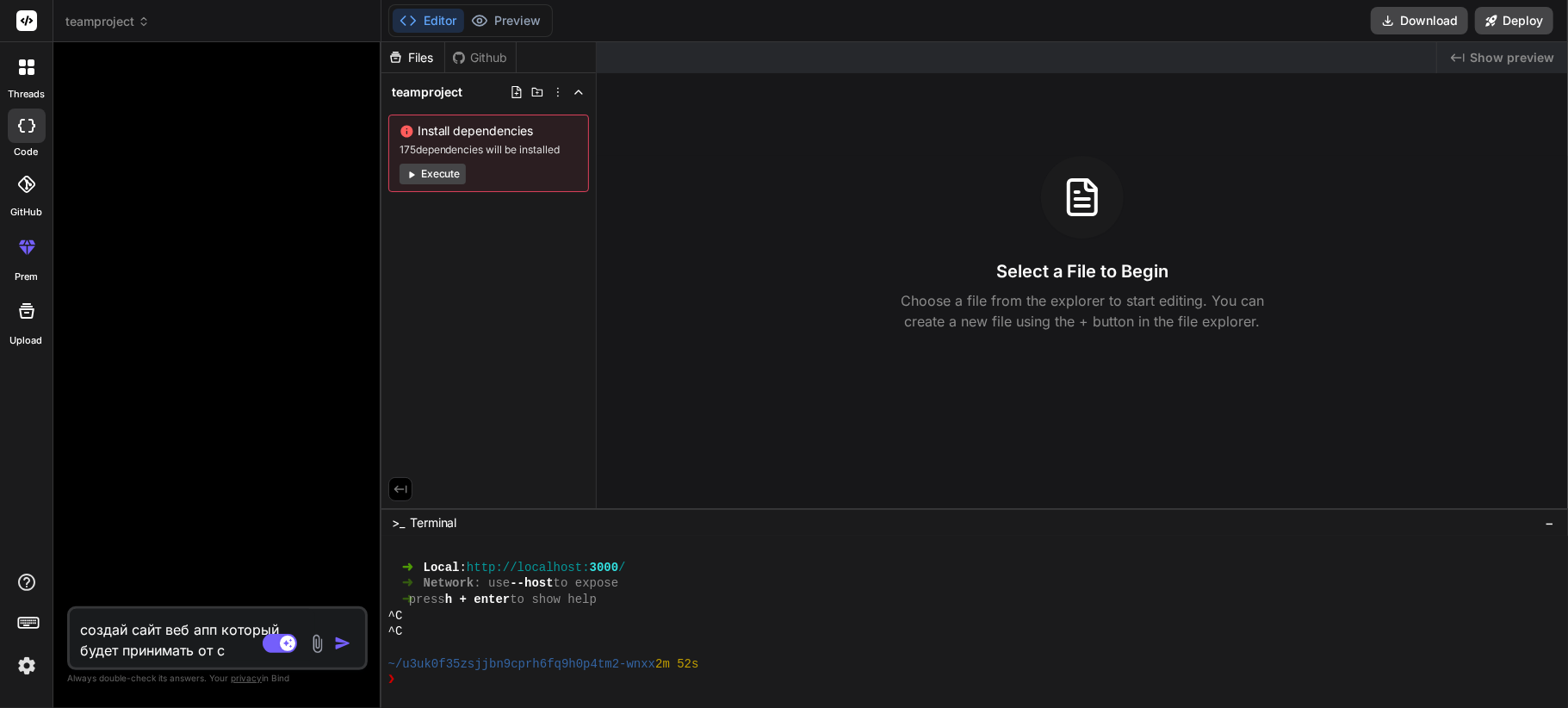 type on "создай сайт веб апп который будет принимать от c#" 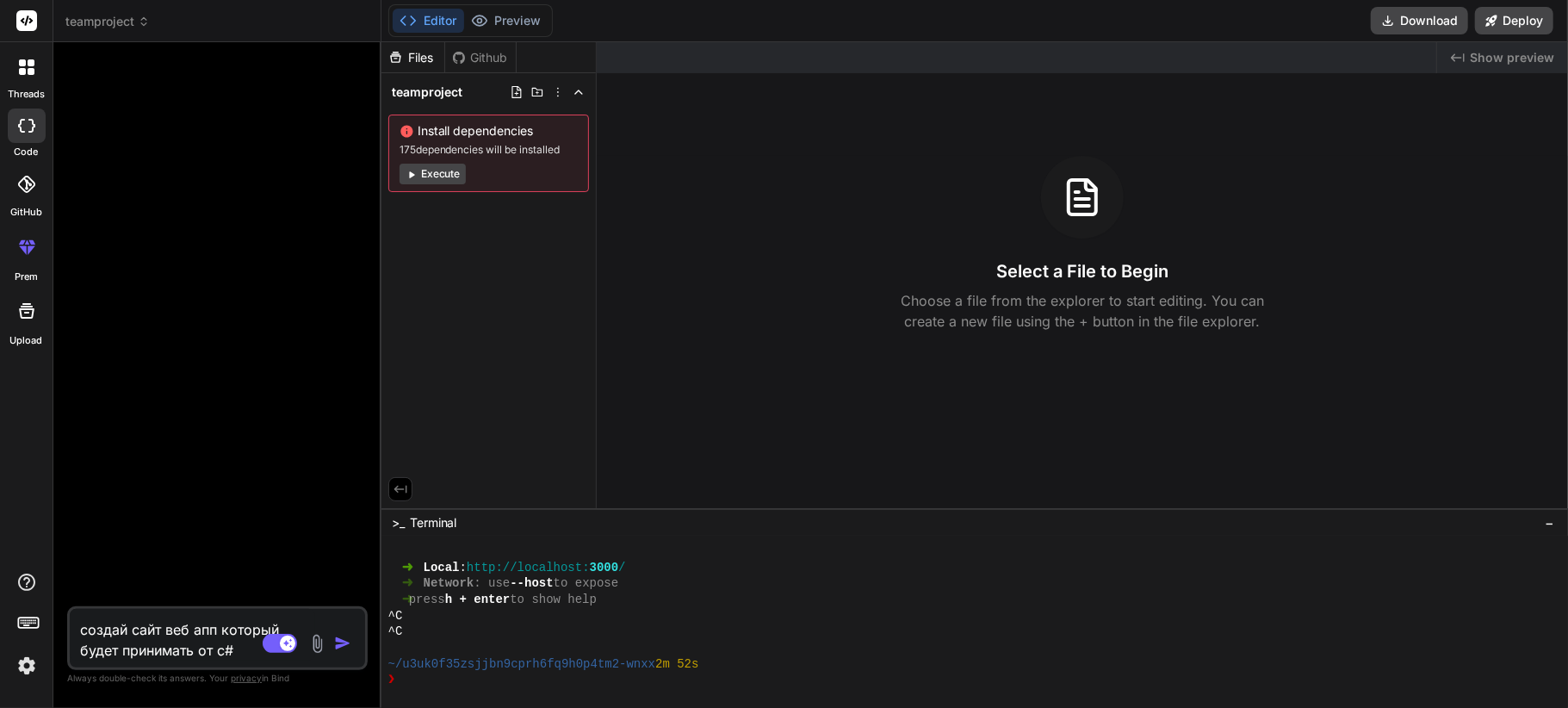 type on "создай сайт веб апп который будет принимать от c#" 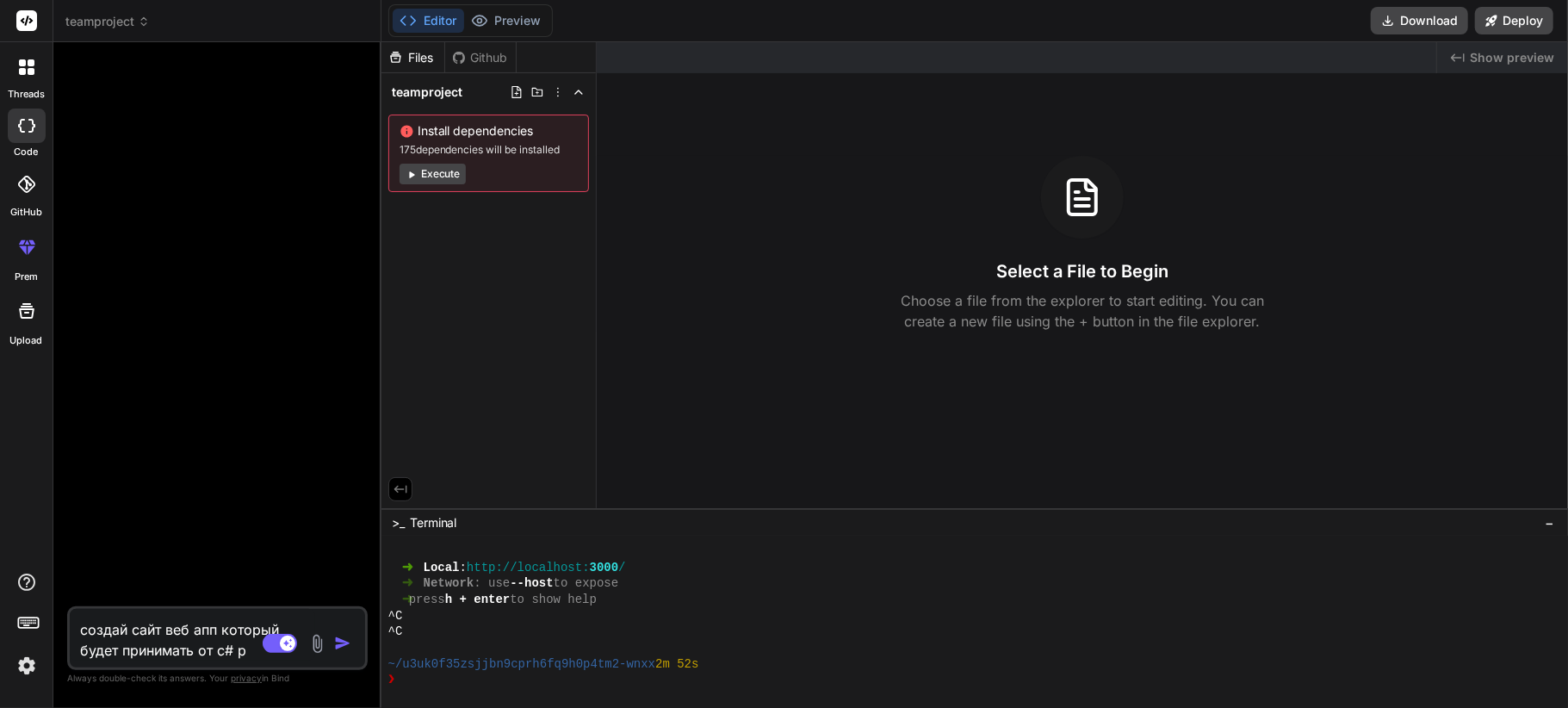 type on "создай сайт веб апп который будет принимать от c# pl" 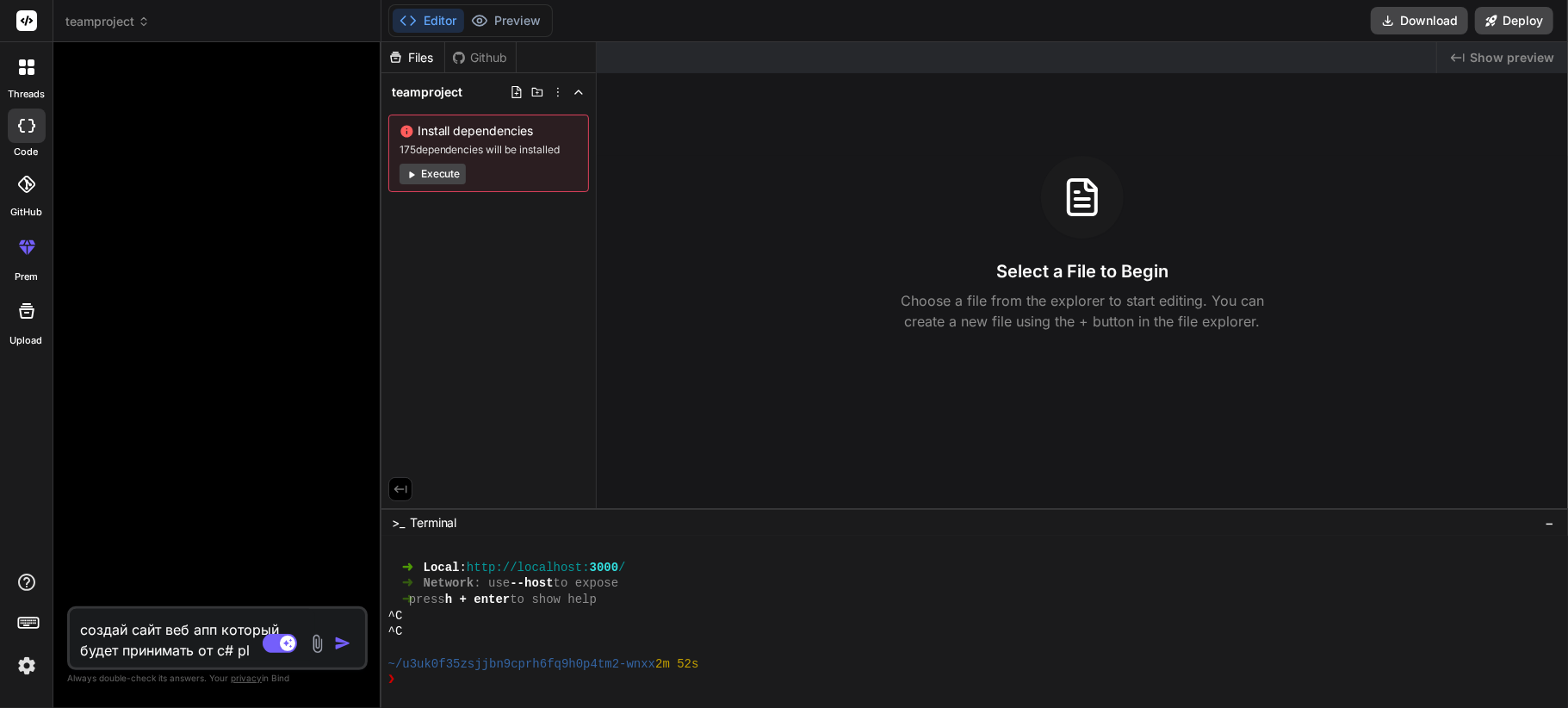 type on "создай сайт веб апп который будет принимать от c# plu" 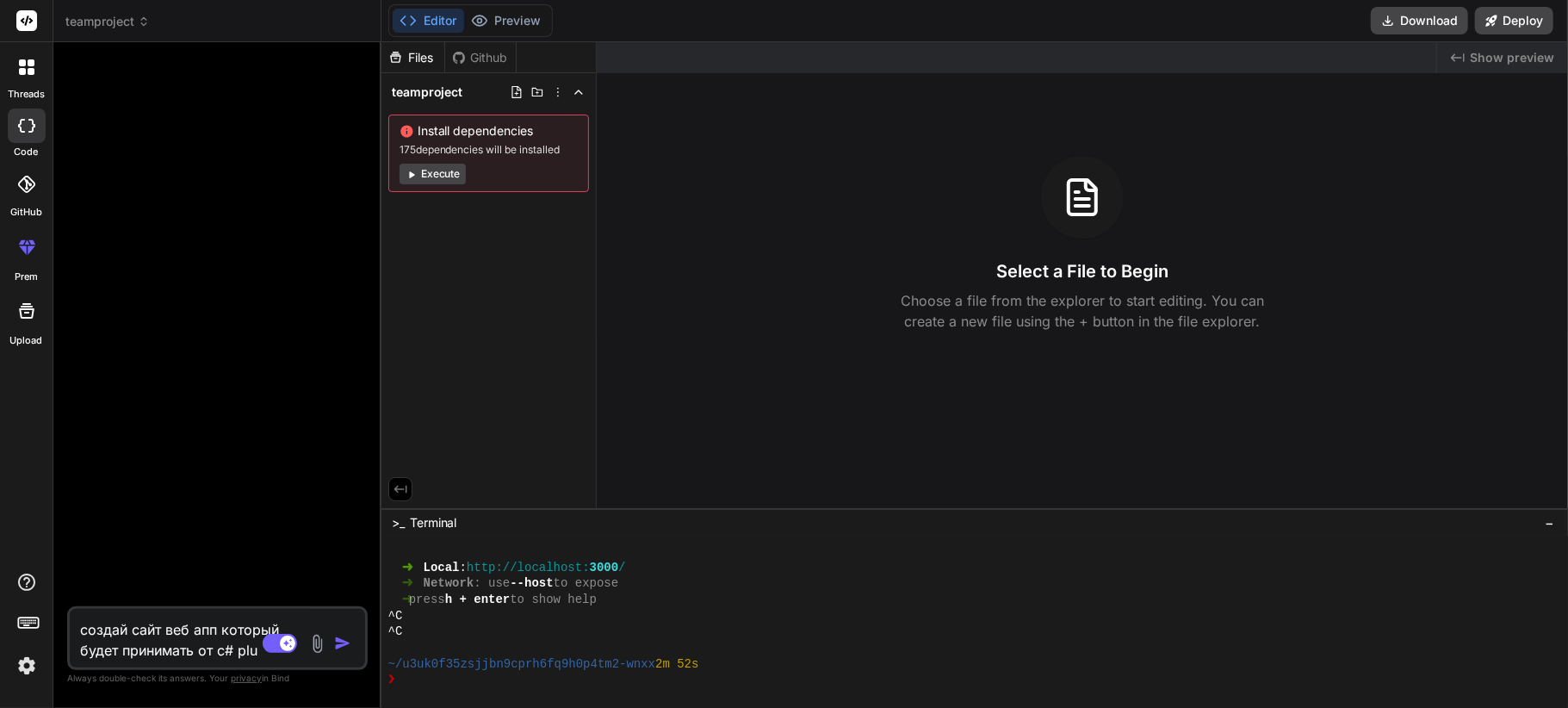 type on "создай сайт веб апп который будет принимать от c# plug" 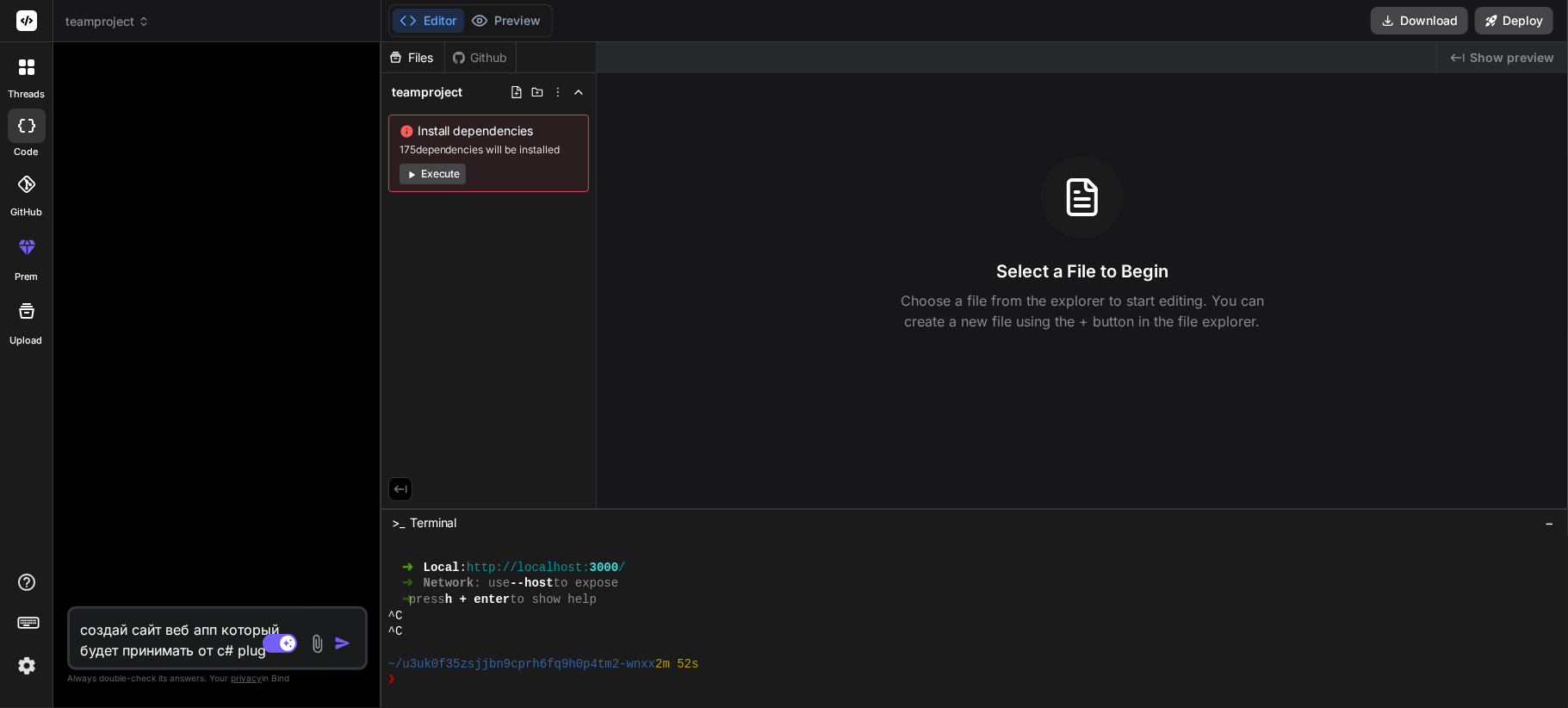 type on "создай сайт веб апп который будет принимать от c# plugi" 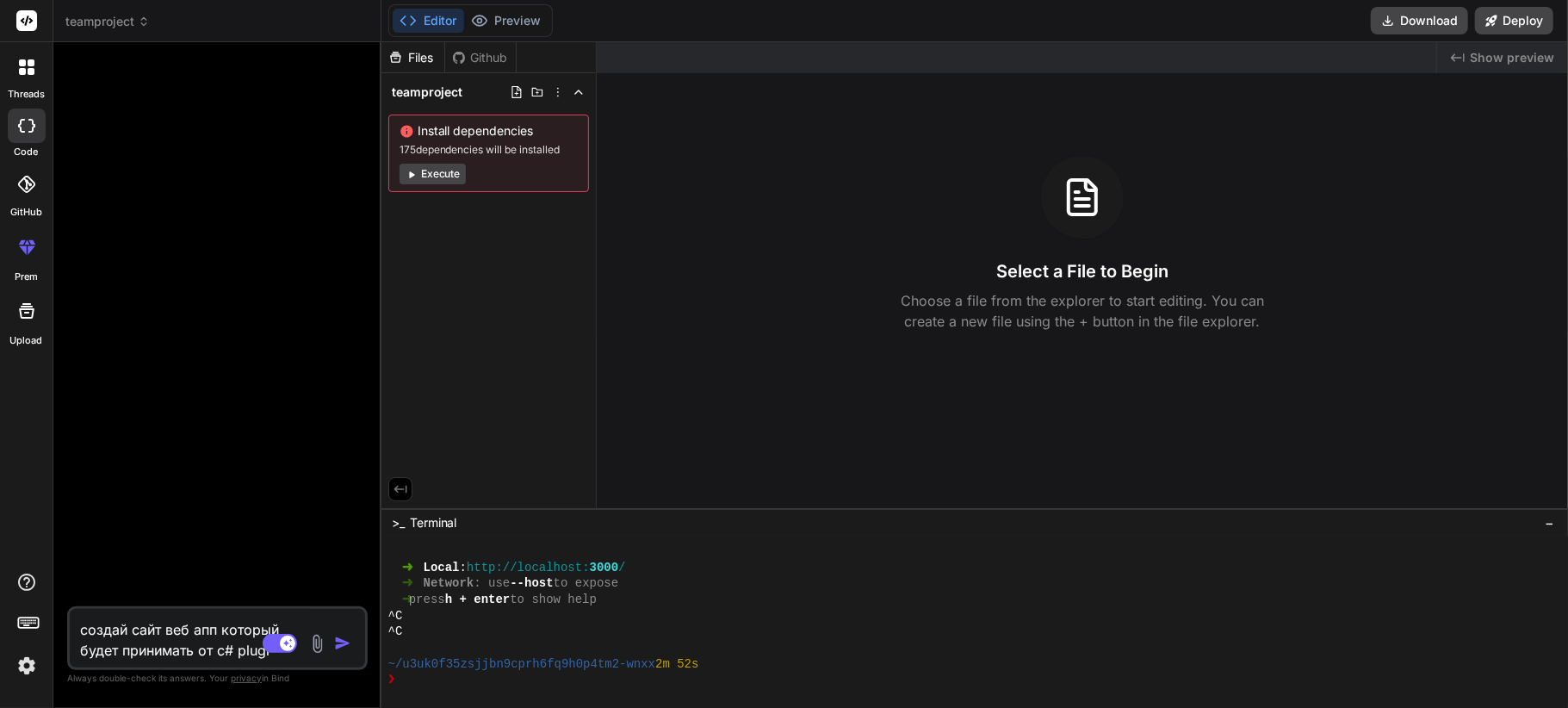 type on "создай сайт веб апп который будет принимать от c# plugin" 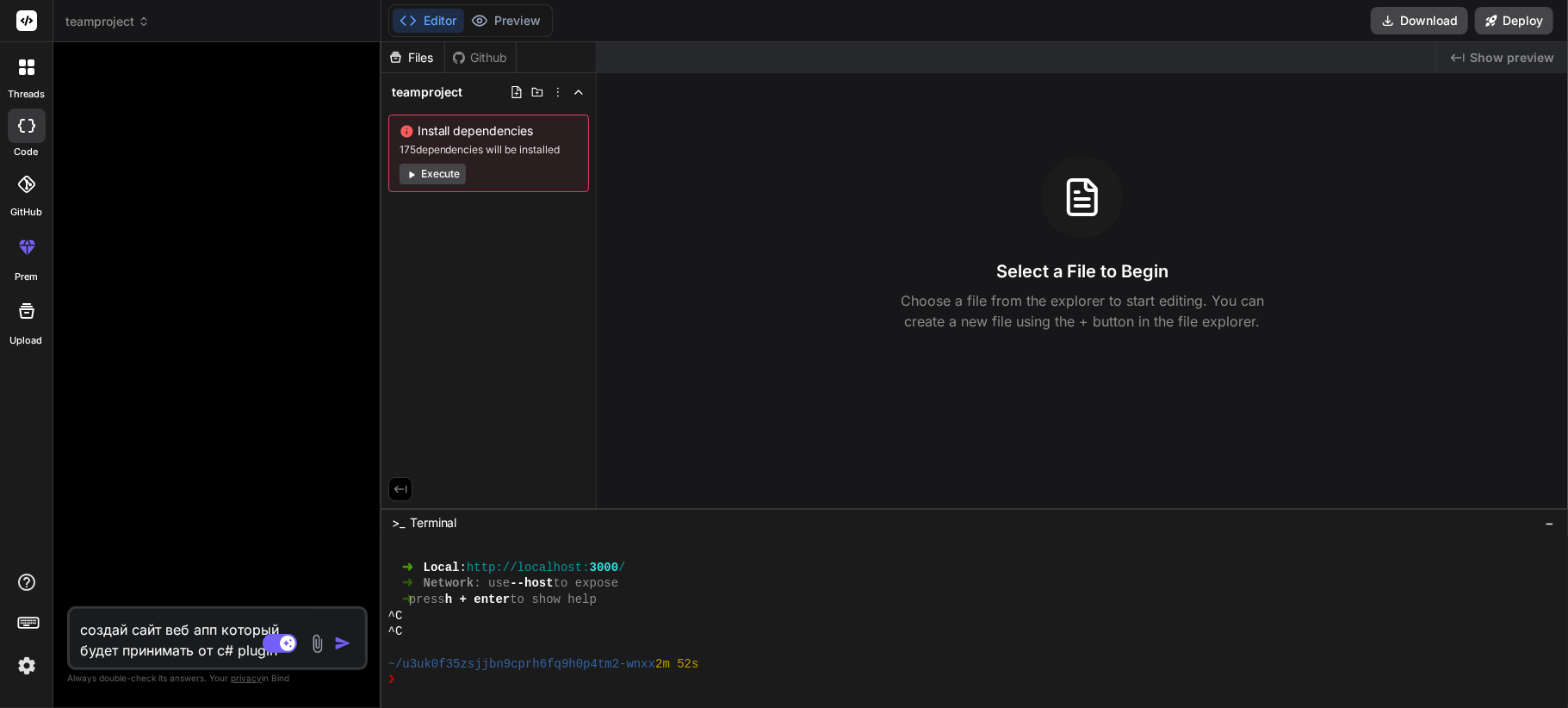 type on "создай сайт веб апп который будет принимать от c# plugin" 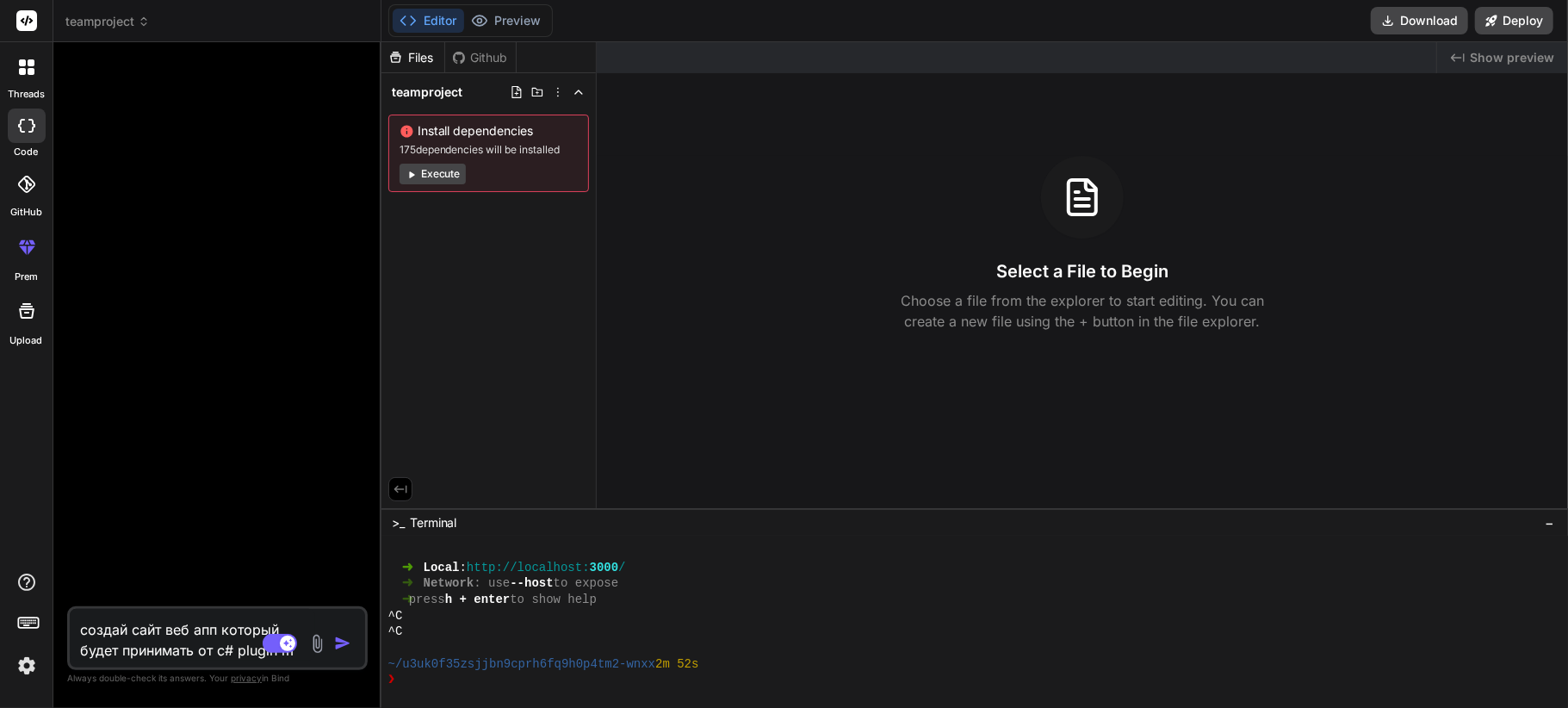 type on "создай сайт веб апп который будет принимать от c# plugin mo" 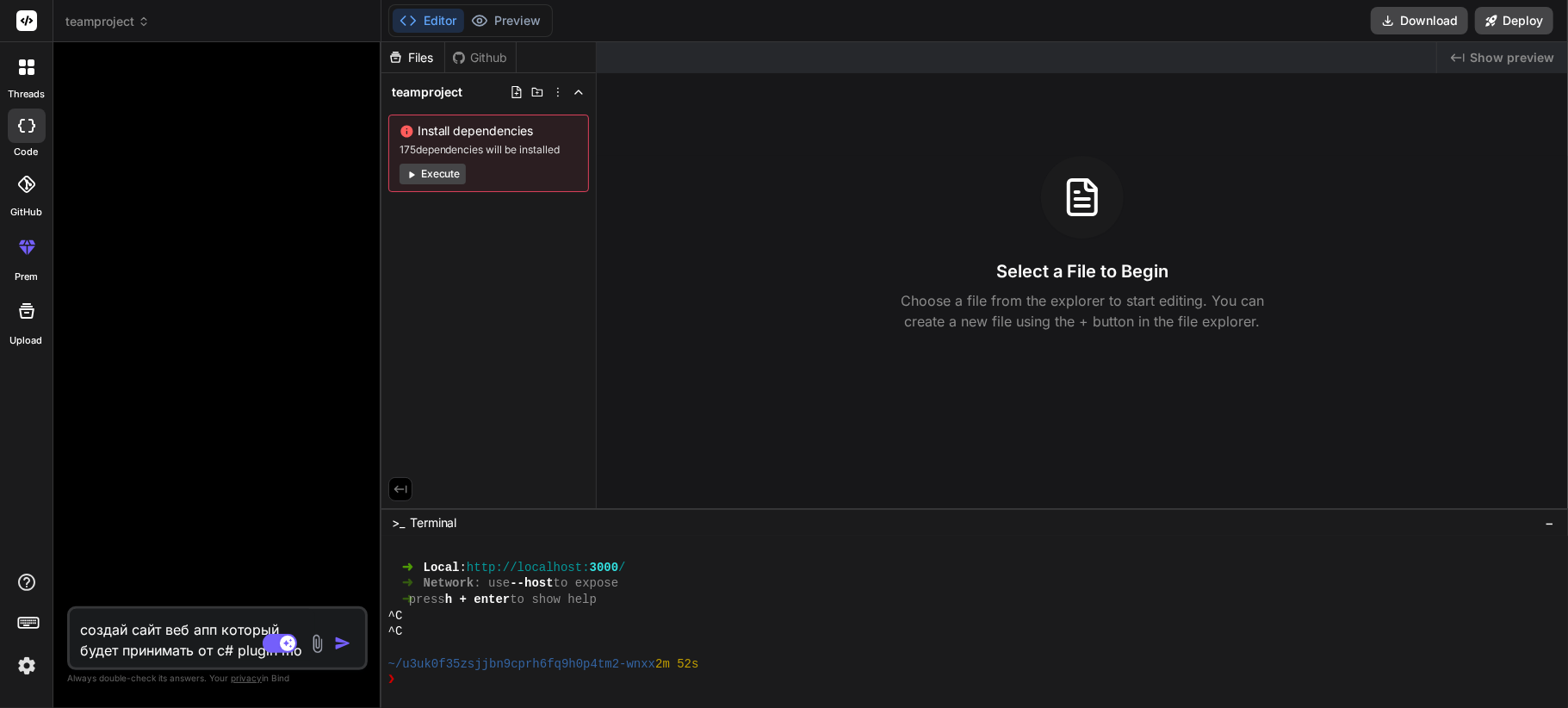 type on "создай сайт веб апп который будет принимать от c# plugin mon" 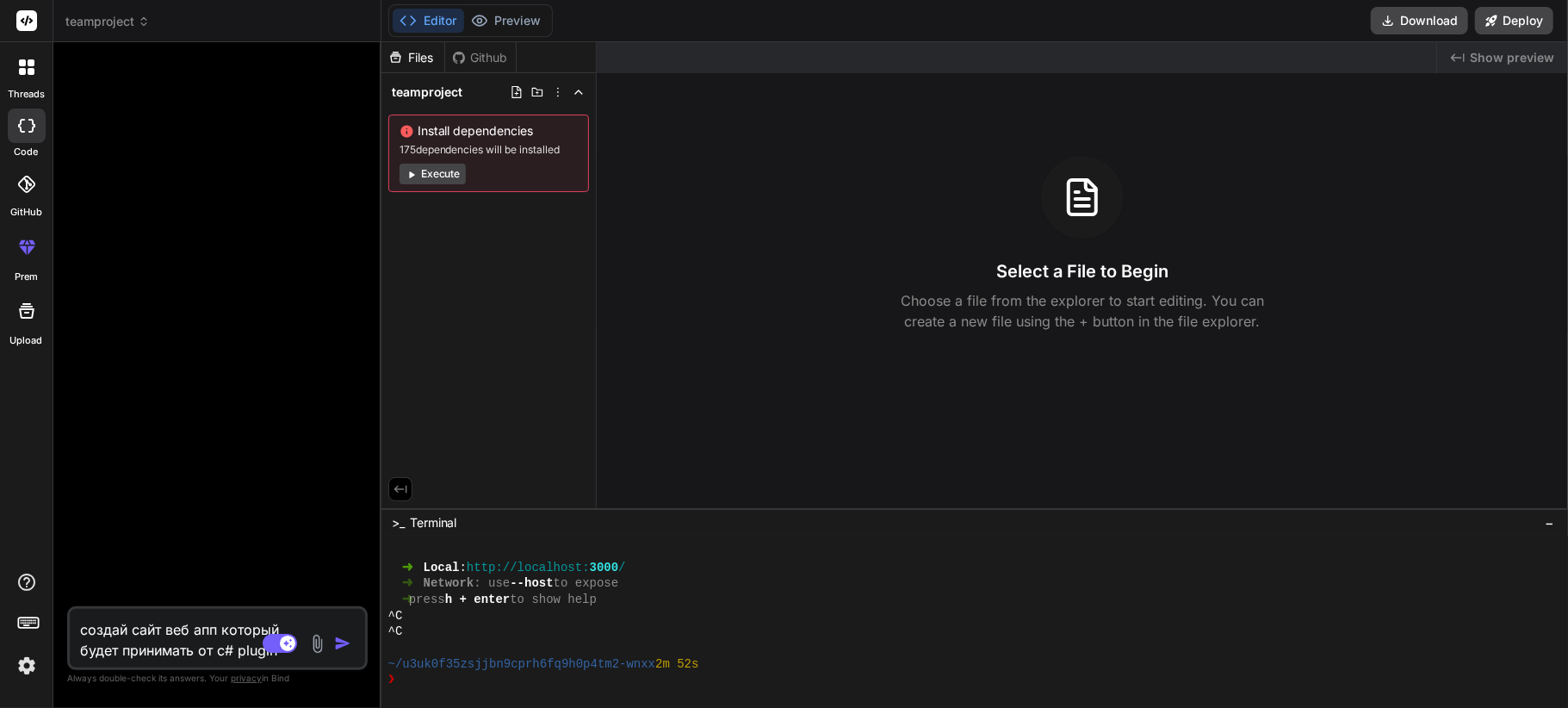 type on "создай сайт веб апп который будет принимать от c# plugin mon" 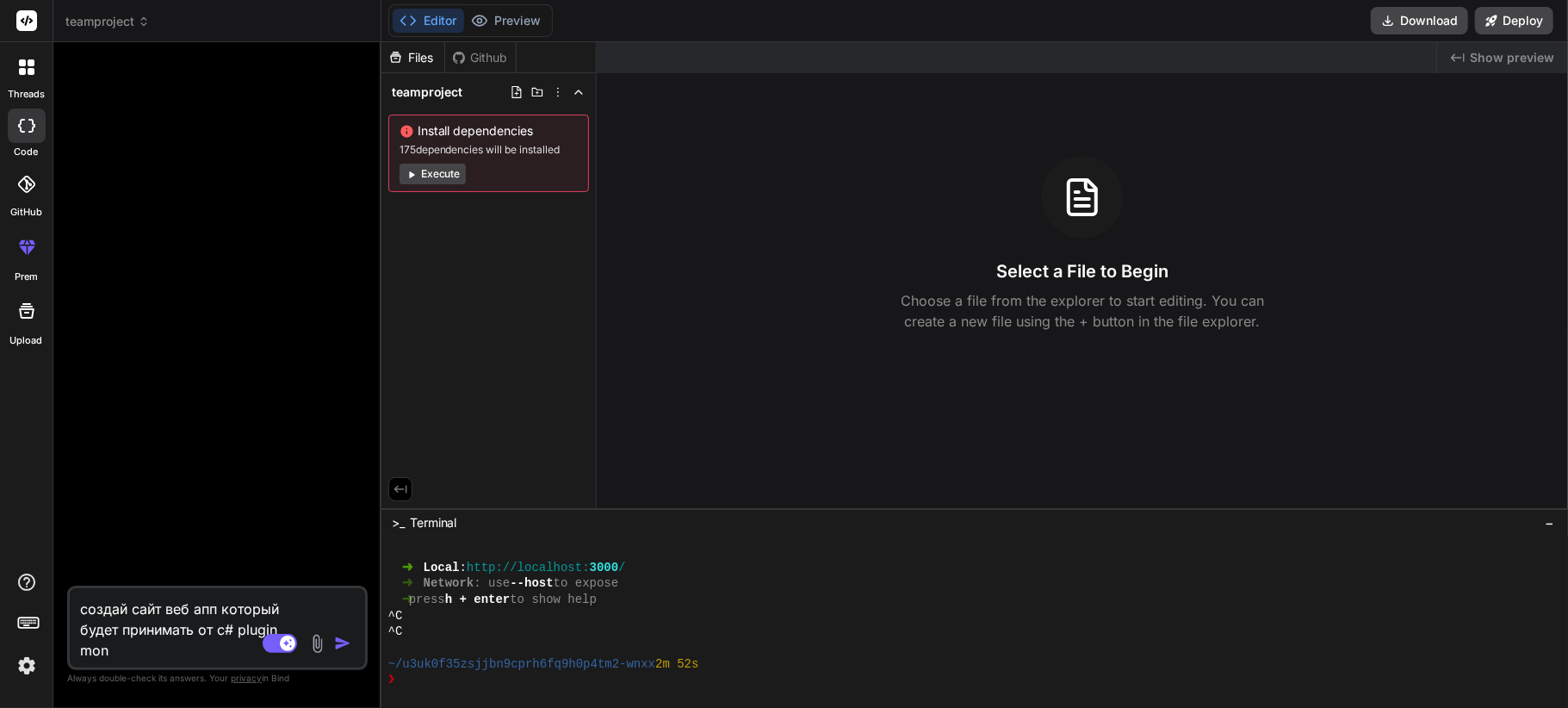 type on "создай сайт веб апп который будет принимать от c# plugin mon" 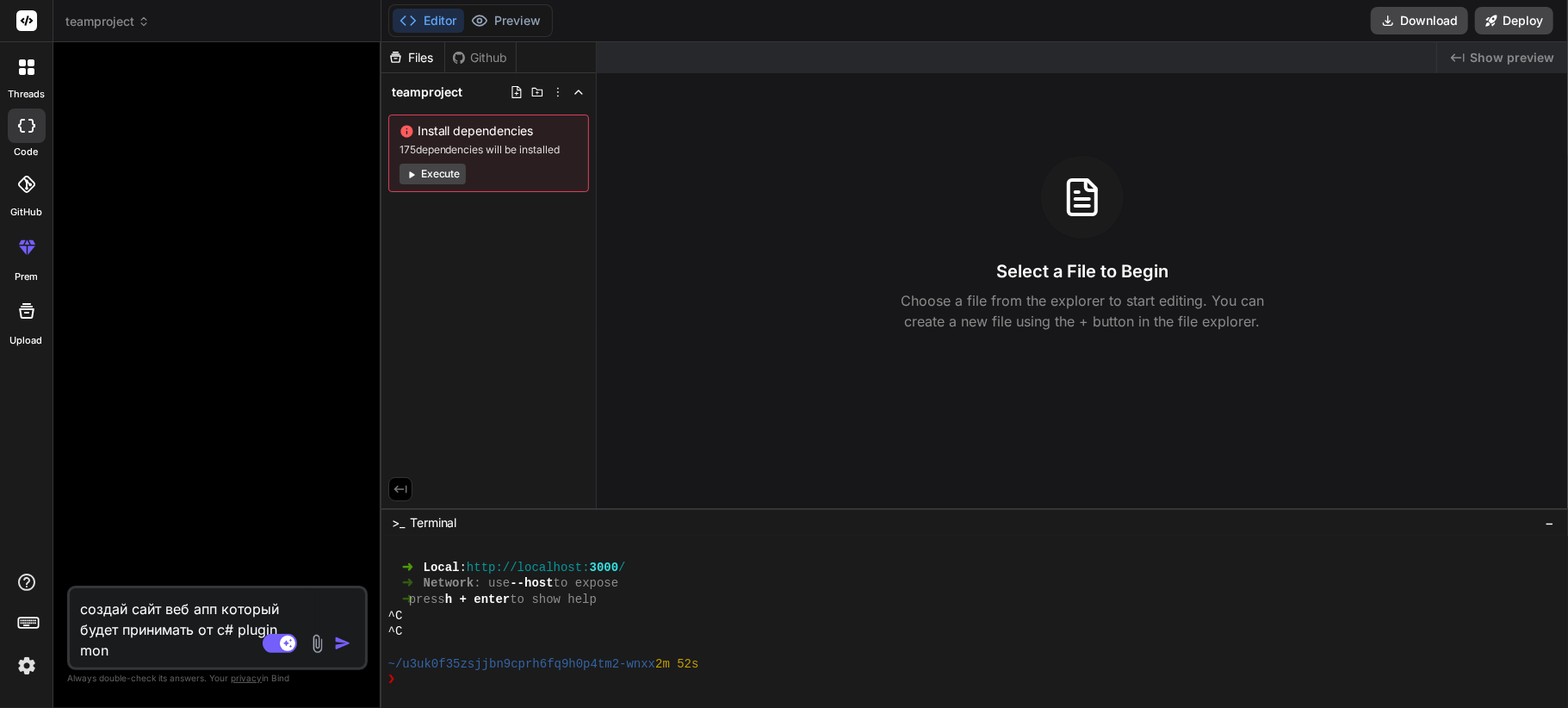 type on "x" 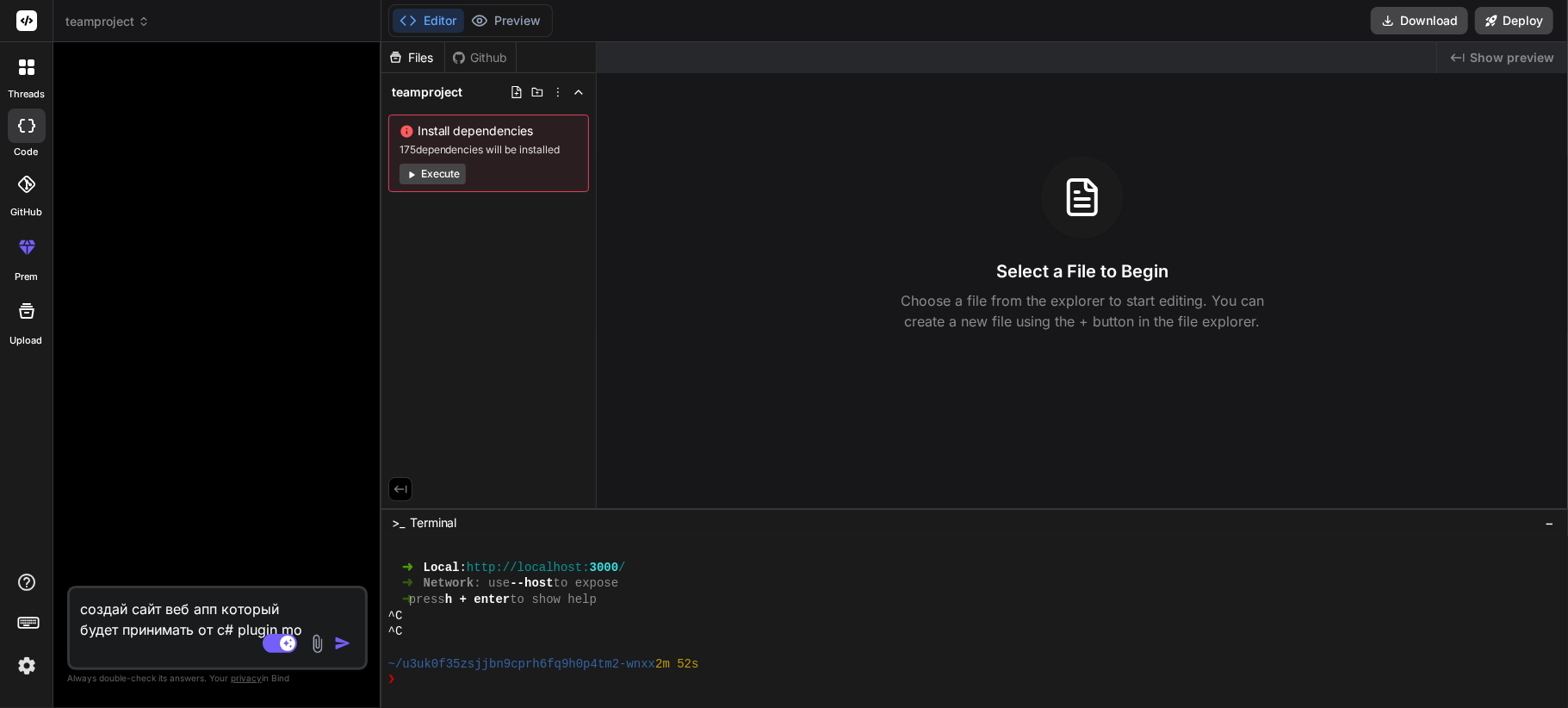 type on "создай сайт веб апп который будет принимать от c# plugin m" 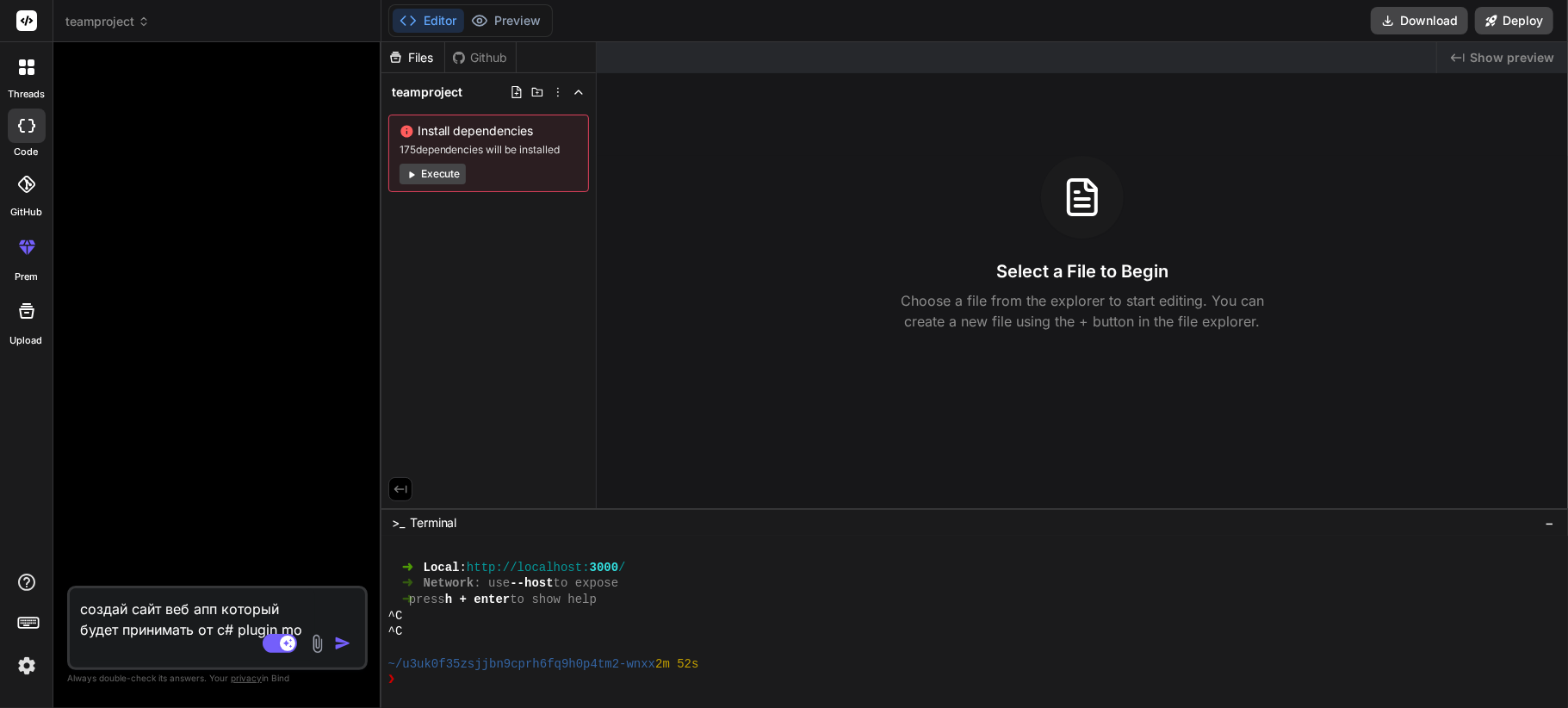 type on "x" 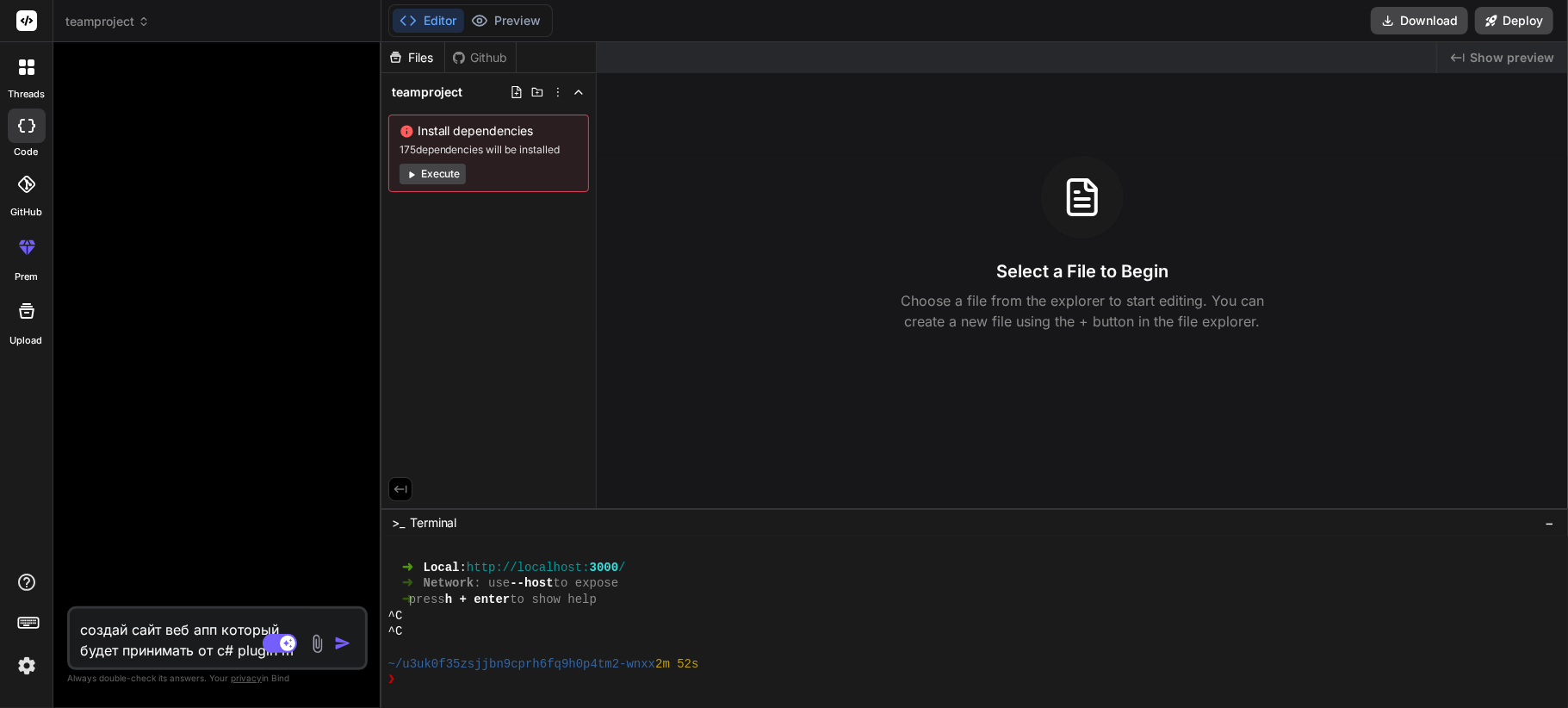 type on "создай сайт веб апп который будет принимать от c# plugin" 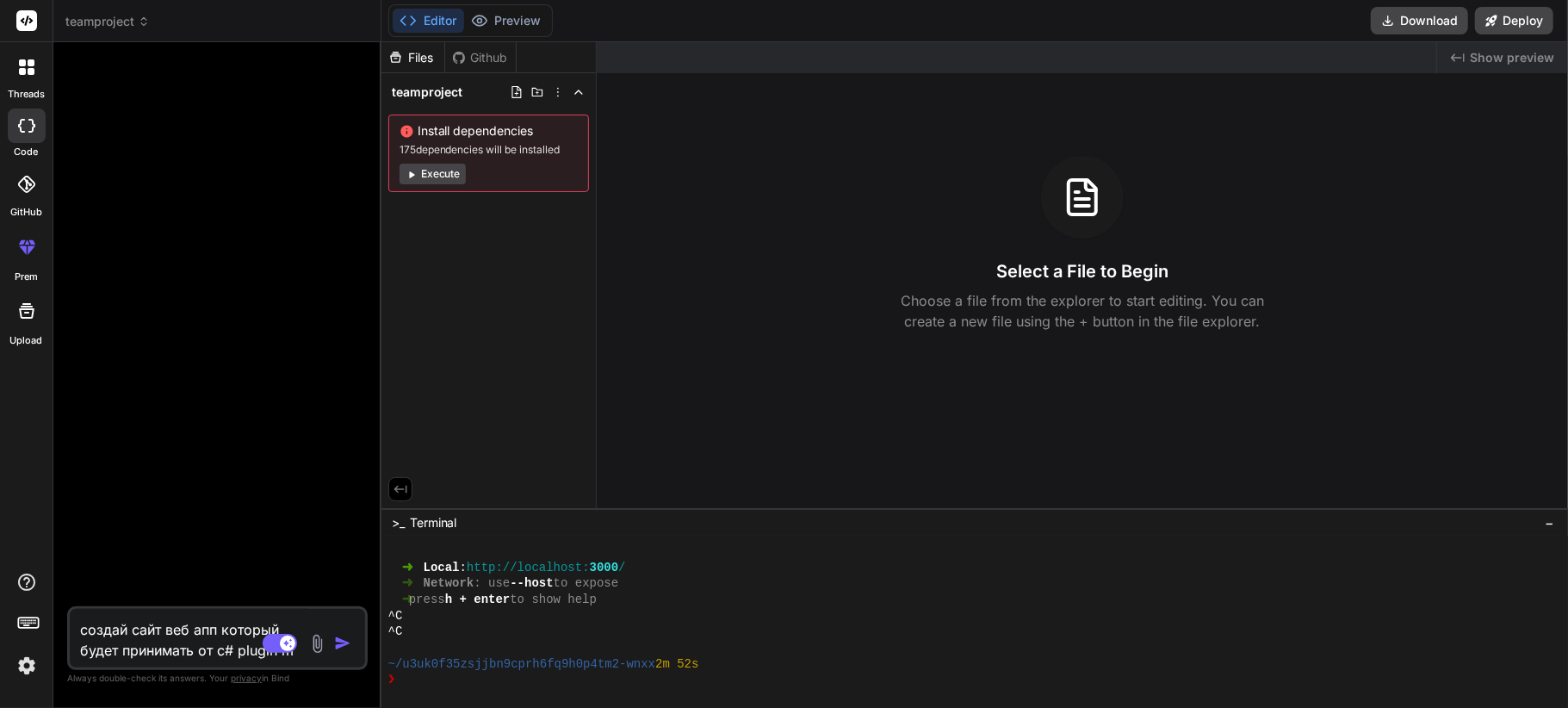 type on "x" 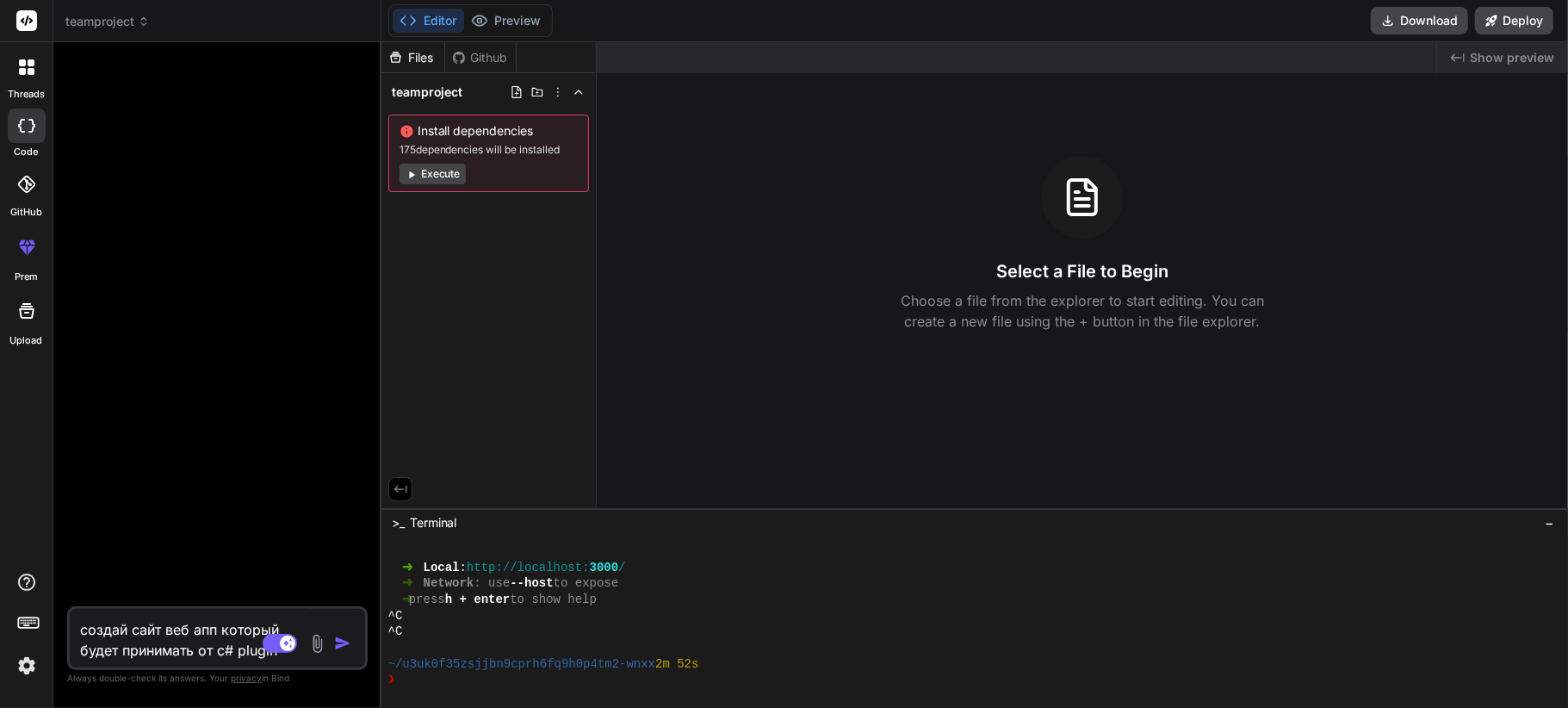 type on "создай сайт веб апп который будет принимать от c# plugin m" 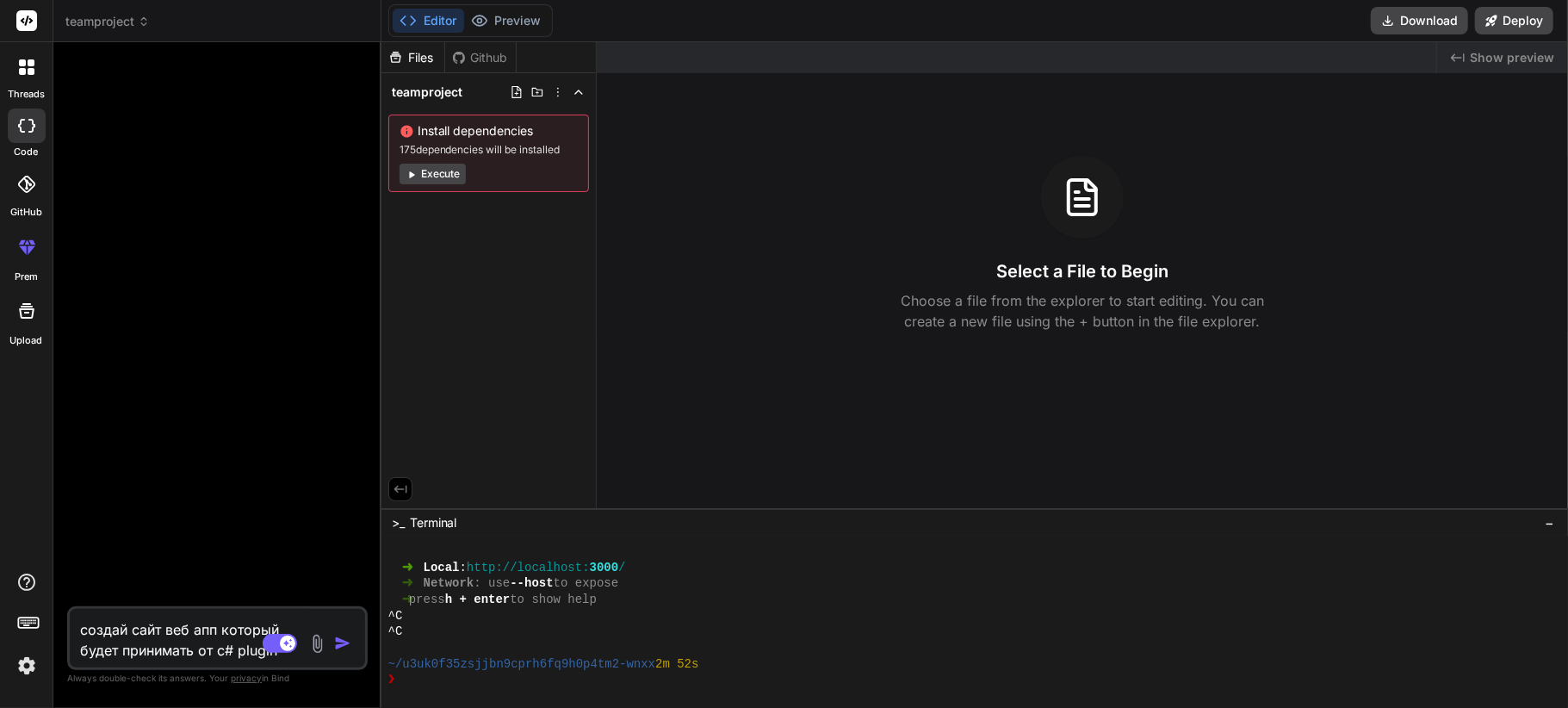 type on "x" 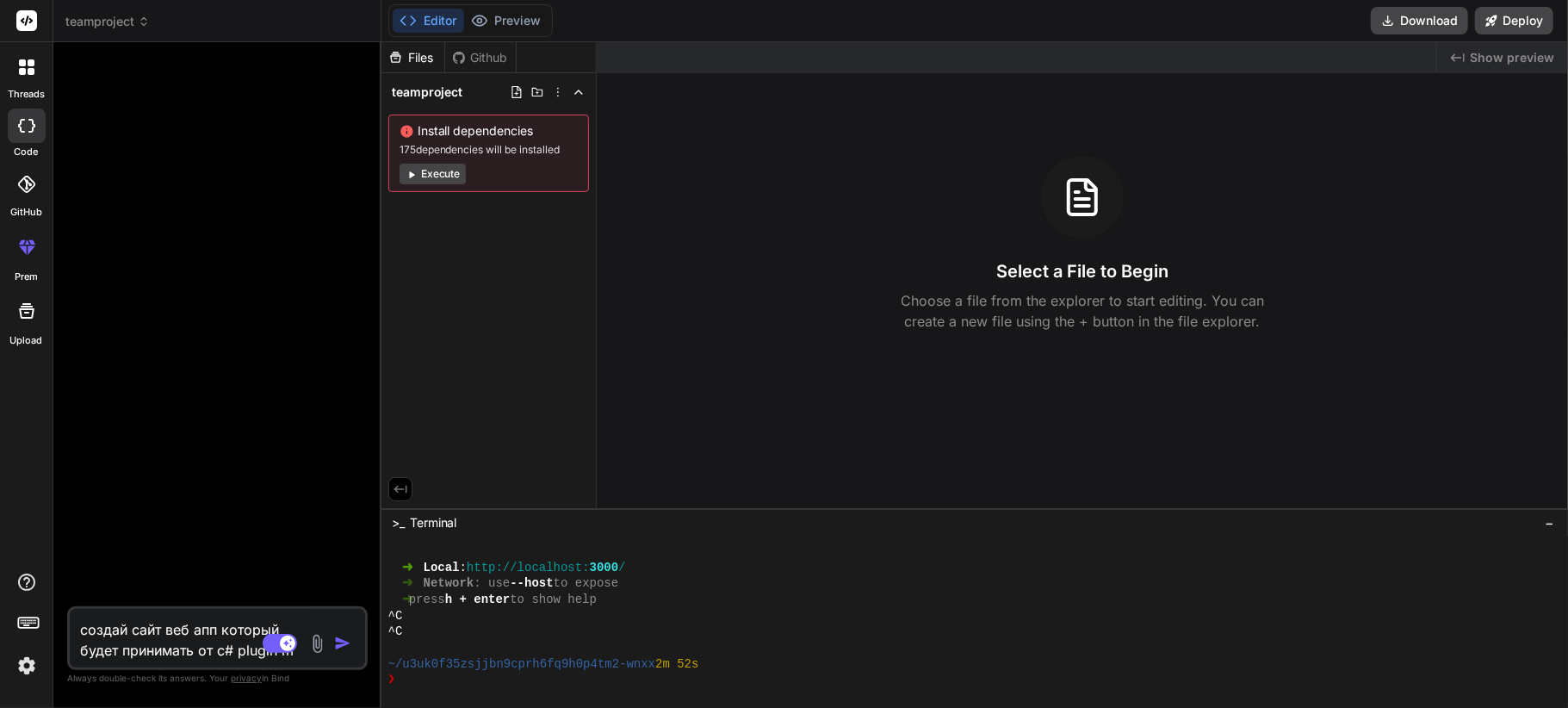 type on "создай сайт веб апп который будет принимать от c# plugin mo" 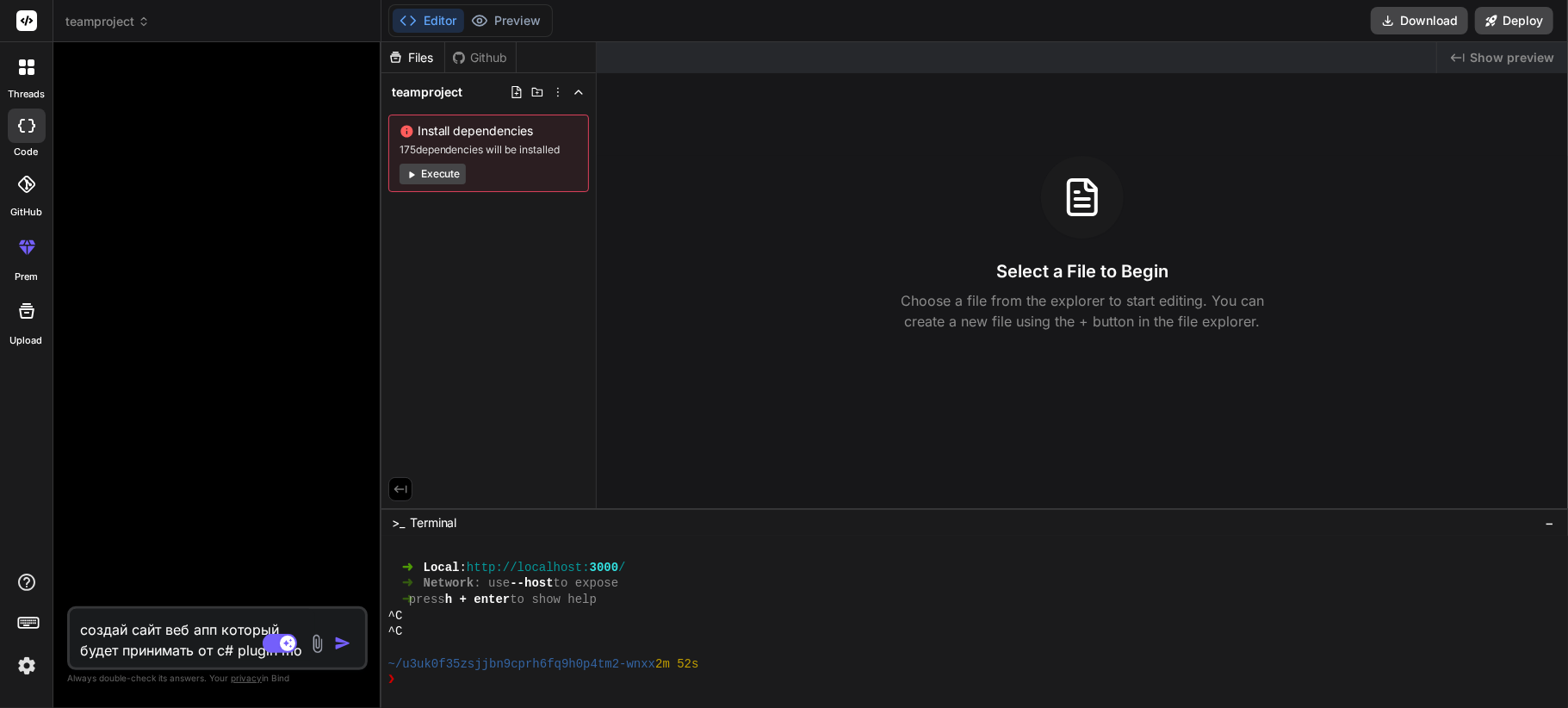 type on "создай сайт веб апп который будет принимать от c# plugin mon" 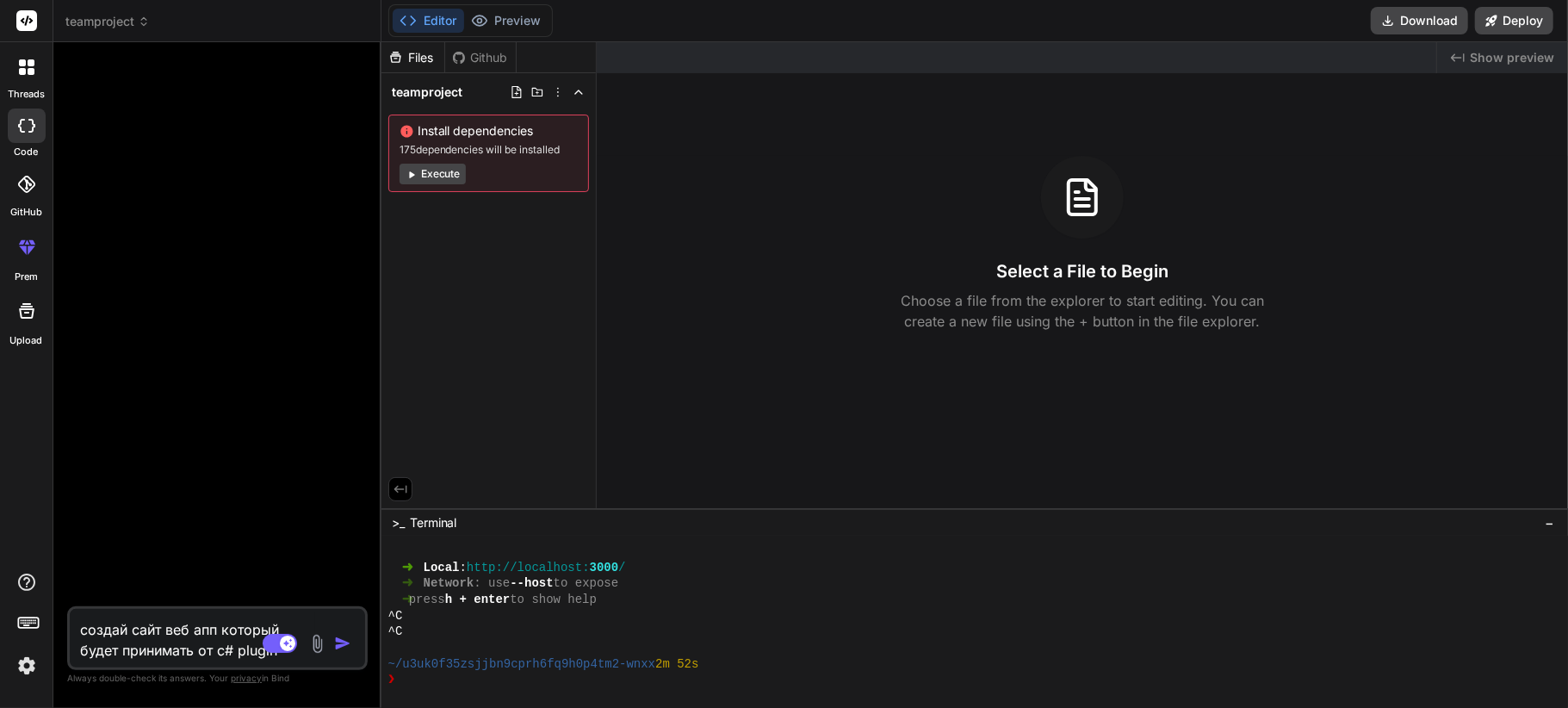 type on "создай сайт веб апп который будет принимать от c# plugin mond" 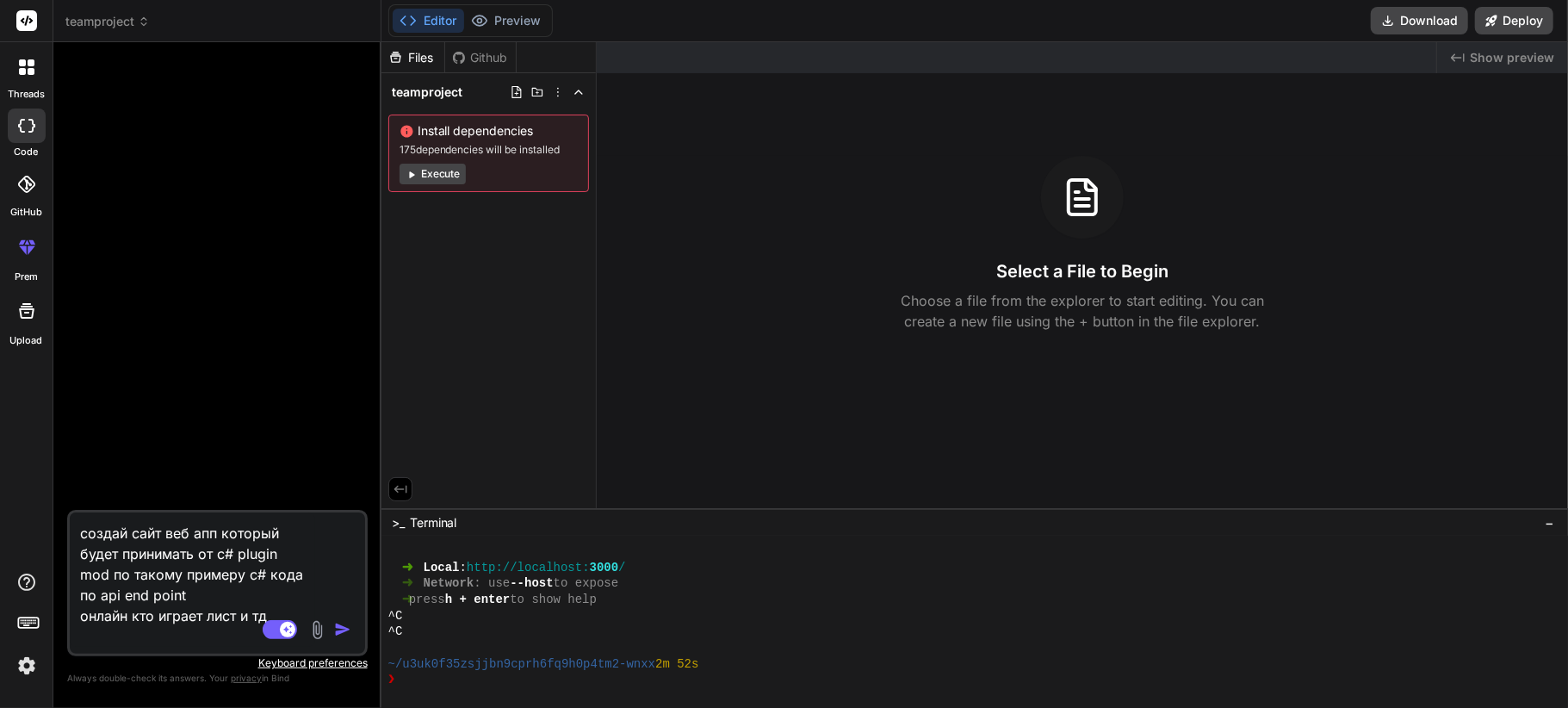 paste on "using System;
using System.Collections.Generic;
using System.Text;
using Oxide.Core;
using Oxide.Core.Libraries.Covalence;
using Oxide.Core.Plugins;
using UnityEngine;
using System.Net;
using Newtonsoft.Json;
using System.Linq;
namespace Oxide.Plugins
{
[Info("GameChatLogger", "Generated", "1.0.0")]
[Description("Plugin for logging game chat to web dashboard")]
public class TPjor : RustPlugin
{
// Автоматически настроенный API endpoint
private const string API_ENDPOINT = "https://46700536-3d3f-4ed7-893e-bfe34fcd4f8e.createdusercontent.com/api/plugin-data";
private void Init()
{
Puts($"GameChatLogger loaded successfully!");
}
// Основной метод для логирования чата
private void OnPlayerChat(BasePlayer player, string message, ConVar.Chat.ChatChannel channel)
{
if (channel == ConVar.Chat.ChatChannel.Global)
{
SendChatLog(message,"ГЛОБАЛ", player.displayName, ..." 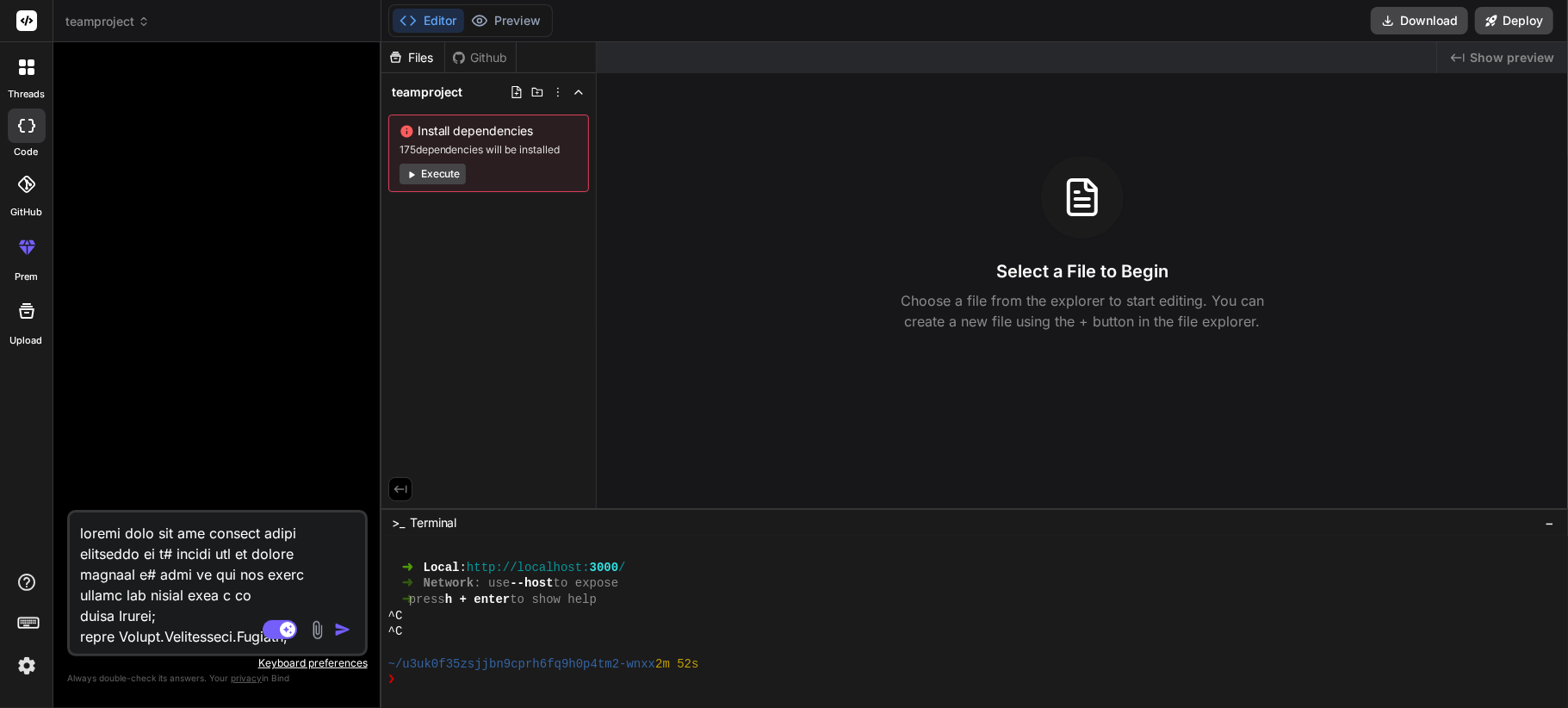 scroll, scrollTop: 2833, scrollLeft: 0, axis: vertical 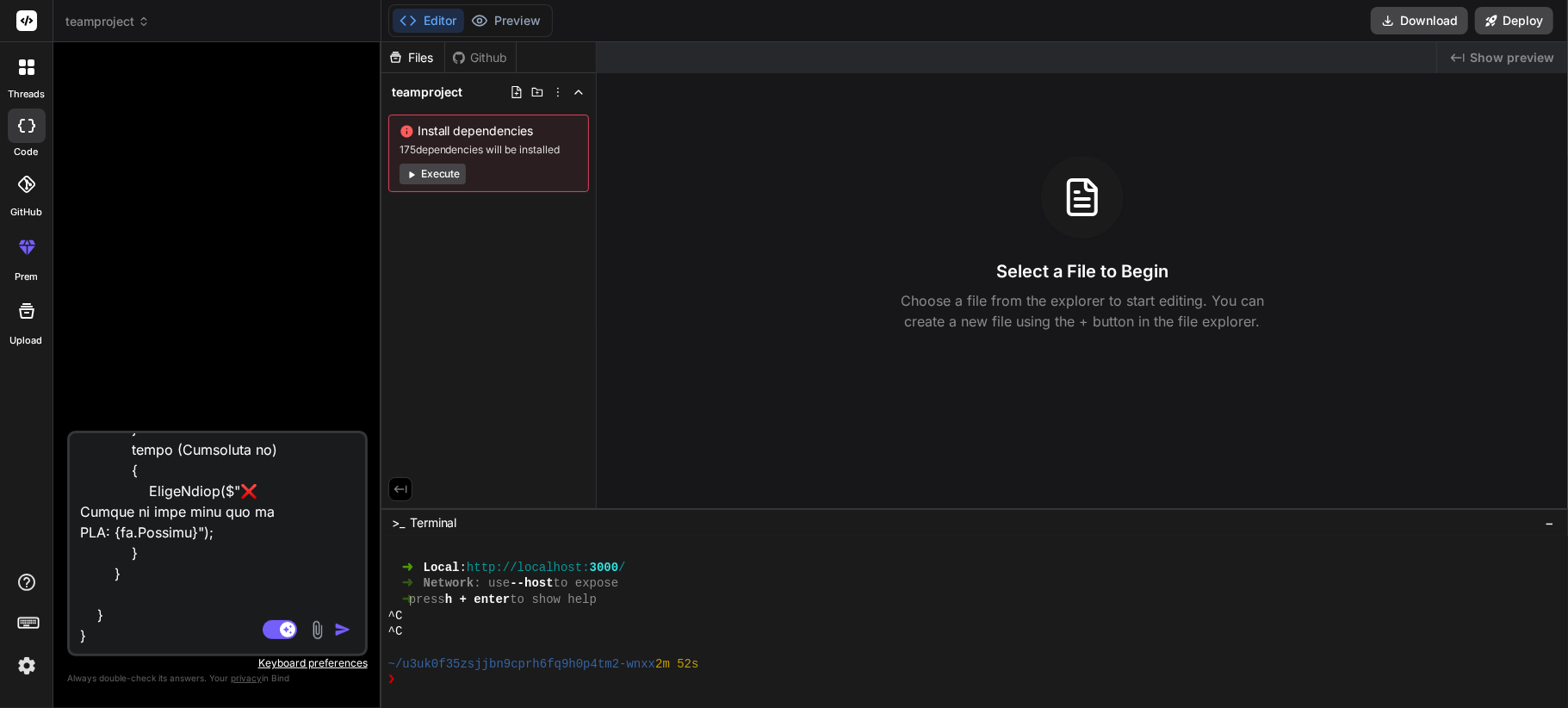 click at bounding box center (343, 630) 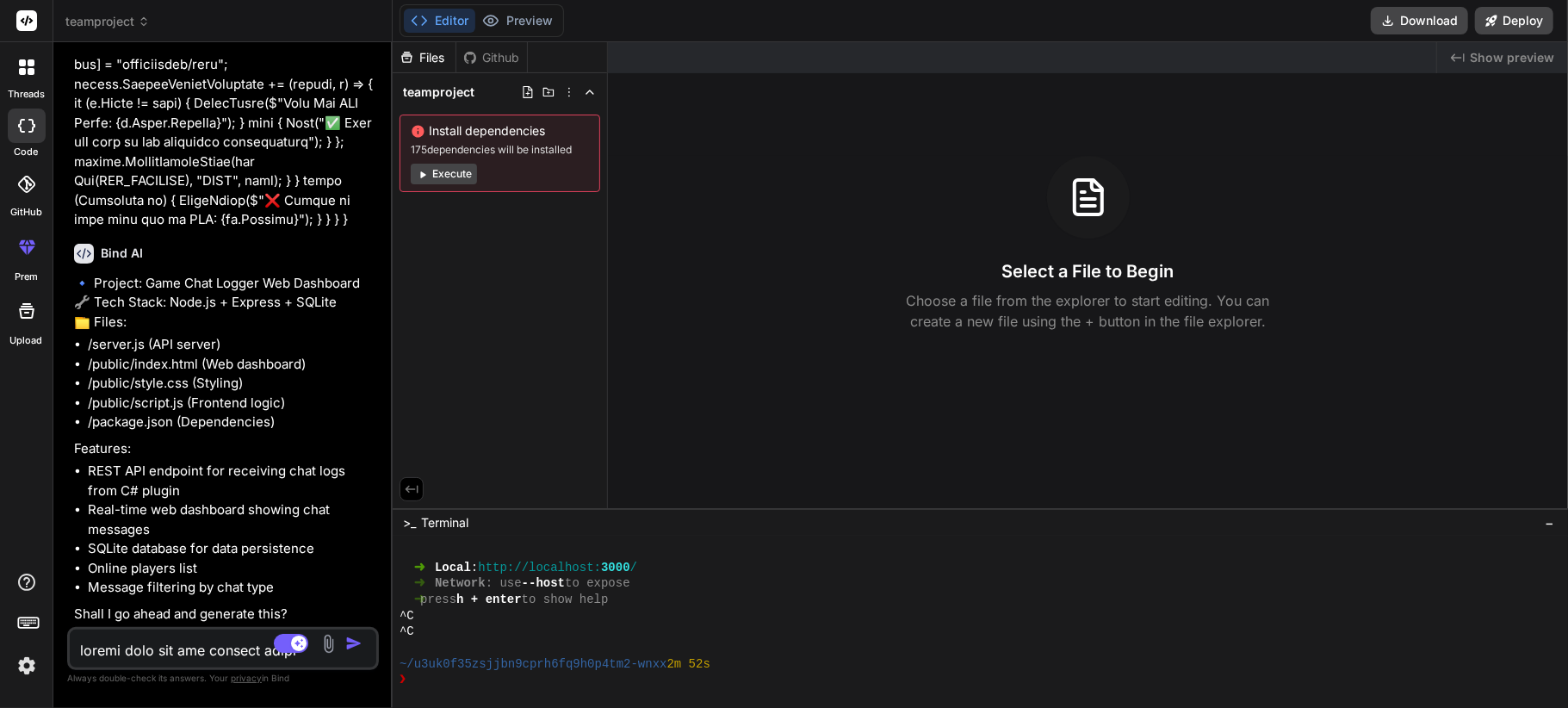 scroll, scrollTop: 910, scrollLeft: 0, axis: vertical 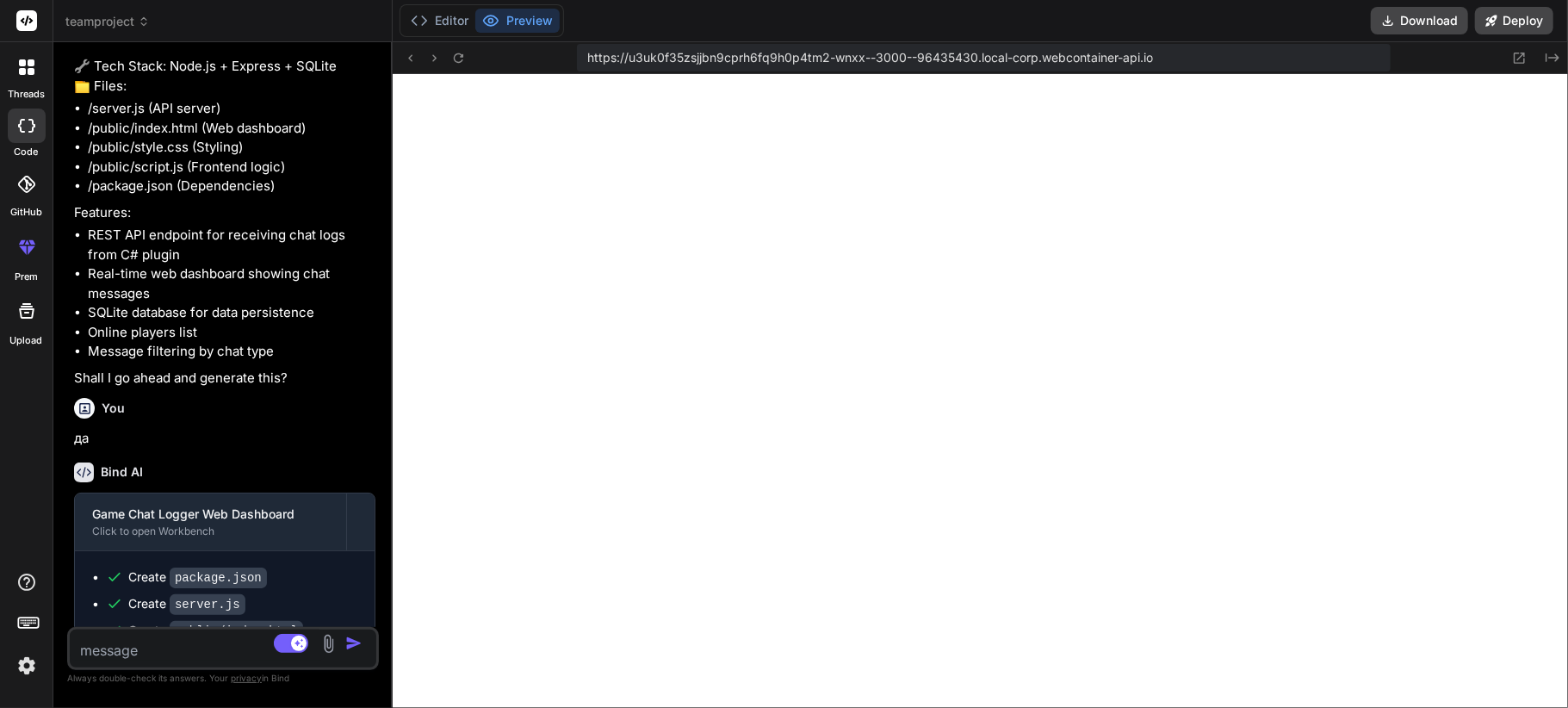 click at bounding box center (197, 645) 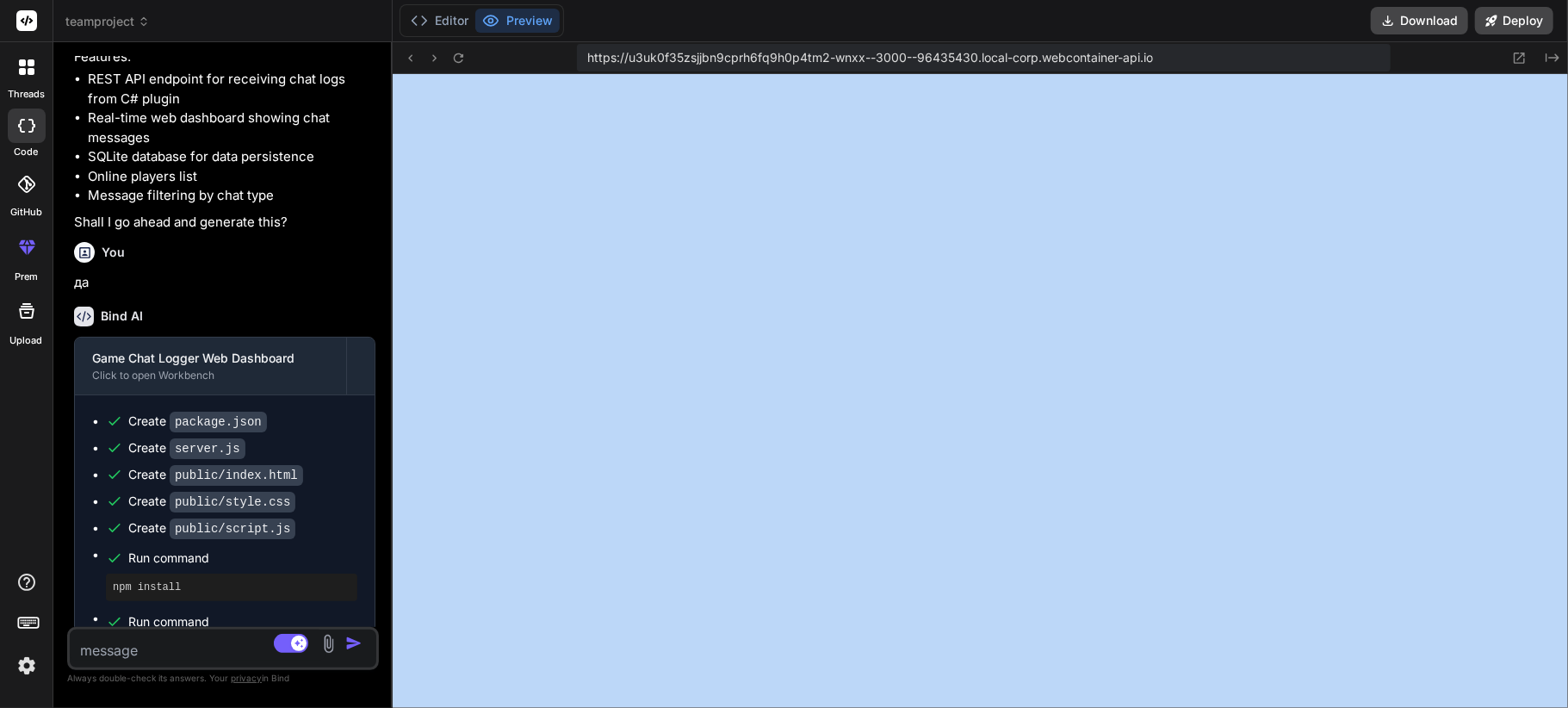 scroll, scrollTop: 1354, scrollLeft: 0, axis: vertical 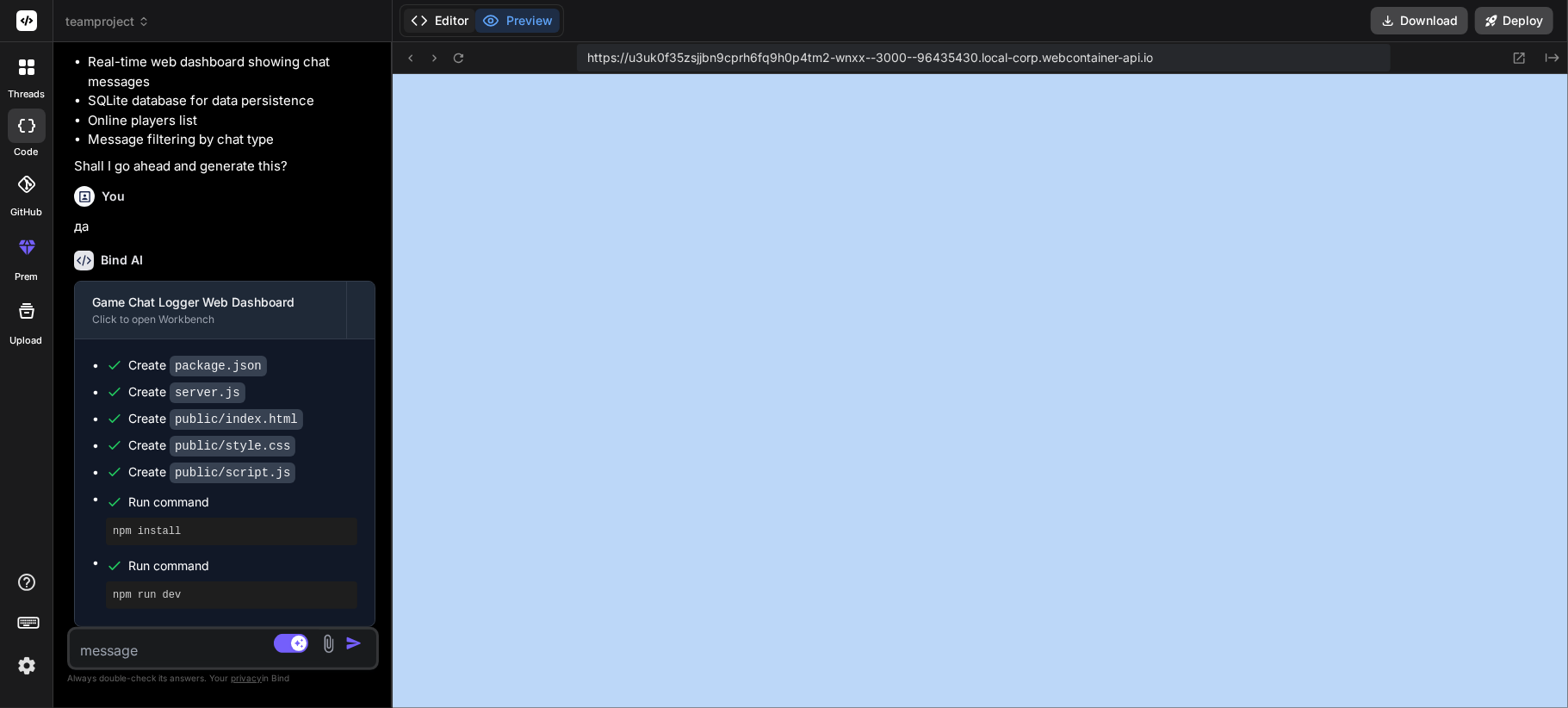 click on "Editor" at bounding box center (439, 21) 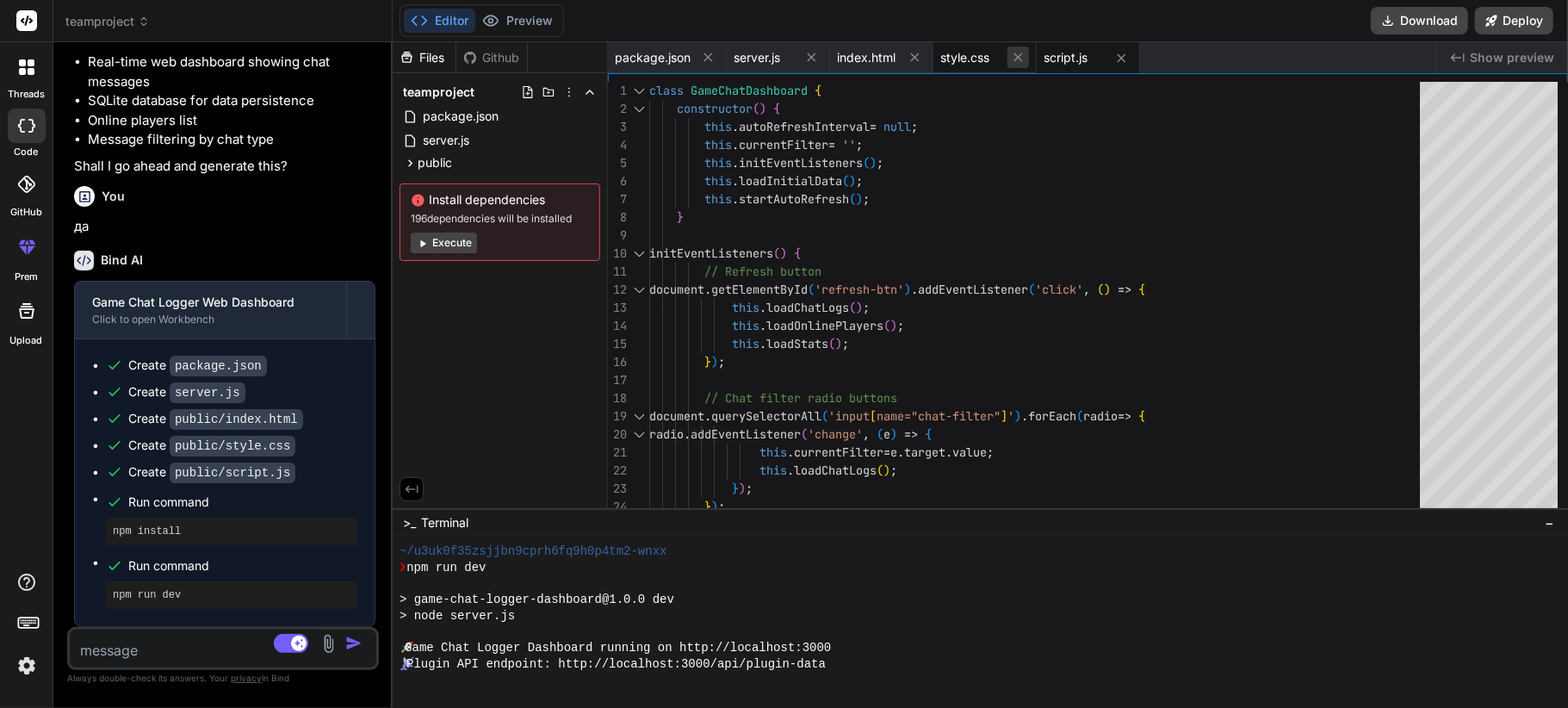 click 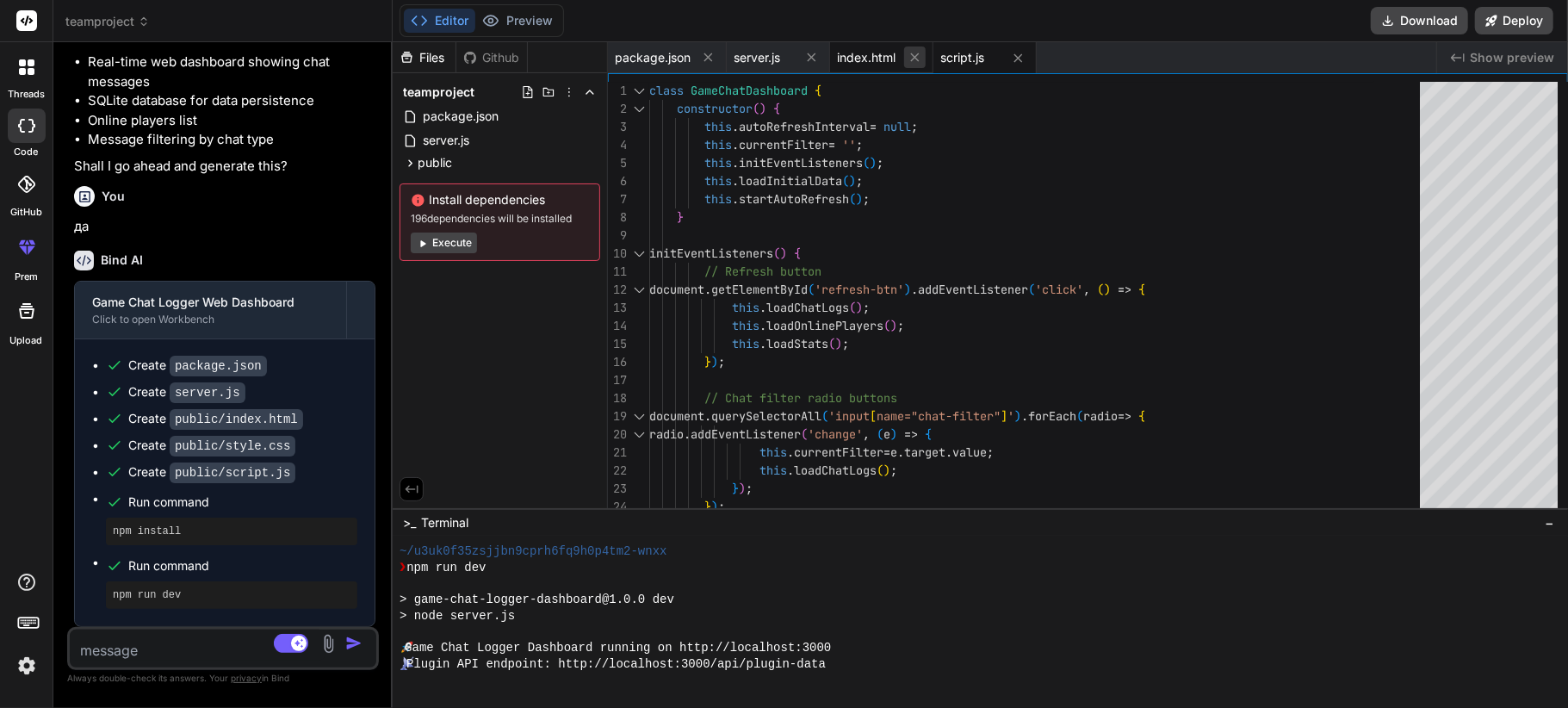 click at bounding box center (914, 57) 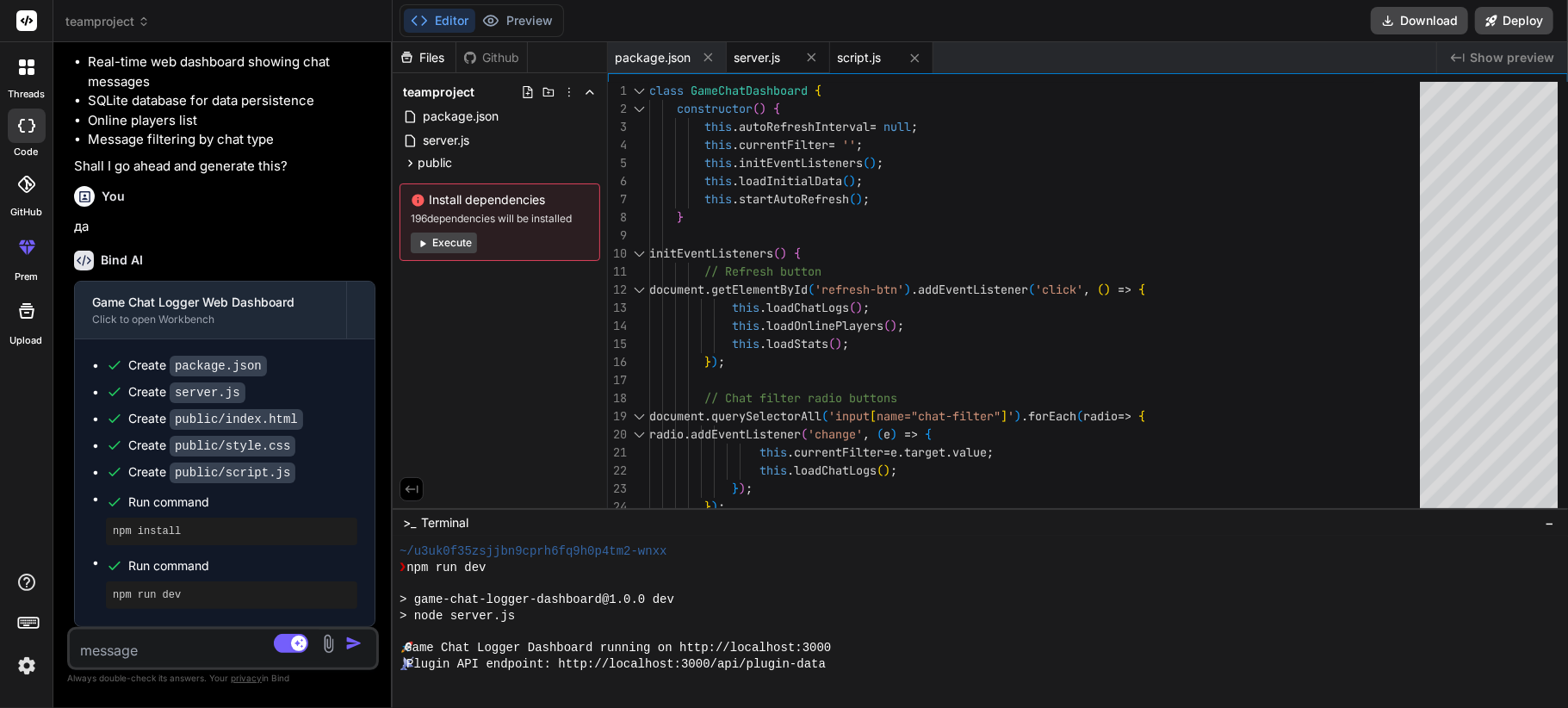 click on "server.js" at bounding box center [778, 58] 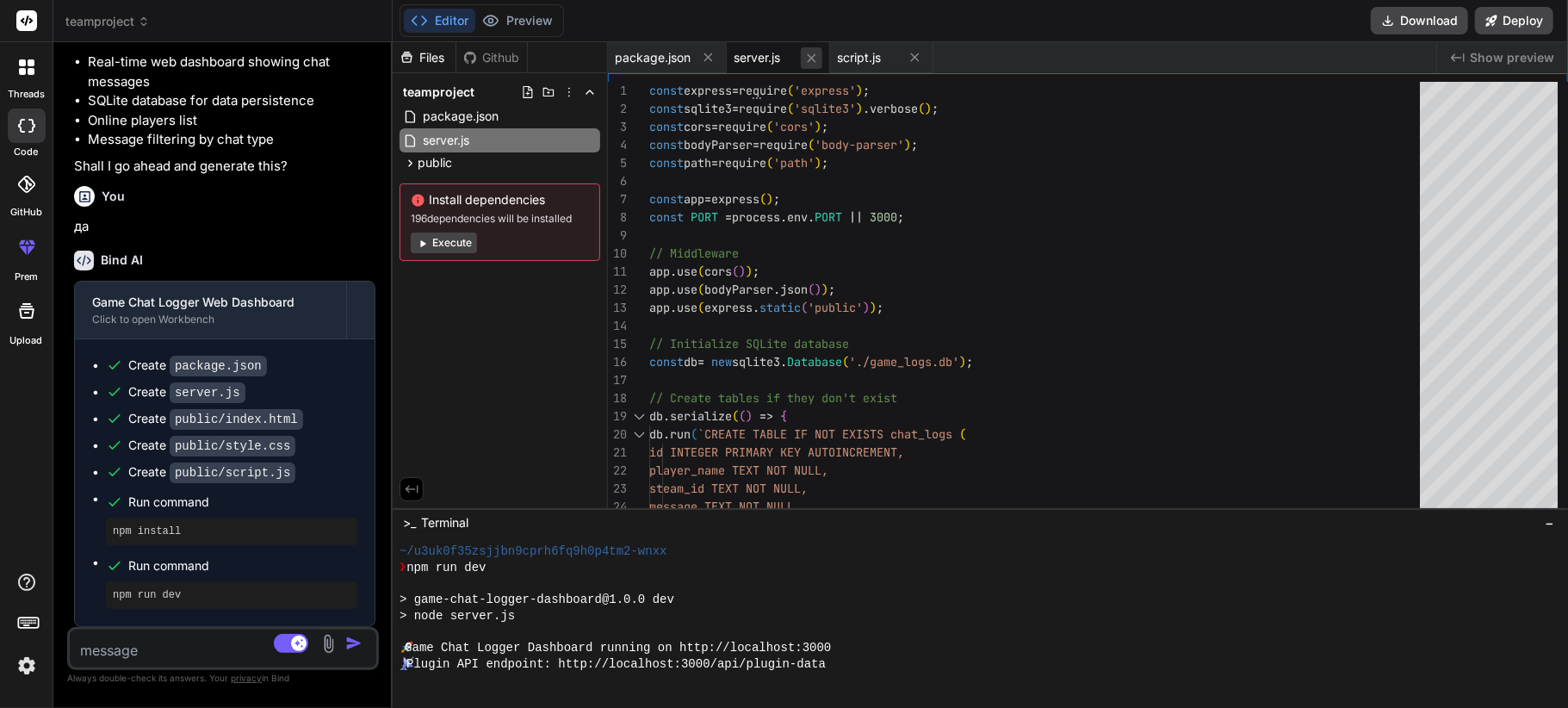 click 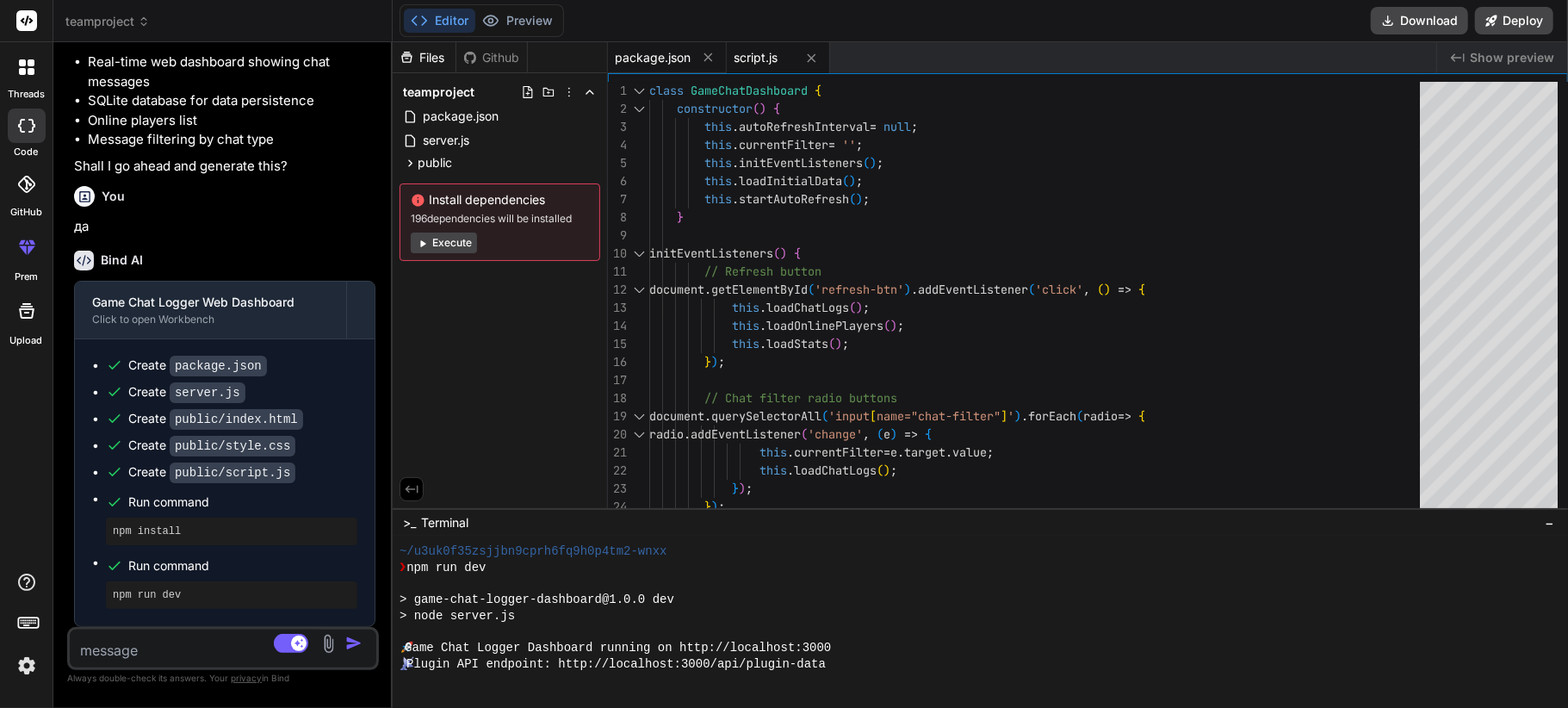 click on "package.json" at bounding box center (653, 58) 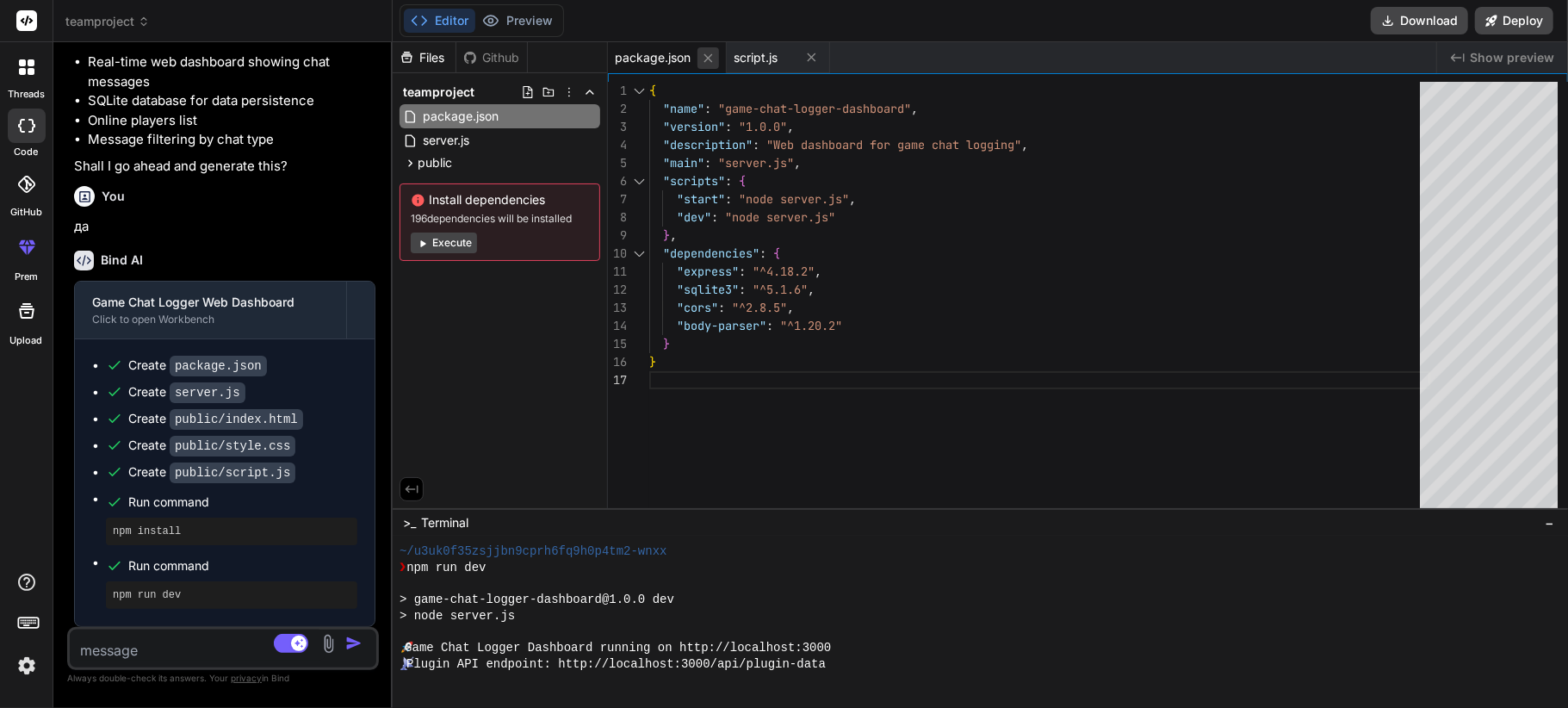 click 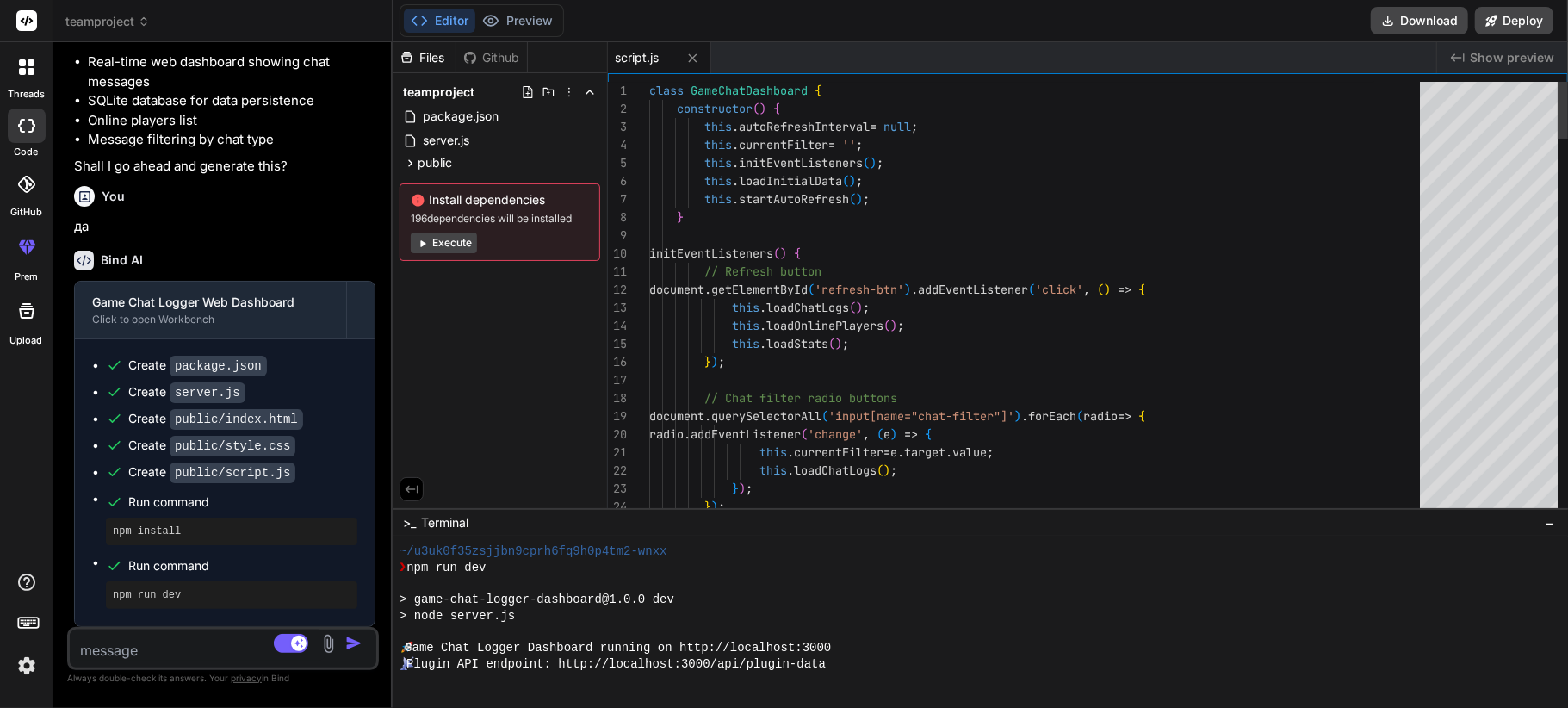 click on "script.js" at bounding box center (660, 58) 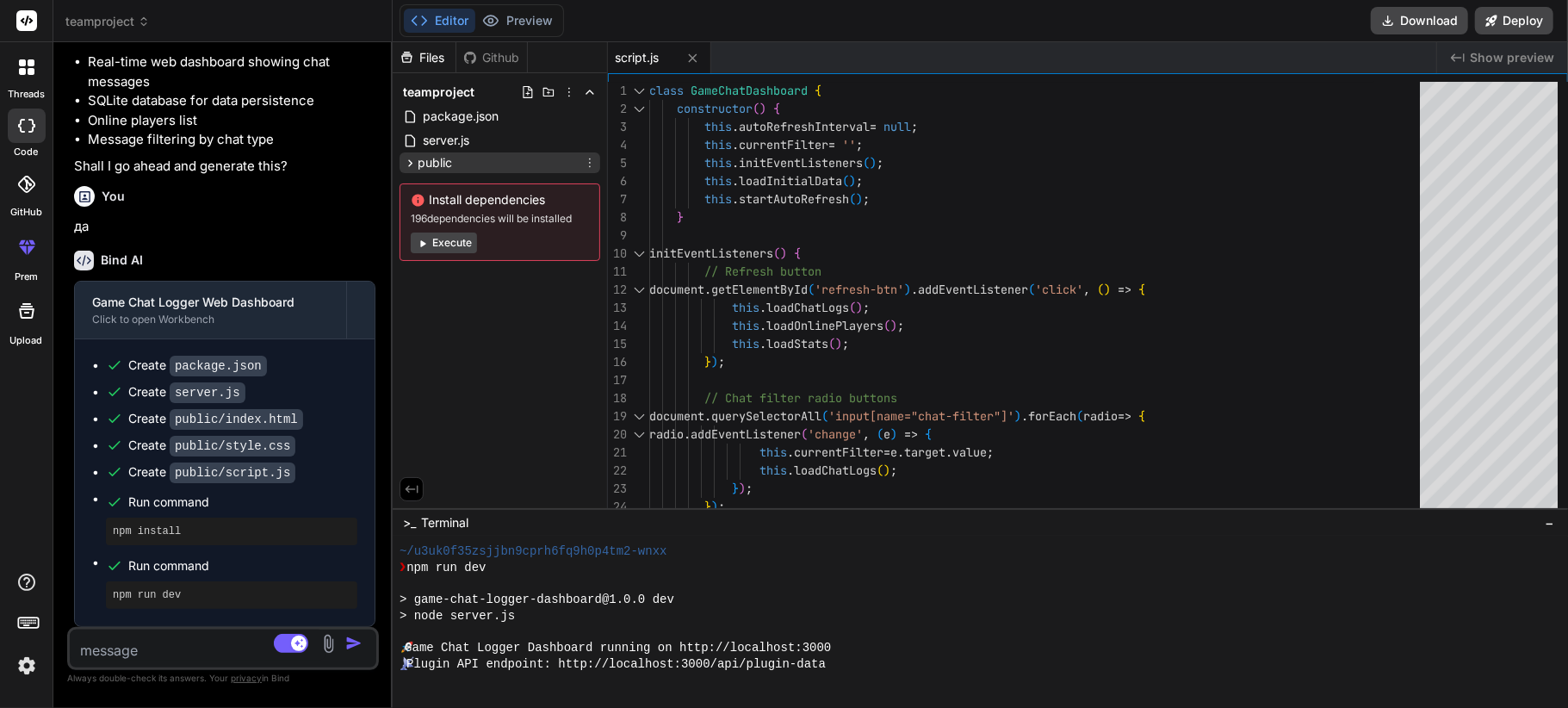 click on "public" at bounding box center [499, 163] 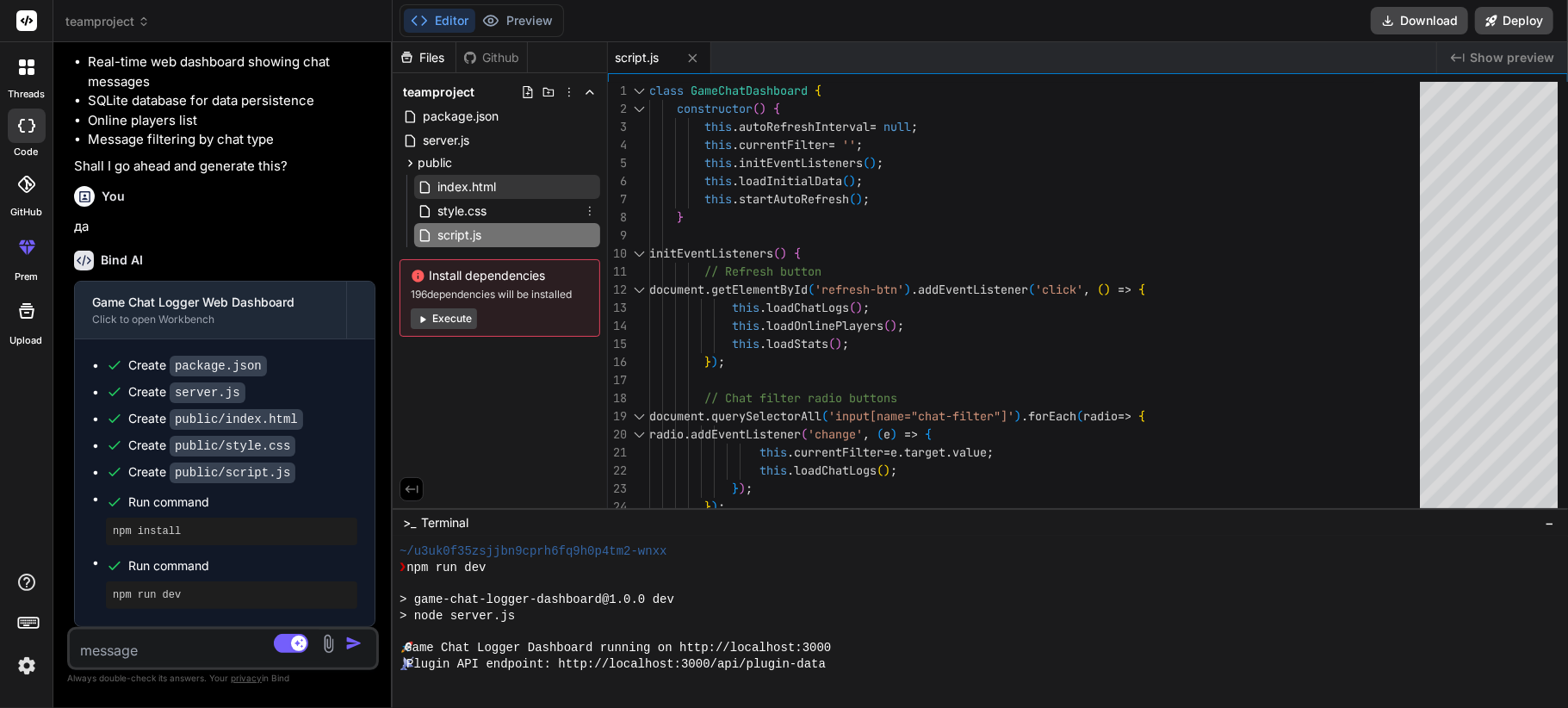 click on "index.html" at bounding box center [507, 187] 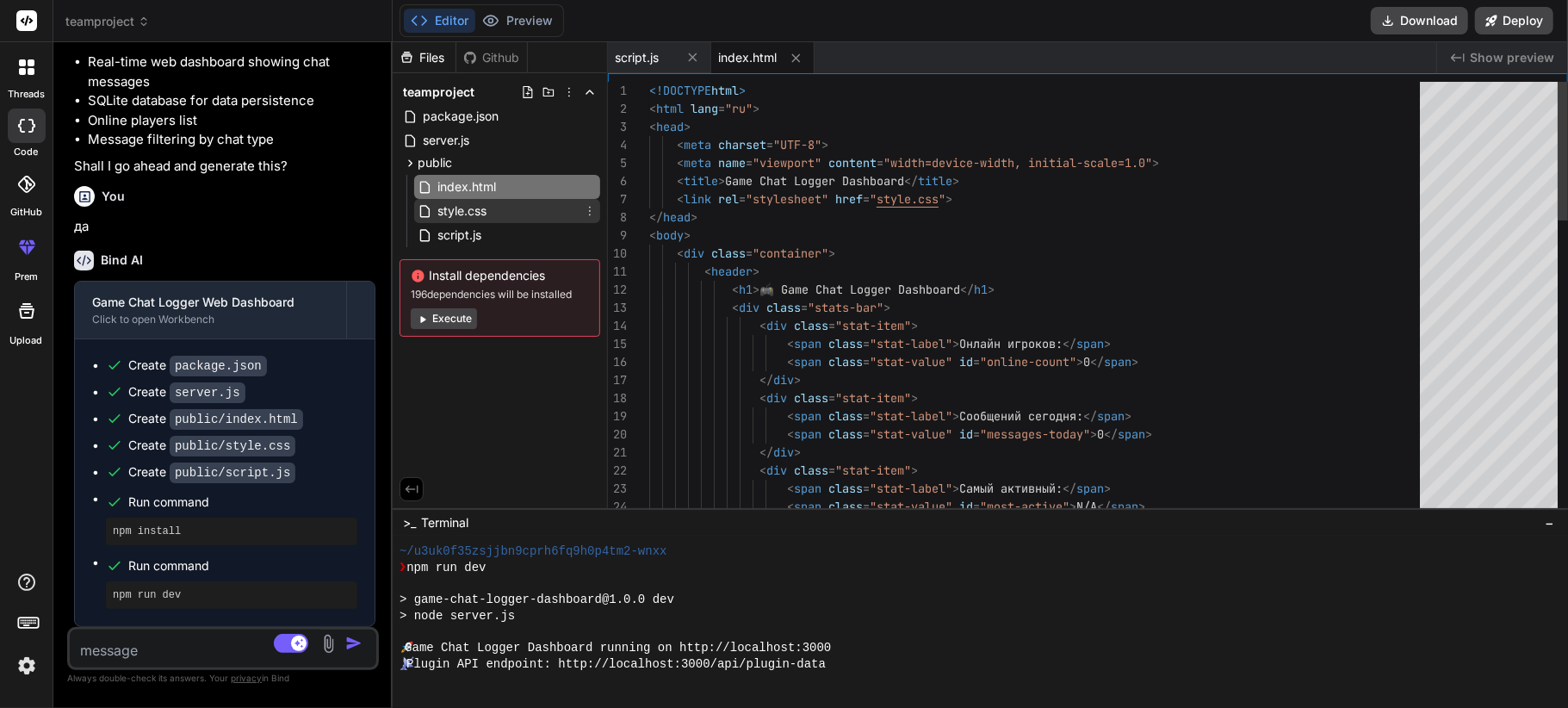 click on "style.css" at bounding box center [507, 211] 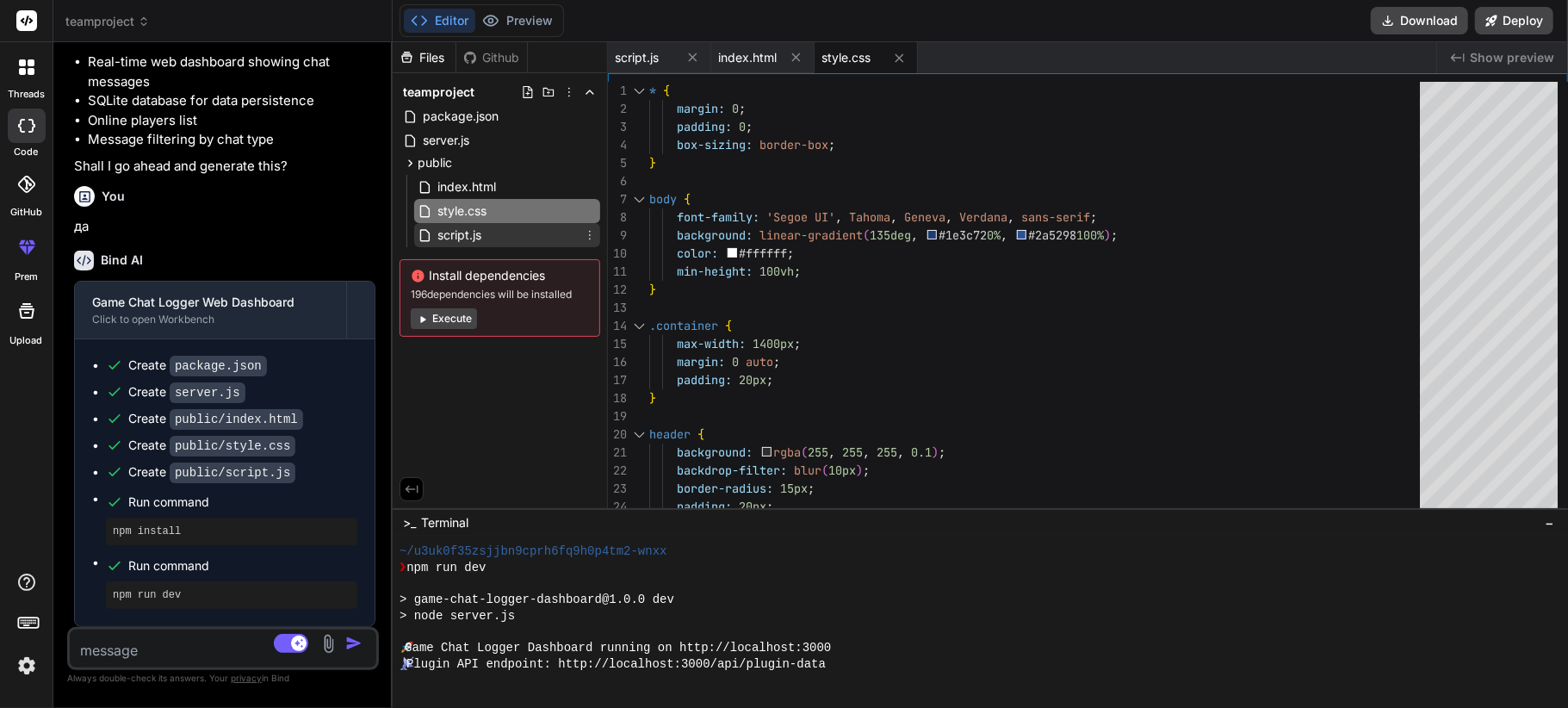 click on "script.js" at bounding box center [507, 235] 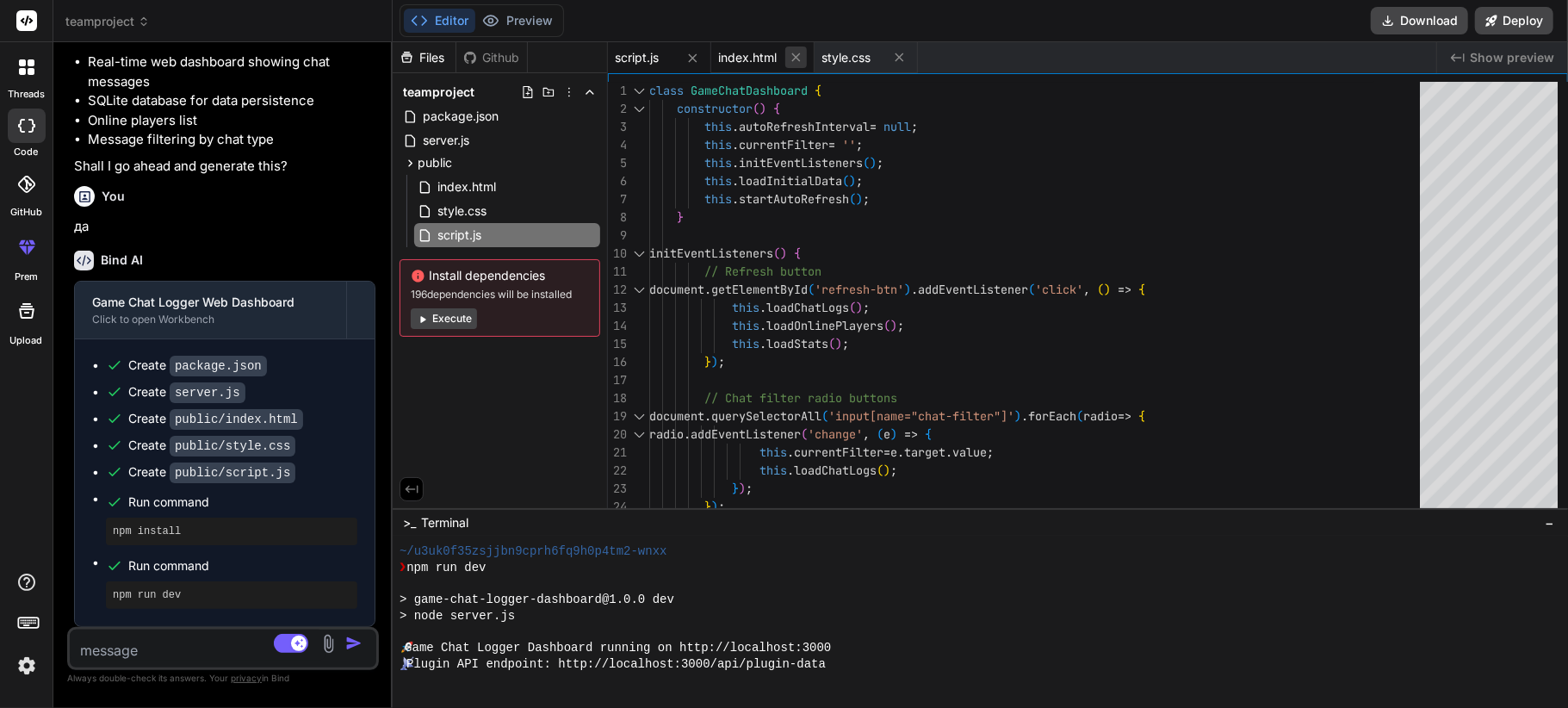 click 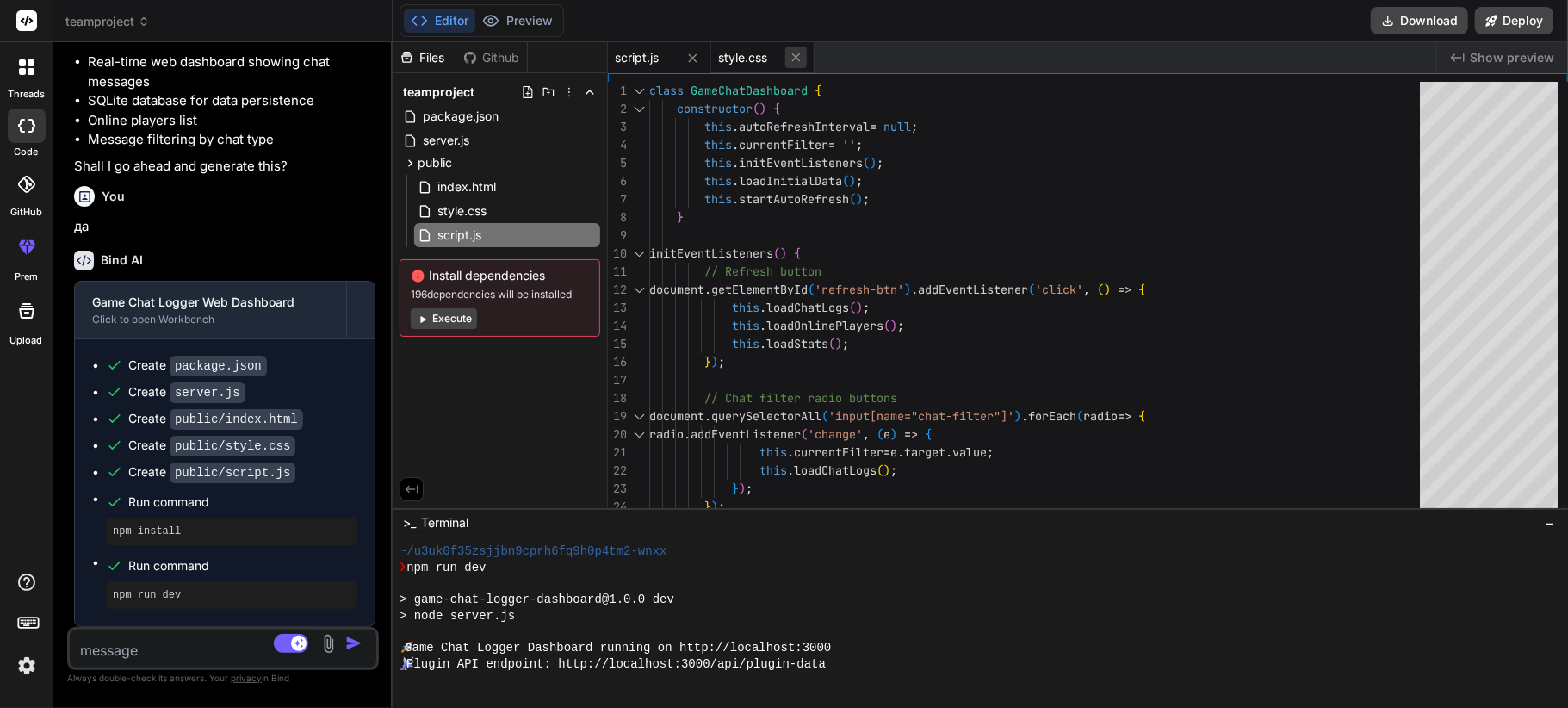 drag, startPoint x: 700, startPoint y: 53, endPoint x: 690, endPoint y: 55, distance: 10.198039 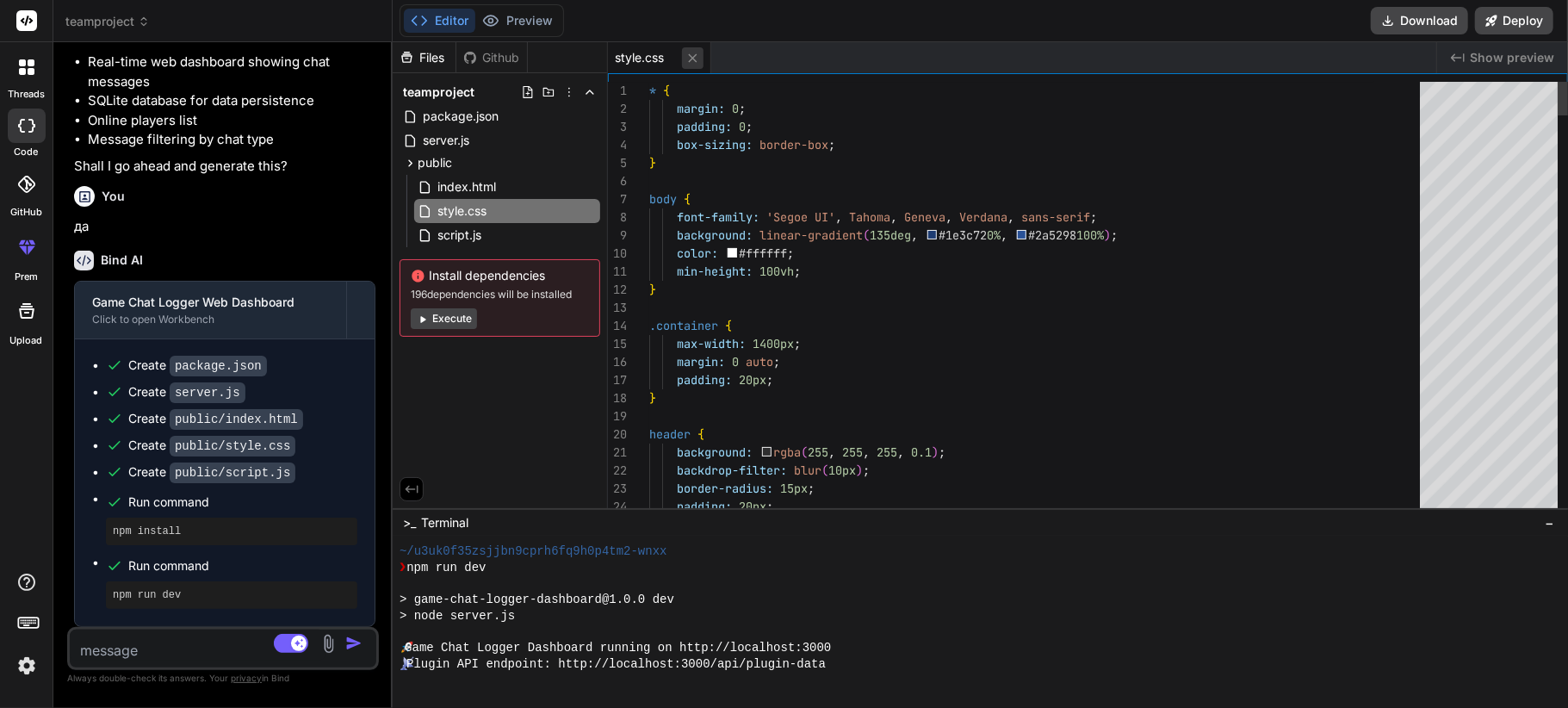 click 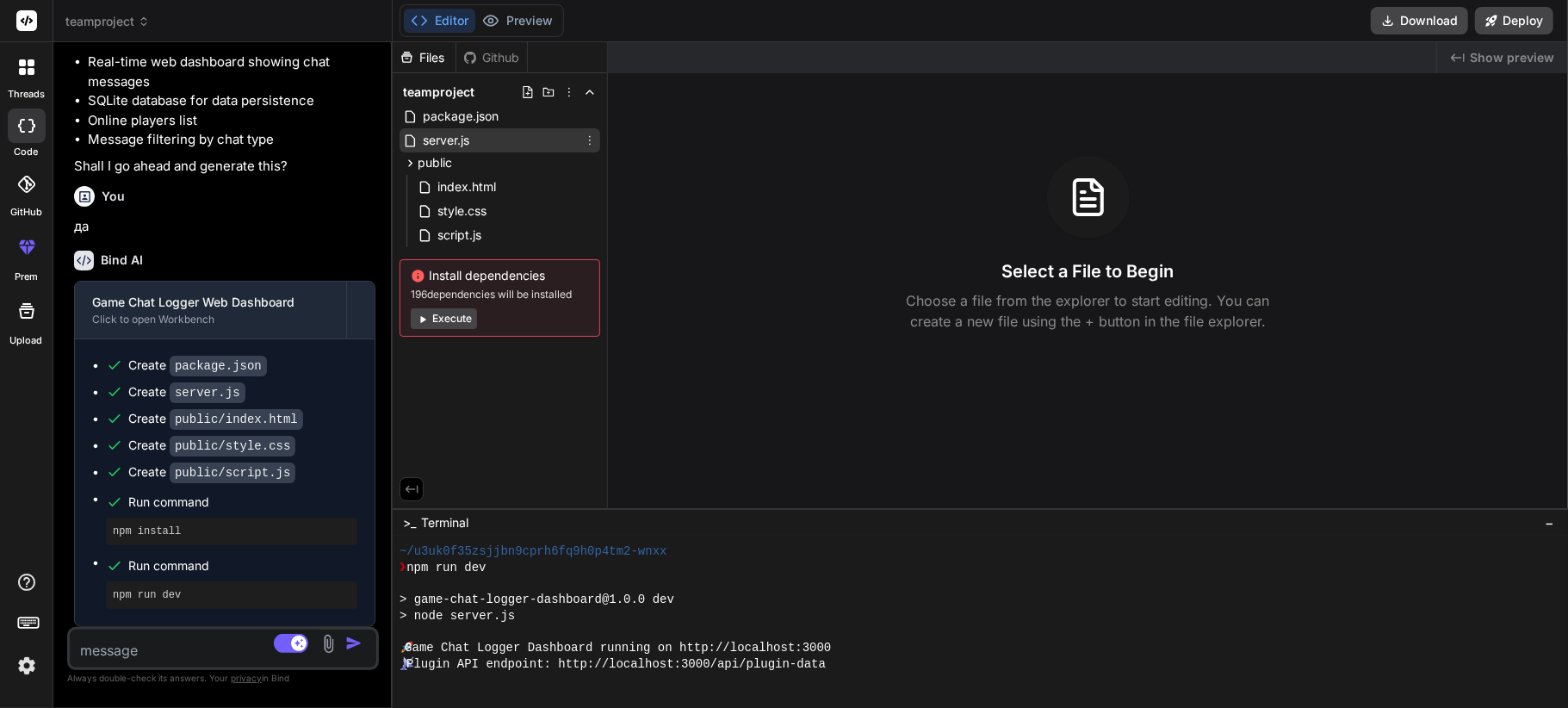 click on "server.js" at bounding box center [499, 140] 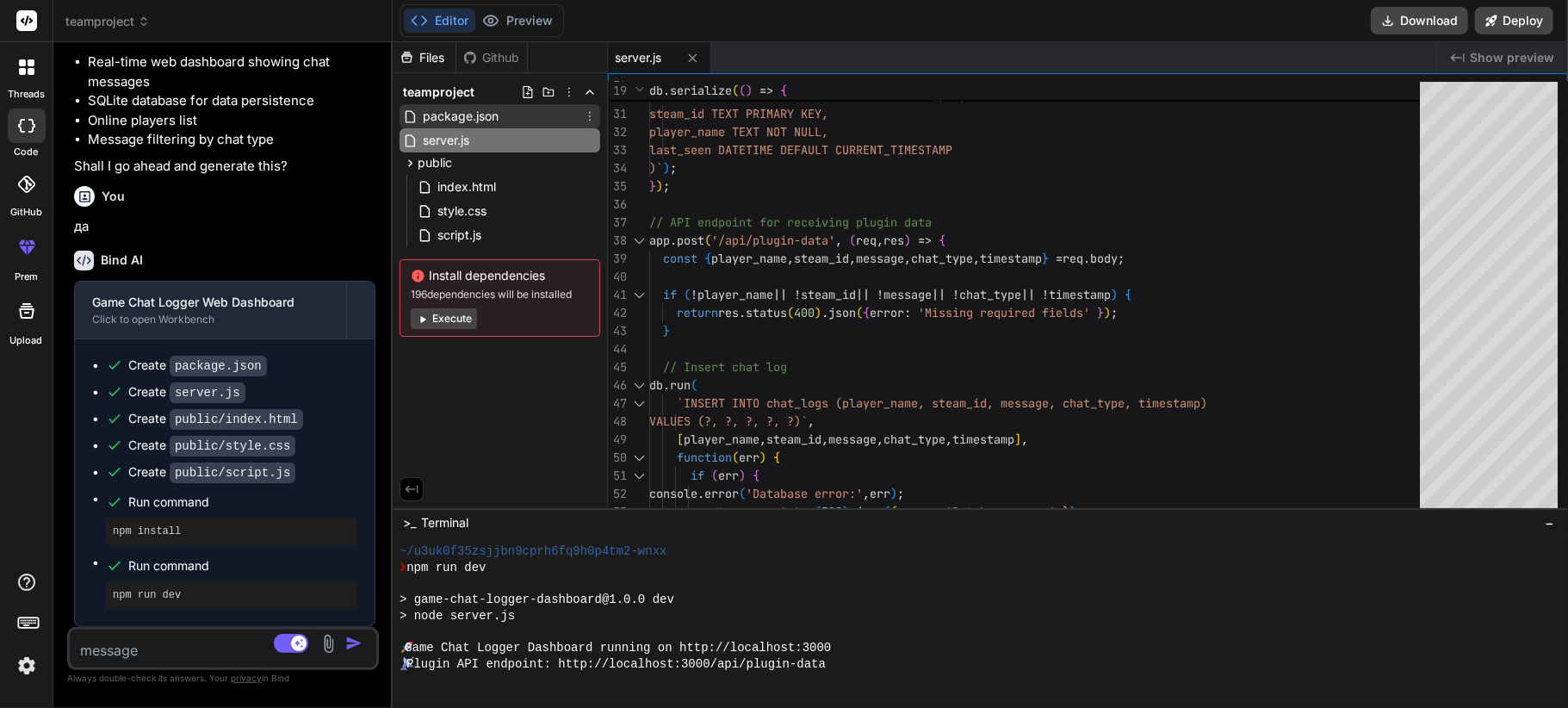 click on "package.json" at bounding box center [499, 116] 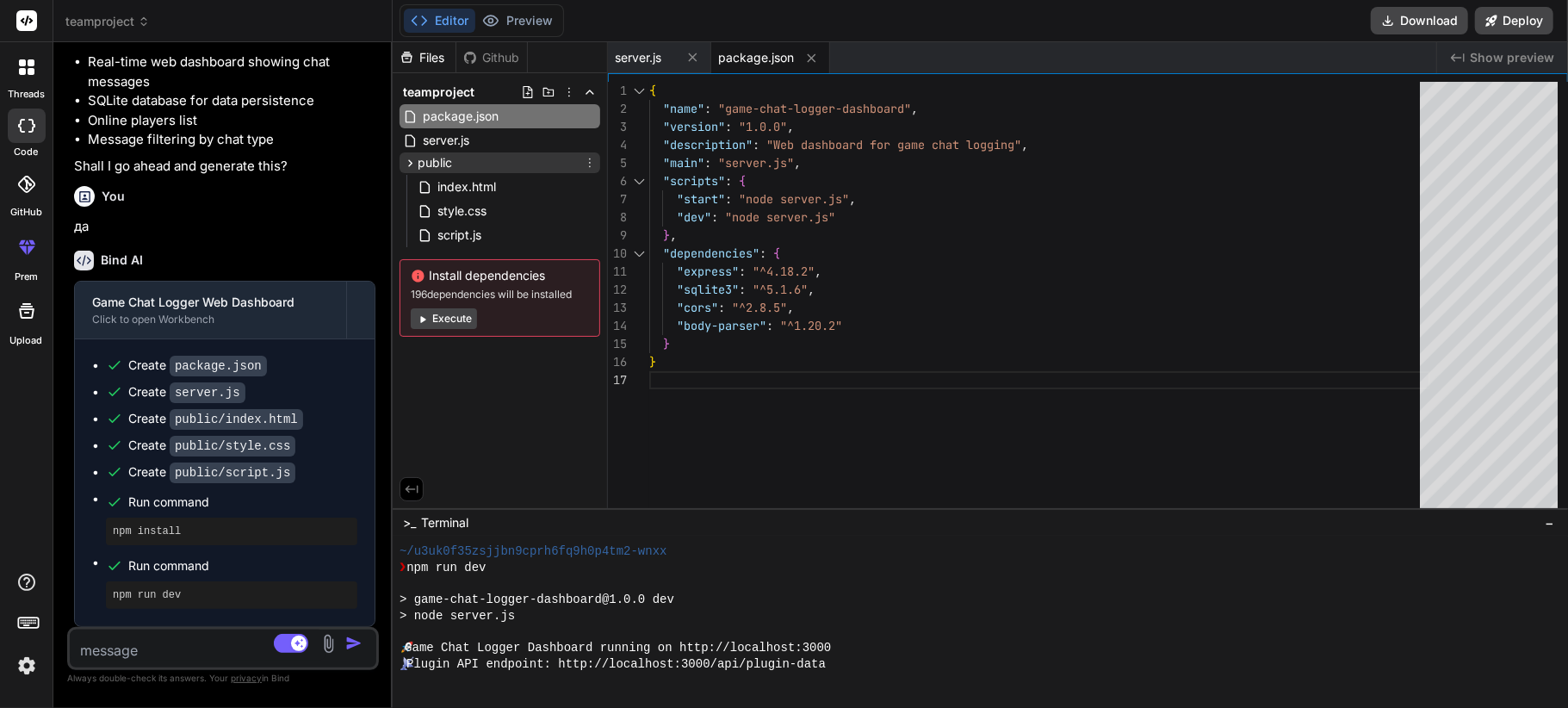 click on "public" at bounding box center (499, 163) 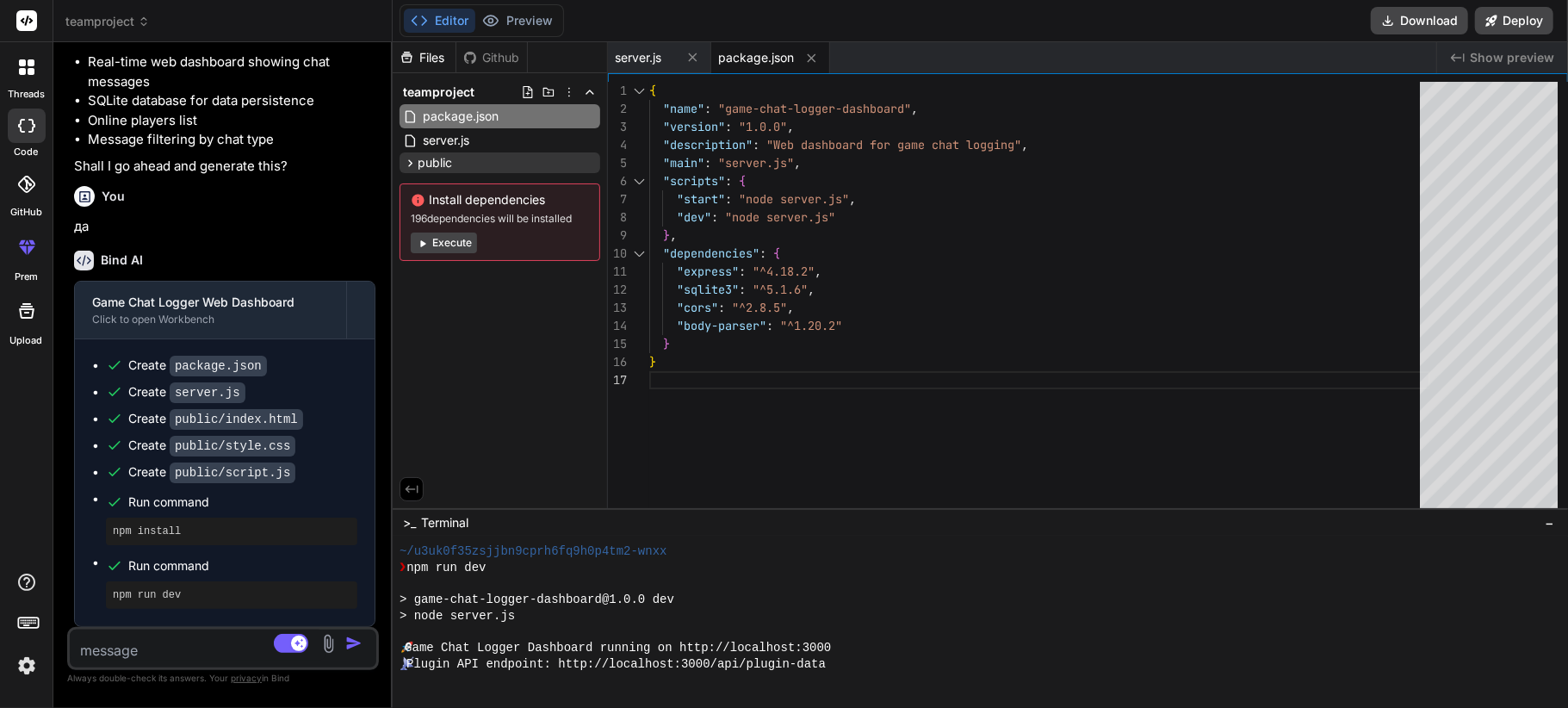 click on "public" at bounding box center [499, 163] 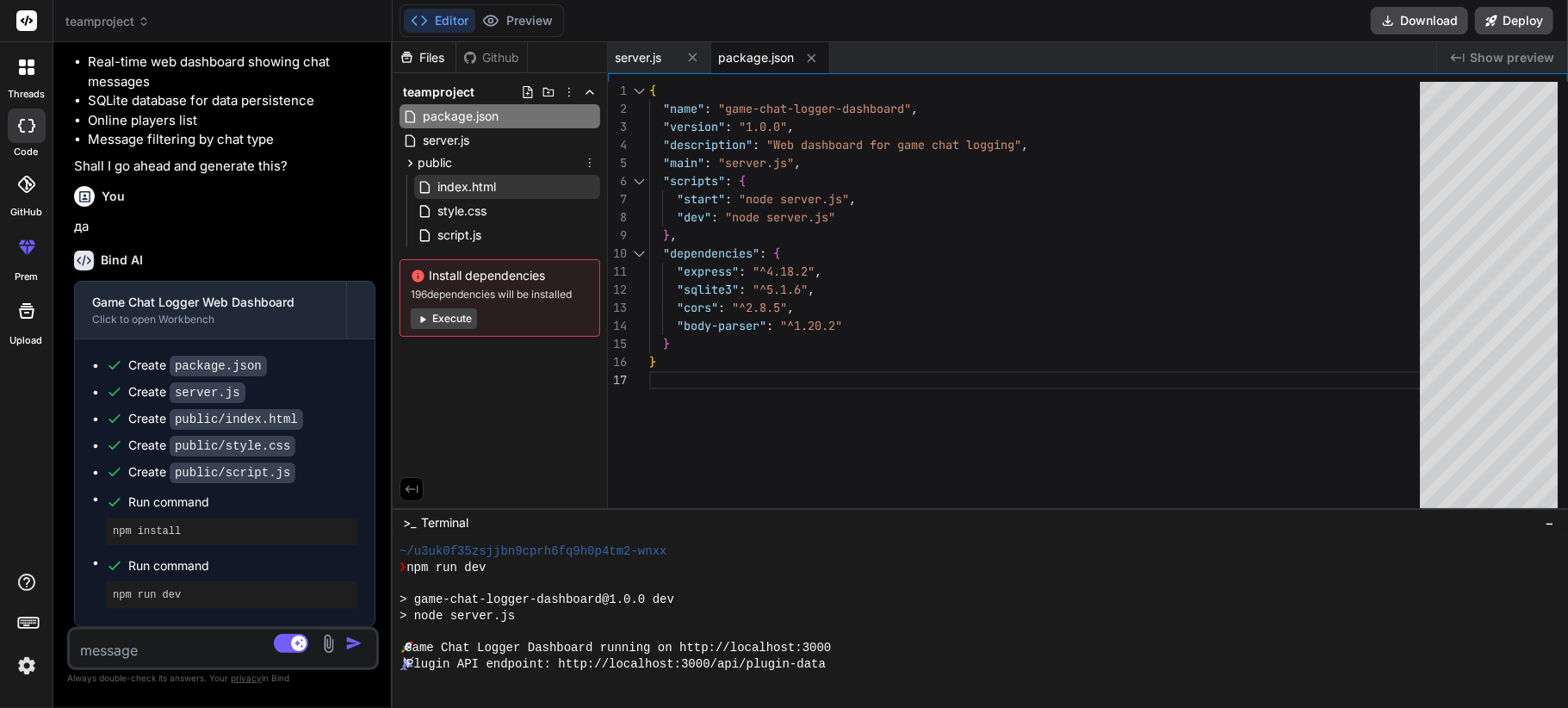 click on "index.html" at bounding box center (507, 187) 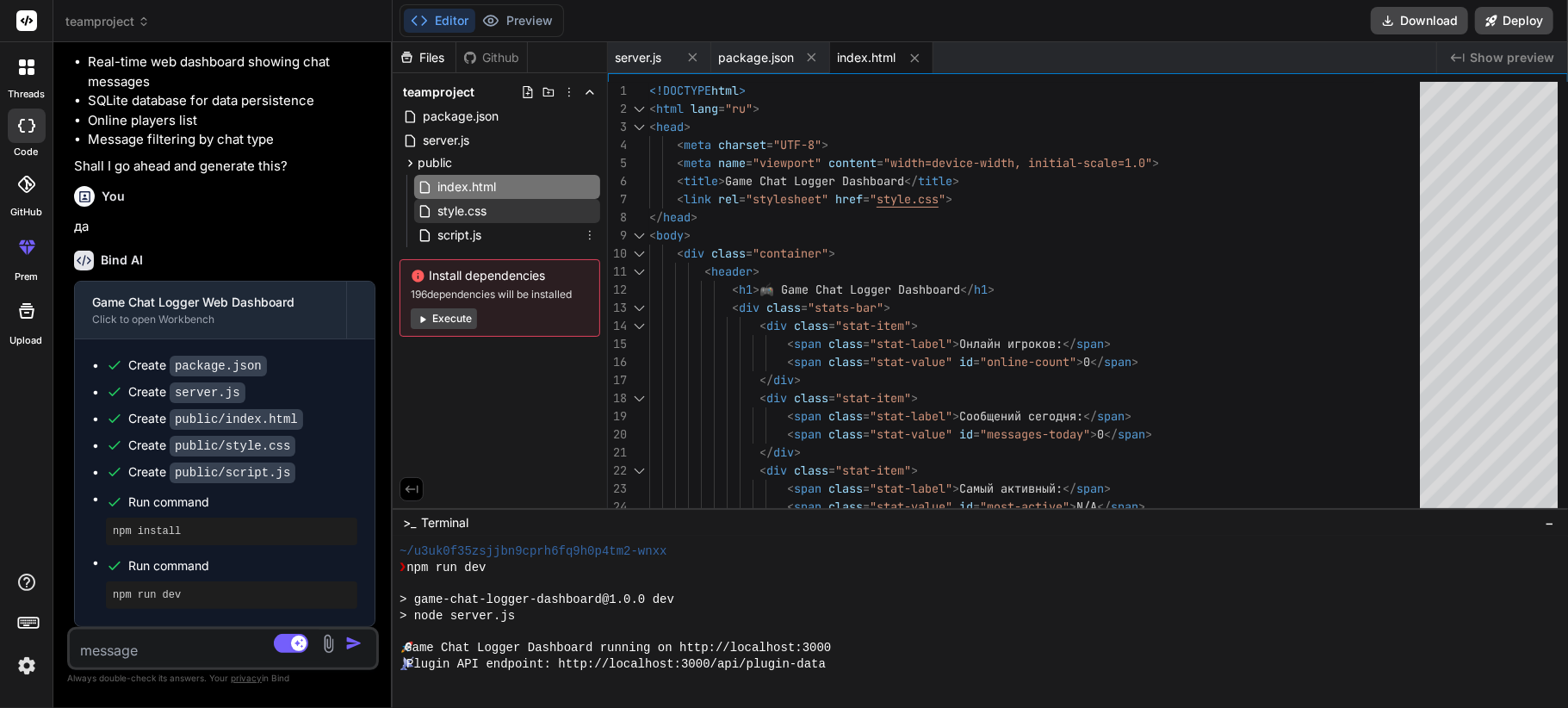 click on "style.css" at bounding box center (507, 211) 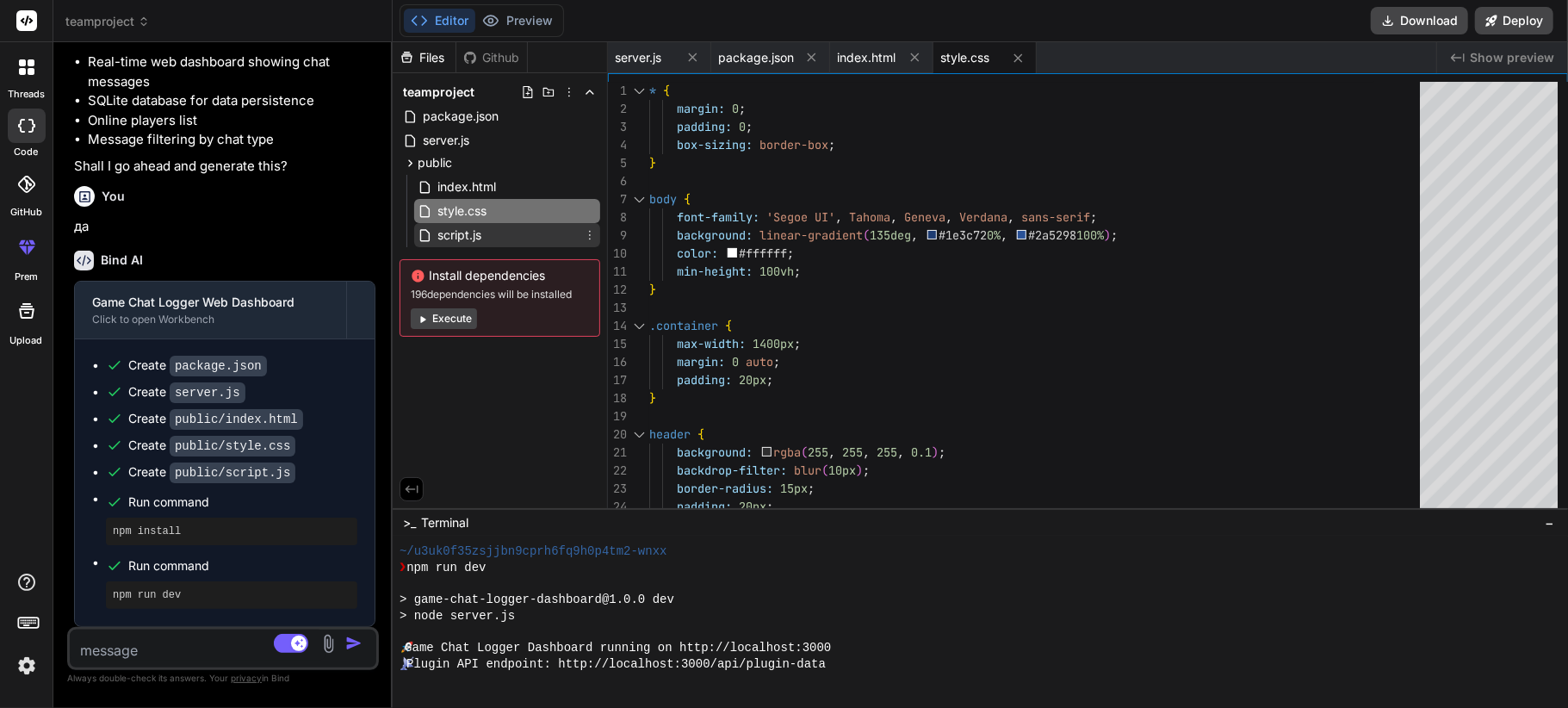 click on "script.js" at bounding box center [507, 235] 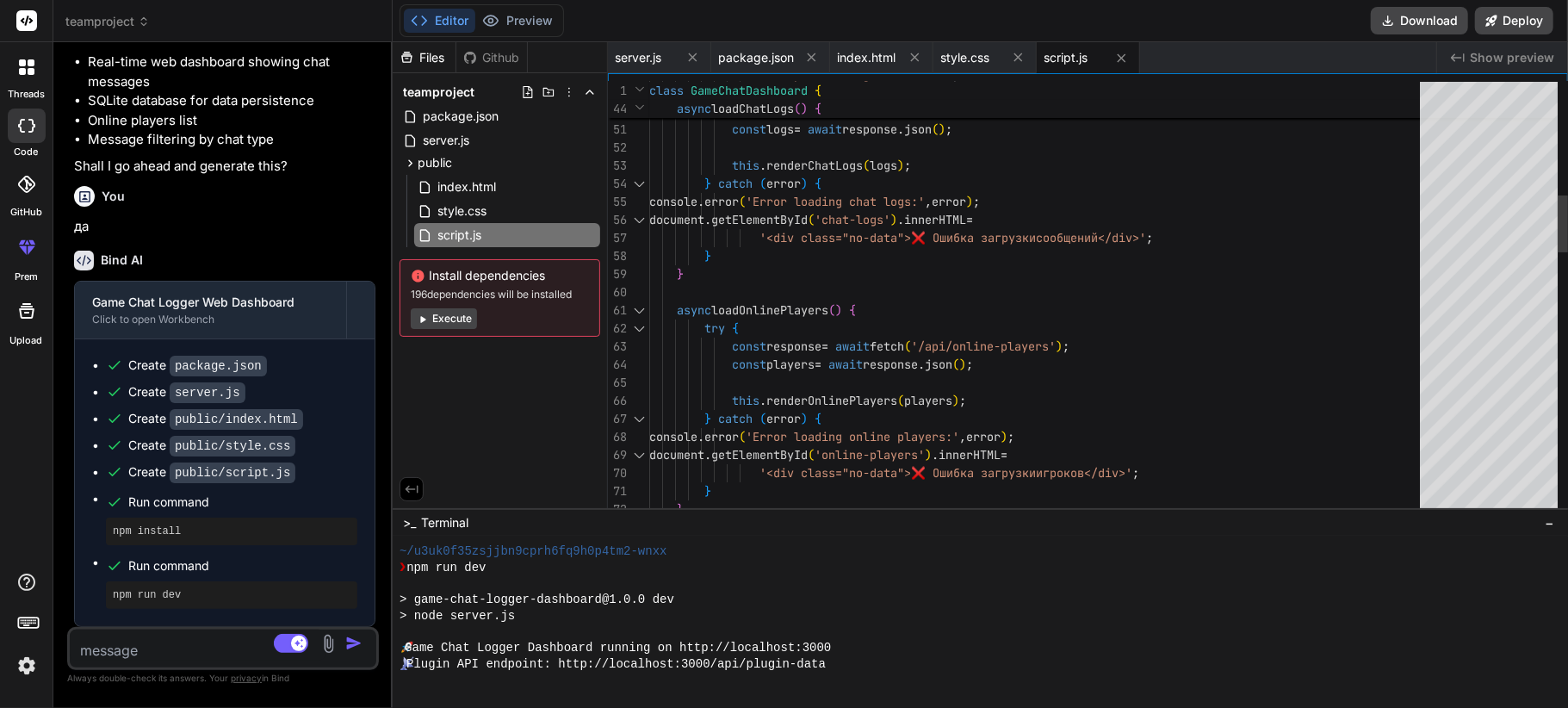 scroll, scrollTop: 0, scrollLeft: 0, axis: both 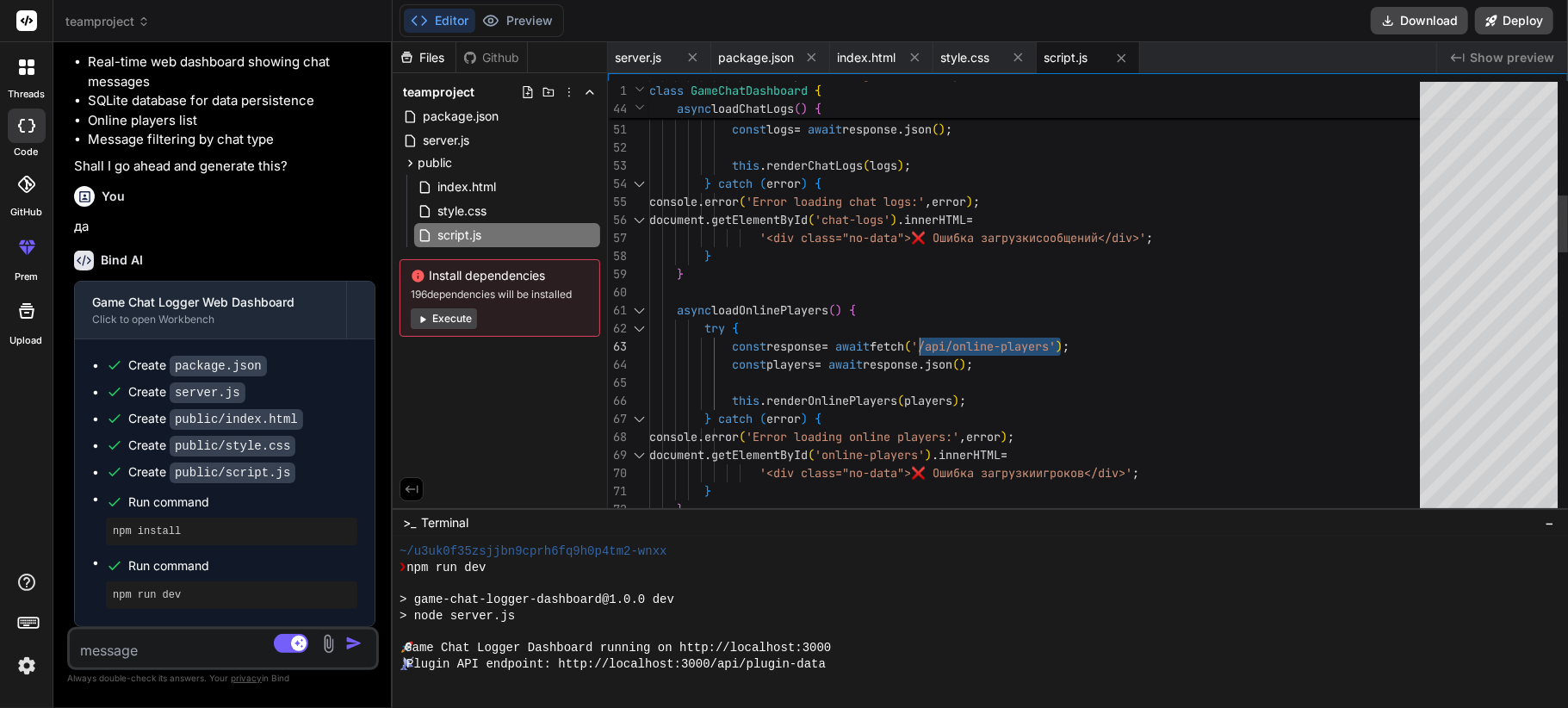 drag, startPoint x: 1079, startPoint y: 345, endPoint x: 955, endPoint y: 348, distance: 124.03629 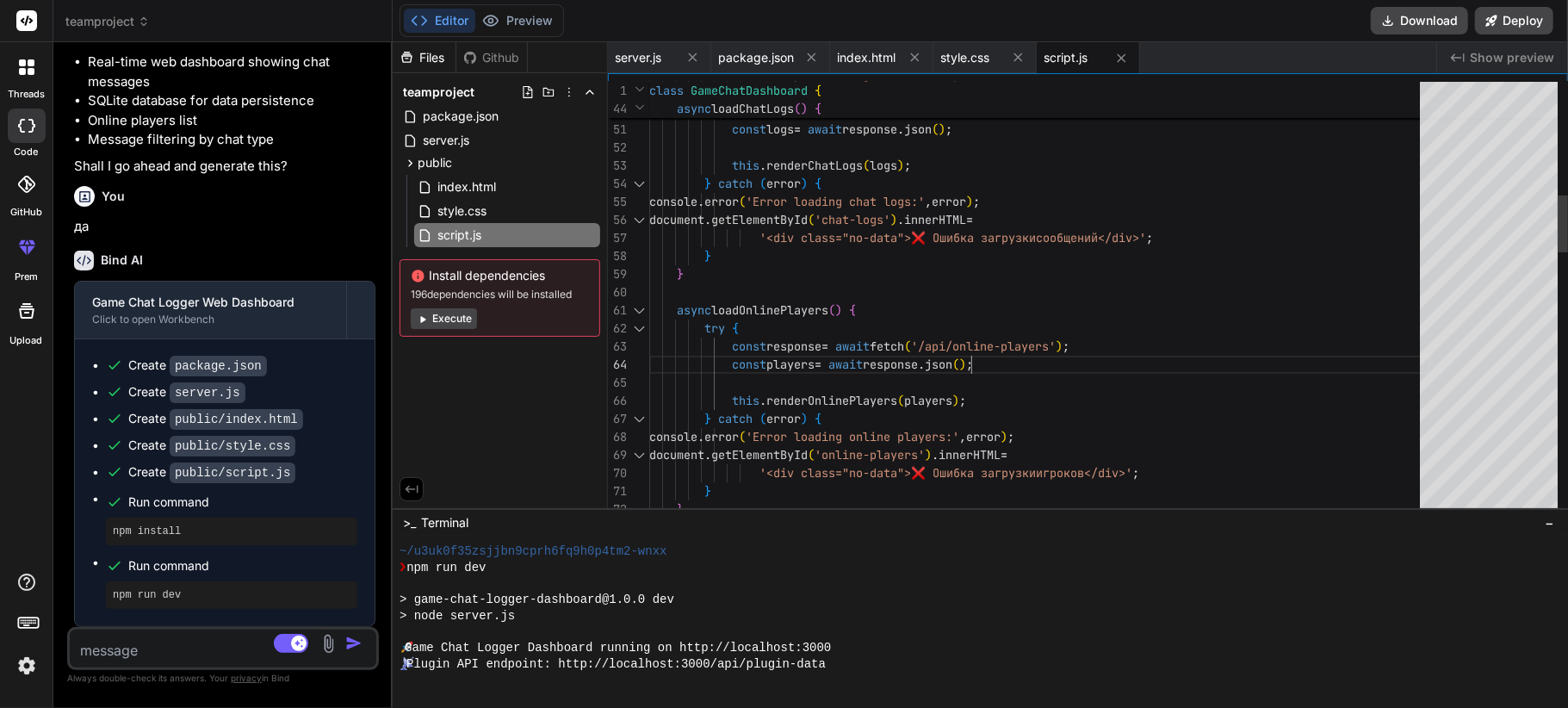 click on ":   '/api/chat-logs?limit=100' ;                           const  response  =   await  fetch ( url ) ;              const  logs  =   await  response . json ( ) ;                           this . renderChatLogs ( logs ) ;          }   catch   ( error )   {             console . error ( 'Error loading chat logs:' ,  error ) ;             document . getElementById ( 'chat-logs' ) . innerHTML  =                    '<div class="no-data">❌ Ошибка загрузки  сообщений</div>' ;          }      }      async  loadOnlinePlayers ( )   {          try   {              const  response  =   await  fetch ( '/api/online-players' ) ;              const  players  =   await  response . json ( ) ;                           this . renderOnlinePlayers ( players ) ; }" at bounding box center [1039, 871] 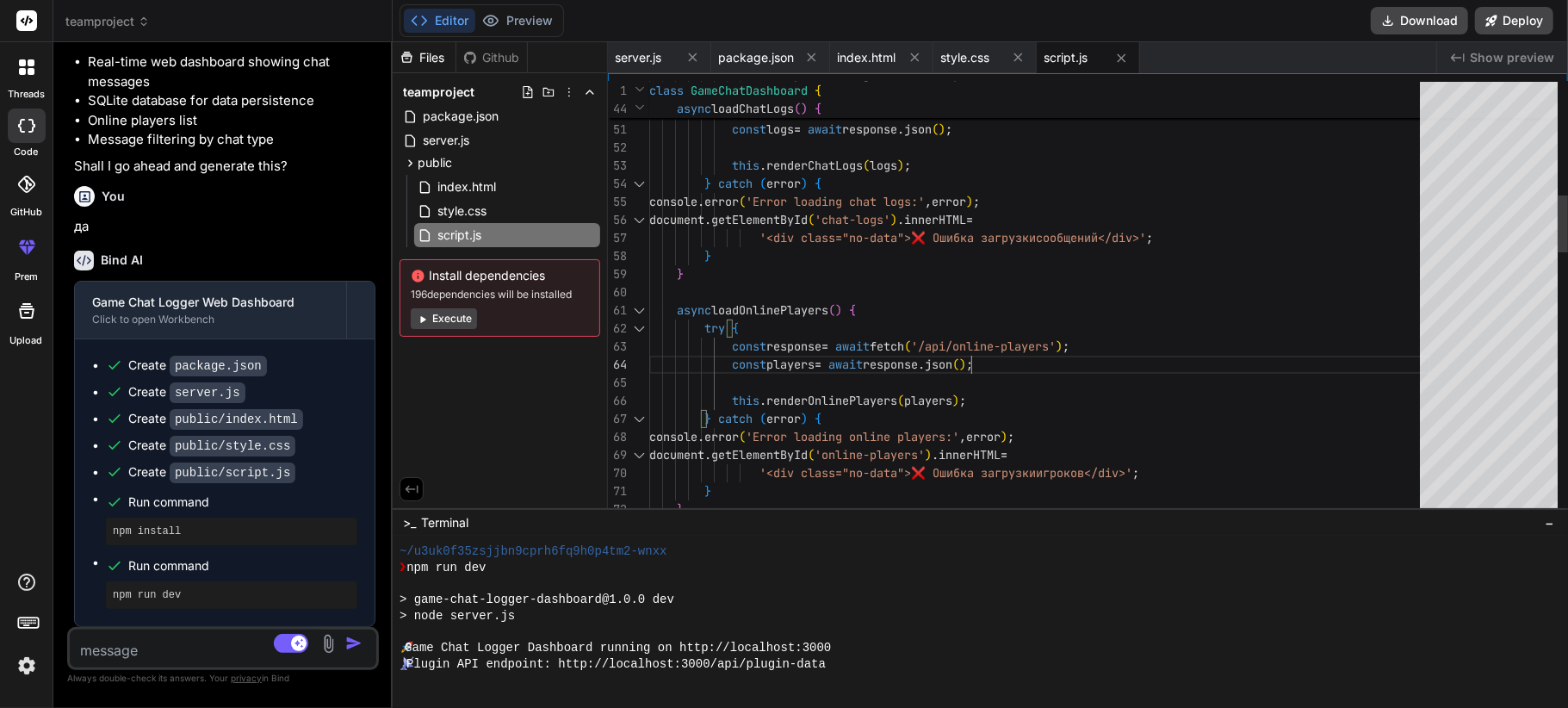 click on ":   '/api/chat-logs?limit=100' ;                           const  response  =   await  fetch ( url ) ;              const  logs  =   await  response . json ( ) ;                           this . renderChatLogs ( logs ) ;          }   catch   ( error )   {             console . error ( 'Error loading chat logs:' ,  error ) ;             document . getElementById ( 'chat-logs' ) . innerHTML  =                    '<div class="no-data">❌ Ошибка загрузки  сообщений</div>' ;          }      }      async  loadOnlinePlayers ( )   {          try   {              const  response  =   await  fetch ( '/api/online-players' ) ;              const  players  =   await  response . json ( ) ;                           this . renderOnlinePlayers ( players ) ; }" at bounding box center [1039, 871] 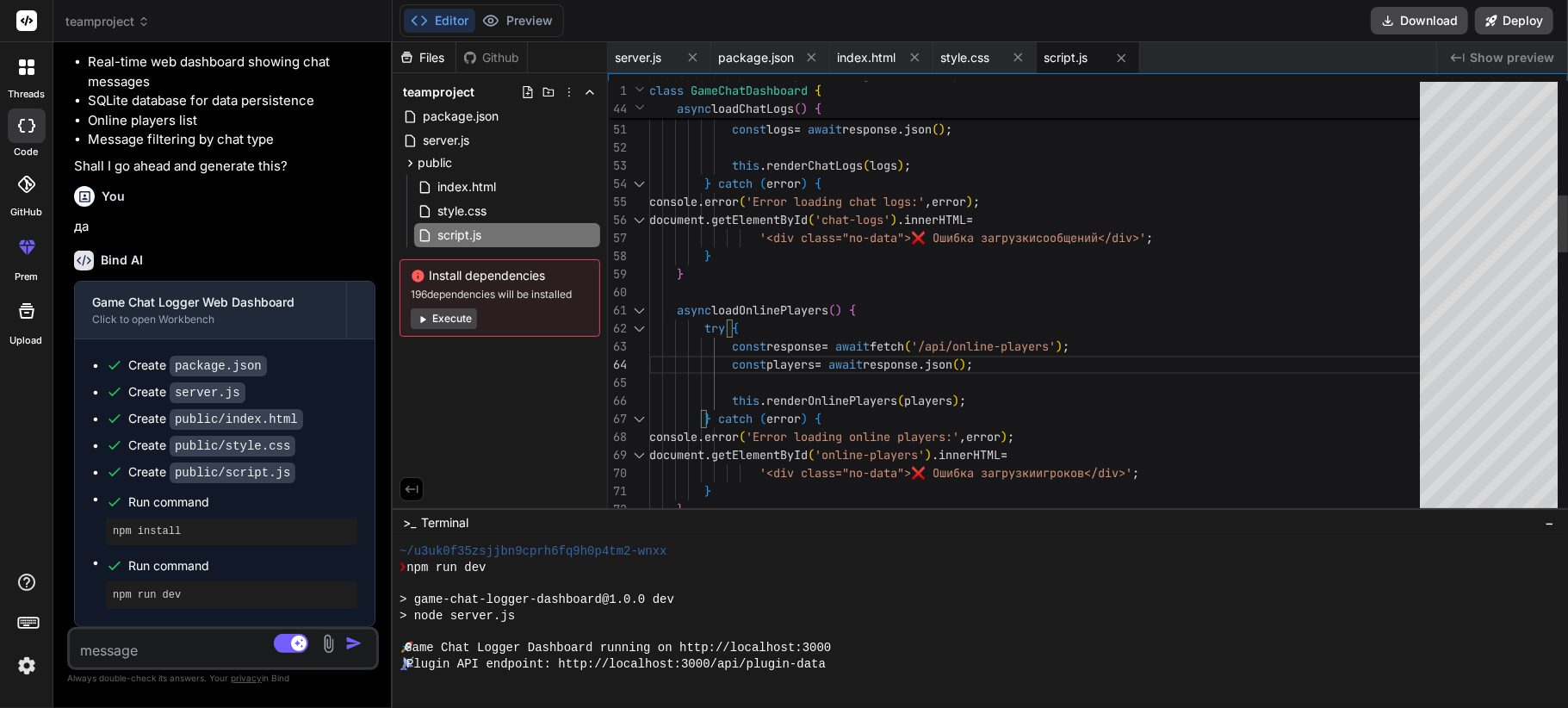 click on ":   '/api/chat-logs?limit=100' ;                           const  response  =   await  fetch ( url ) ;              const  logs  =   await  response . json ( ) ;                           this . renderChatLogs ( logs ) ;          }   catch   ( error )   {             console . error ( 'Error loading chat logs:' ,  error ) ;             document . getElementById ( 'chat-logs' ) . innerHTML  =                    '<div class="no-data">❌ Ошибка загрузки  сообщений</div>' ;          }      }      async  loadOnlinePlayers ( )   {          try   {              const  response  =   await  fetch ( '/api/online-players' ) ;              const  players  =   await  response . json ( ) ;                           this . renderOnlinePlayers ( players ) ; }" at bounding box center [1039, 871] 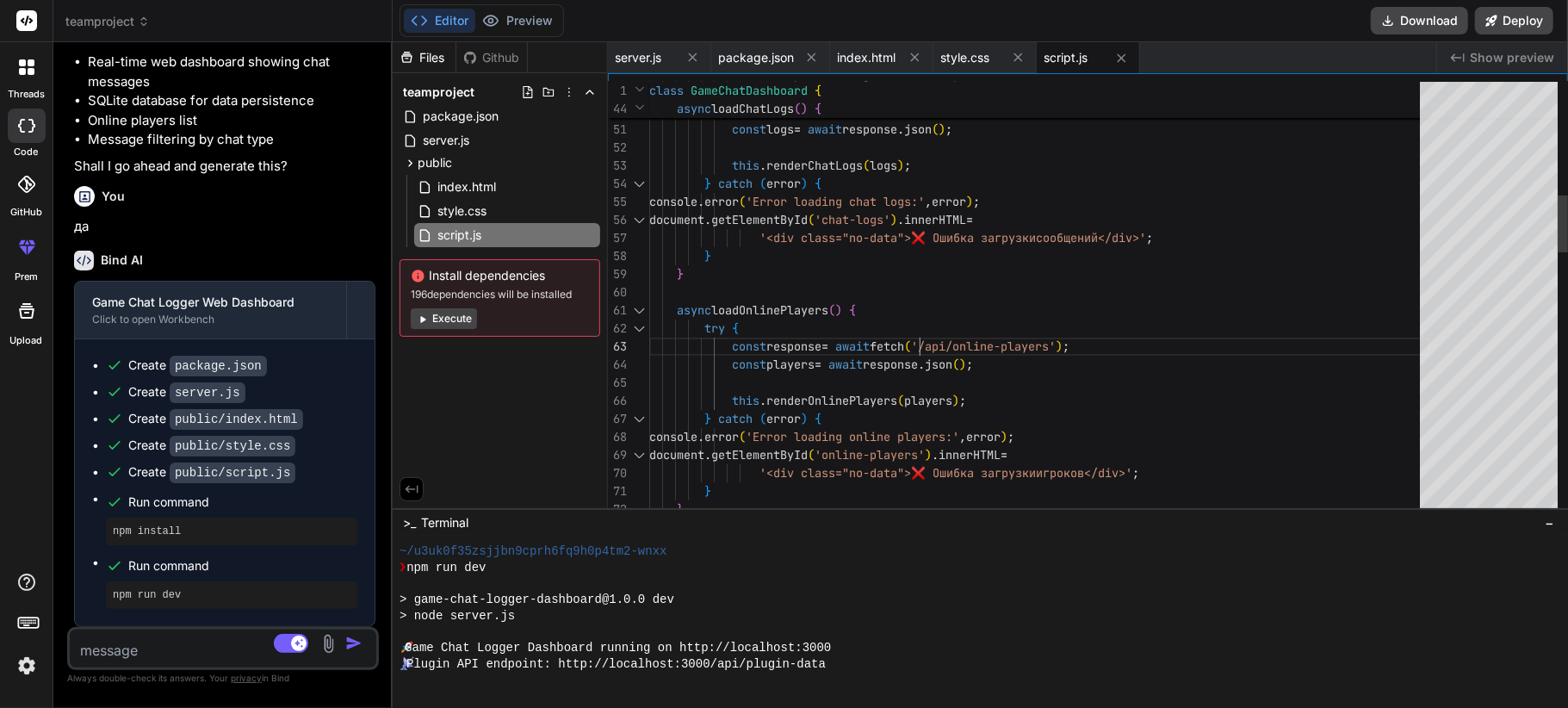 click on ":   '/api/chat-logs?limit=100' ;                           const  response  =   await  fetch ( url ) ;              const  logs  =   await  response . json ( ) ;                           this . renderChatLogs ( logs ) ;          }   catch   ( error )   {             console . error ( 'Error loading chat logs:' ,  error ) ;             document . getElementById ( 'chat-logs' ) . innerHTML  =                    '<div class="no-data">❌ Ошибка загрузки  сообщений</div>' ;          }      }      async  loadOnlinePlayers ( )   {          try   {              const  response  =   await  fetch ( '/api/online-players' ) ;              const  players  =   await  response . json ( ) ;                           this . renderOnlinePlayers ( players ) ; }" at bounding box center (1039, 871) 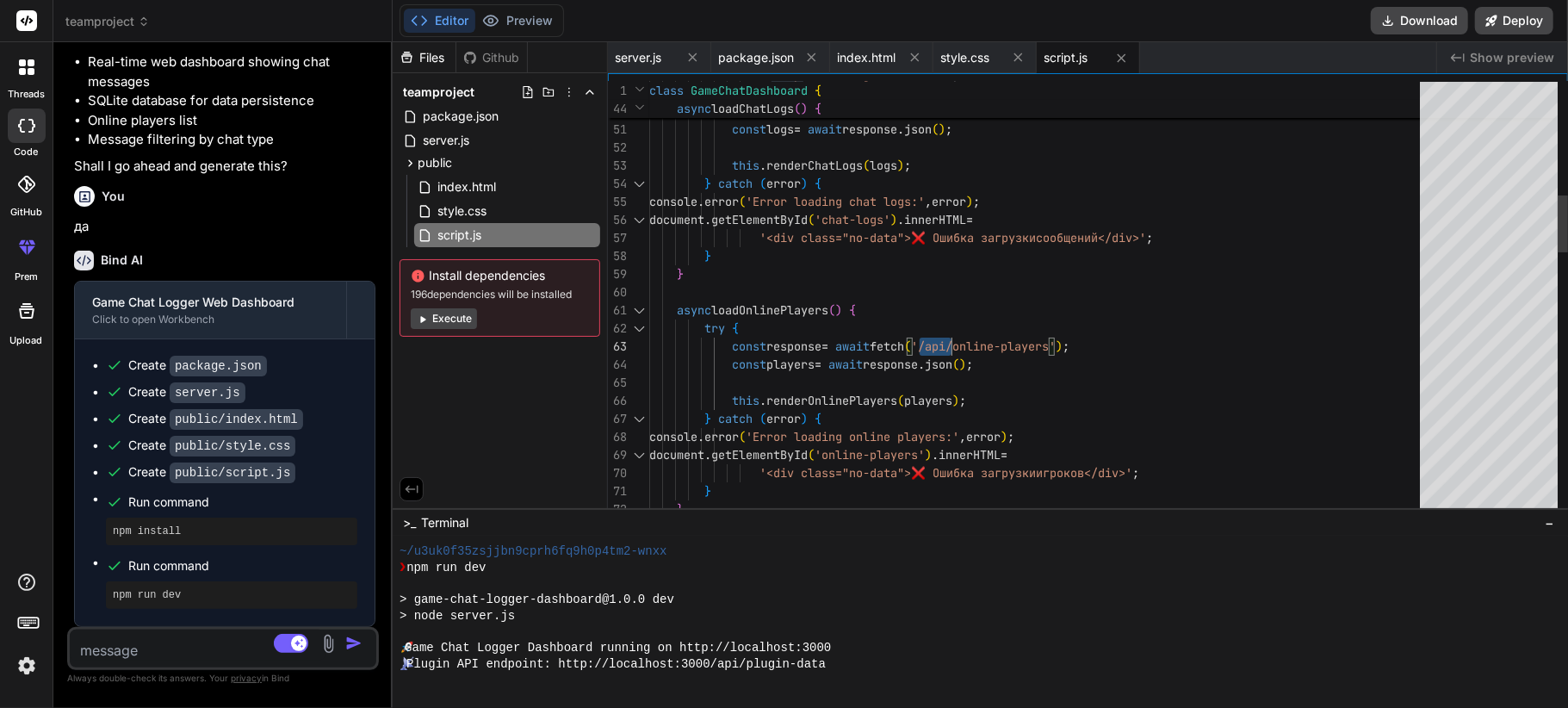 drag, startPoint x: 945, startPoint y: 345, endPoint x: 1010, endPoint y: 342, distance: 65.069194 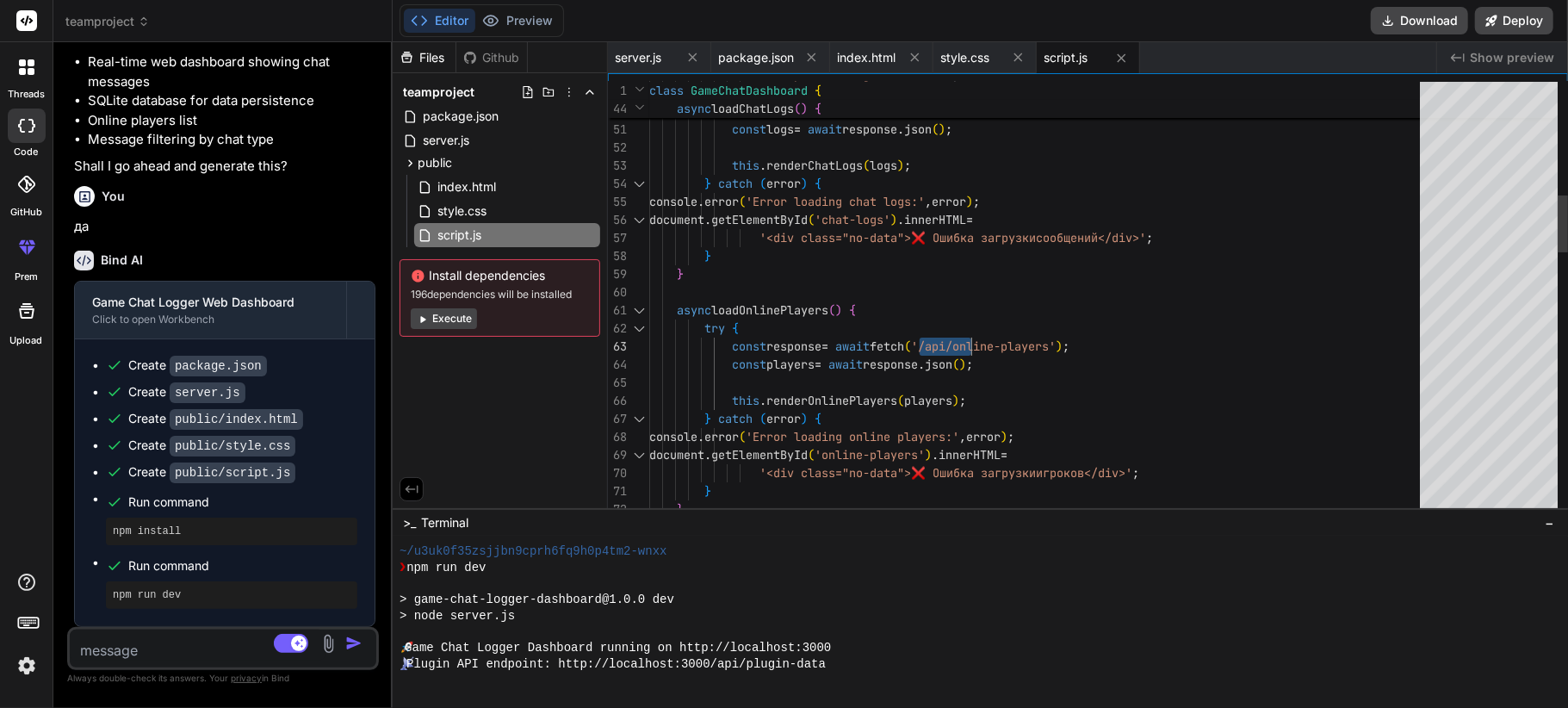 click on ":   '/api/chat-logs?limit=100' ;                           const  response  =   await  fetch ( url ) ;              const  logs  =   await  response . json ( ) ;                           this . renderChatLogs ( logs ) ;          }   catch   ( error )   {             console . error ( 'Error loading chat logs:' ,  error ) ;             document . getElementById ( 'chat-logs' ) . innerHTML  =                    '<div class="no-data">❌ Ошибка загрузки  сообщений</div>' ;          }      }      async  loadOnlinePlayers ( )   {          try   {              const  response  =   await  fetch ( '/api/online-players' ) ;              const  players  =   await  response . json ( ) ;                           this . renderOnlinePlayers ( players ) ; }" at bounding box center (1039, 871) 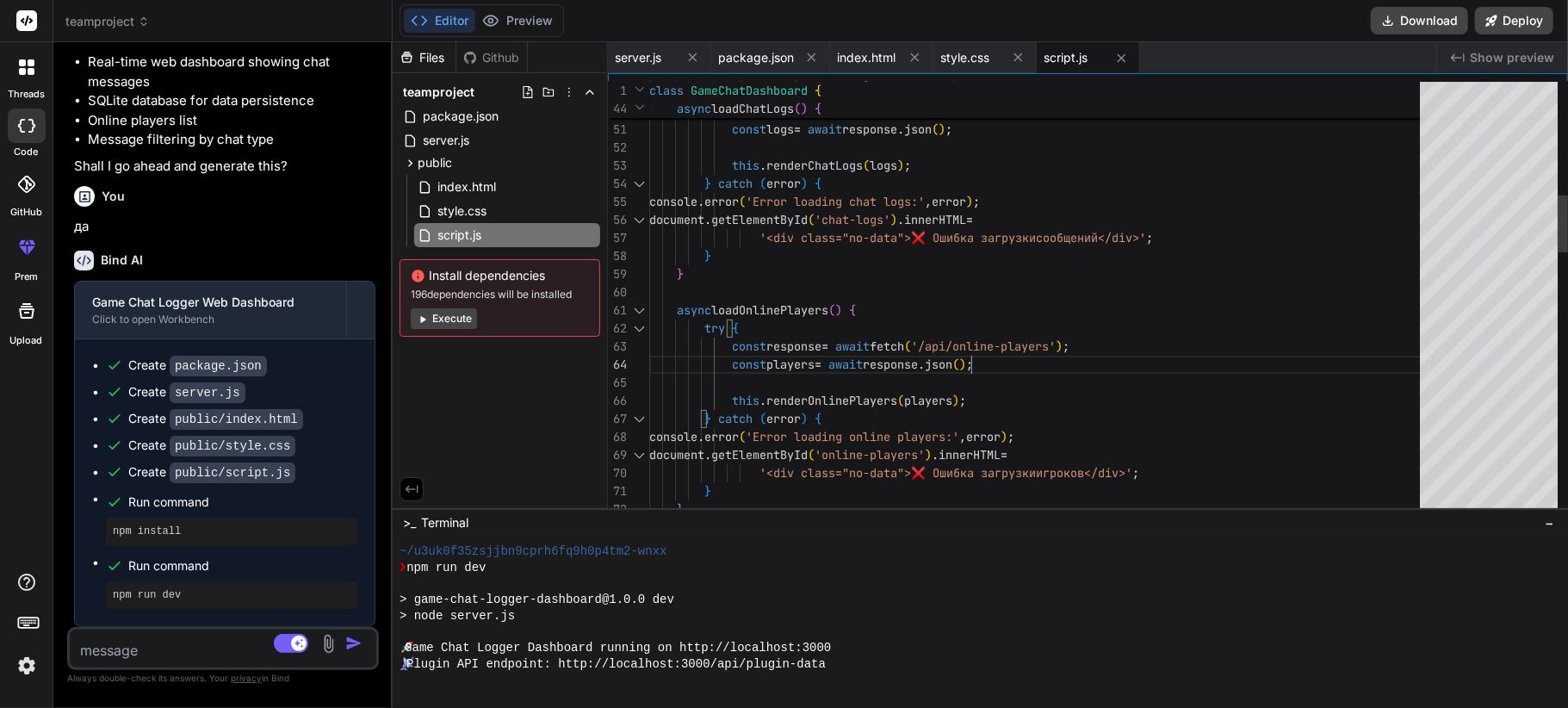 click on ":   '/api/chat-logs?limit=100' ;                           const  response  =   await  fetch ( url ) ;              const  logs  =   await  response . json ( ) ;                           this . renderChatLogs ( logs ) ;          }   catch   ( error )   {             console . error ( 'Error loading chat logs:' ,  error ) ;             document . getElementById ( 'chat-logs' ) . innerHTML  =                    '<div class="no-data">❌ Ошибка загрузки  сообщений</div>' ;          }      }      async  loadOnlinePlayers ( )   {          try   {              const  response  =   await  fetch ( '/api/online-players' ) ;              const  players  =   await  response . json ( ) ;                           this . renderOnlinePlayers ( players ) ; }" at bounding box center [1039, 871] 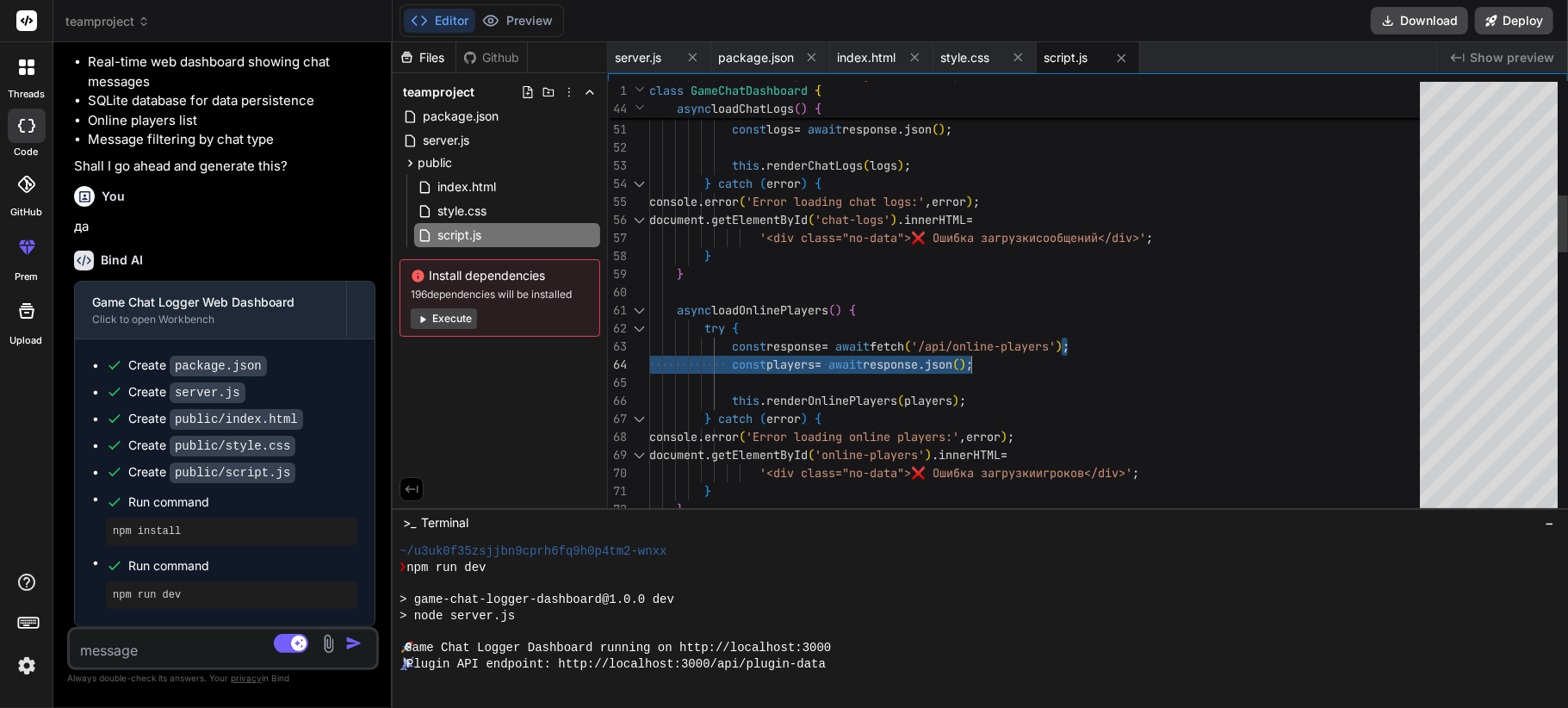 drag, startPoint x: 1076, startPoint y: 345, endPoint x: 1004, endPoint y: 348, distance: 72.06247 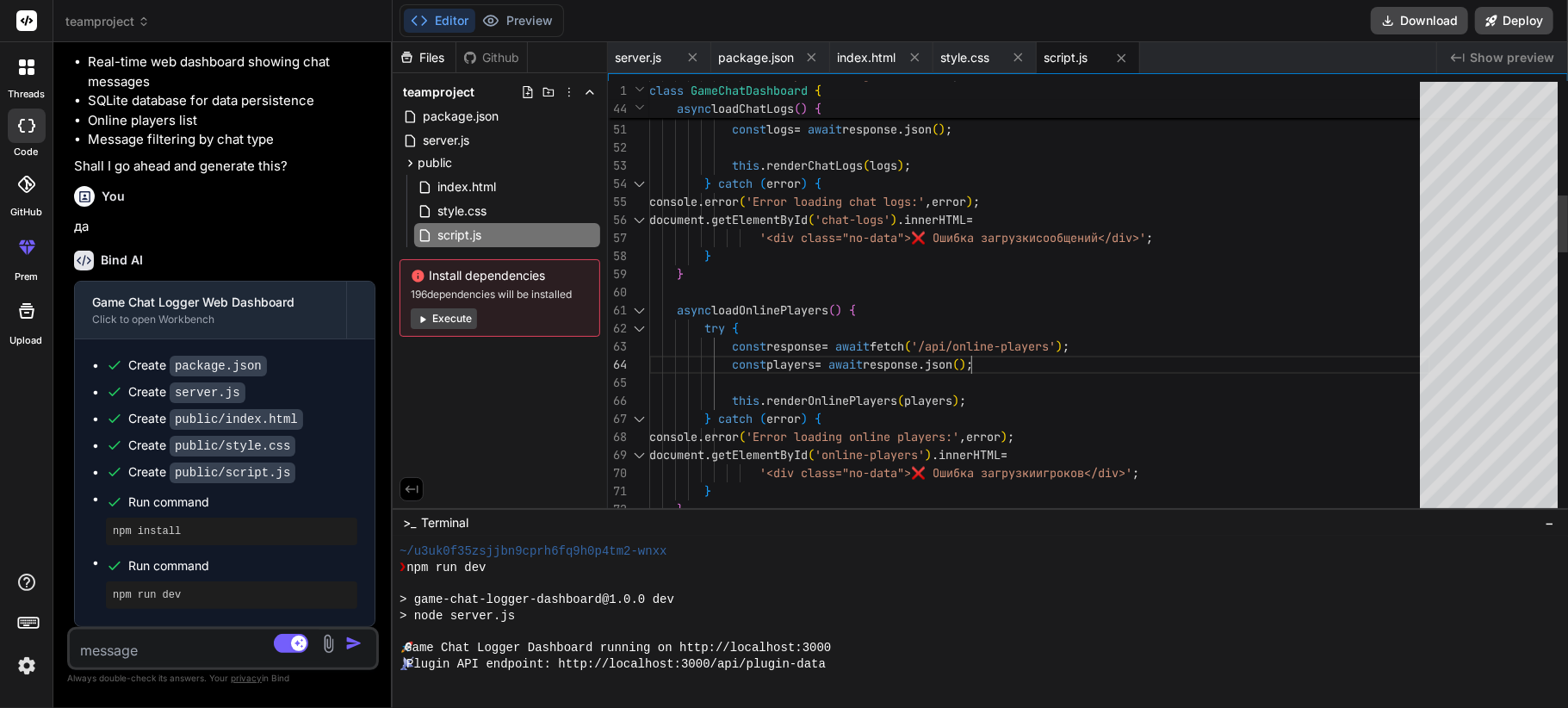 click on ":   '/api/chat-logs?limit=100' ;                           const  response  =   await  fetch ( url ) ;              const  logs  =   await  response . json ( ) ;                           this . renderChatLogs ( logs ) ;          }   catch   ( error )   {             console . error ( 'Error loading chat logs:' ,  error ) ;             document . getElementById ( 'chat-logs' ) . innerHTML  =                    '<div class="no-data">❌ Ошибка загрузки  сообщений</div>' ;          }      }      async  loadOnlinePlayers ( )   {          try   {              const  response  =   await  fetch ( '/api/online-players' ) ;              const  players  =   await  response . json ( ) ;                           this . renderOnlinePlayers ( players ) ; }" at bounding box center (1039, 871) 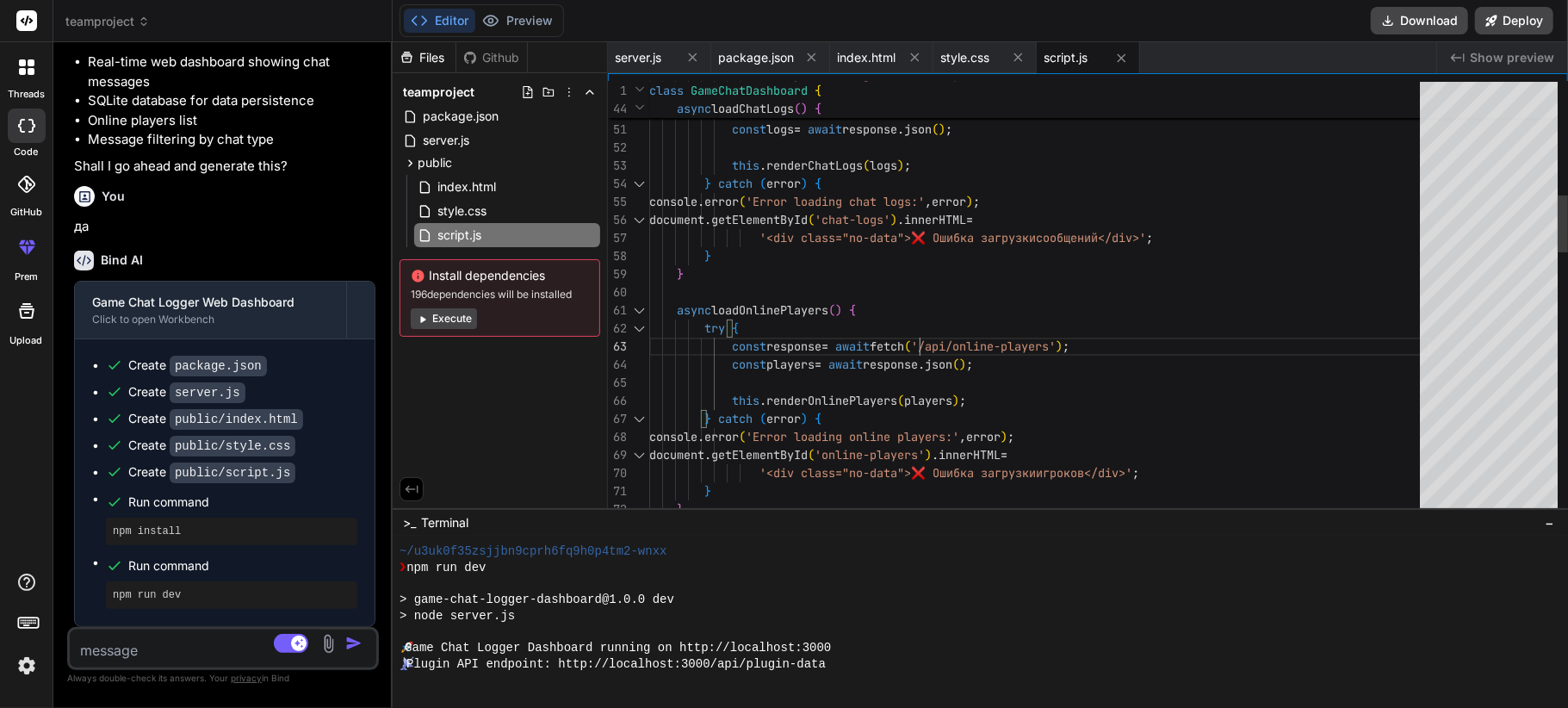 click on ":   '/api/chat-logs?limit=100' ;                           const  response  =   await  fetch ( url ) ;              const  logs  =   await  response . json ( ) ;                           this . renderChatLogs ( logs ) ;          }   catch   ( error )   {             console . error ( 'Error loading chat logs:' ,  error ) ;             document . getElementById ( 'chat-logs' ) . innerHTML  =                    '<div class="no-data">❌ Ошибка загрузки  сообщений</div>' ;          }      }      async  loadOnlinePlayers ( )   {          try   {              const  response  =   await  fetch ( '/api/online-players' ) ;              const  players  =   await  response . json ( ) ;                           this . renderOnlinePlayers ( players ) ; }" at bounding box center (1039, 871) 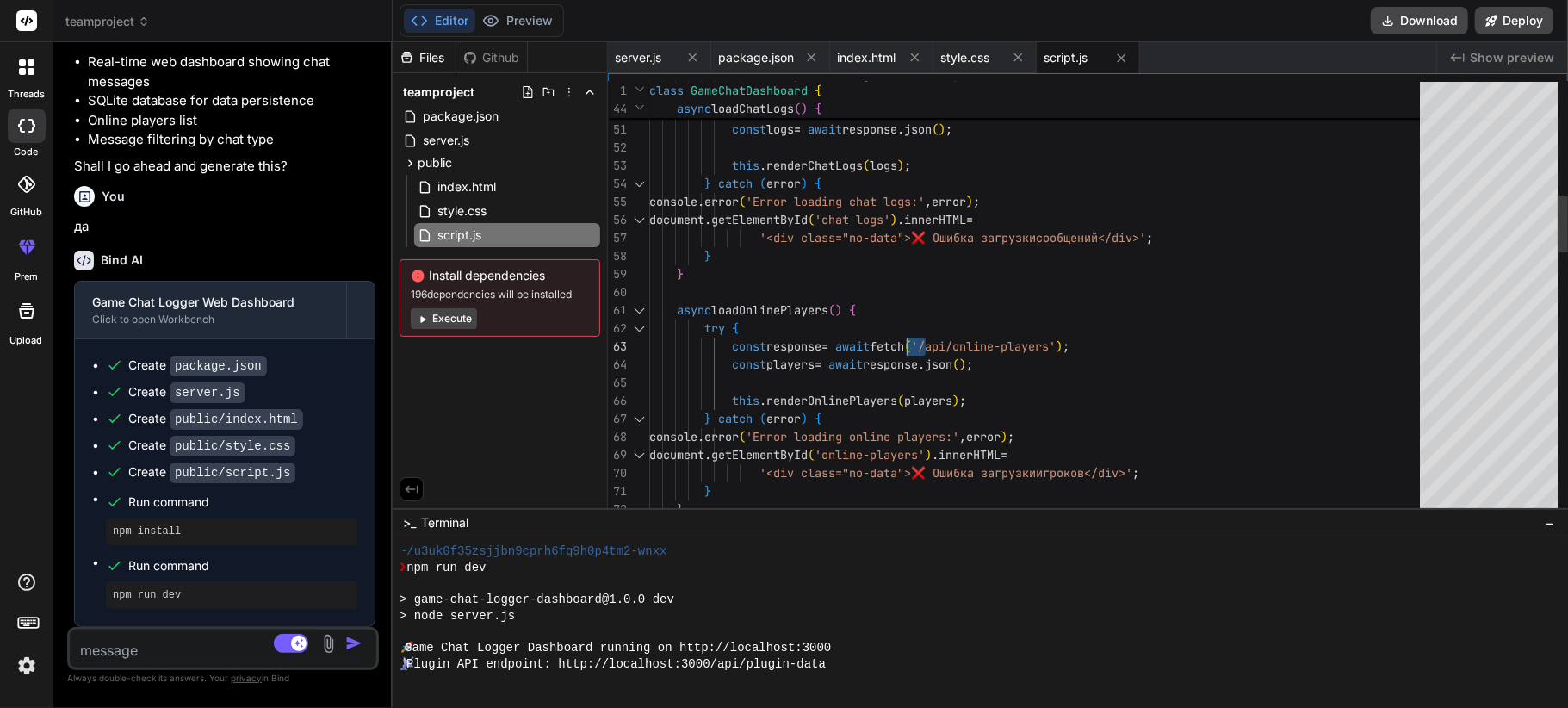 click on ":   '/api/chat-logs?limit=100' ;                           const  response  =   await  fetch ( url ) ;              const  logs  =   await  response . json ( ) ;                           this . renderChatLogs ( logs ) ;          }   catch   ( error )   {             console . error ( 'Error loading chat logs:' ,  error ) ;             document . getElementById ( 'chat-logs' ) . innerHTML  =                    '<div class="no-data">❌ Ошибка загрузки  сообщений</div>' ;          }      }      async  loadOnlinePlayers ( )   {          try   {              const  response  =   await  fetch ( '/api/online-players' ) ;              const  players  =   await  response . json ( ) ;                           this . renderOnlinePlayers ( players ) ; }" at bounding box center [1039, 871] 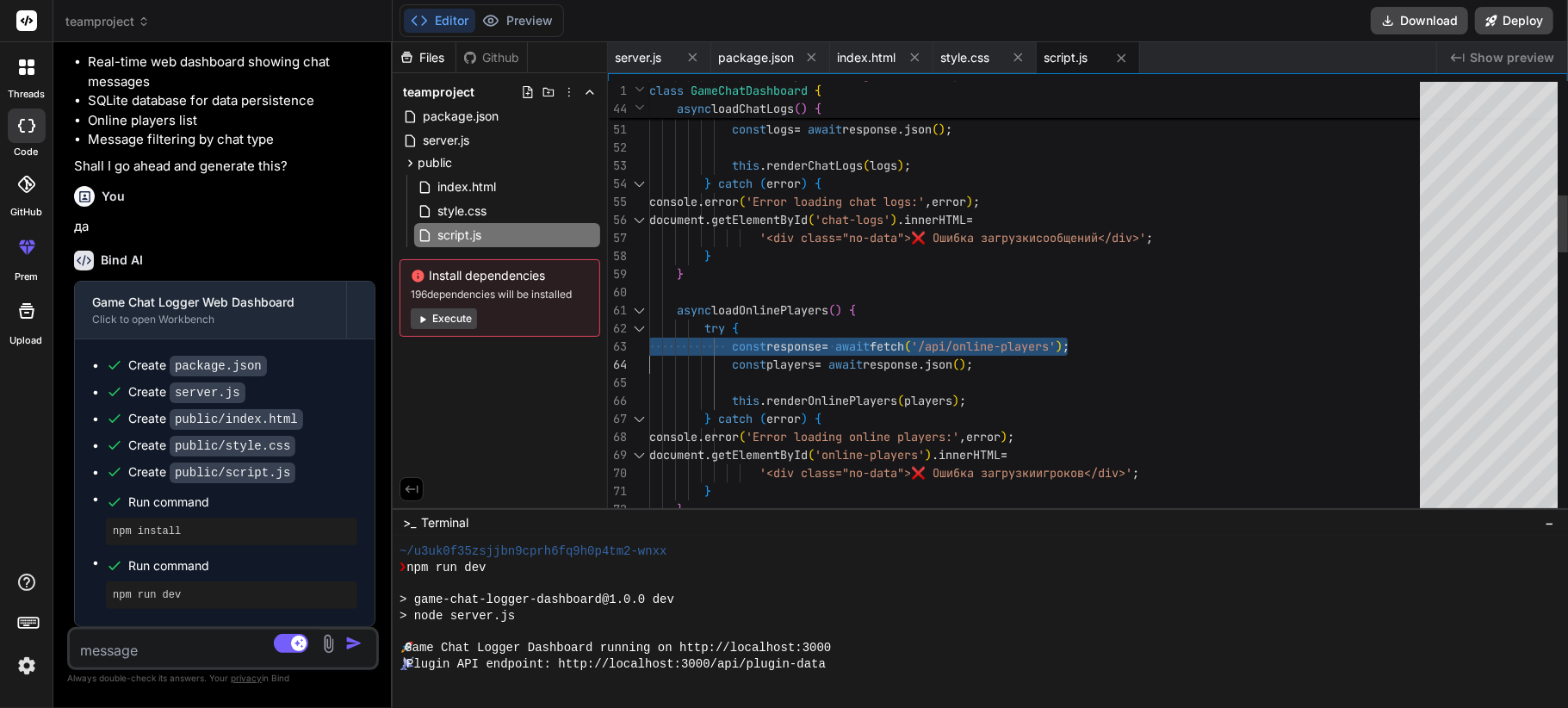 click on ":   '/api/chat-logs?limit=100' ;                           const  response  =   await  fetch ( url ) ;              const  logs  =   await  response . json ( ) ;                           this . renderChatLogs ( logs ) ;          }   catch   ( error )   {             console . error ( 'Error loading chat logs:' ,  error ) ;             document . getElementById ( 'chat-logs' ) . innerHTML  =                    '<div class="no-data">❌ Ошибка загрузки  сообщений</div>' ;          }      }      async  loadOnlinePlayers ( )   {          try   {              const  response  =   await  fetch ( '/api/online-players' ) ;              const  players  =   await  response . json ( ) ;                           this . renderOnlinePlayers ( players ) ; }" at bounding box center [1039, 871] 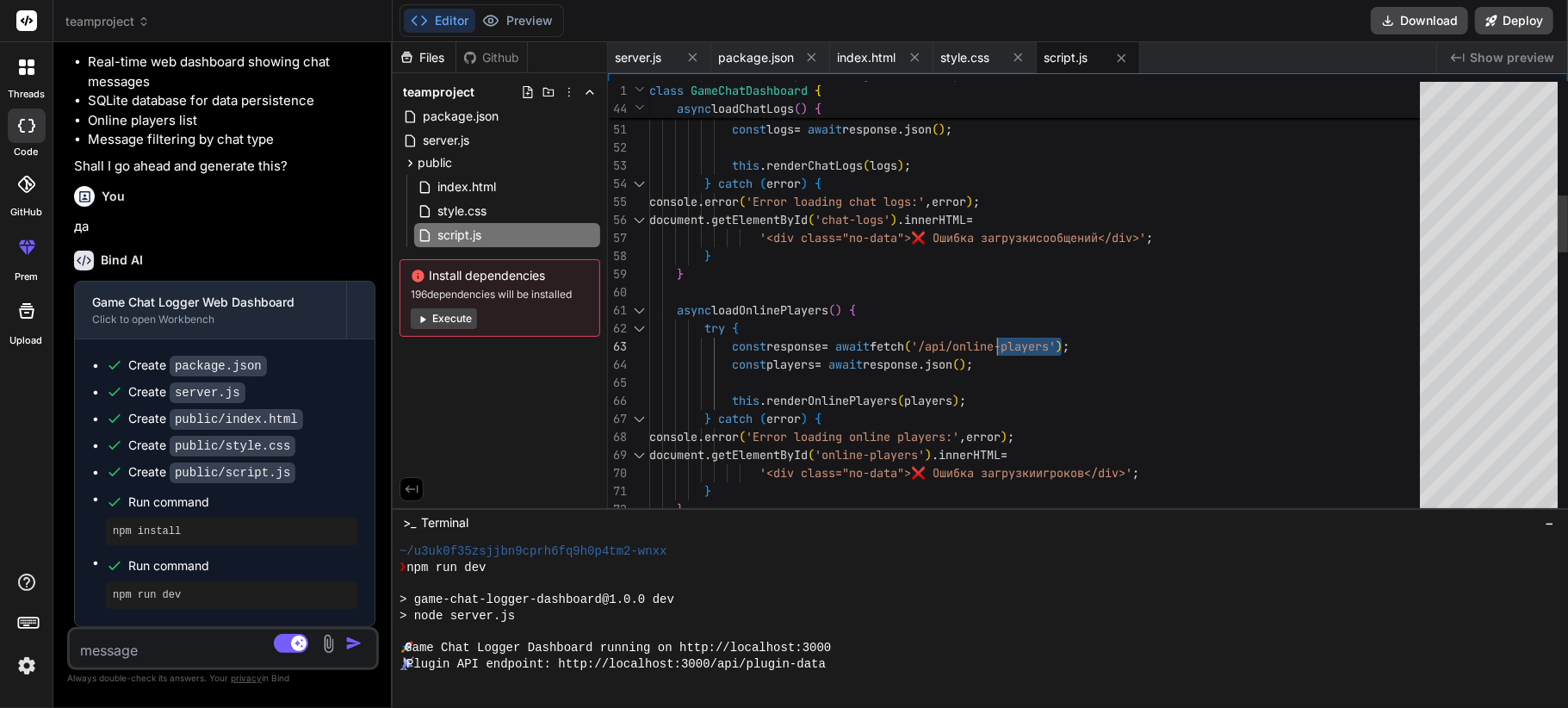 drag, startPoint x: 1094, startPoint y: 345, endPoint x: 1026, endPoint y: 345, distance: 68 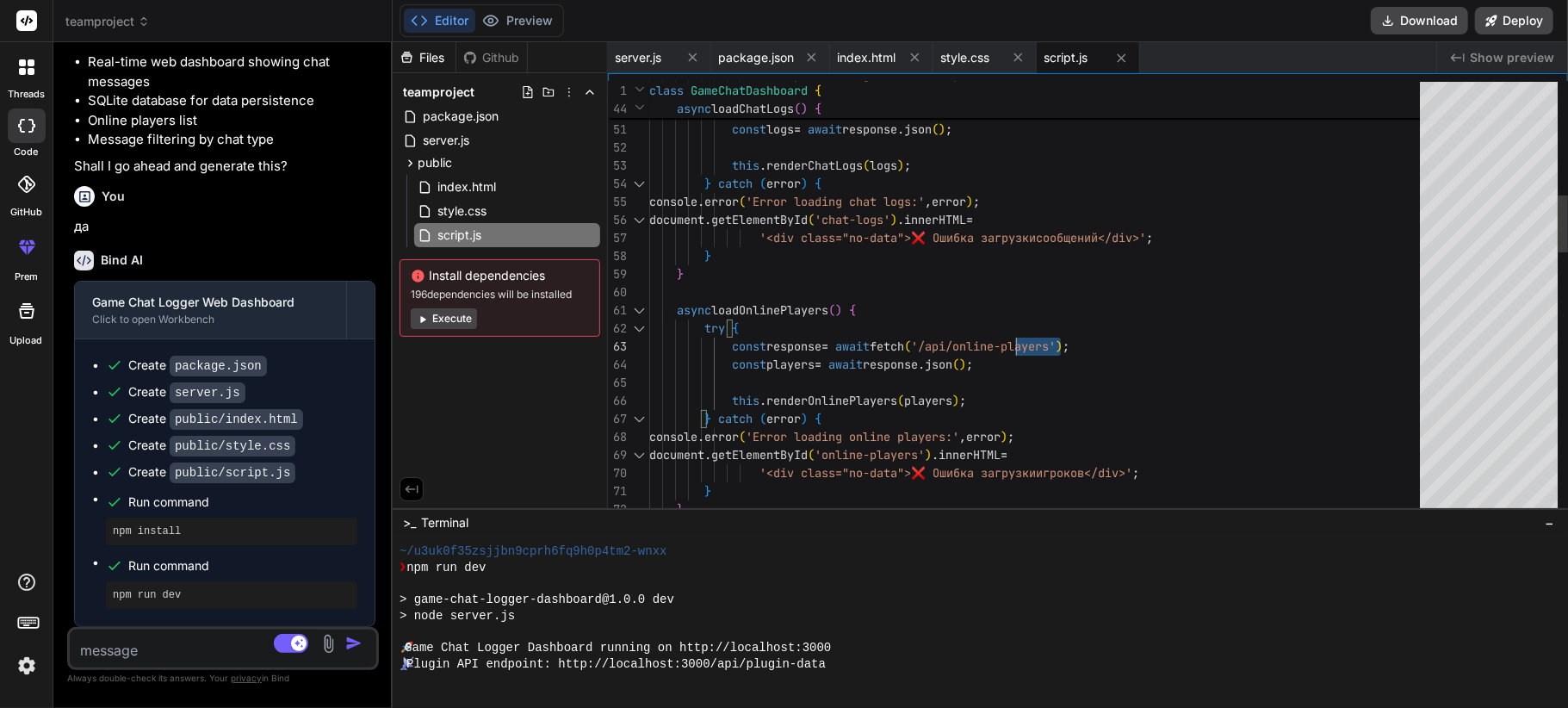 drag, startPoint x: 1147, startPoint y: 338, endPoint x: 1050, endPoint y: 345, distance: 97.25225 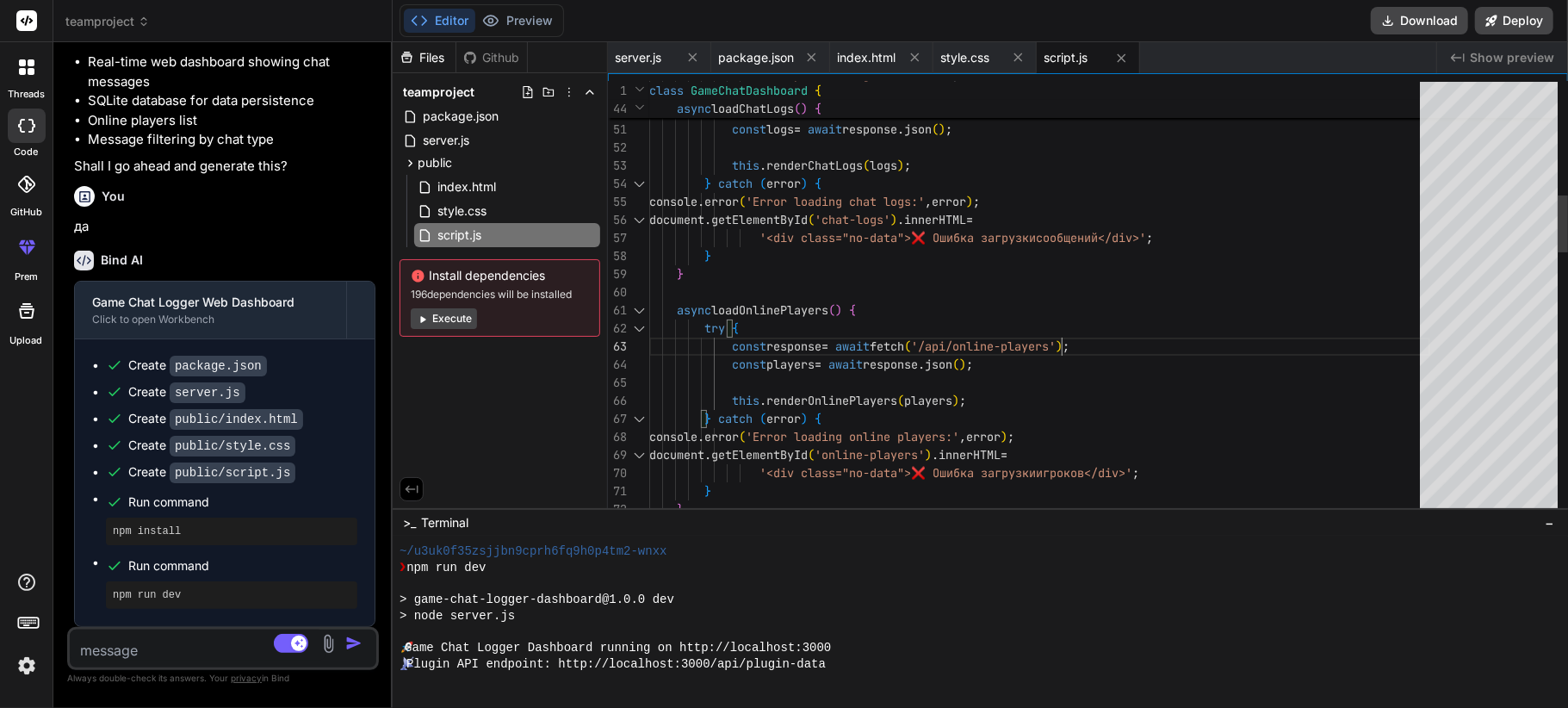 drag, startPoint x: 1148, startPoint y: 339, endPoint x: 1200, endPoint y: 345, distance: 52.345009 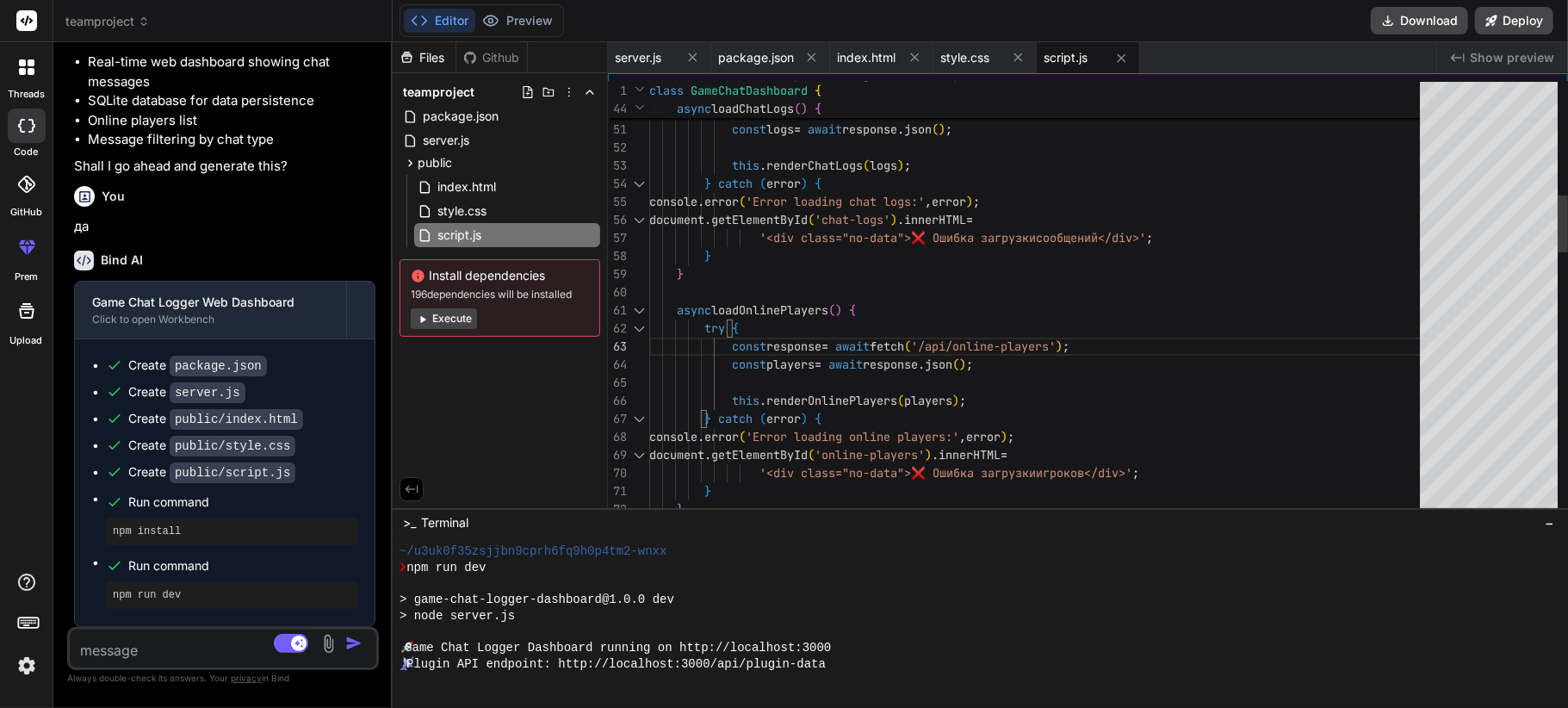 drag, startPoint x: 1200, startPoint y: 345, endPoint x: 1209, endPoint y: 345, distance: 9 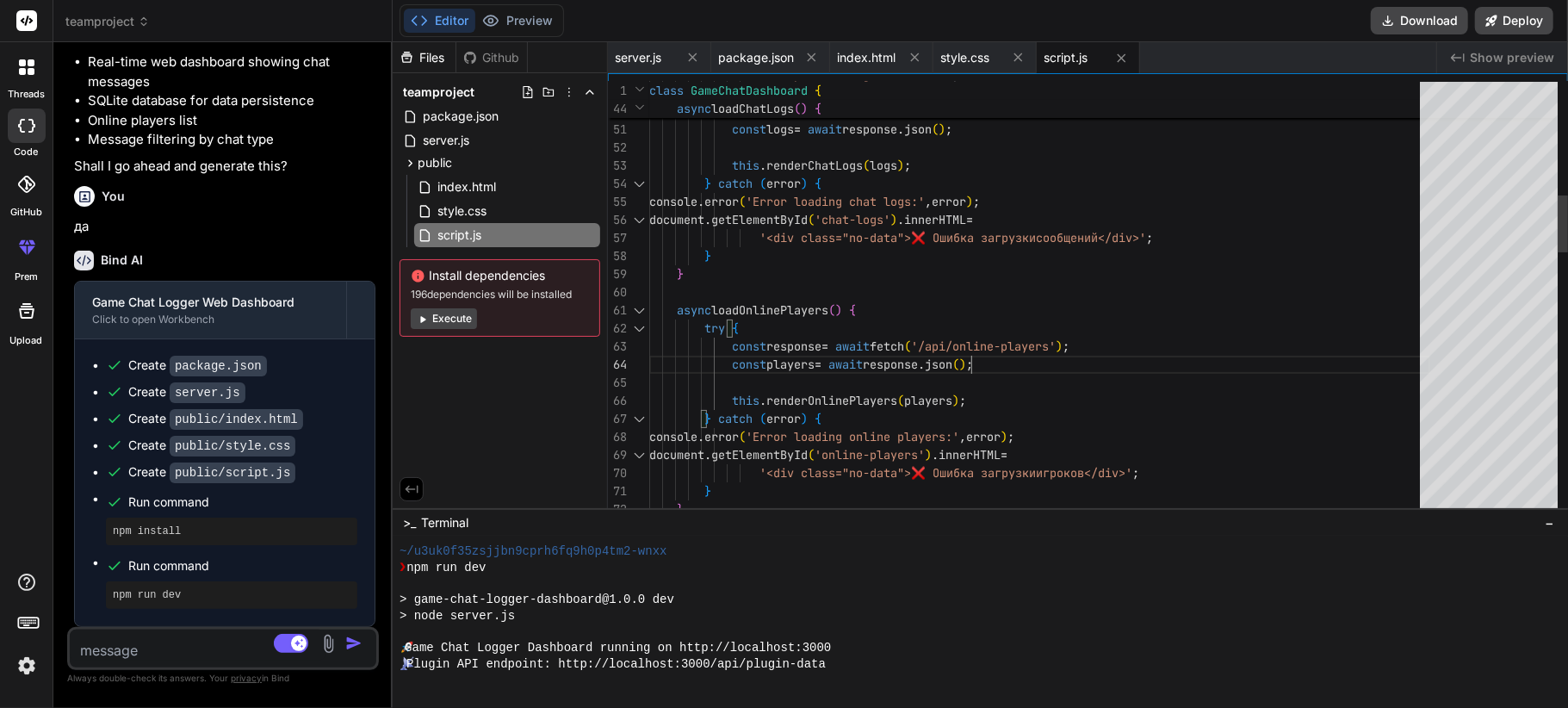 click on ":   '/api/chat-logs?limit=100' ;                           const  response  =   await  fetch ( url ) ;              const  logs  =   await  response . json ( ) ;                           this . renderChatLogs ( logs ) ;          }   catch   ( error )   {             console . error ( 'Error loading chat logs:' ,  error ) ;             document . getElementById ( 'chat-logs' ) . innerHTML  =                    '<div class="no-data">❌ Ошибка загрузки  сообщений</div>' ;          }      }      async  loadOnlinePlayers ( )   {          try   {              const  response  =   await  fetch ( '/api/online-players' ) ;              const  players  =   await  response . json ( ) ;                           this . renderOnlinePlayers ( players ) ; }" at bounding box center (1039, 871) 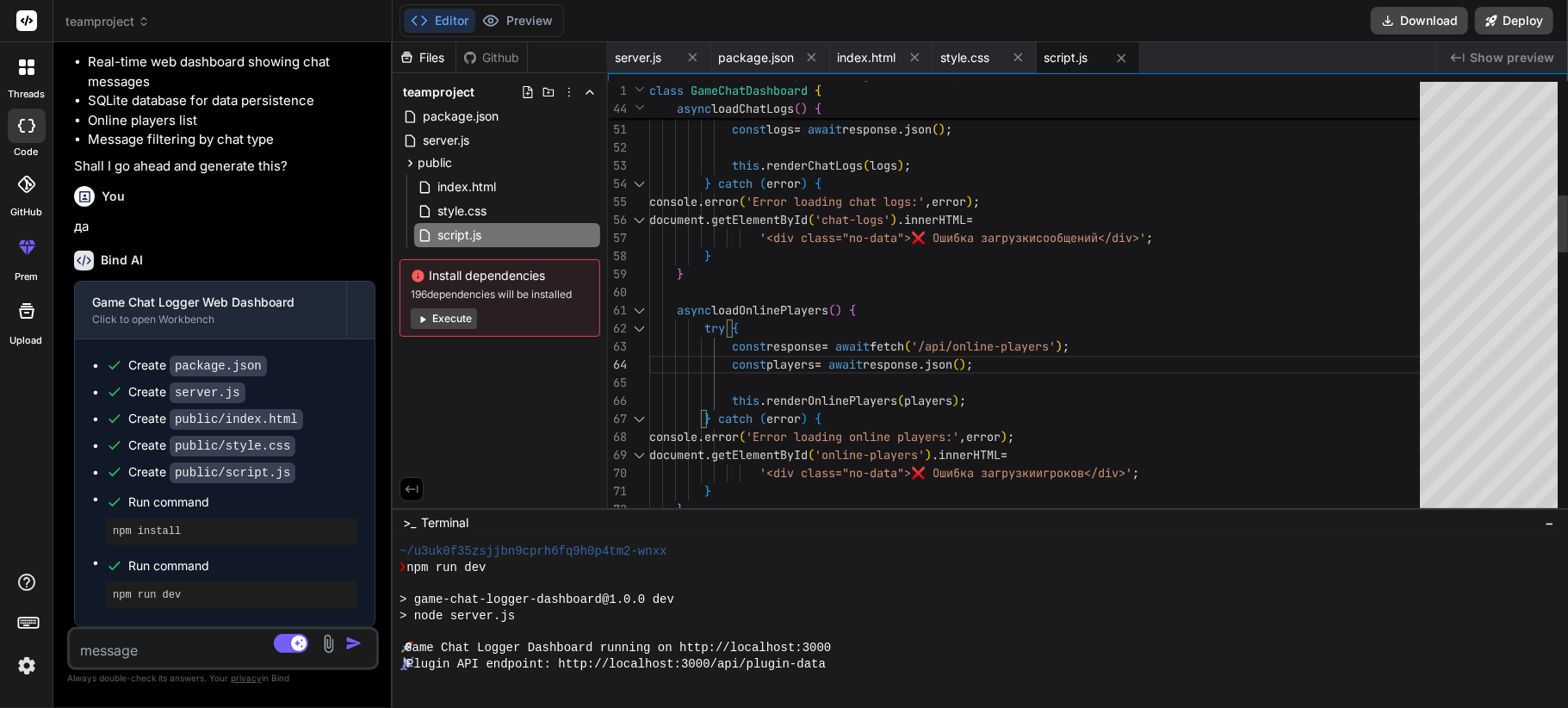 click on ":   '/api/chat-logs?limit=100' ;                           const  response  =   await  fetch ( url ) ;              const  logs  =   await  response . json ( ) ;                           this . renderChatLogs ( logs ) ;          }   catch   ( error )   {             console . error ( 'Error loading chat logs:' ,  error ) ;             document . getElementById ( 'chat-logs' ) . innerHTML  =                    '<div class="no-data">❌ Ошибка загрузки  сообщений</div>' ;          }      }      async  loadOnlinePlayers ( )   {          try   {              const  response  =   await  fetch ( '/api/online-players' ) ;              const  players  =   await  response . json ( ) ;                           this . renderOnlinePlayers ( players ) ; }" at bounding box center [1039, 871] 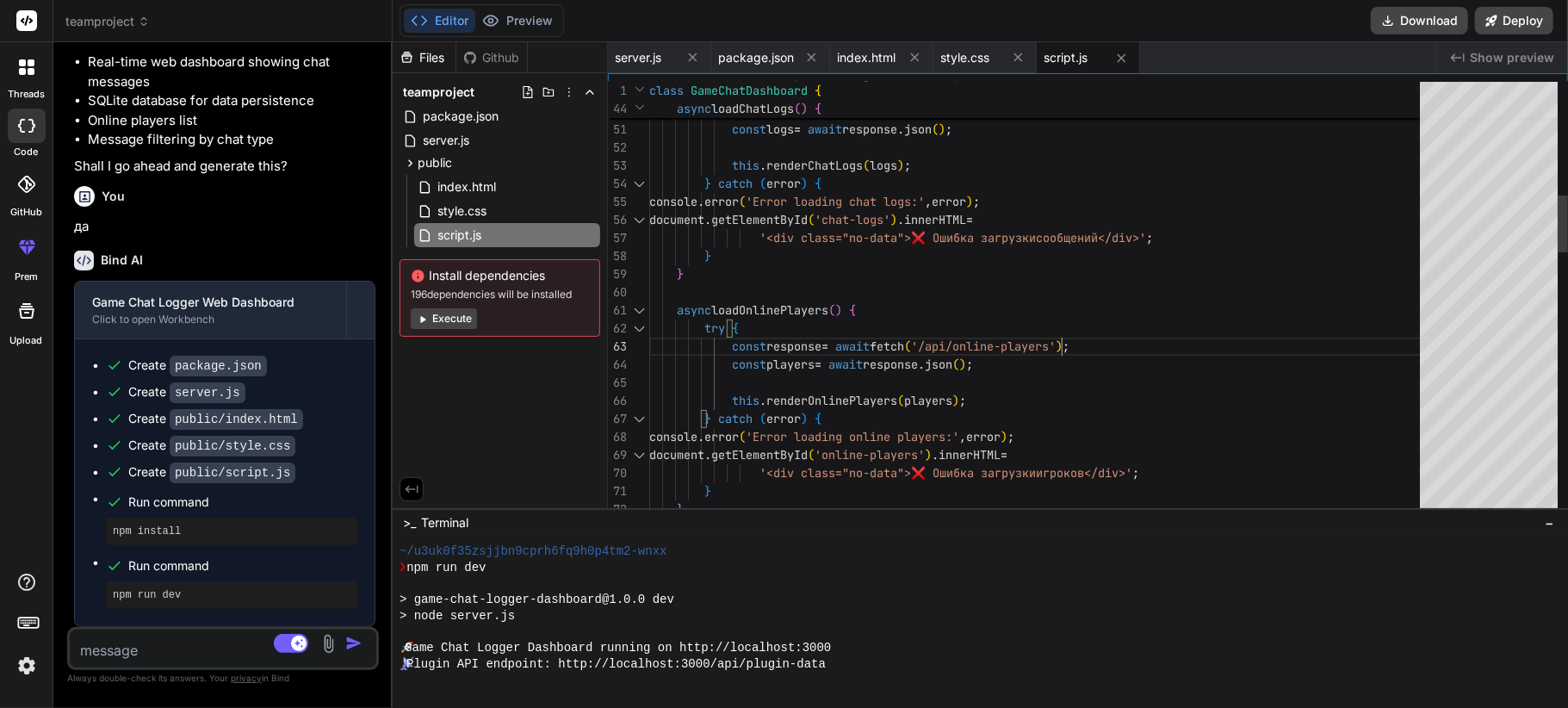 click on ":   '/api/chat-logs?limit=100' ;                           const  response  =   await  fetch ( url ) ;              const  logs  =   await  response . json ( ) ;                           this . renderChatLogs ( logs ) ;          }   catch   ( error )   {             console . error ( 'Error loading chat logs:' ,  error ) ;             document . getElementById ( 'chat-logs' ) . innerHTML  =                    '<div class="no-data">❌ Ошибка загрузки  сообщений</div>' ;          }      }      async  loadOnlinePlayers ( )   {          try   {              const  response  =   await  fetch ( '/api/online-players' ) ;              const  players  =   await  response . json ( ) ;                           this . renderOnlinePlayers ( players ) ; }" at bounding box center (1039, 871) 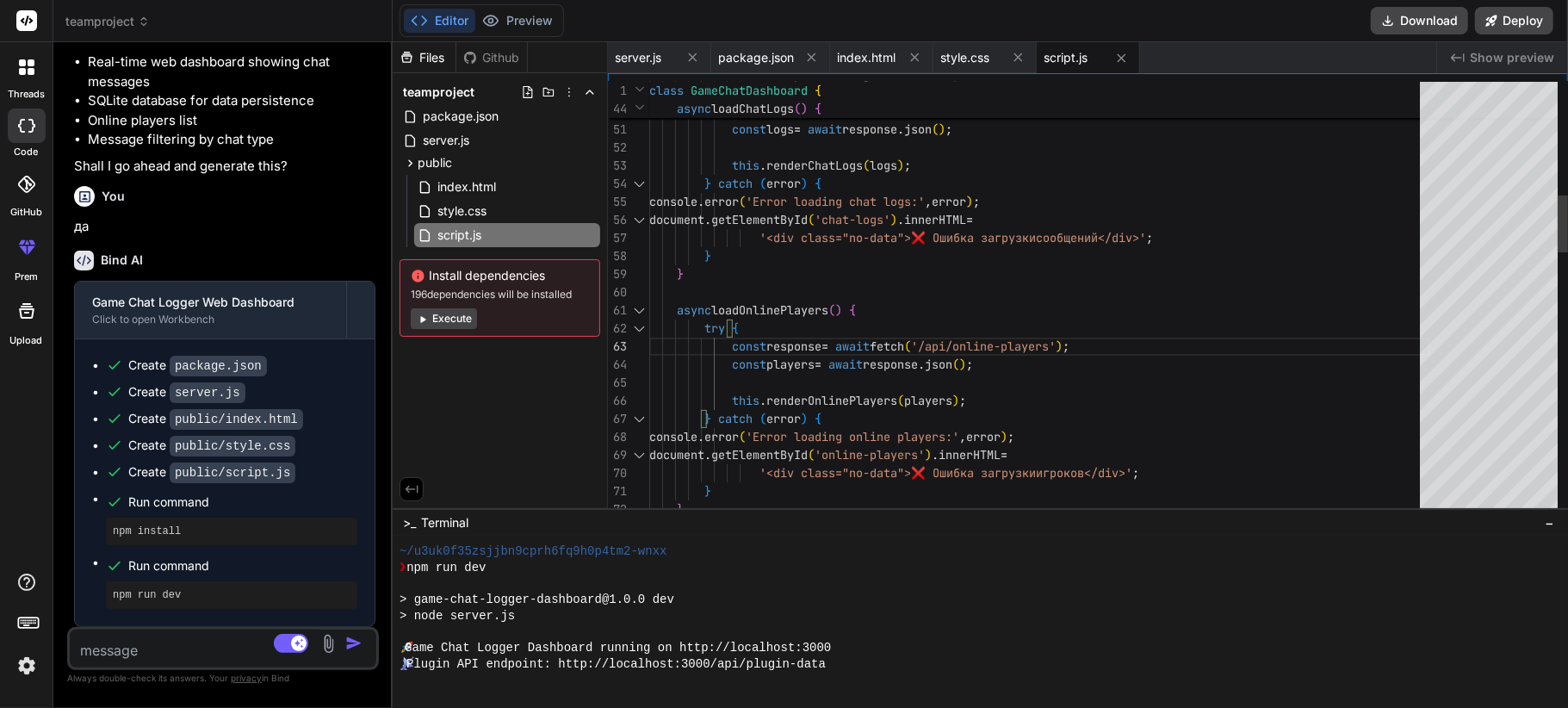 click on ":   '/api/chat-logs?limit=100' ;                           const  response  =   await  fetch ( url ) ;              const  logs  =   await  response . json ( ) ;                           this . renderChatLogs ( logs ) ;          }   catch   ( error )   {             console . error ( 'Error loading chat logs:' ,  error ) ;             document . getElementById ( 'chat-logs' ) . innerHTML  =                    '<div class="no-data">❌ Ошибка загрузки  сообщений</div>' ;          }      }      async  loadOnlinePlayers ( )   {          try   {              const  response  =   await  fetch ( '/api/online-players' ) ;              const  players  =   await  response . json ( ) ;                           this . renderOnlinePlayers ( players ) ; }" at bounding box center (1039, 871) 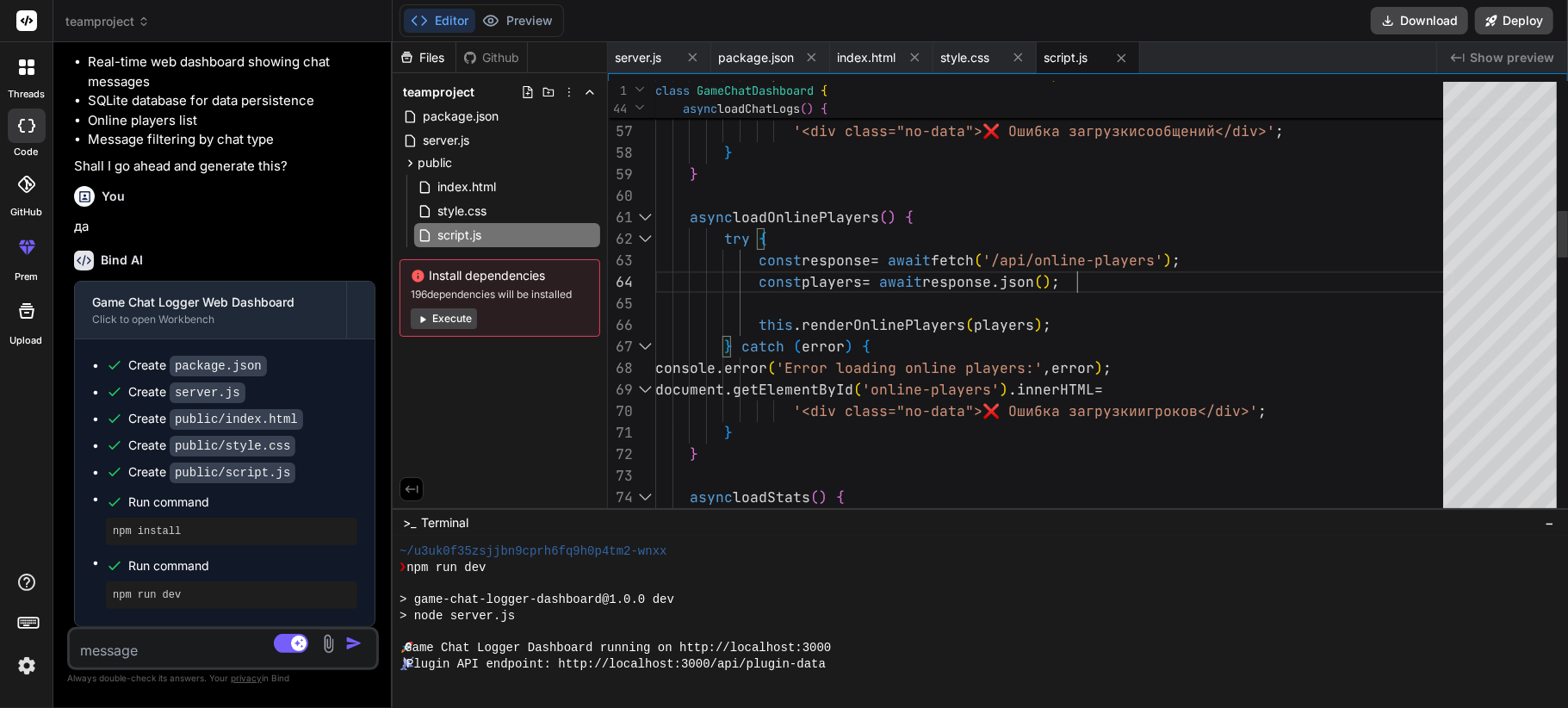click on "console . error ( 'Error loading chat logs:' ,  error ) ;             document . getElementById ( 'chat-logs' ) . innerHTML  =                    '<div class="no-data">❌ Ошибка загрузки  сообщений</div>' ;          }      }      async  loadOnlinePlayers ( )   {          try   {              const  response  =   await  fetch ( '/api/online-players' ) ;              const  players  =   await  response . json ( ) ;                           this . renderOnlinePlayers ( players ) ;          }   catch   ( error )   {             console . error ( 'Error loading online players:' ,  error ) ;             document . getElementById ( 'online-players' ) . innerHTML  =                    '<div class="no-data">❌ Ошибка загрузки  игроков</div>' ;          } } async" at bounding box center [1054, 896] 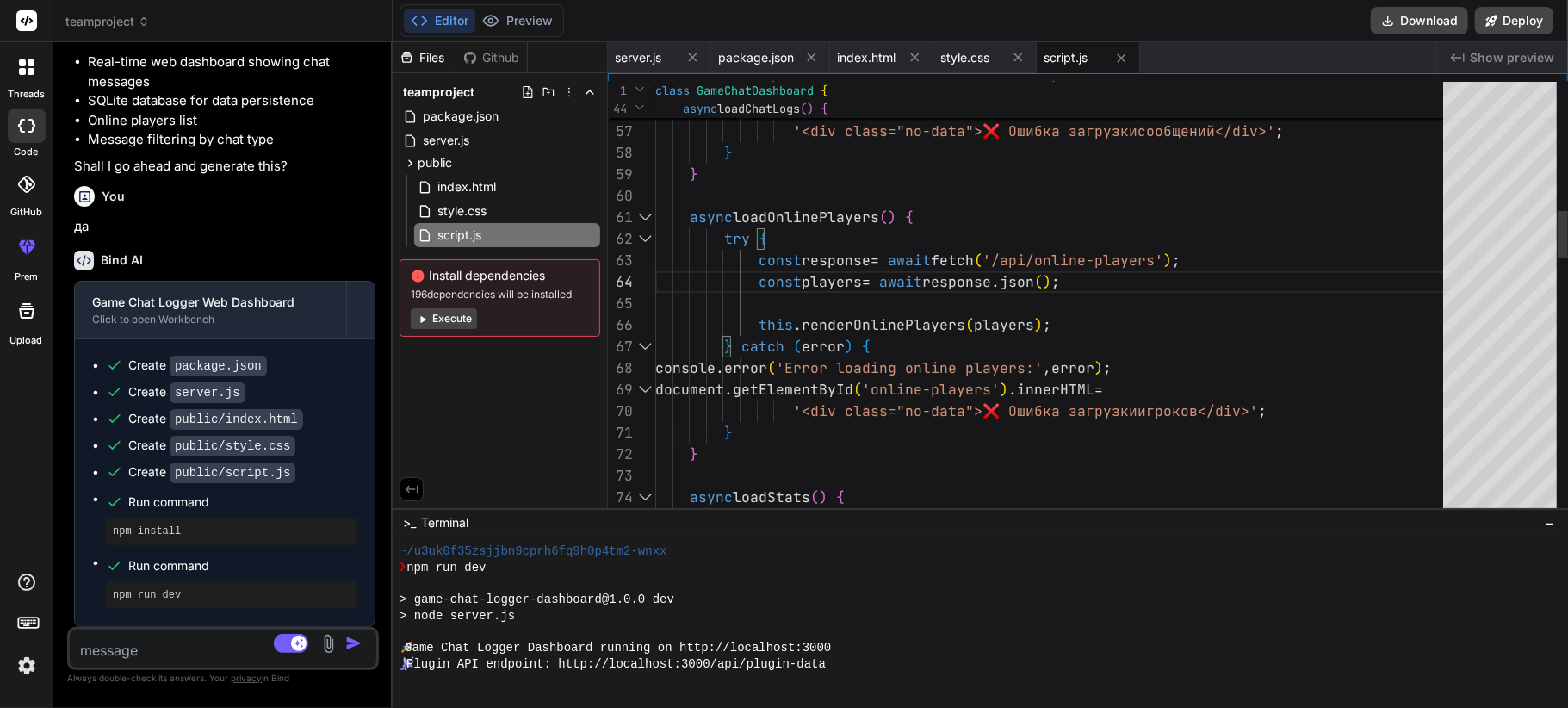 click on "console . error ( 'Error loading chat logs:' ,  error ) ;             document . getElementById ( 'chat-logs' ) . innerHTML  =                    '<div class="no-data">❌ Ошибка загрузки  сообщений</div>' ;          }      }      async  loadOnlinePlayers ( )   {          try   {              const  response  =   await  fetch ( '/api/online-players' ) ;              const  players  =   await  response . json ( ) ;                           this . renderOnlinePlayers ( players ) ;          }   catch   ( error )   {             console . error ( 'Error loading online players:' ,  error ) ;             document . getElementById ( 'online-players' ) . innerHTML  =                    '<div class="no-data">❌ Ошибка загрузки  игроков</div>' ;          } } async" at bounding box center [1054, 896] 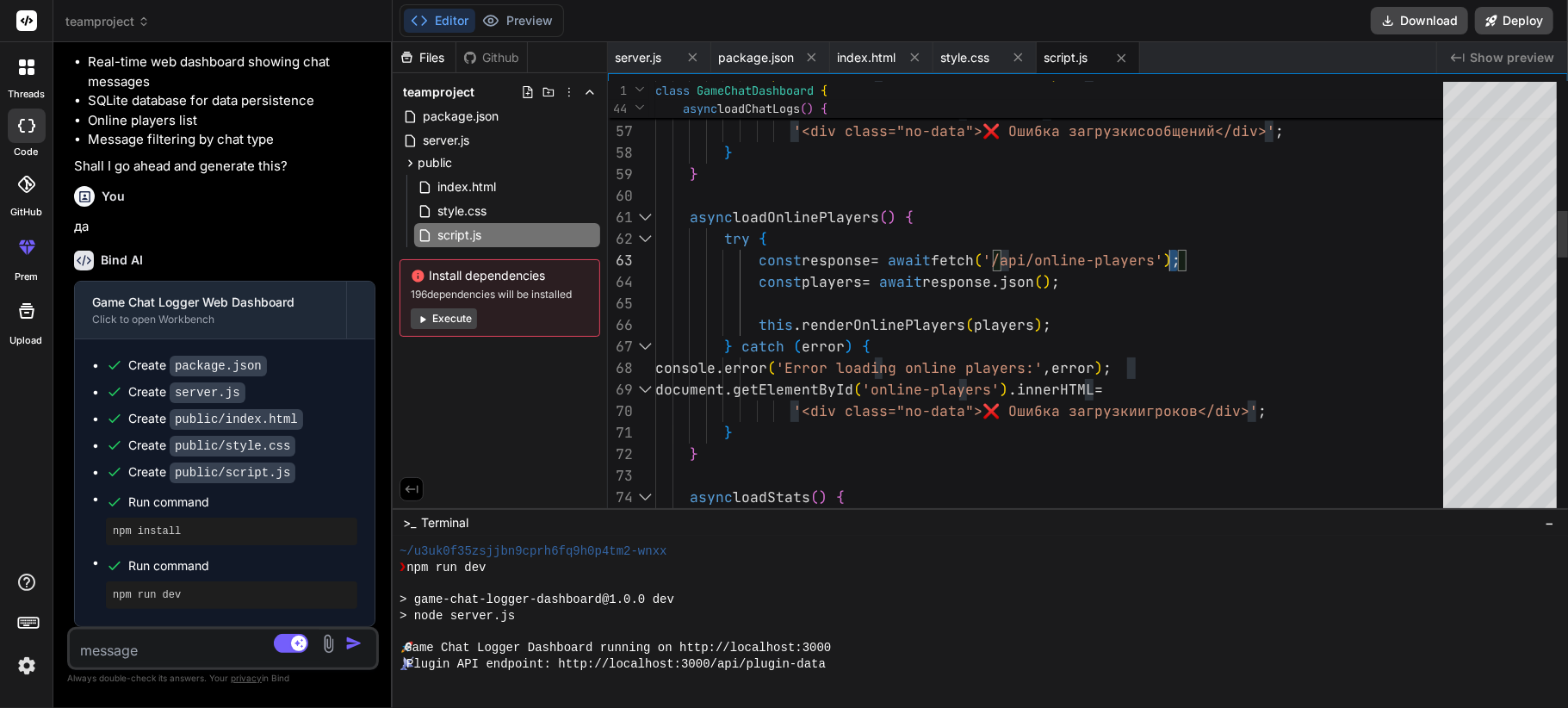 drag, startPoint x: 1175, startPoint y: 262, endPoint x: 1038, endPoint y: 256, distance: 137.13132 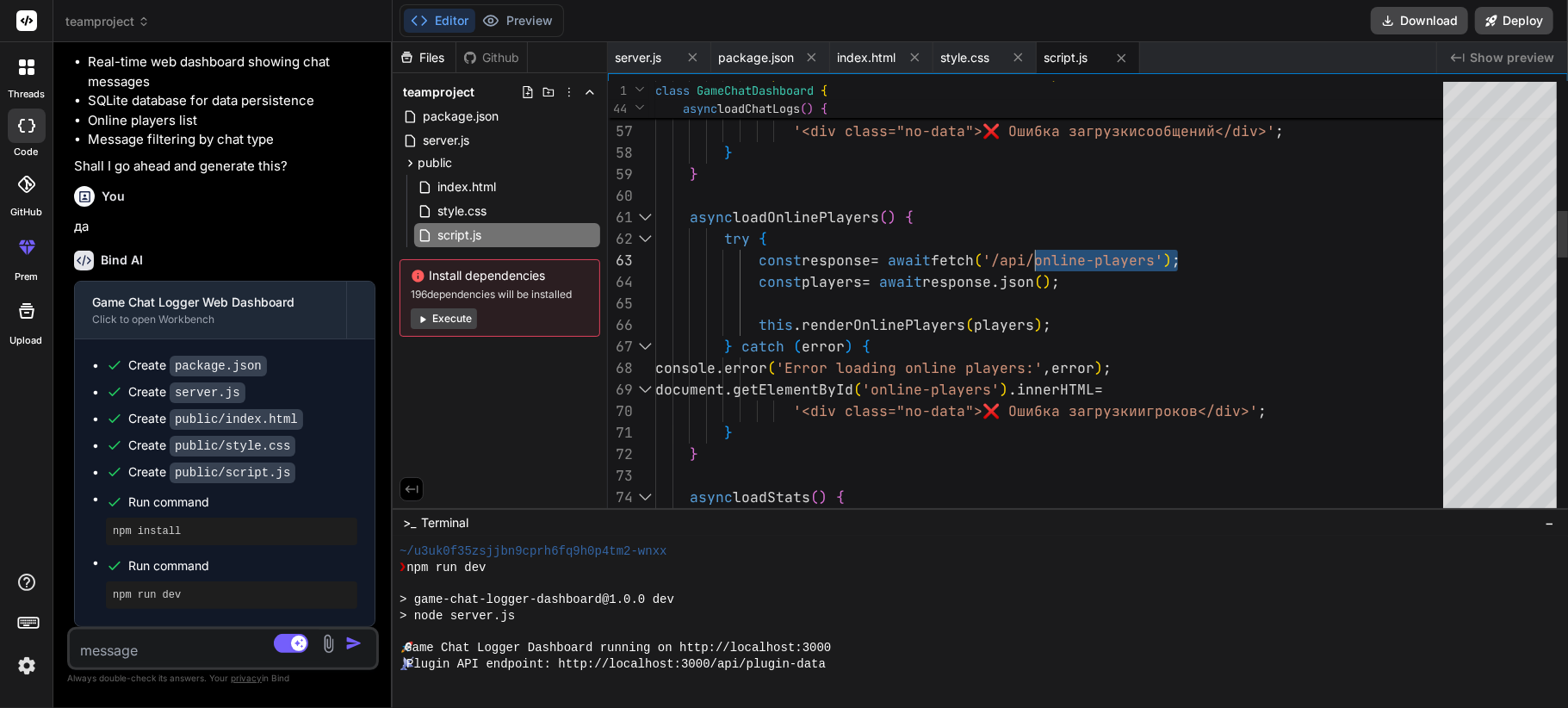 click on "console . error ( 'Error loading chat logs:' ,  error ) ;             document . getElementById ( 'chat-logs' ) . innerHTML  =                    '<div class="no-data">❌ Ошибка загрузки  сообщений</div>' ;          }      }      async  loadOnlinePlayers ( )   {          try   {              const  response  =   await  fetch ( '/api/online-players' ) ;              const  players  =   await  response . json ( ) ;                           this . renderOnlinePlayers ( players ) ;          }   catch   ( error )   {             console . error ( 'Error loading online players:' ,  error ) ;             document . getElementById ( 'online-players' ) . innerHTML  =                    '<div class="no-data">❌ Ошибка загрузки  игроков</div>' ;          } } async" at bounding box center (1054, 896) 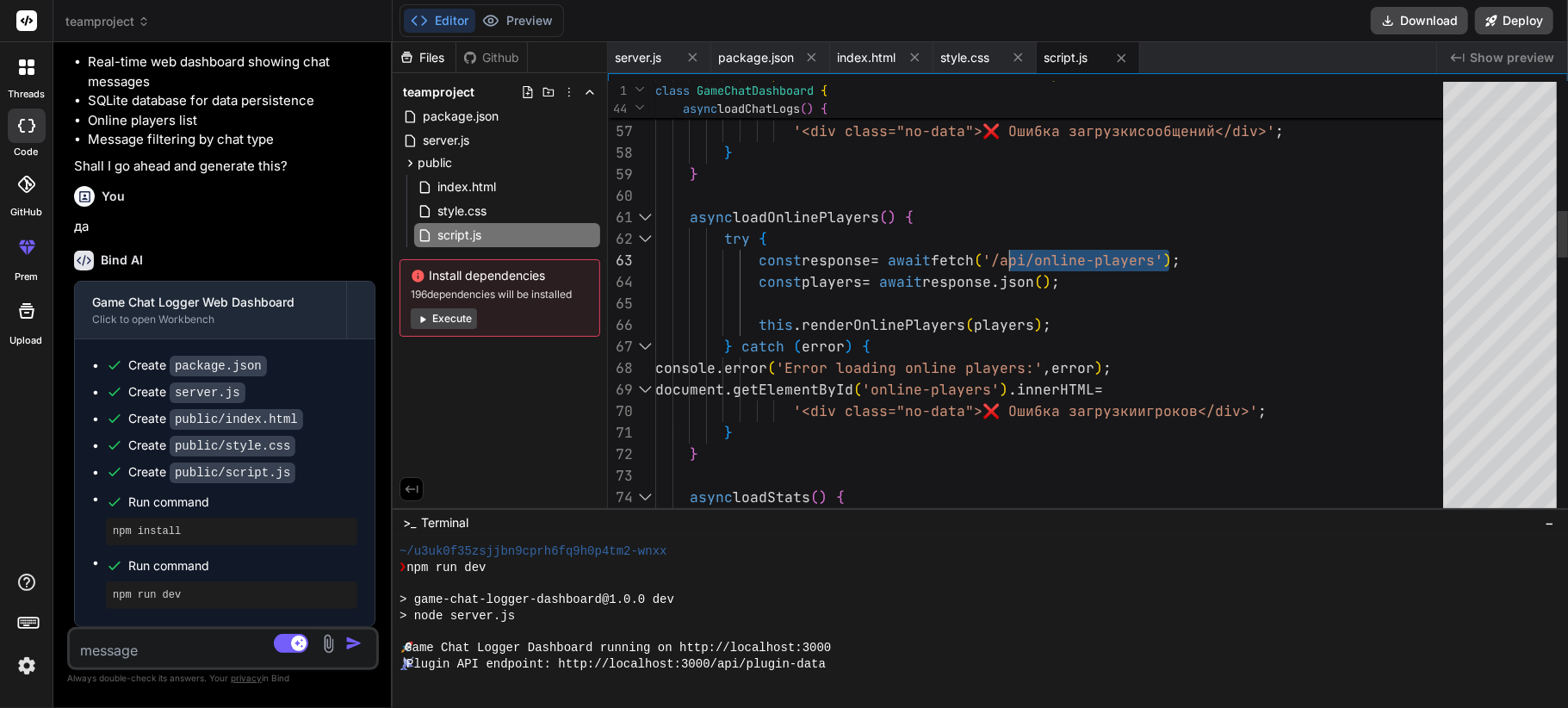drag, startPoint x: 1169, startPoint y: 260, endPoint x: 1009, endPoint y: 253, distance: 160.15305 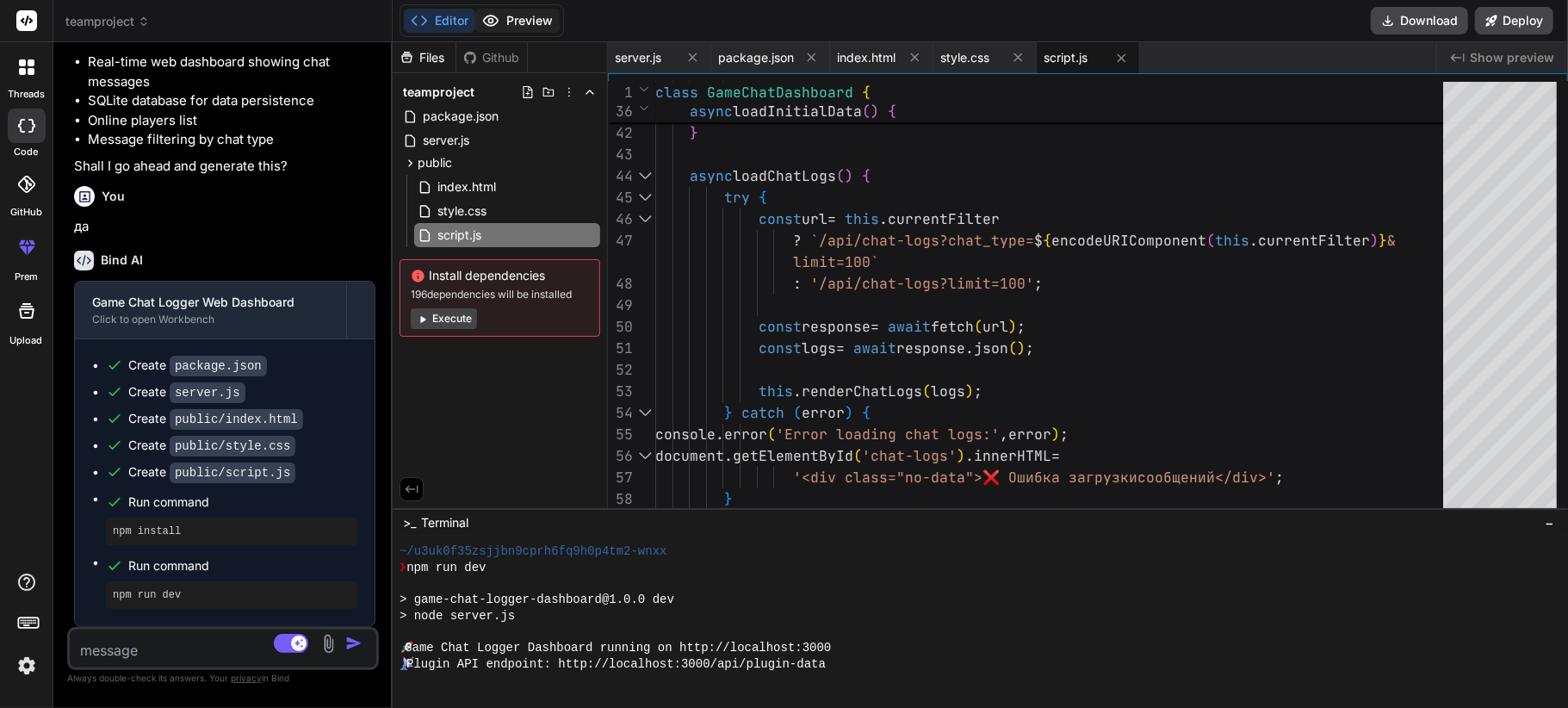 click on "Preview" at bounding box center (518, 21) 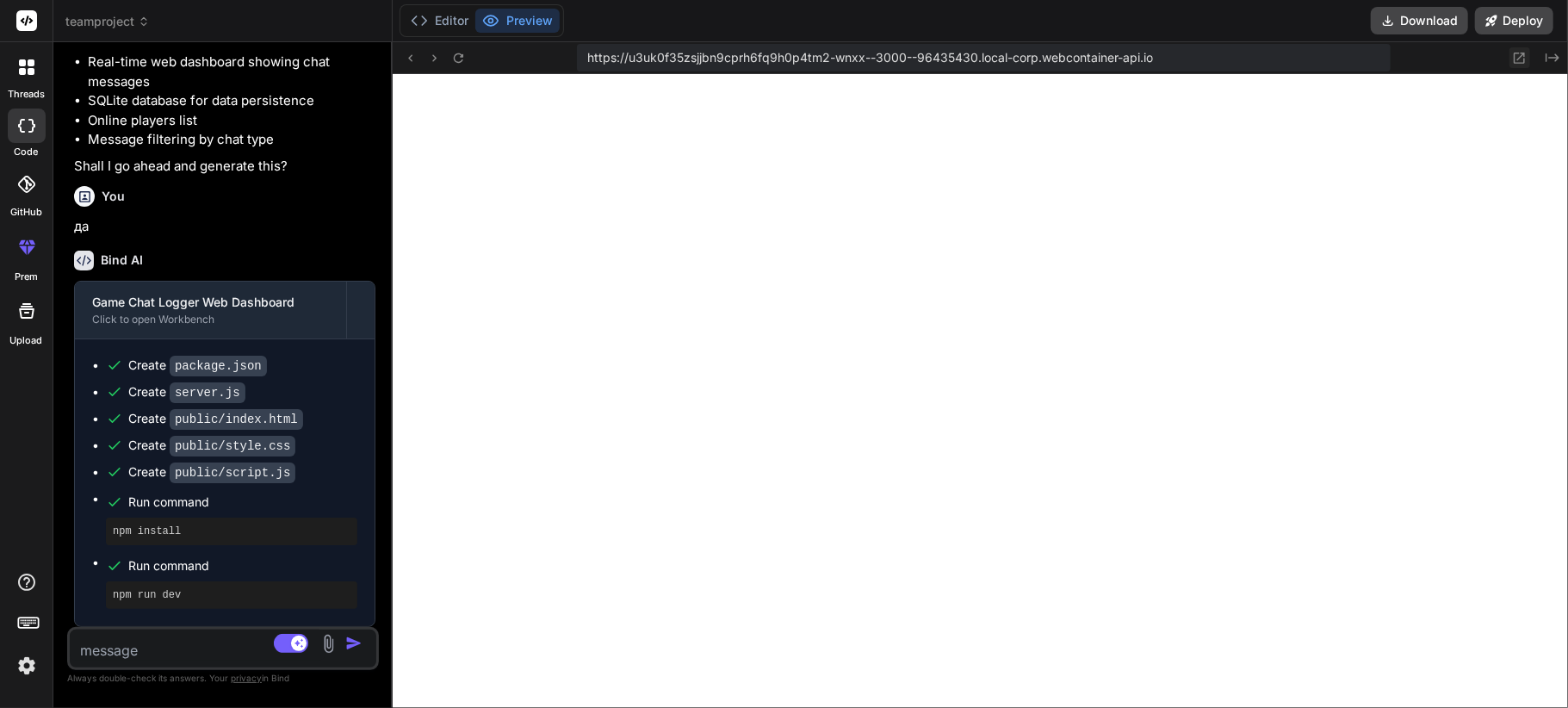 click 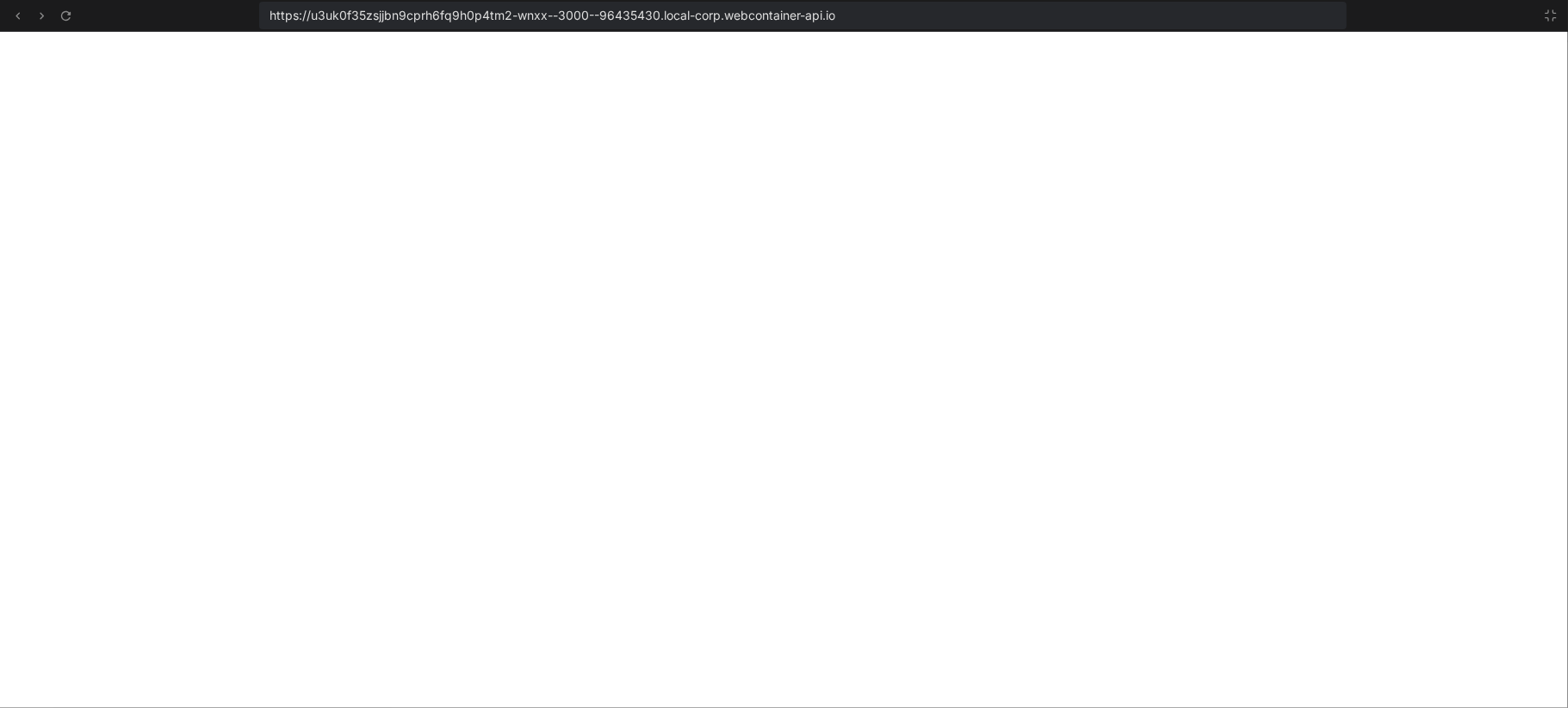 click on "https://u3uk0f35zsjjbn9cprh6fq9h0p4tm2-wnxx--3000--96435430.local-corp.webcontainer-api.io" at bounding box center [803, 16] 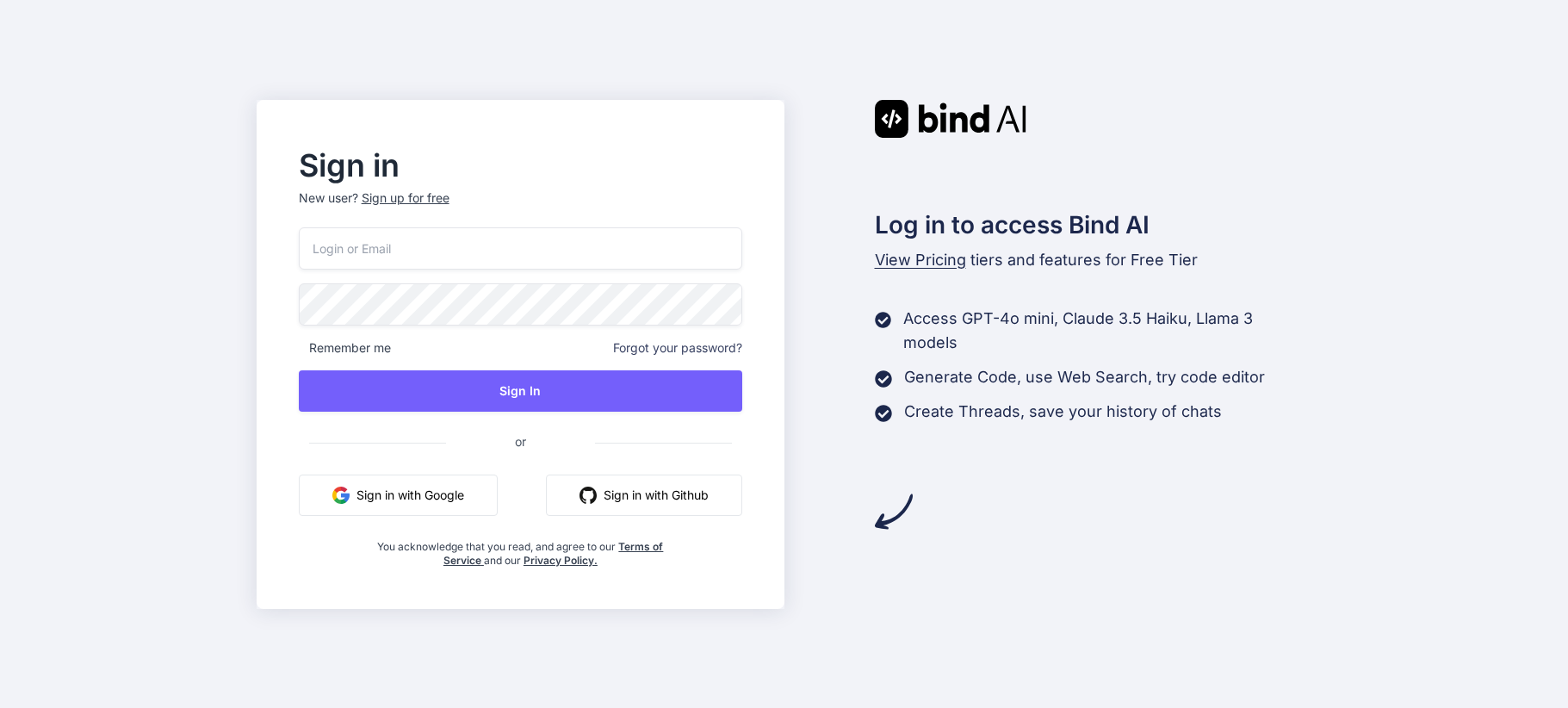 scroll, scrollTop: 0, scrollLeft: 0, axis: both 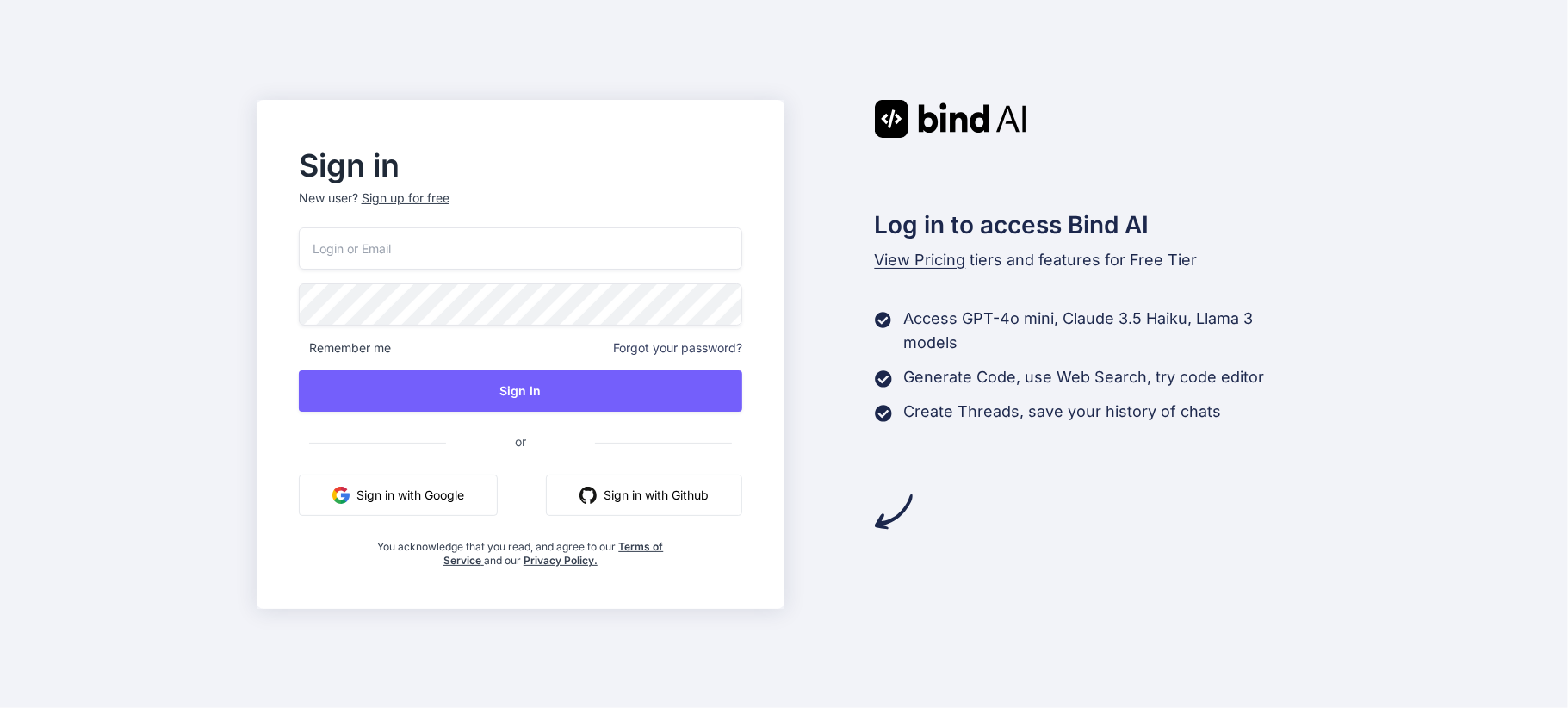 click on "Sign up for free" at bounding box center (406, 198) 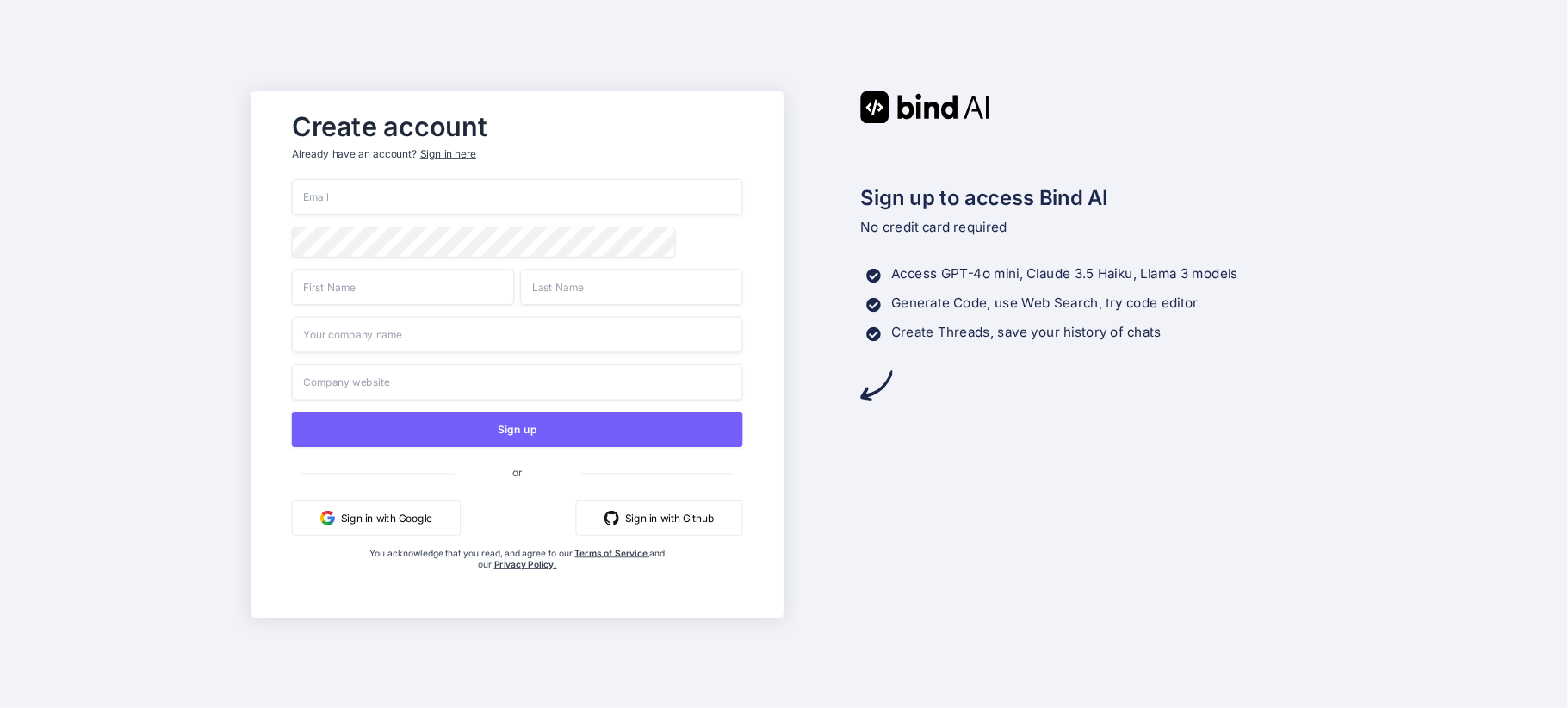 click on "Sign up   or Sign in with Google Sign in with Github You acknowledge that you read, and agree to our   Terms of Service     and our   Privacy Policy." at bounding box center (518, 392) 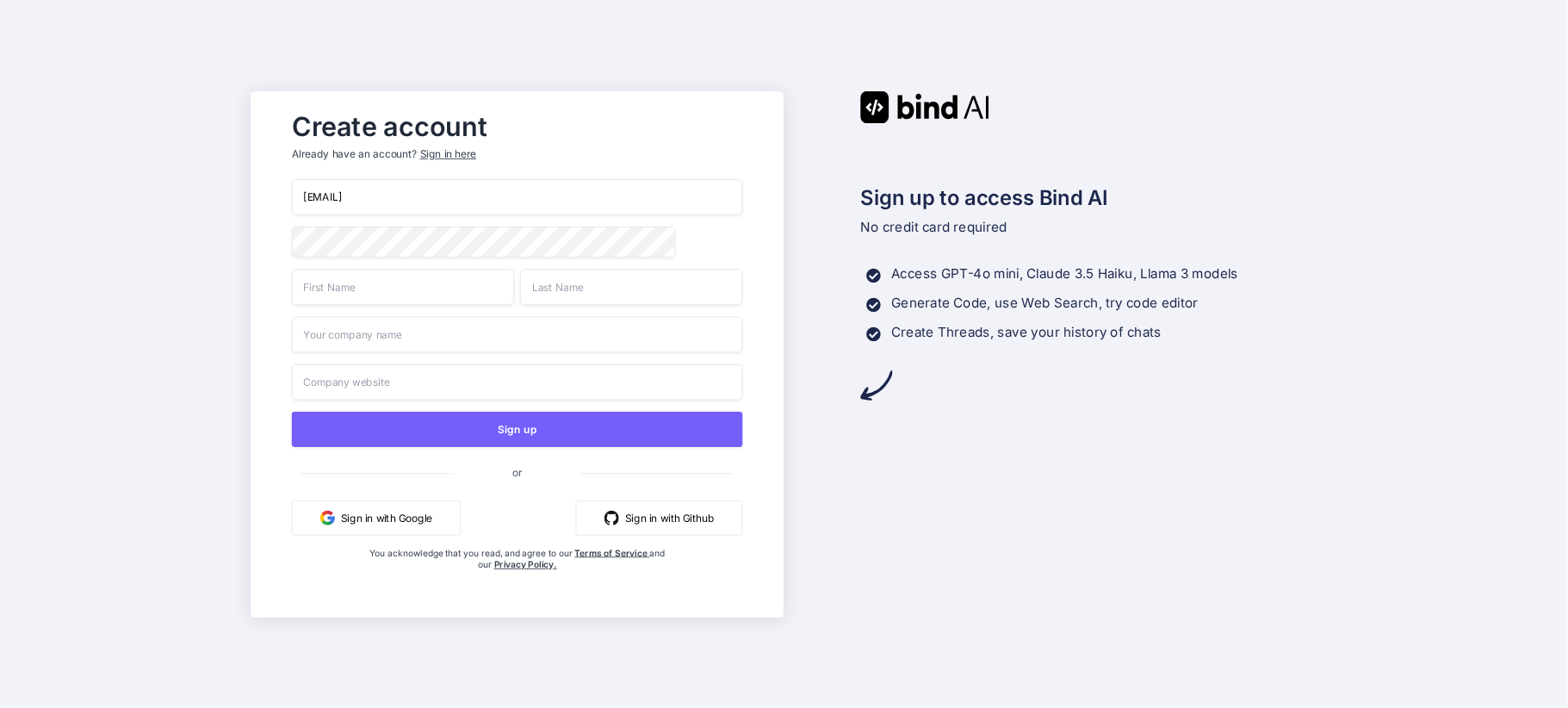 type on "jebiwe4145@hostbyt.com" 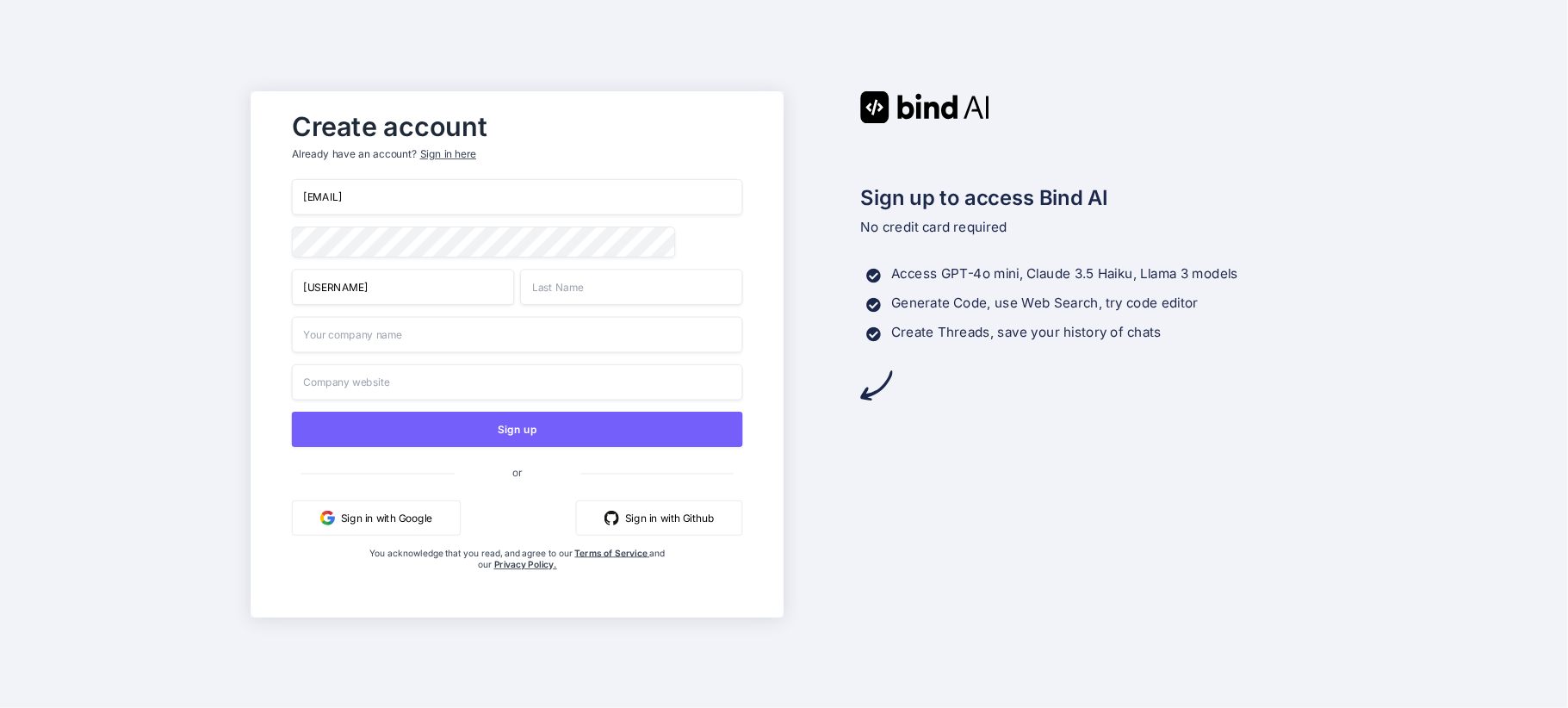 type on "Doe" 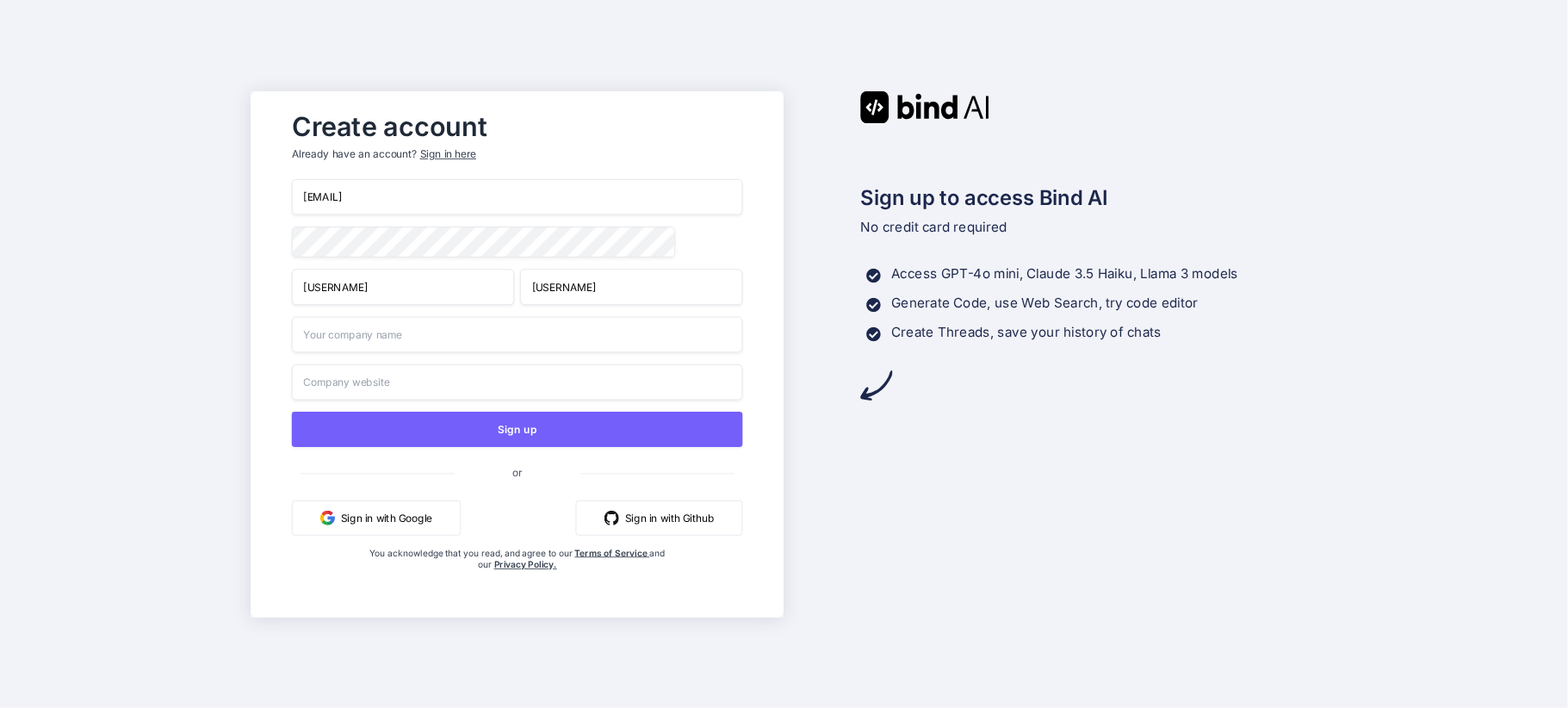 click on "John" at bounding box center [403, 287] 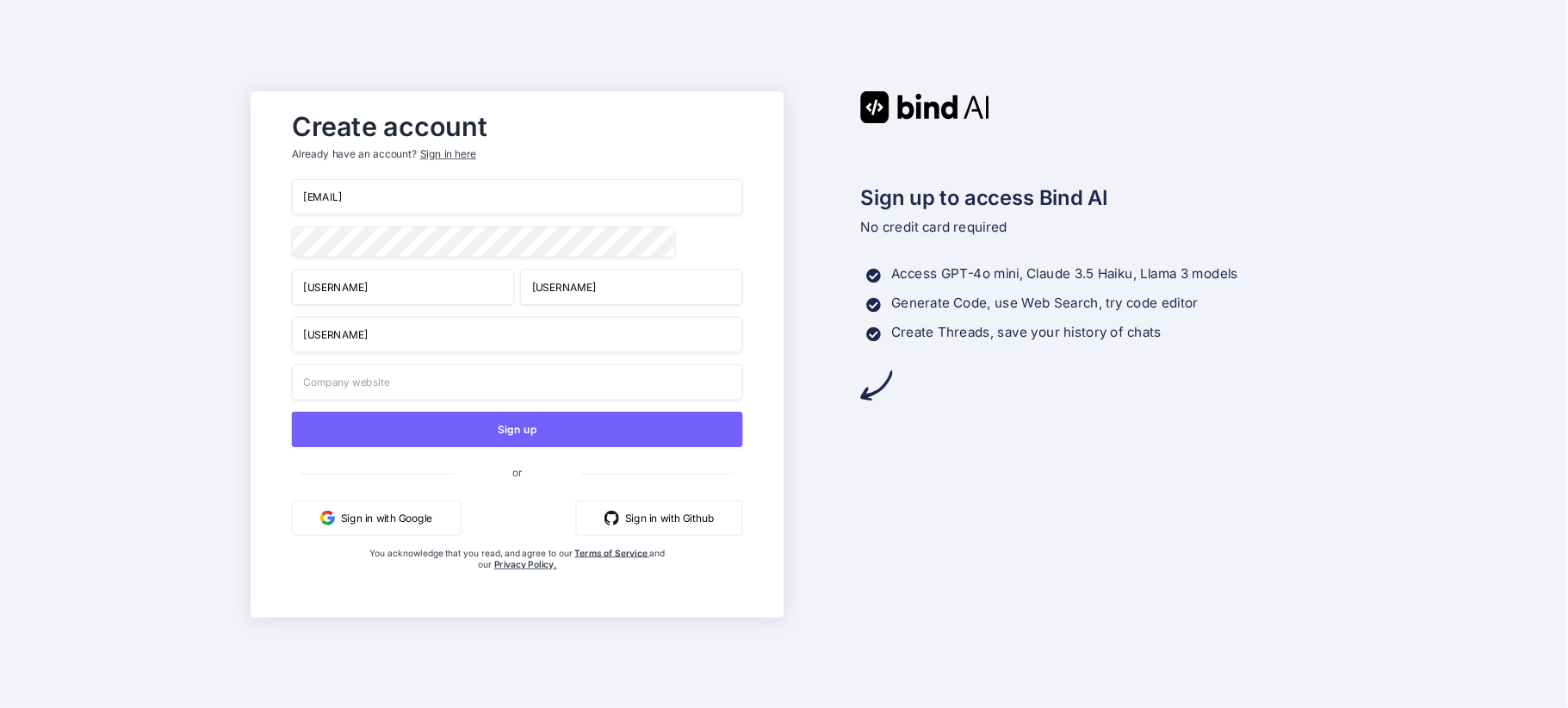 click on "teamboy2" at bounding box center [518, 334] 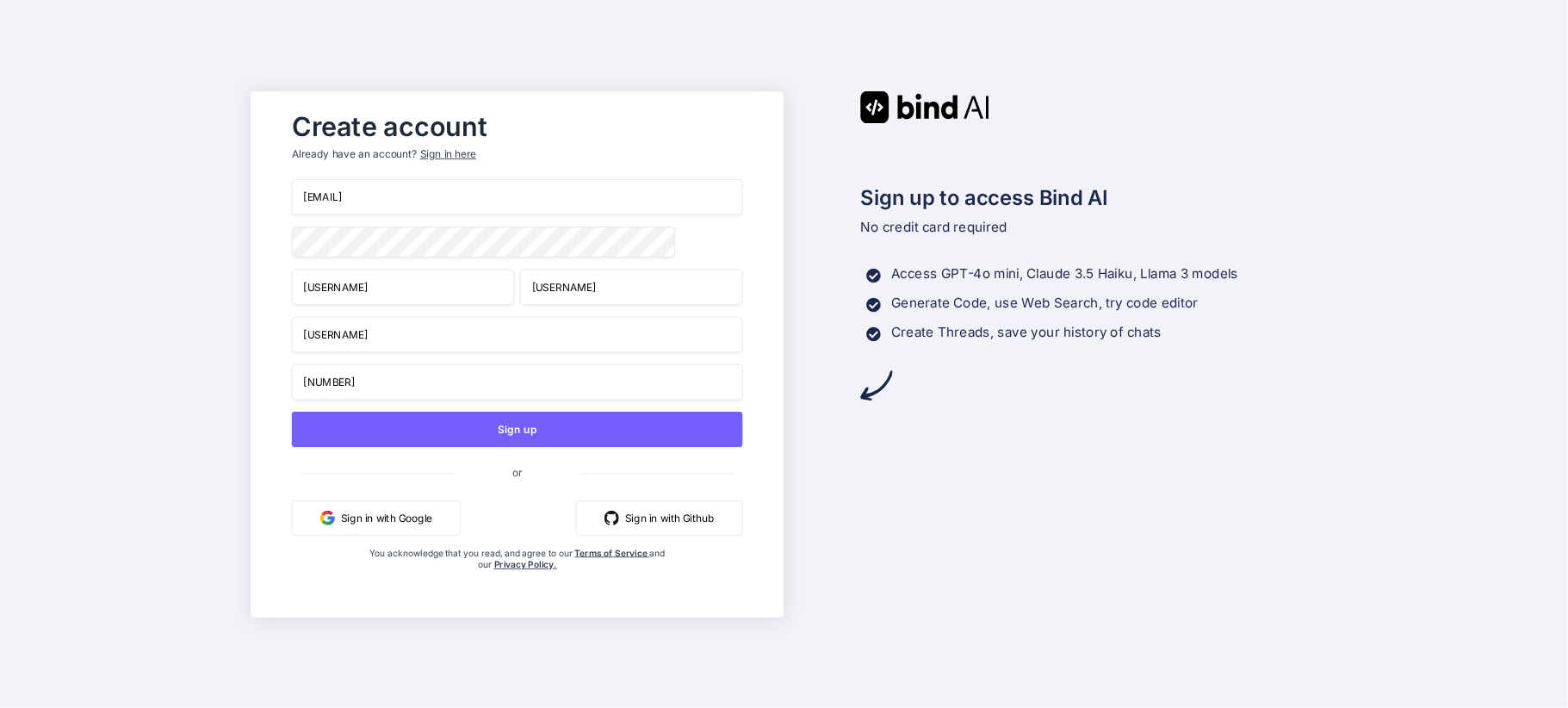 click on "213123" at bounding box center [518, 382] 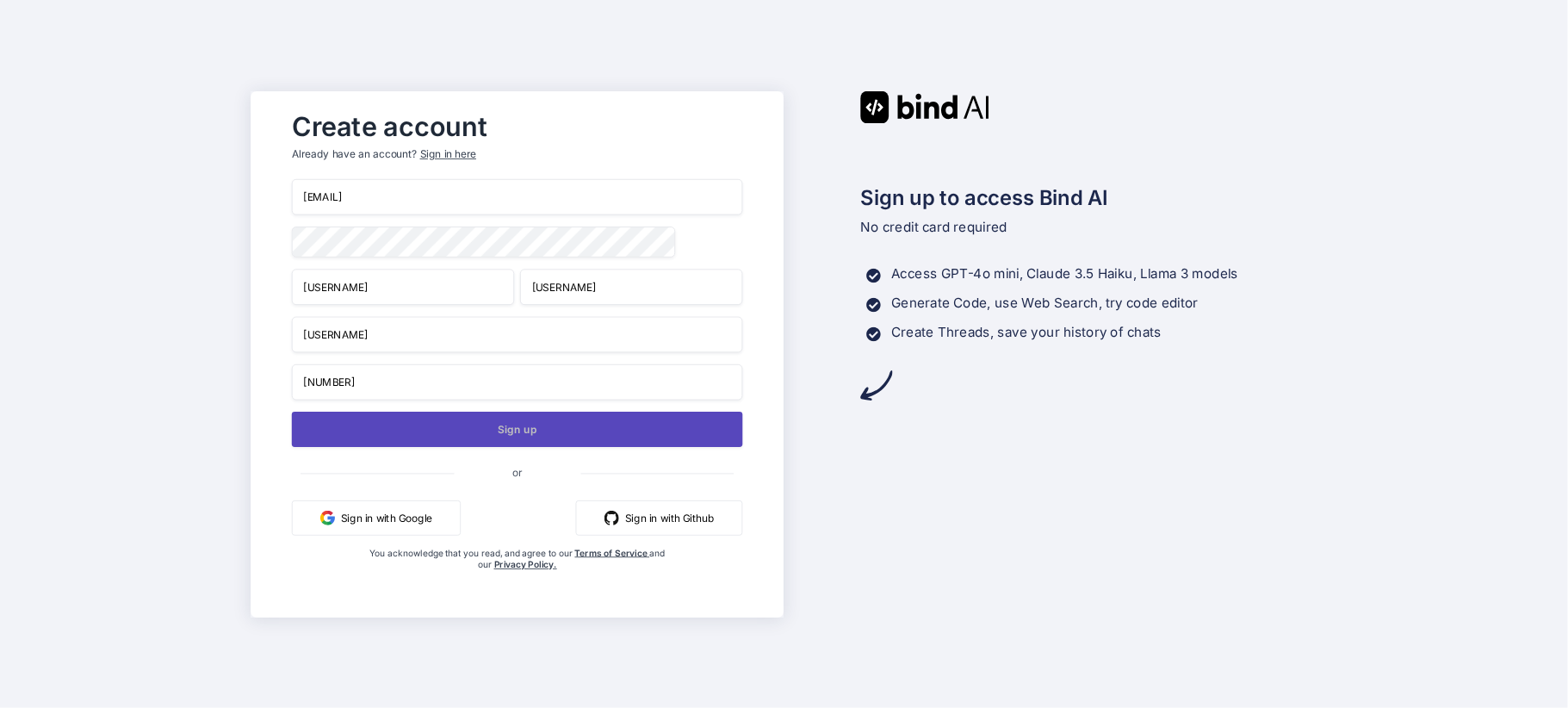 type on "213123" 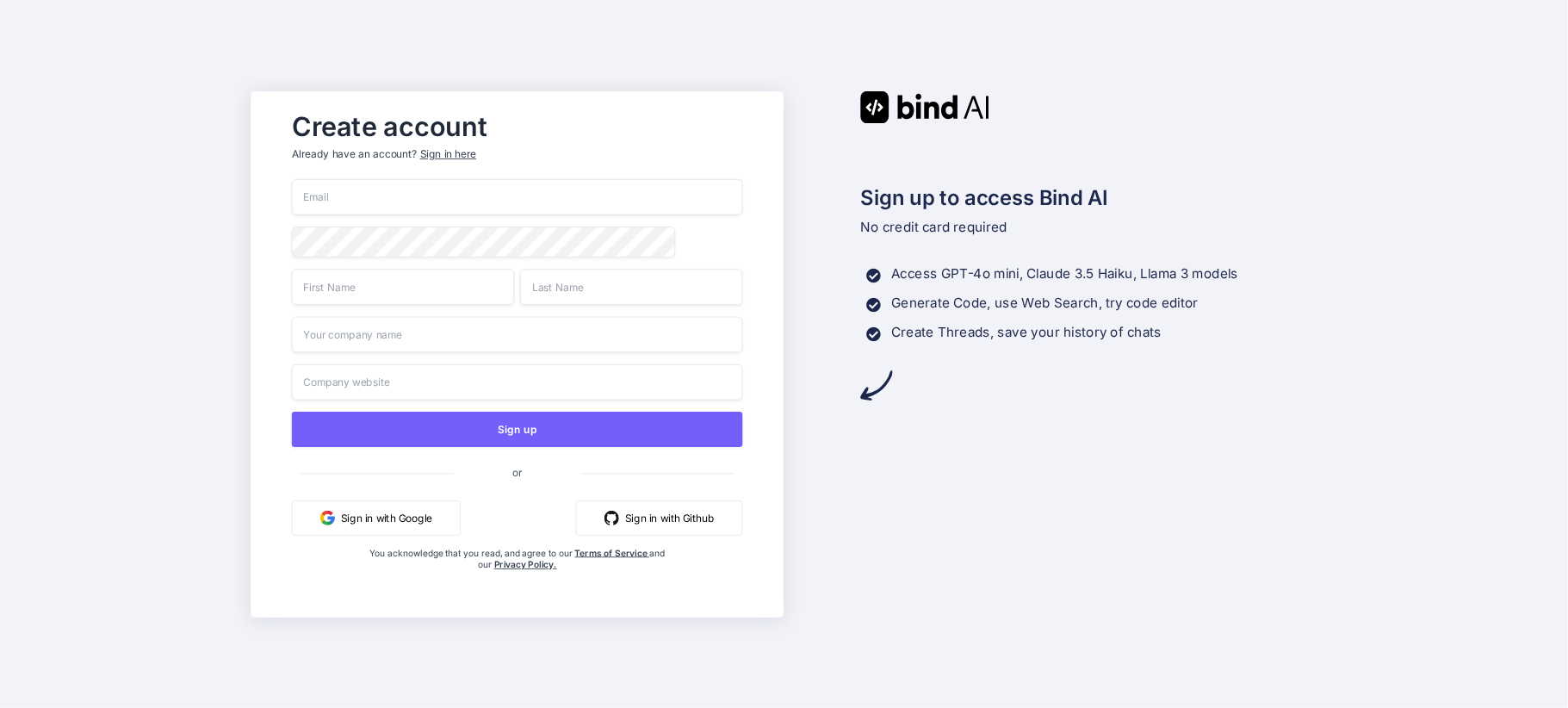 click on "Create account Already have an account?   Sign in here" at bounding box center [518, 140] 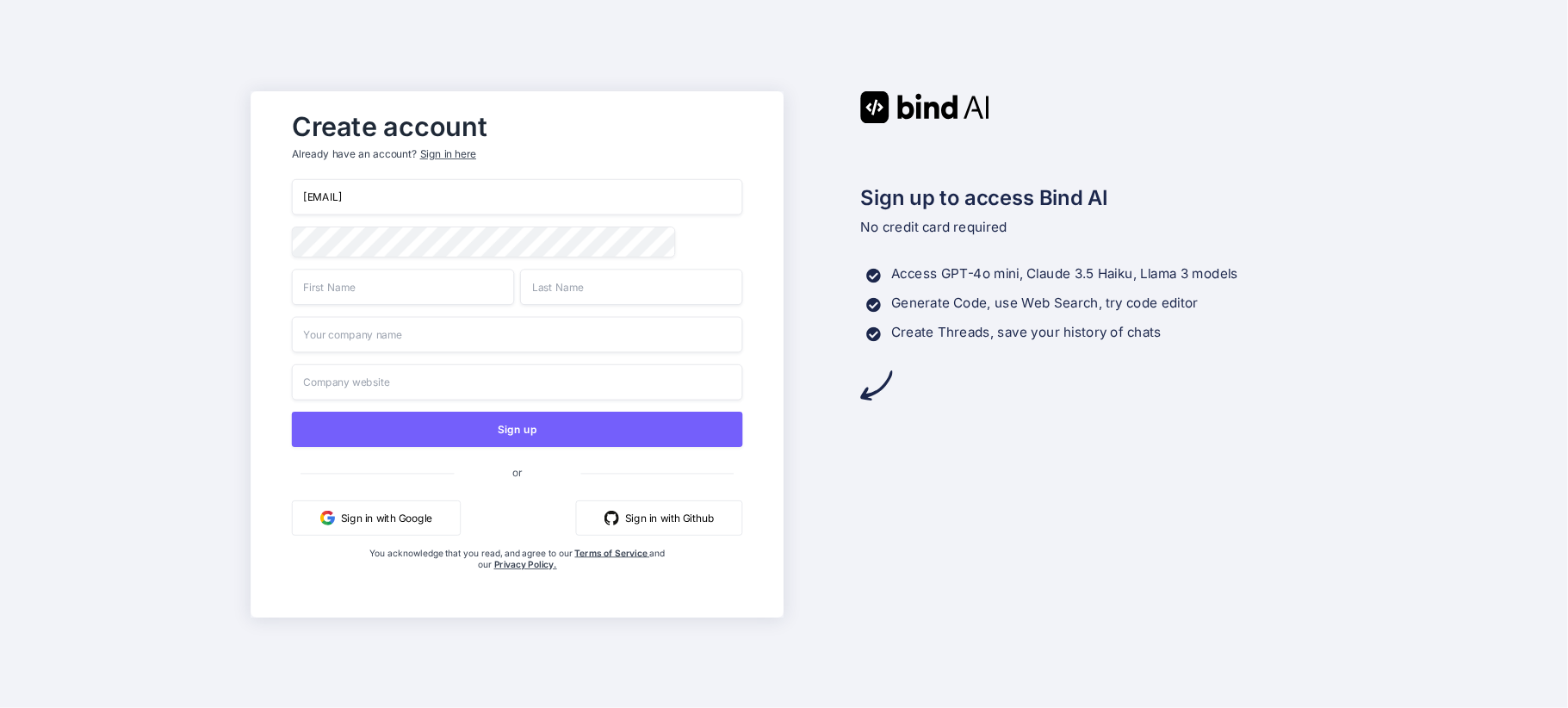type on "uzx7o8ihup@osxofulk.com" 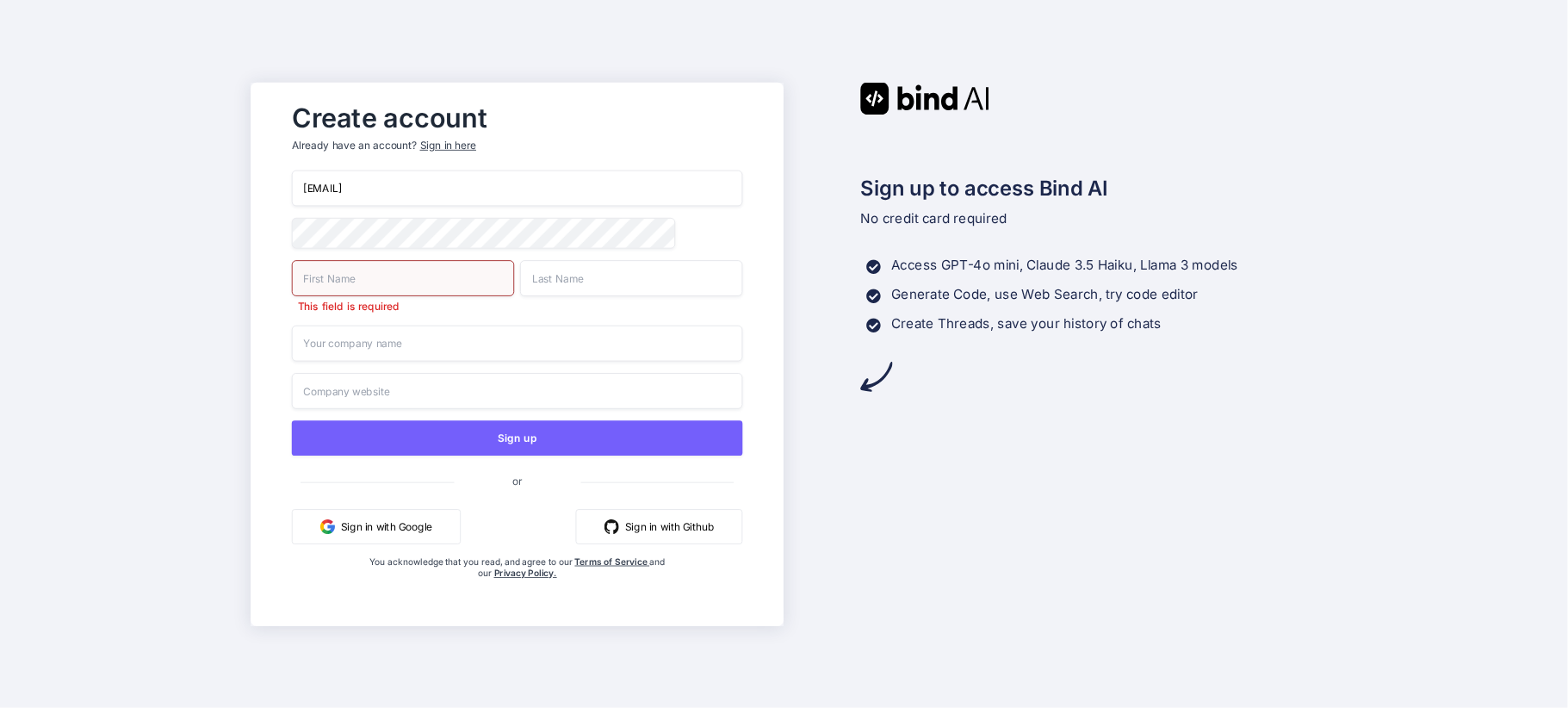 drag, startPoint x: 515, startPoint y: 193, endPoint x: 221, endPoint y: 202, distance: 294.1377 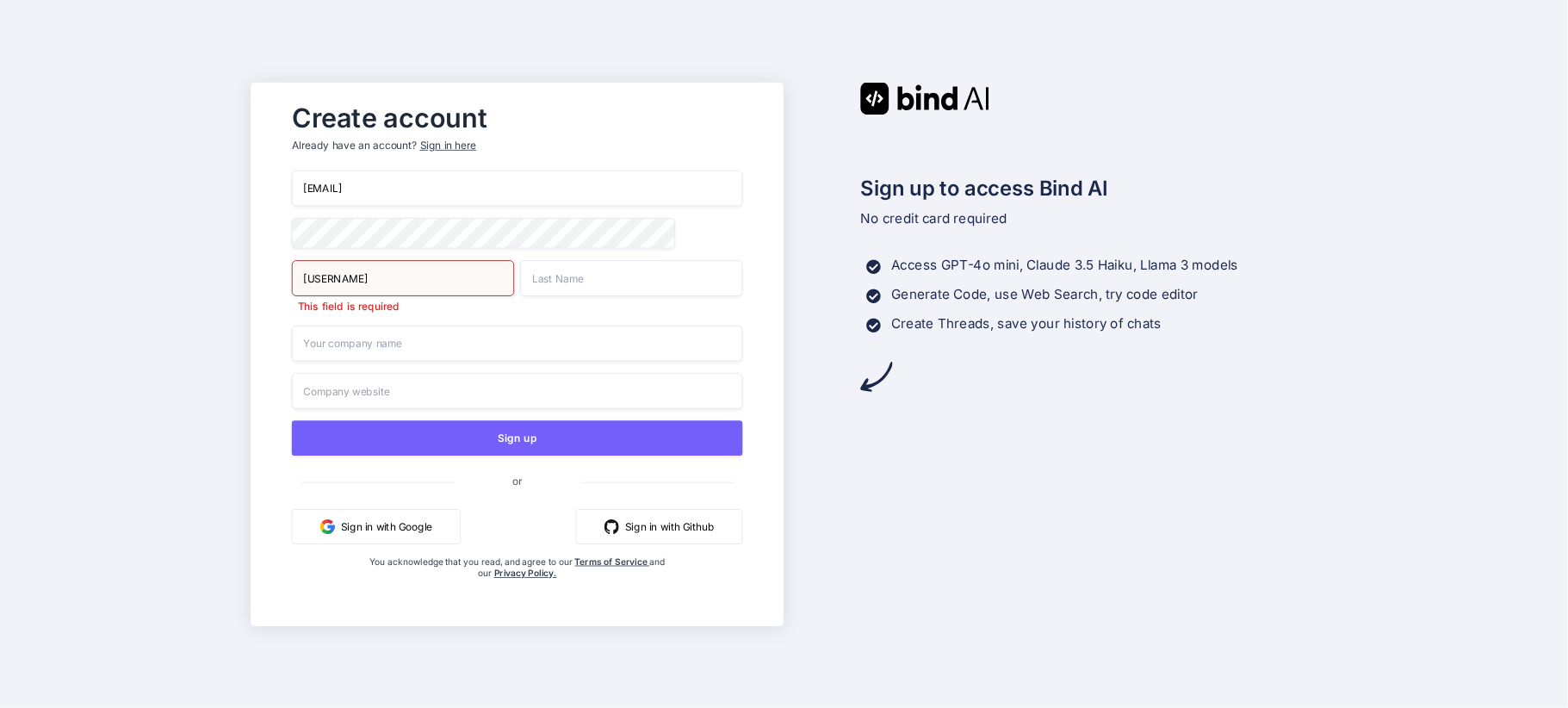 type on "Doe" 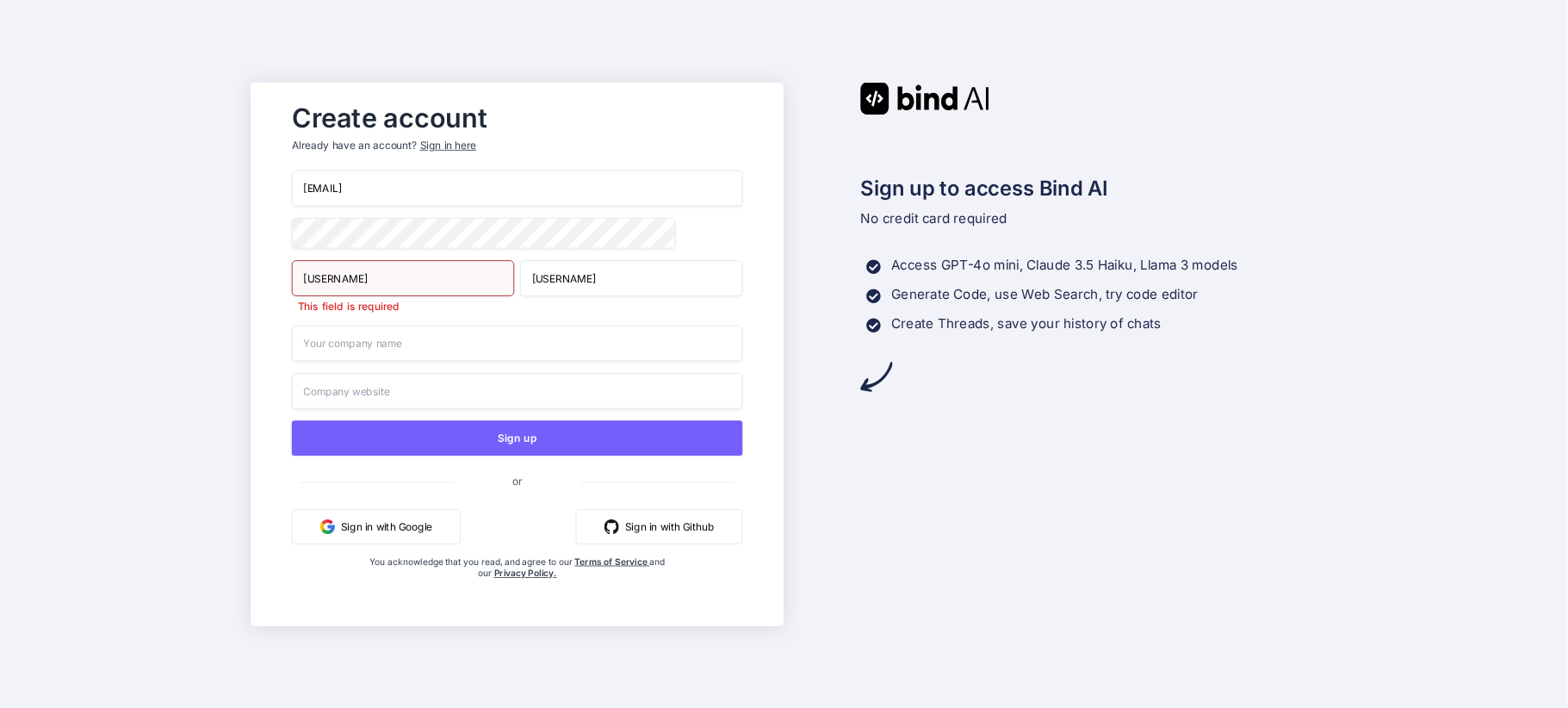 click on "John1" at bounding box center [403, 278] 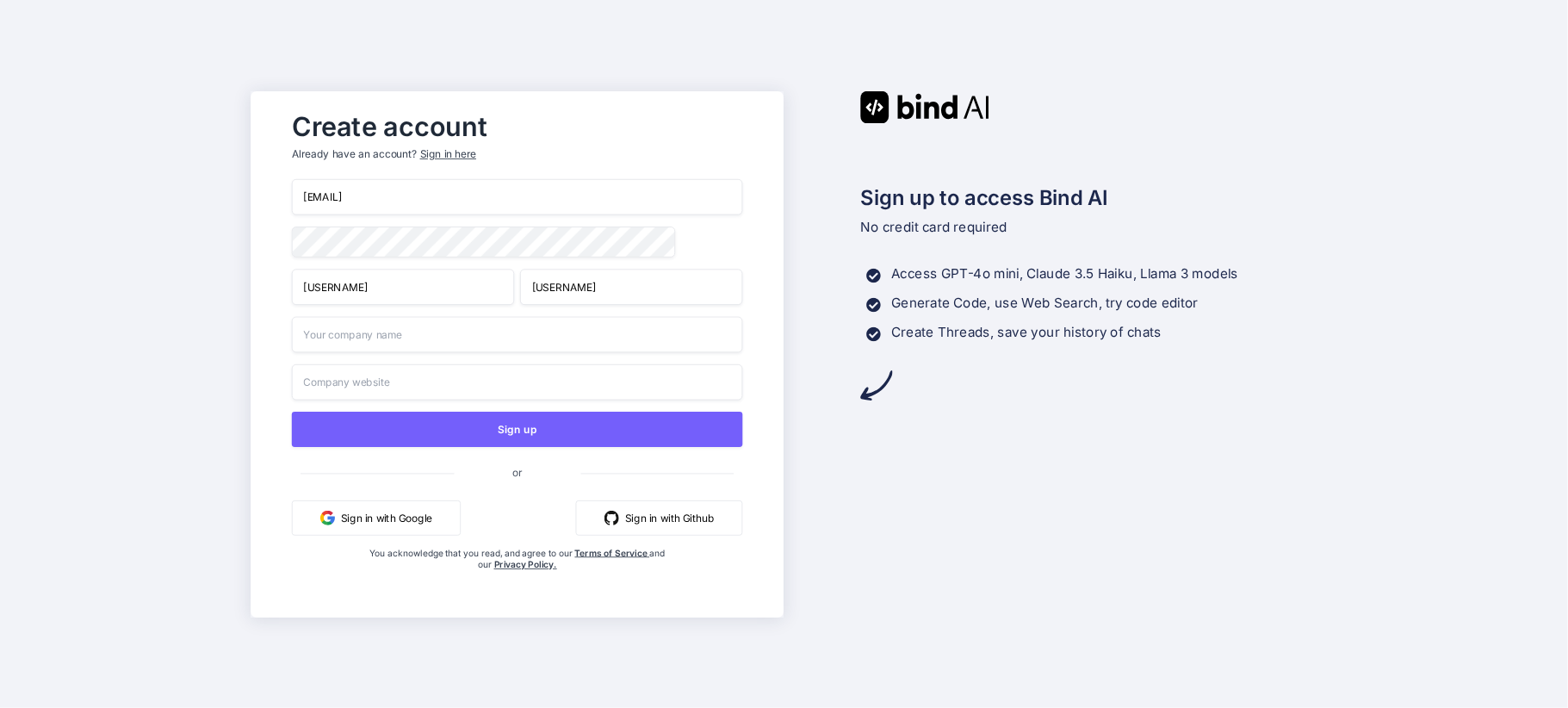 click on "Doe" at bounding box center [631, 287] 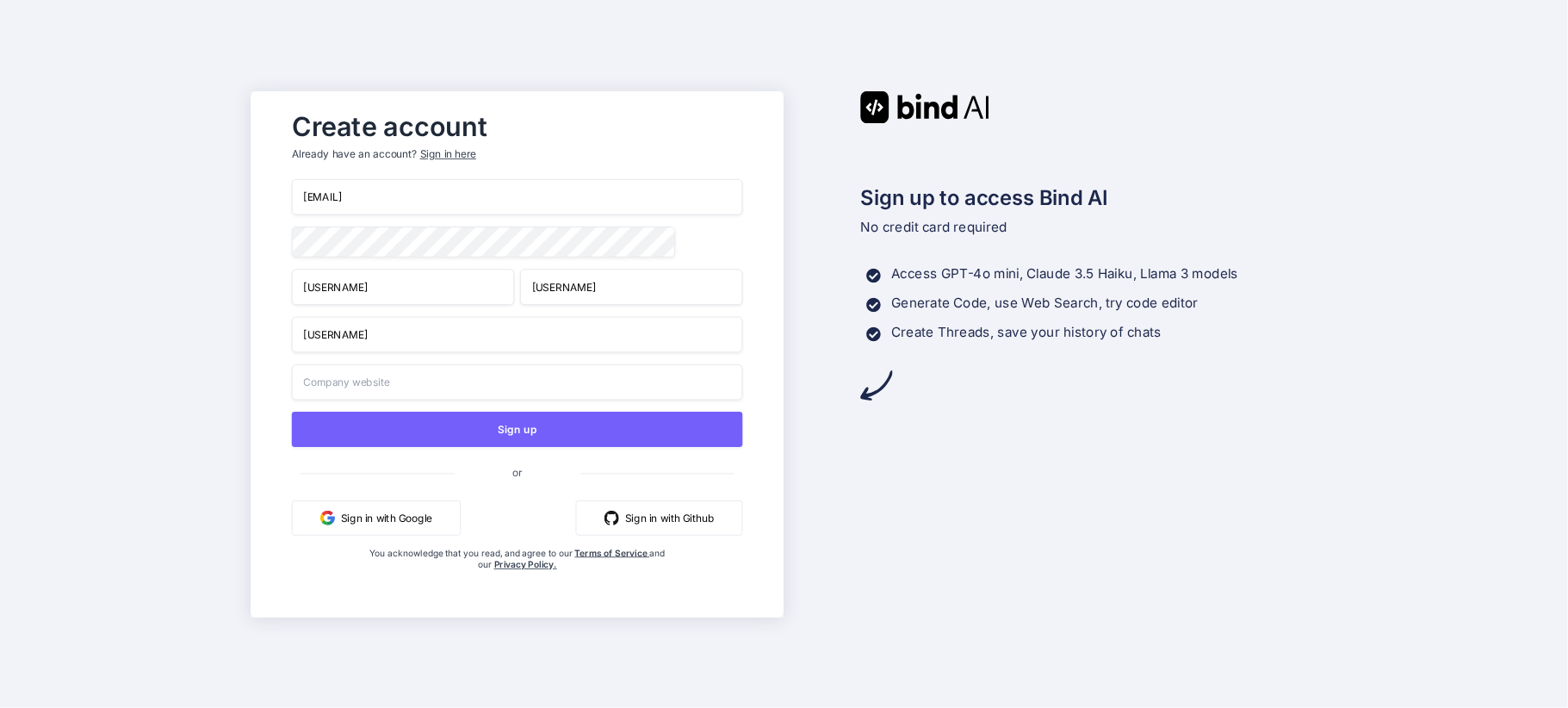 click on "teamboy" at bounding box center (518, 334) 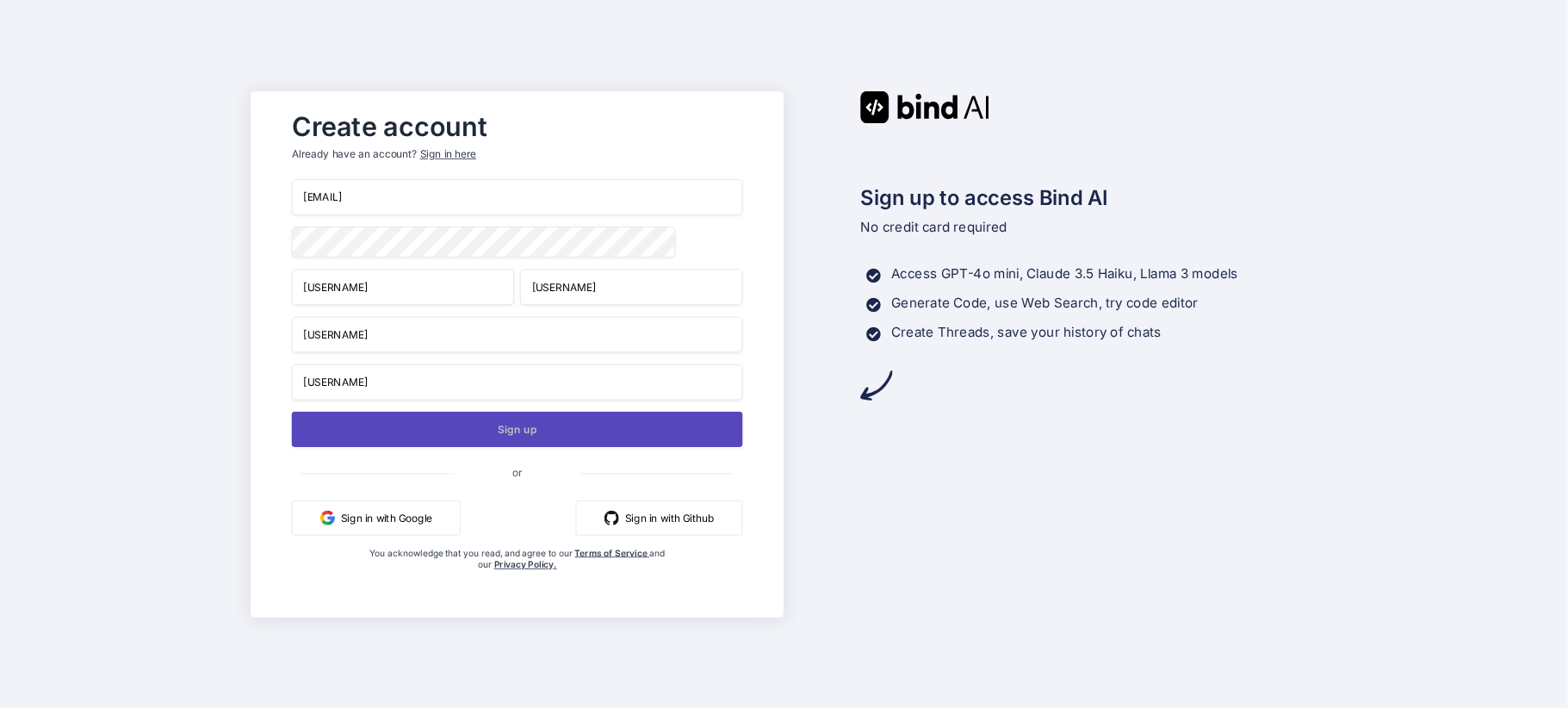 type on "1f12e1" 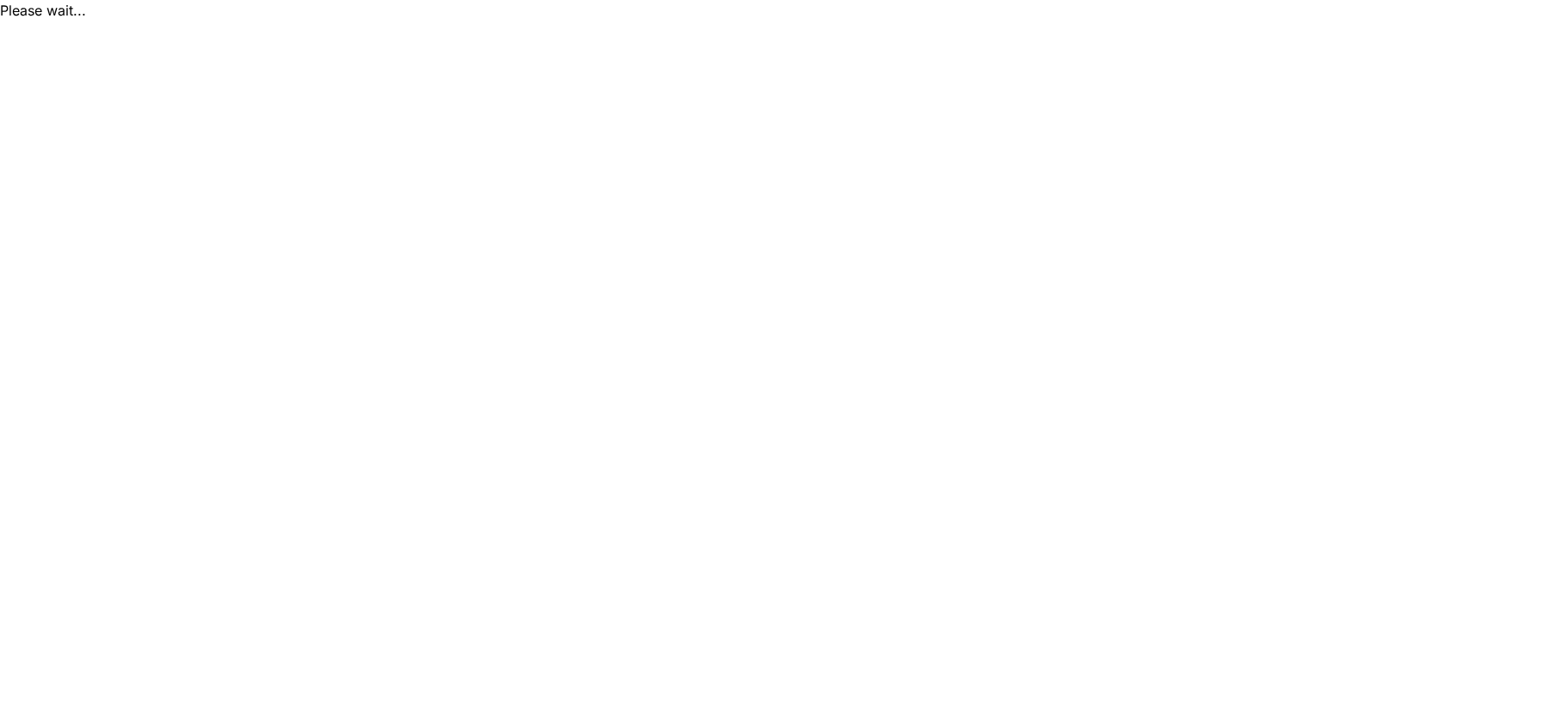 scroll, scrollTop: 0, scrollLeft: 0, axis: both 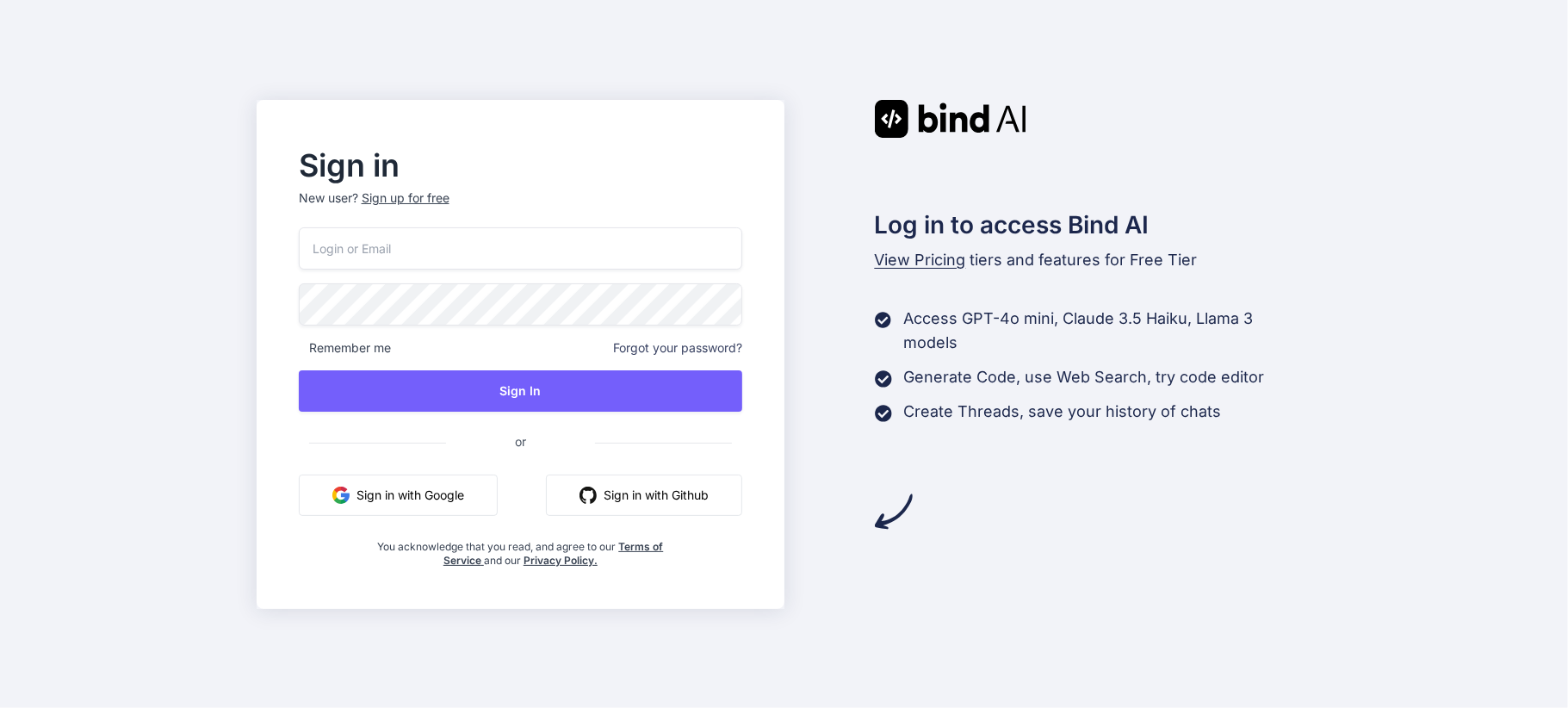 click at bounding box center (521, 248) 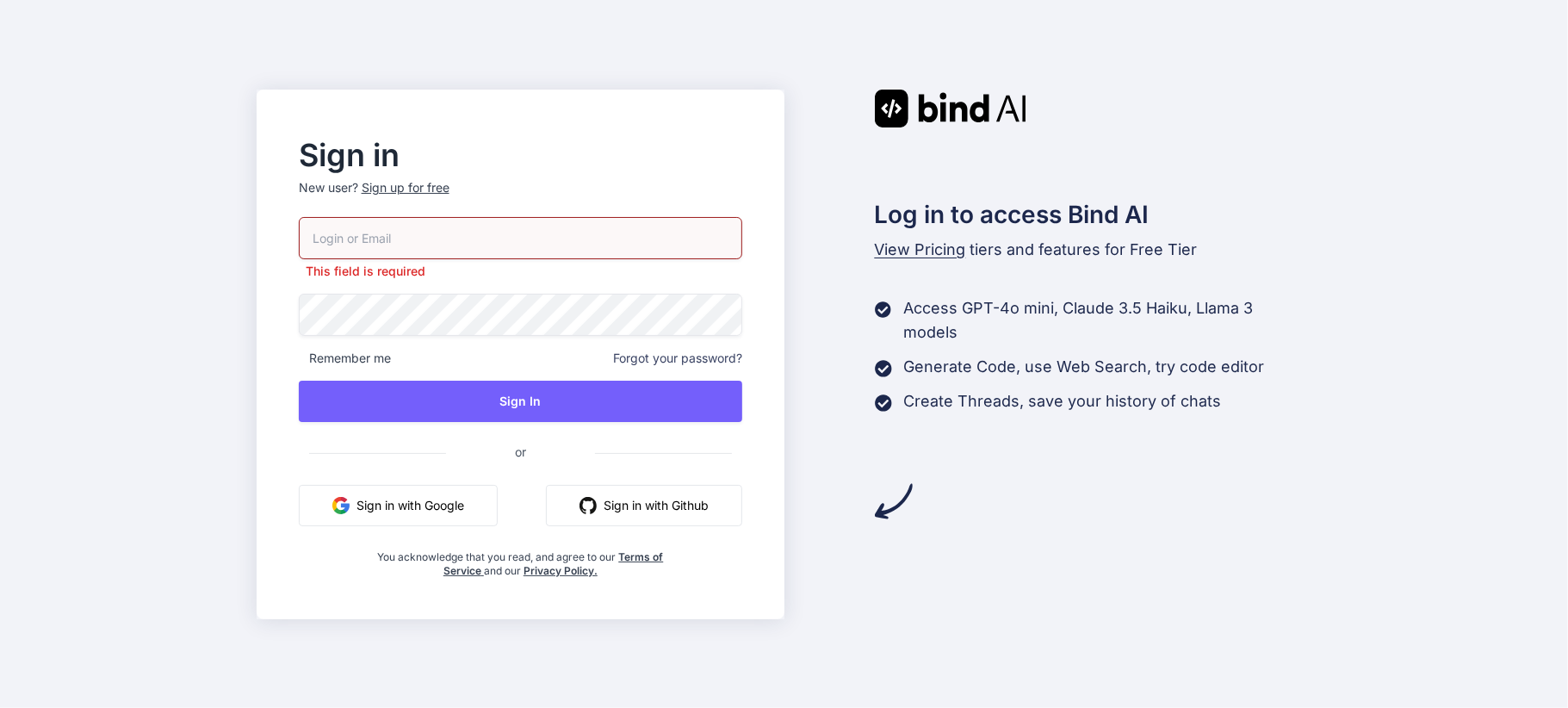 click on "Sign in New user?   Sign up for free This field is required Remember me Forgot your password? Sign In   or Sign in with Google Sign in with Github You acknowledge that you read, and agree to our   Terms of Service     and our   Privacy Policy.     Log in to access Bind AI View Pricing   tiers and features for Free Tier Access GPT-4o mini, Claude 3.5 Haiku, Llama 3 models Generate Code, use Web Search, try code editor Create Threads, save your history of chats" at bounding box center (784, 354) 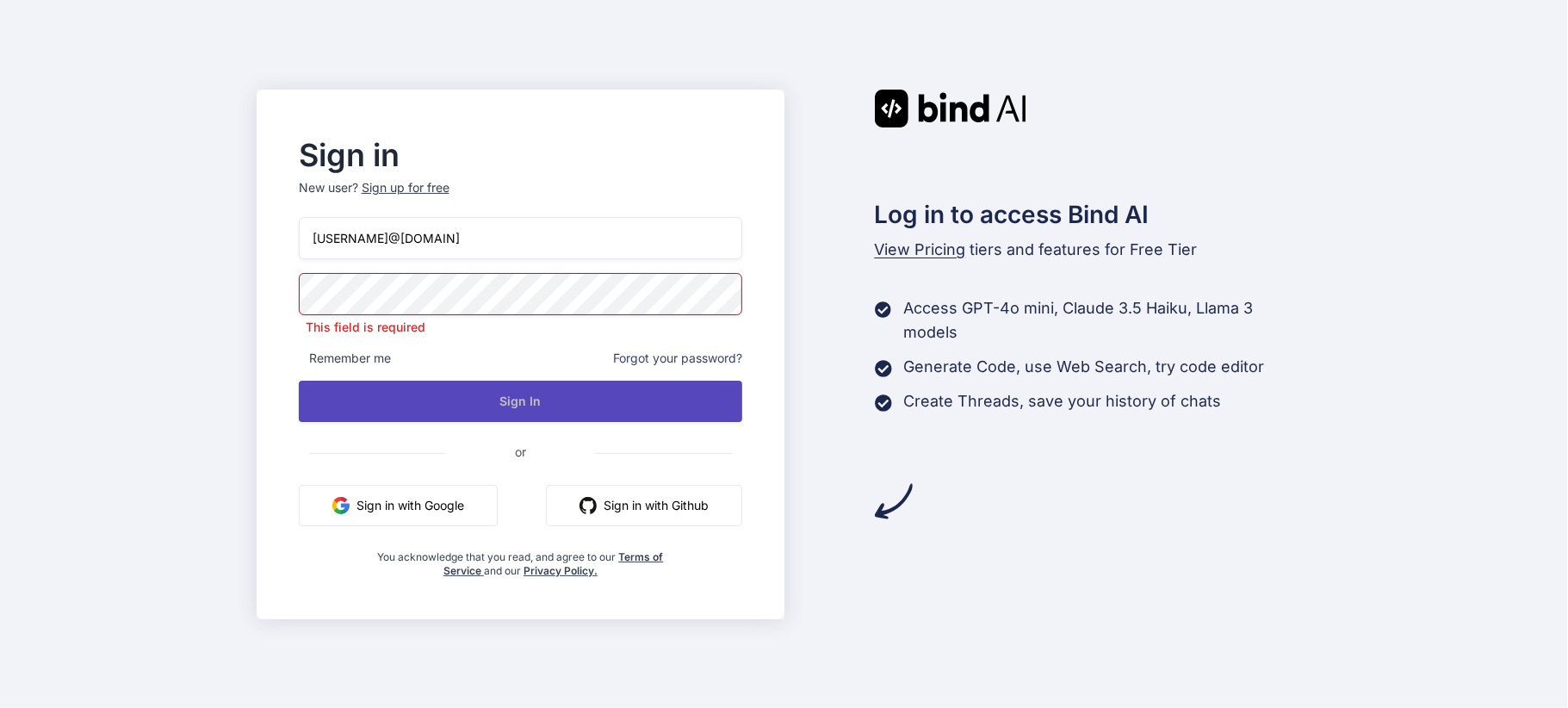click on "Sign In" at bounding box center [521, 401] 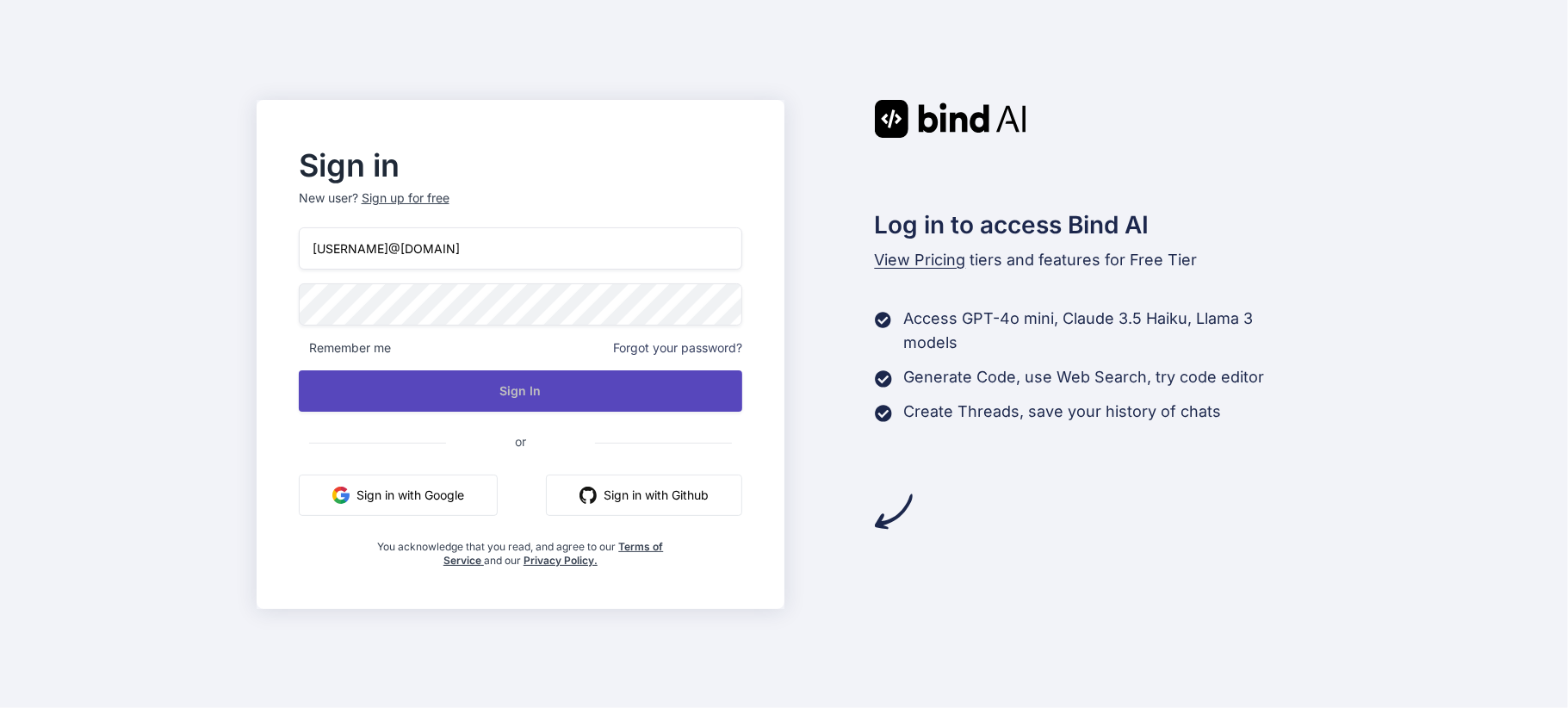 click on "Sign In" at bounding box center [521, 391] 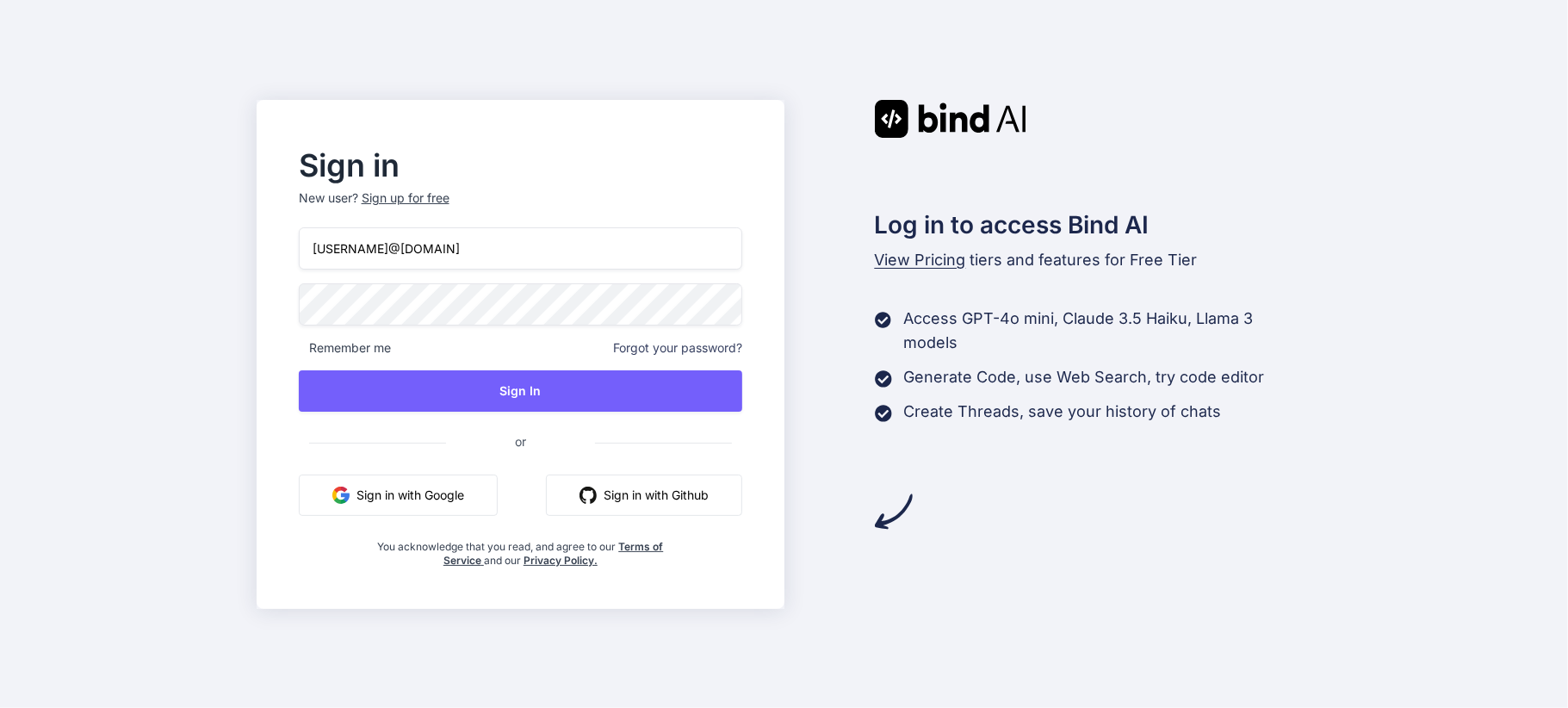 drag, startPoint x: 487, startPoint y: 229, endPoint x: 191, endPoint y: 245, distance: 296.432 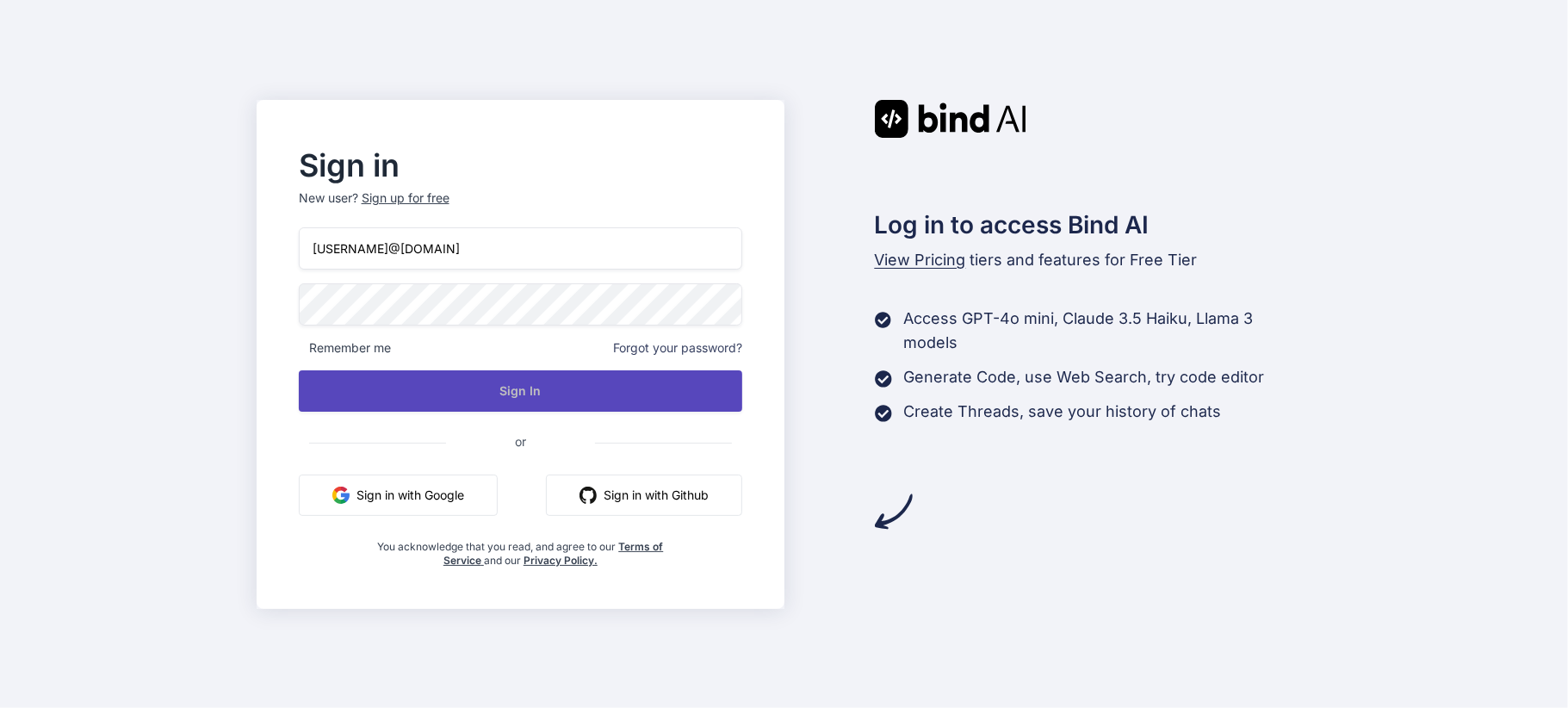 type on "uzx7o8ihup@osxofulk.com" 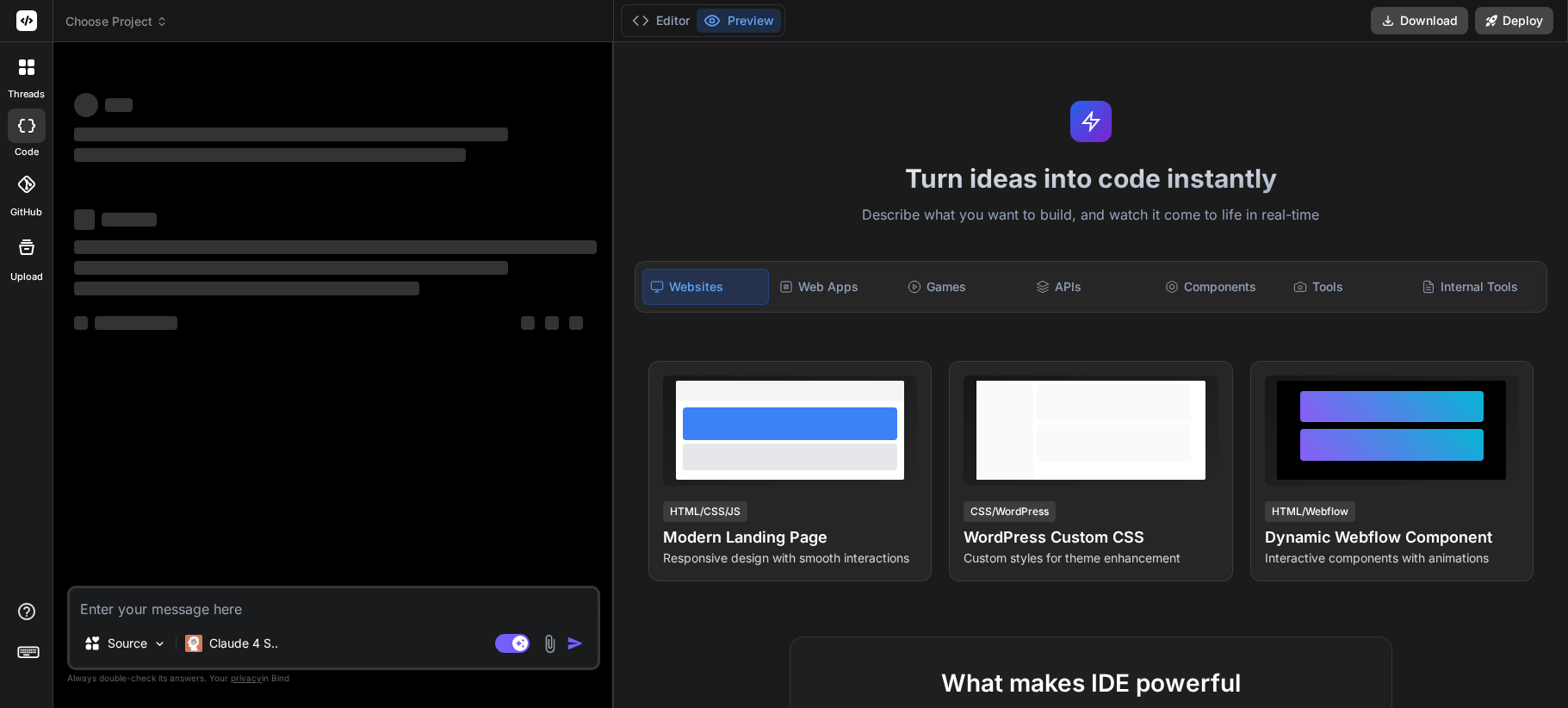 scroll, scrollTop: 0, scrollLeft: 0, axis: both 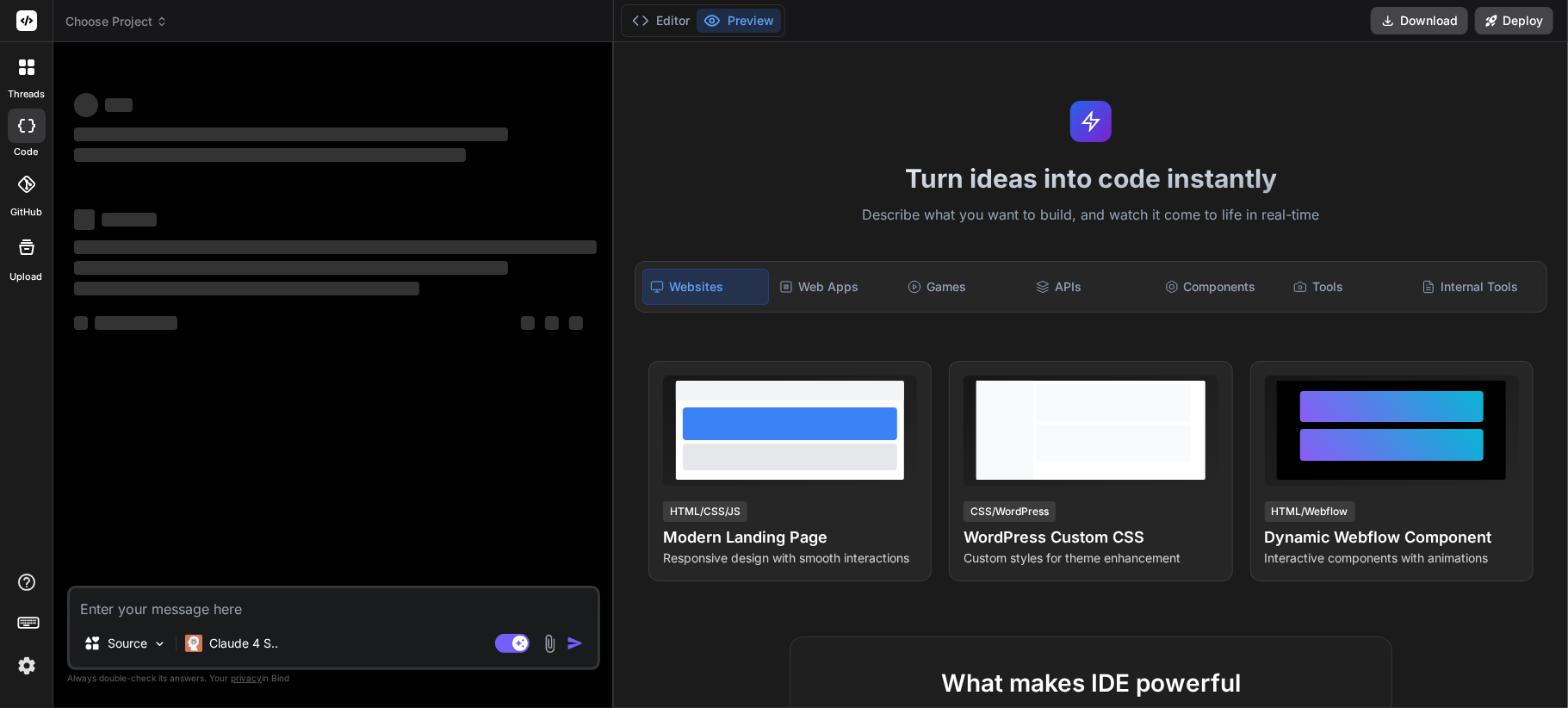 click on "Turn ideas into code instantly Describe what you want to build, and watch it come to life in real-time   Websites   Web Apps   Games   APIs   Components   Tools   Internal Tools View Prompt HTML/CSS/JS Modern Landing Page Responsive design with smooth interactions View Prompt CSS/WordPress WordPress Custom CSS Custom styles for theme enhancement View Prompt HTML/Webflow Dynamic Webflow Component Interactive components with animations What makes IDE powerful Everything you need to bring your ideas to life Create from Images Upload mockups, screenshots, or sketches and generate matching UIs instantly GitHub Integration Connect repos, talk to your codebase, and provide context to AI for better code generation Upload 50+ Formats Support for code files, PDFs, images, docs, and much more to provide rich context For Everyone Perfect for founders, builders, and developers. Use on mobile browser for on-the-go development One-Click Deploy Deploy full-stack apps to Vercel, Fly.io, or download for custom deployment" at bounding box center (1091, 375) 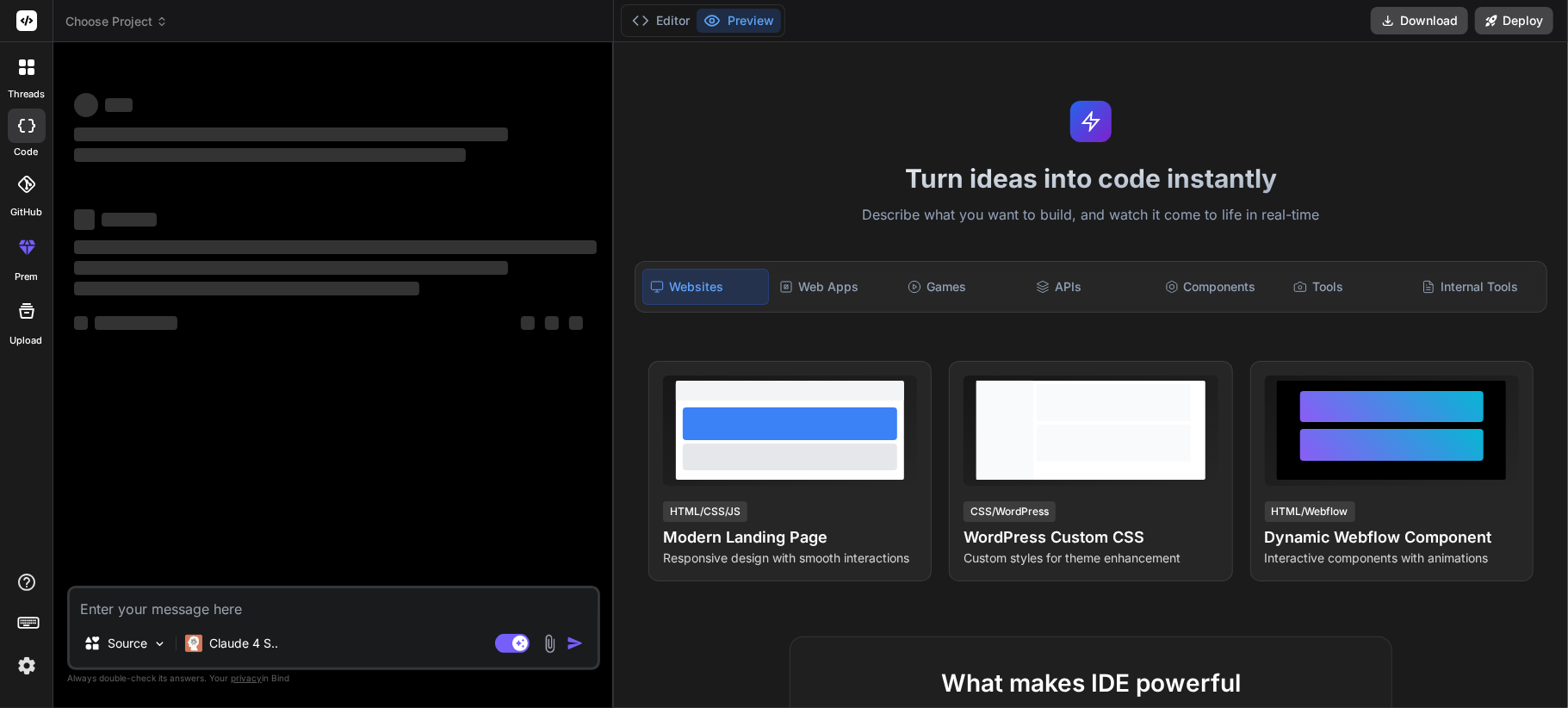 click on "Turn ideas into code instantly Describe what you want to build, and watch it come to life in real-time   Websites   Web Apps   Games   APIs   Components   Tools   Internal Tools View Prompt HTML/CSS/JS Modern Landing Page Responsive design with smooth interactions View Prompt CSS/WordPress WordPress Custom CSS Custom styles for theme enhancement View Prompt HTML/Webflow Dynamic Webflow Component Interactive components with animations What makes IDE powerful Everything you need to bring your ideas to life Create from Images Upload mockups, screenshots, or sketches and generate matching UIs instantly GitHub Integration Connect repos, talk to your codebase, and provide context to AI for better code generation Upload 50+ Formats Support for code files, PDFs, images, docs, and much more to provide rich context For Everyone Perfect for founders, builders, and developers. Use on mobile browser for on-the-go development One-Click Deploy Deploy full-stack apps to Vercel, Fly.io, or download for custom deployment" at bounding box center (1091, 375) 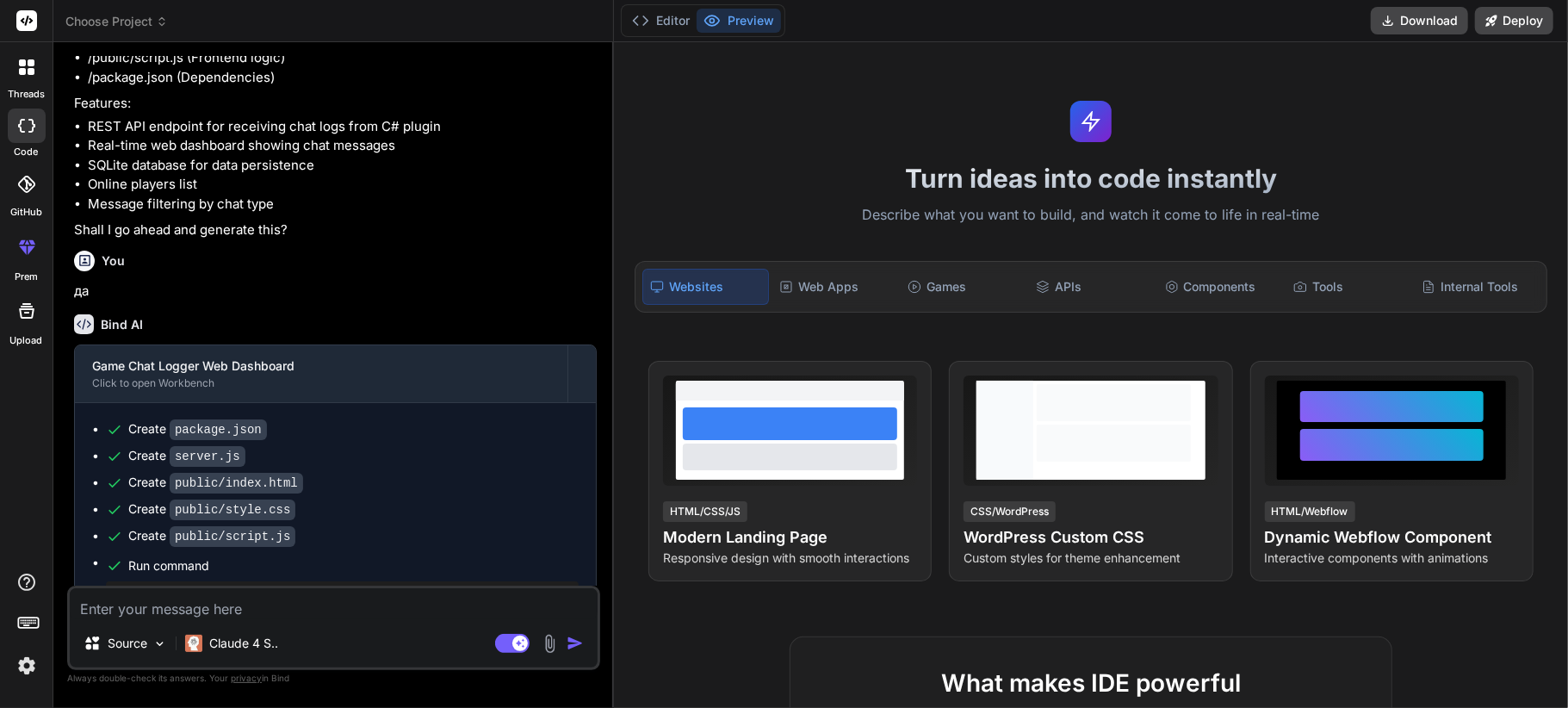 scroll, scrollTop: 891, scrollLeft: 0, axis: vertical 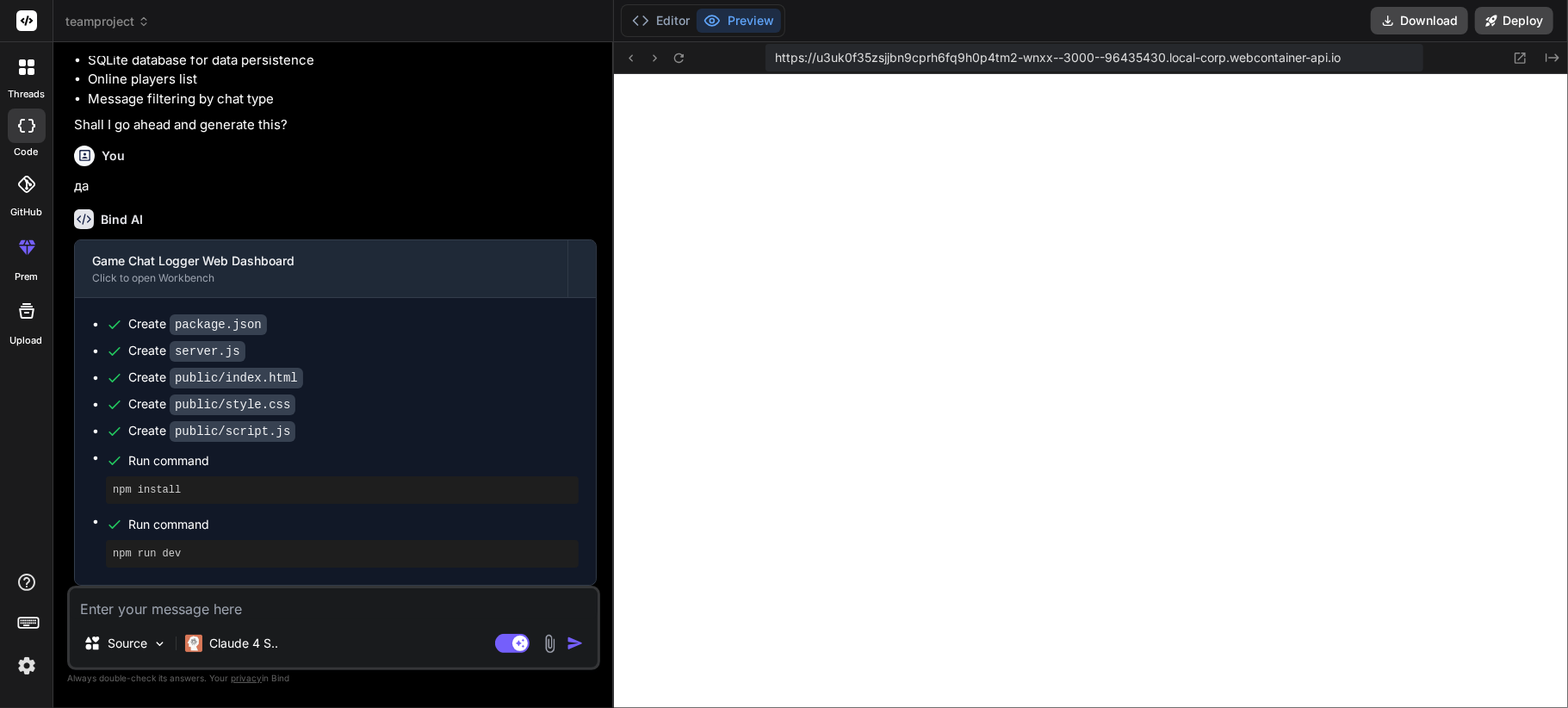 type on "x" 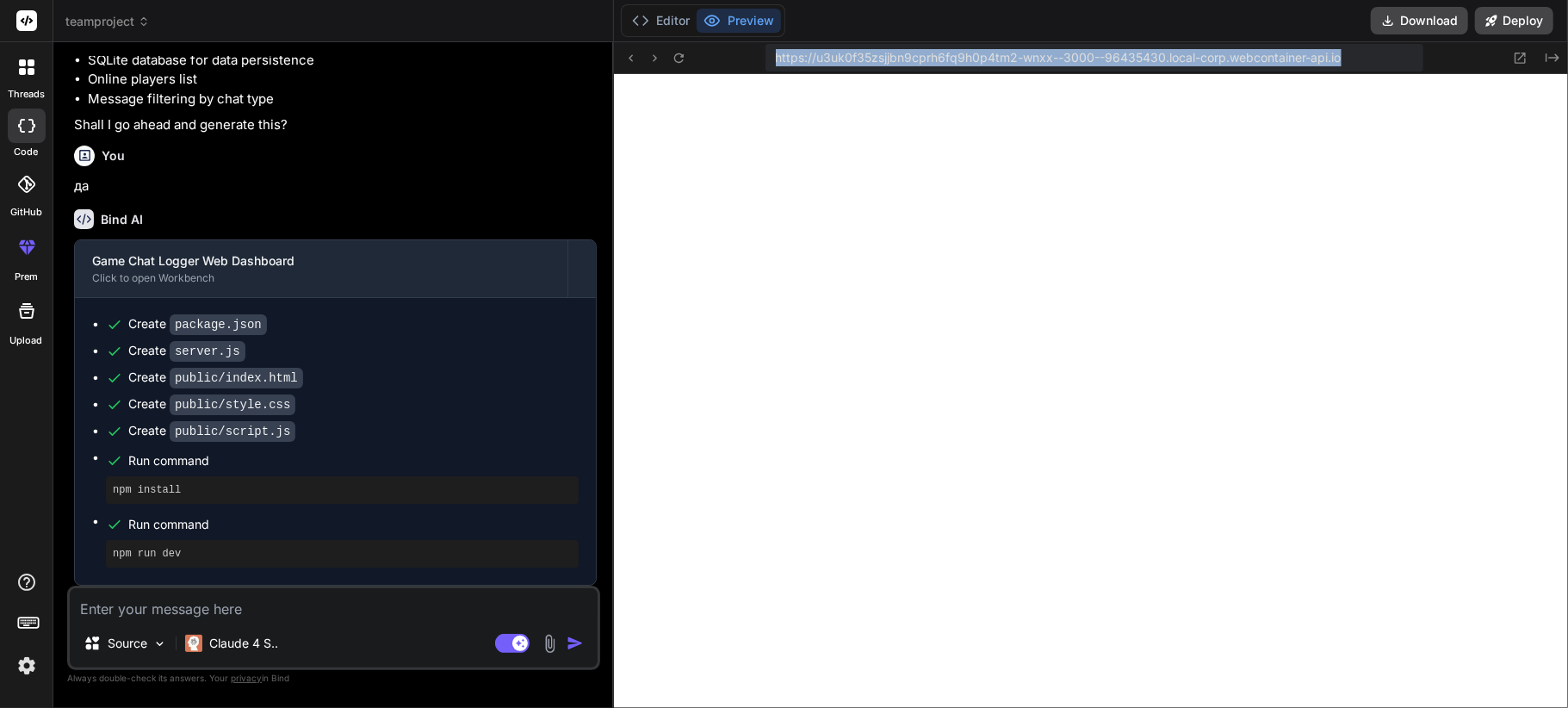 drag, startPoint x: 778, startPoint y: 56, endPoint x: 1352, endPoint y: 59, distance: 574.008 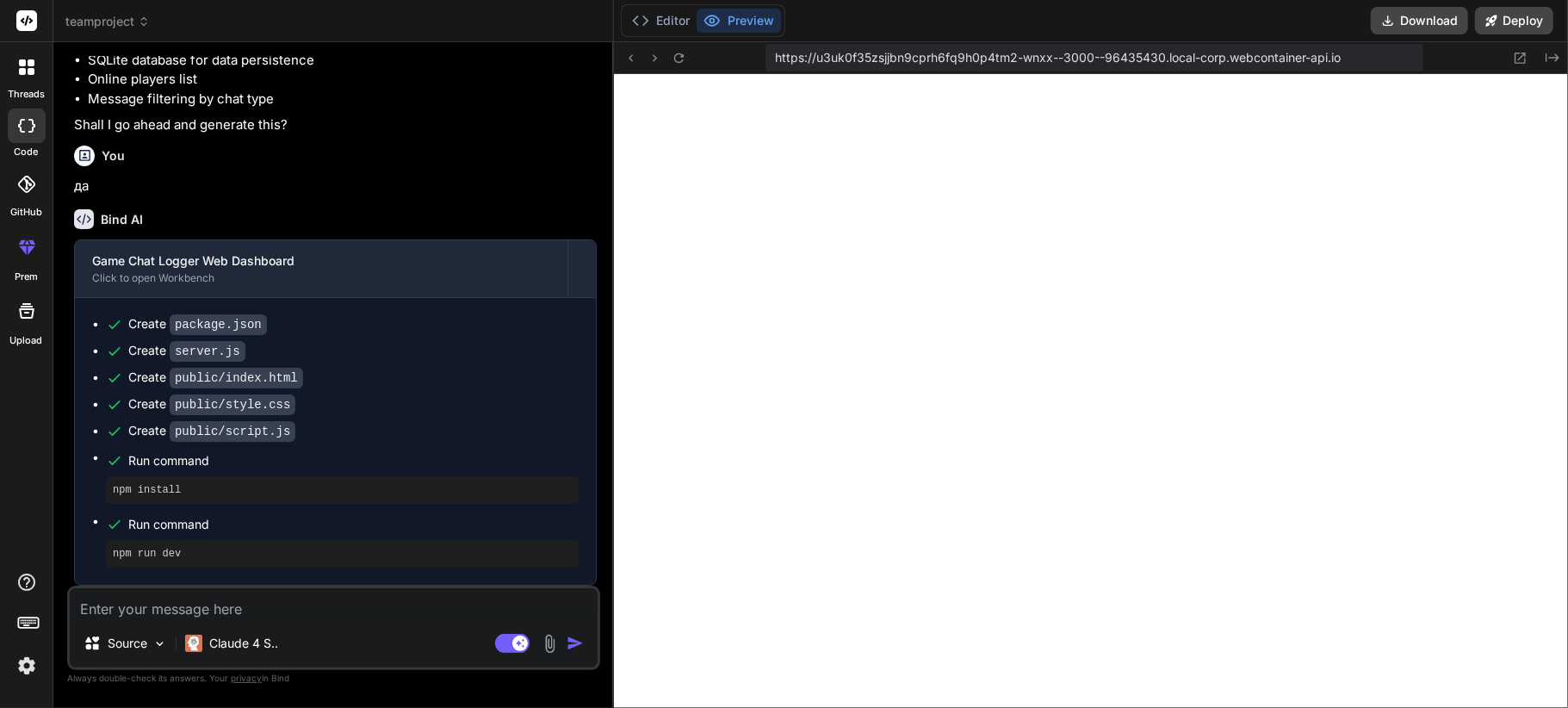 paste on "@charset "UTF-8";
@import url('https://fonts.googleapis.com/css2?family=Inter:wght@300;500;700&display=swap');
/* Setting's */
:root {
--default-font-familt: "Inter";
--default-font-size: 16px;
--default-font-weight: 500;
--default-background: #14151A;
--default-color: #ffffffd6;
--default-color-hover: #ffffff;
--light-font-weight: 300;
--bold-font-weight: 700;
--over-big-font-size: 30px;
--big-font-size: 24px;
--small-font-size: 14px;
--over-small-font-size: 12px;
--secondary-color: #b8a3a3;
--price-color: #2a2b31;
--cancel-color: #44242e;
--title-color: #e3e3e3;
--description-color: #c0c0c0;
--progress-bar-1: rgb(62, 93, 173);
--progress-bar-1-hover: rgb(84 121 217);
--progress-bar-3: rgb(73, 25, 25);
--progress-bar-3-hover: rgb(136 37 37);
--progress-bar-2: rgb(173, 62, 62);
--progress-bar-2-hover: rgb(223 80 80);
}
:root[data-theme=red_black] {
--accent-color-800: #2b2c33;
--accent-color-900: #26262c;
--bg-c..." 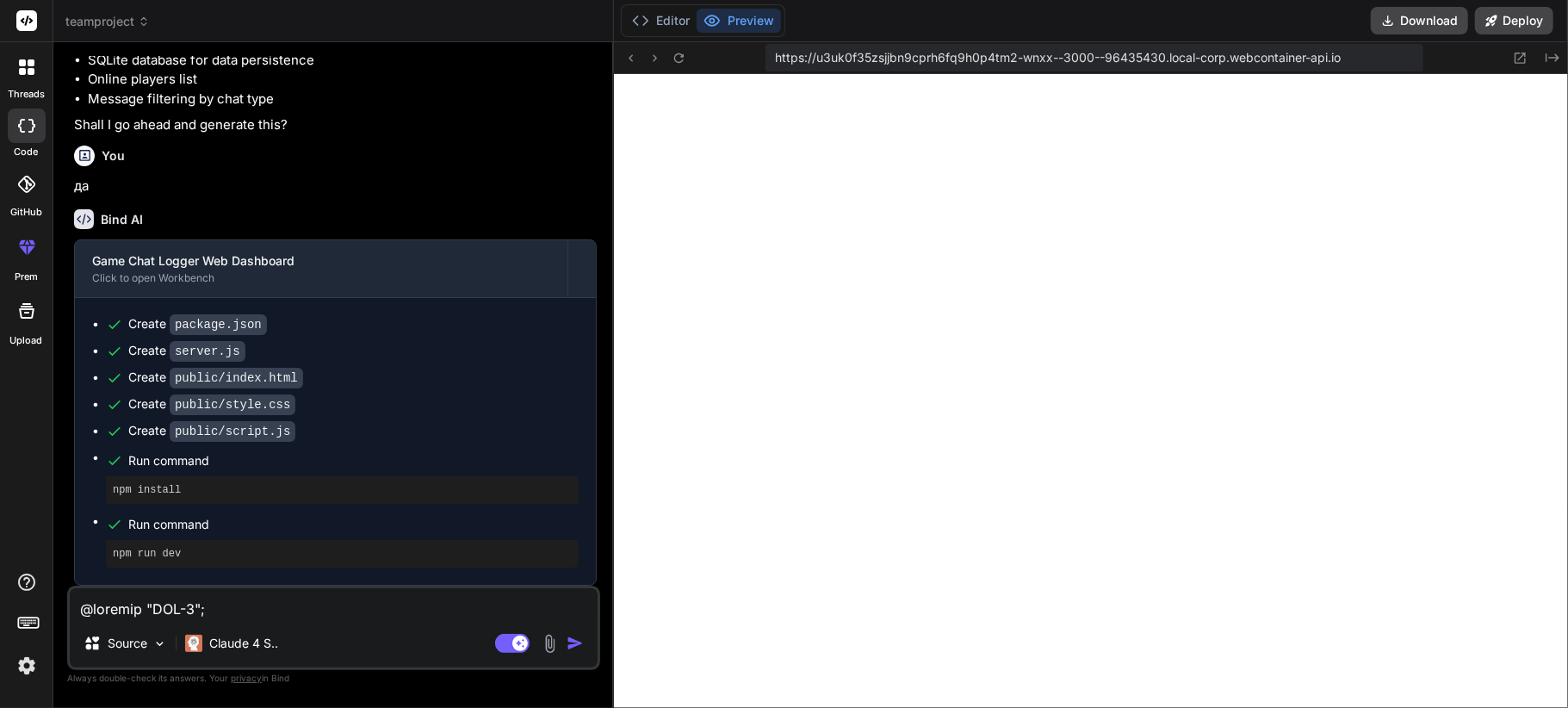 type on "x" 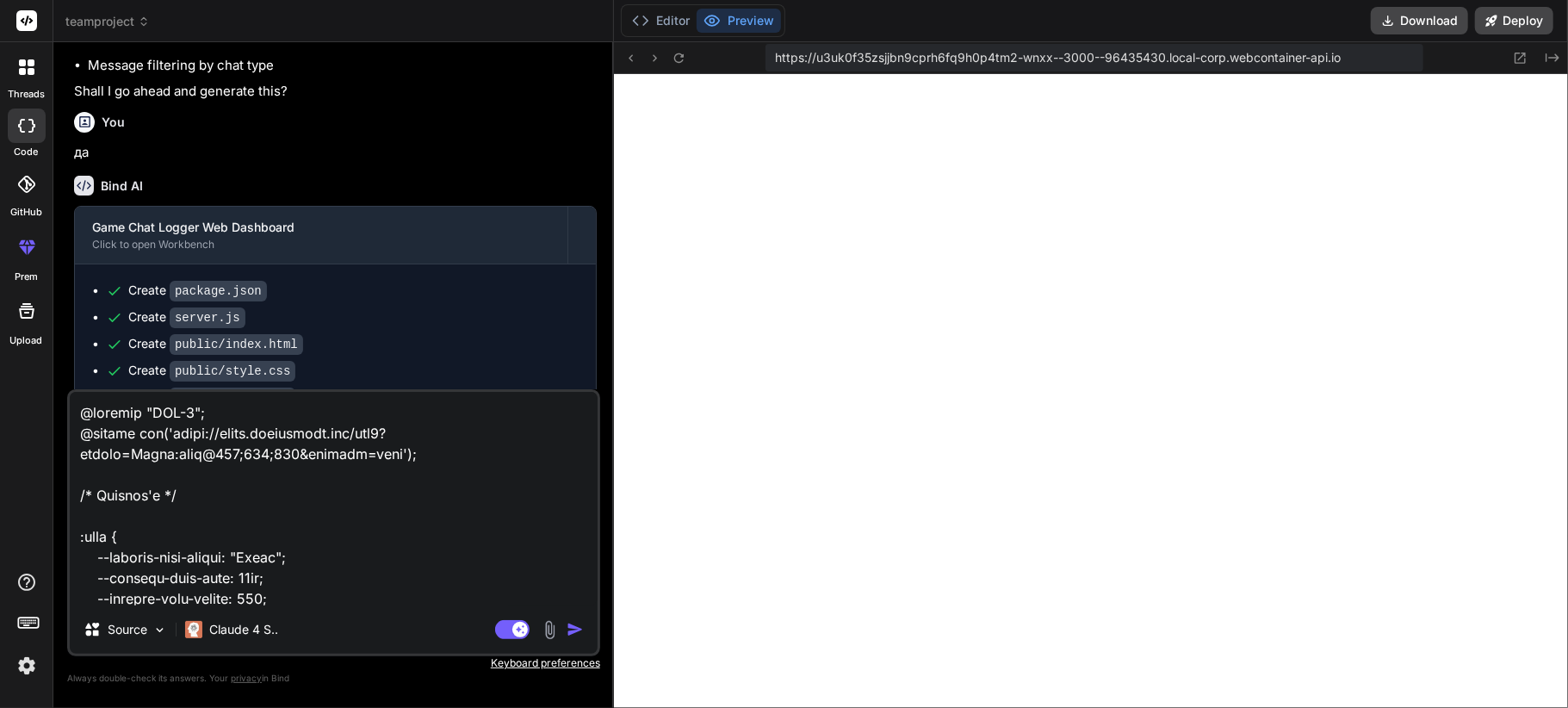 scroll, scrollTop: 35329, scrollLeft: 0, axis: vertical 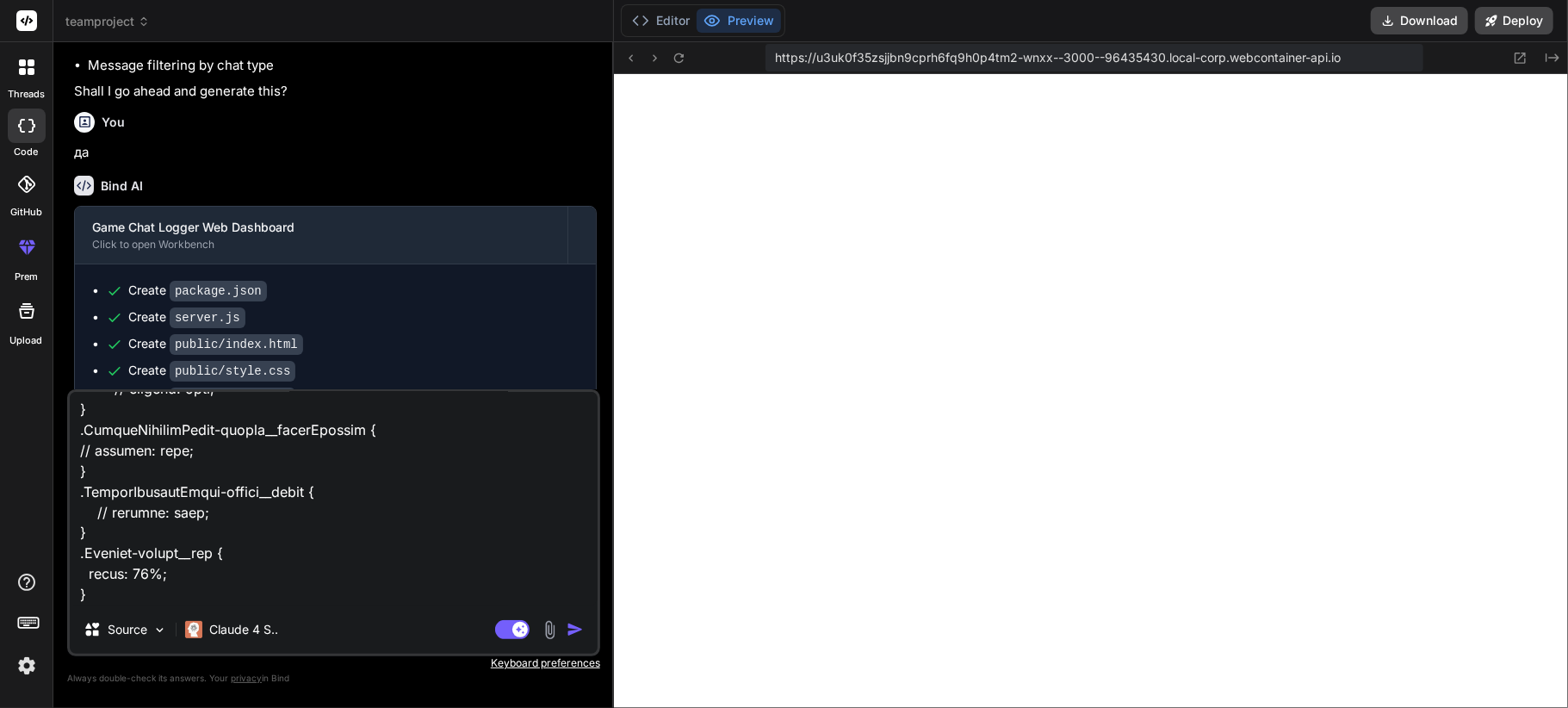 type 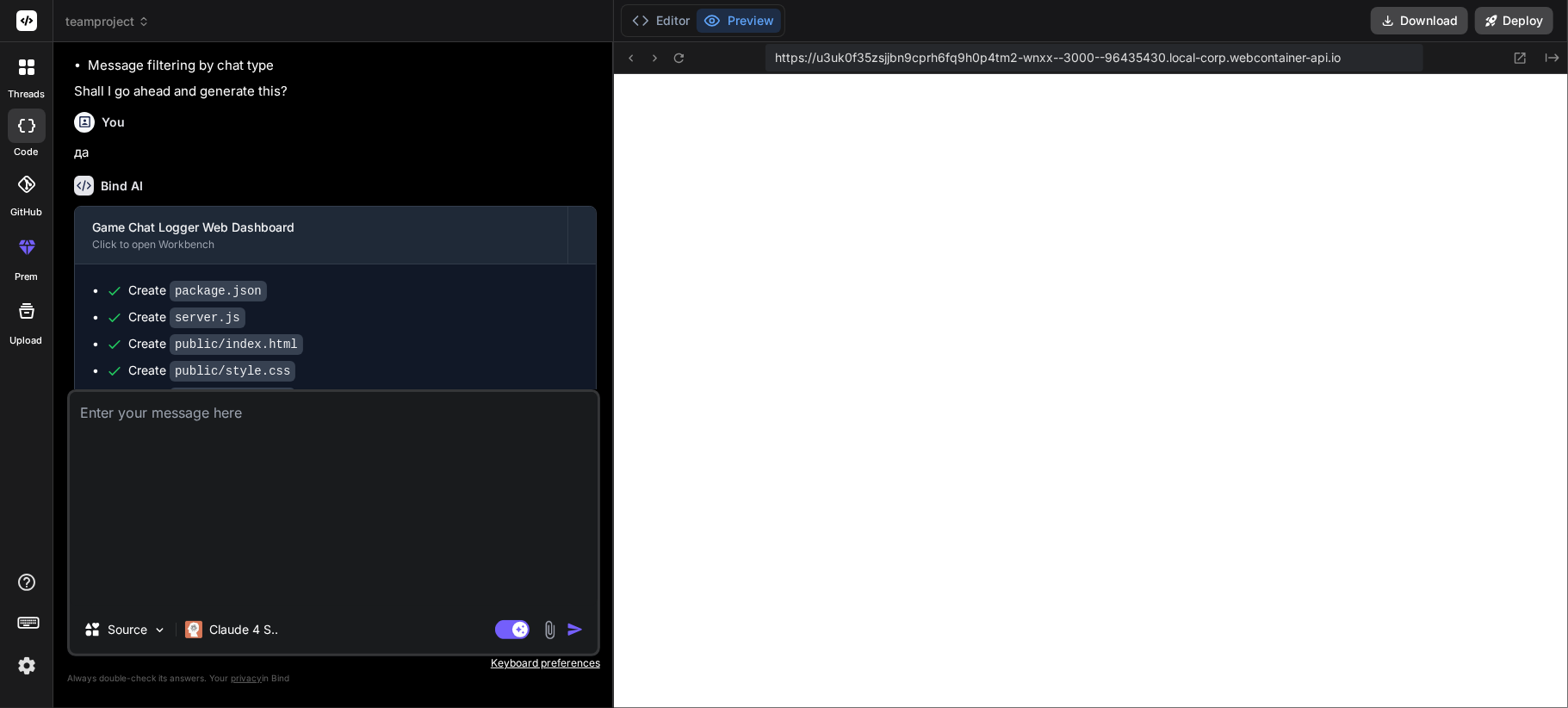 scroll, scrollTop: 0, scrollLeft: 0, axis: both 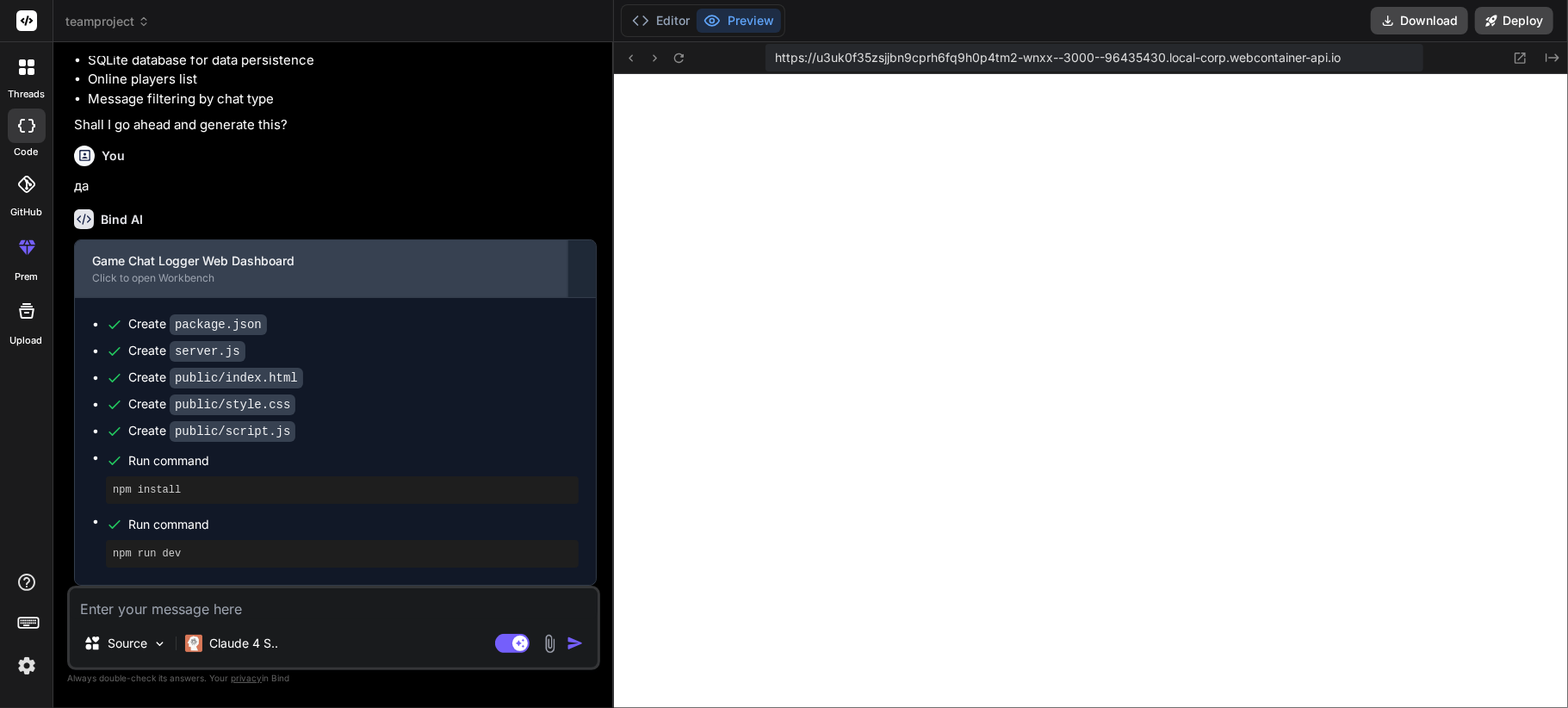 click on "Game Chat Logger Web Dashboard Click to open Workbench" at bounding box center [321, 269] 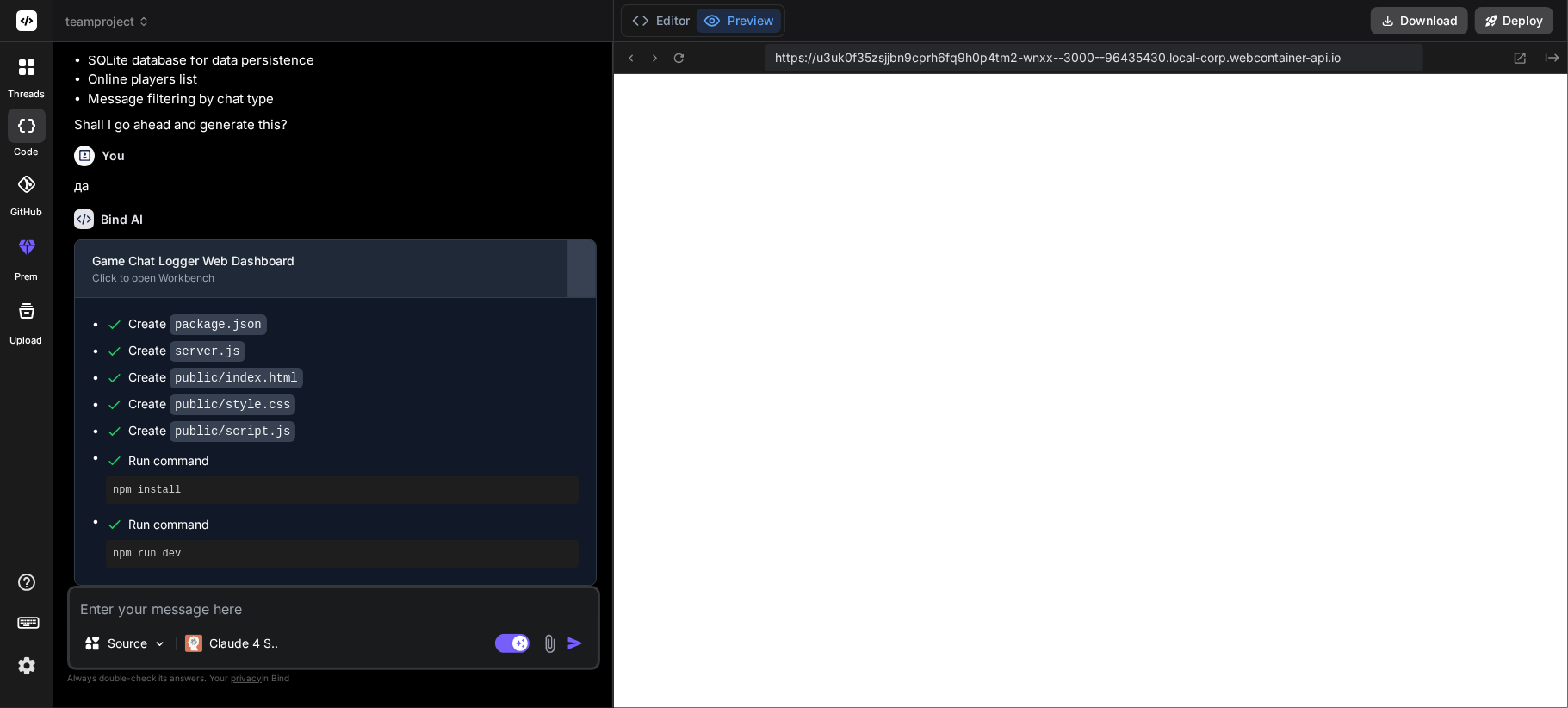 click at bounding box center [582, 269] 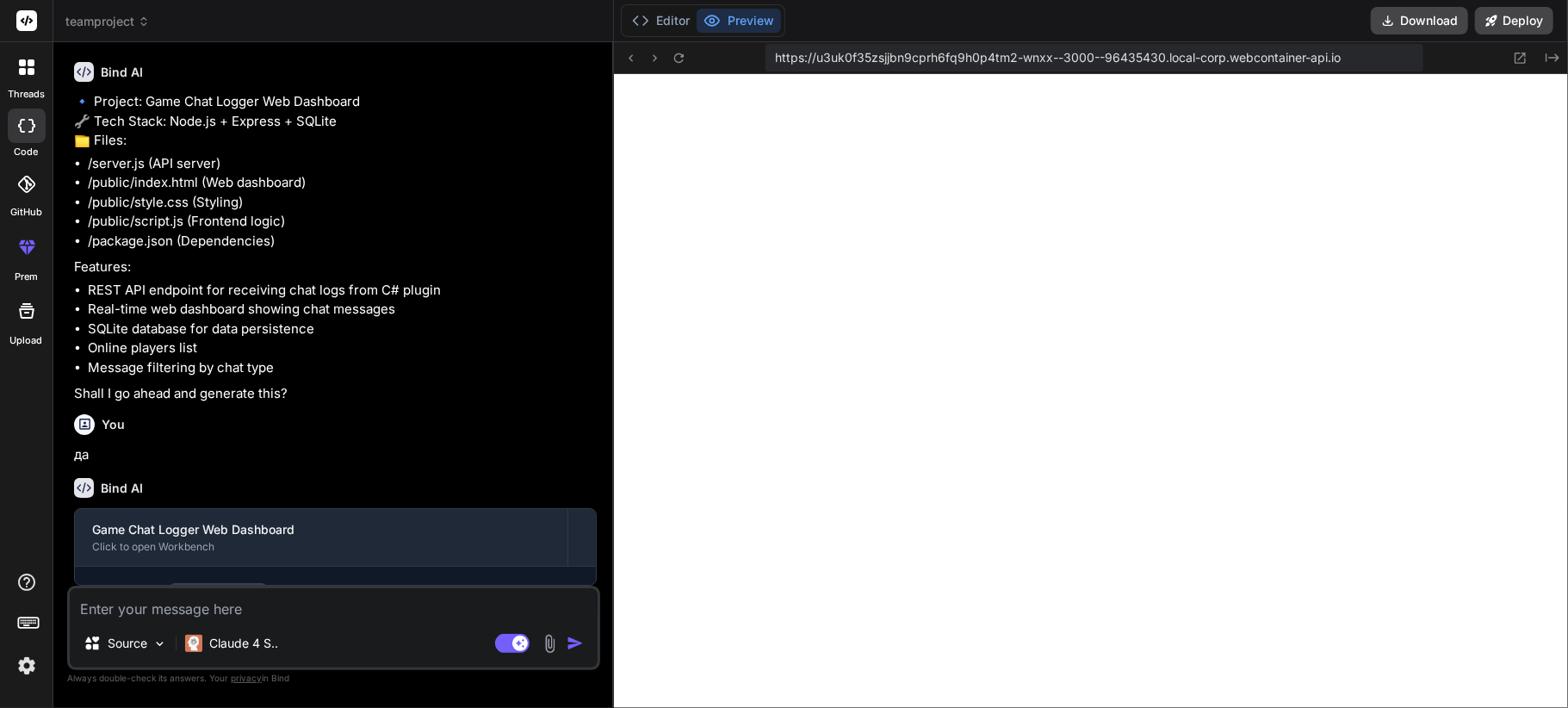 scroll, scrollTop: 607, scrollLeft: 0, axis: vertical 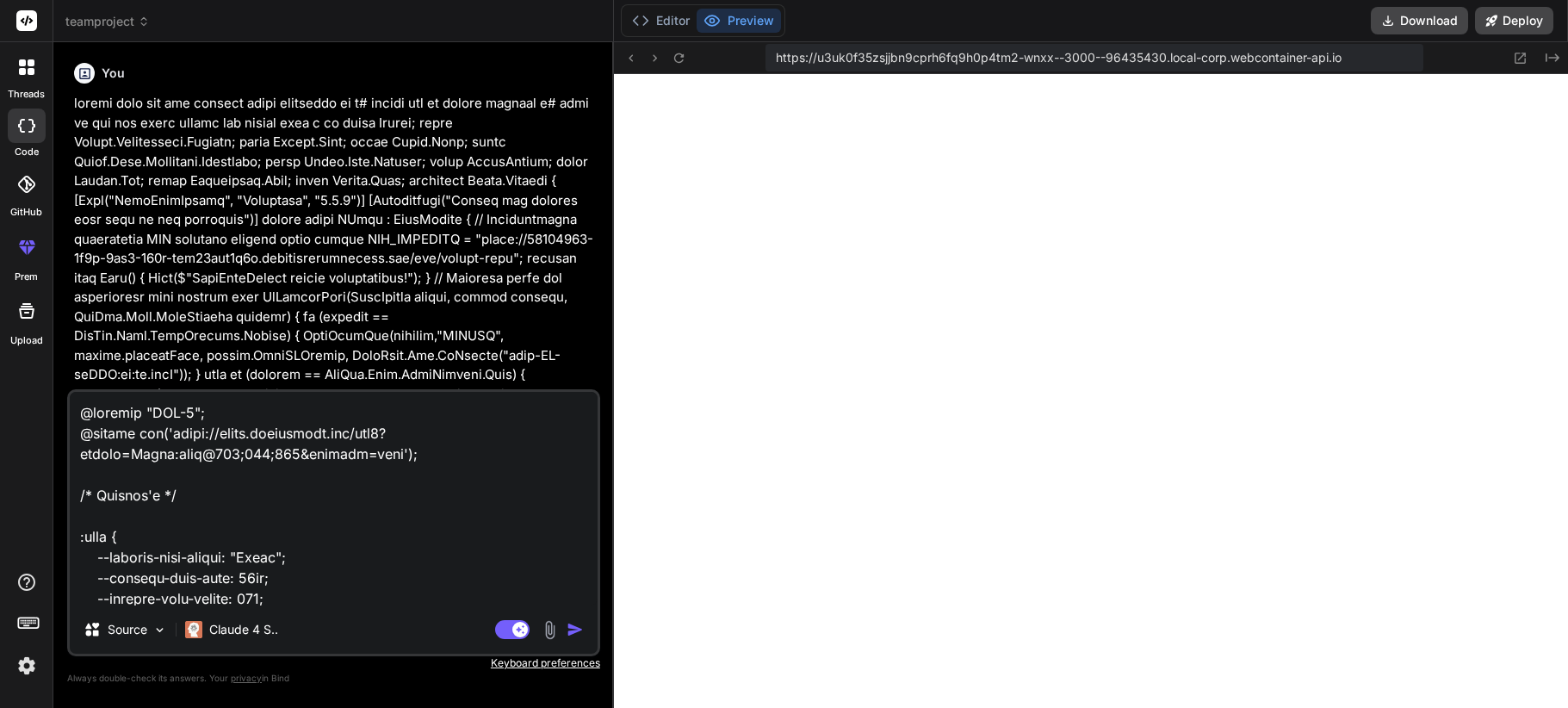 type on "x" 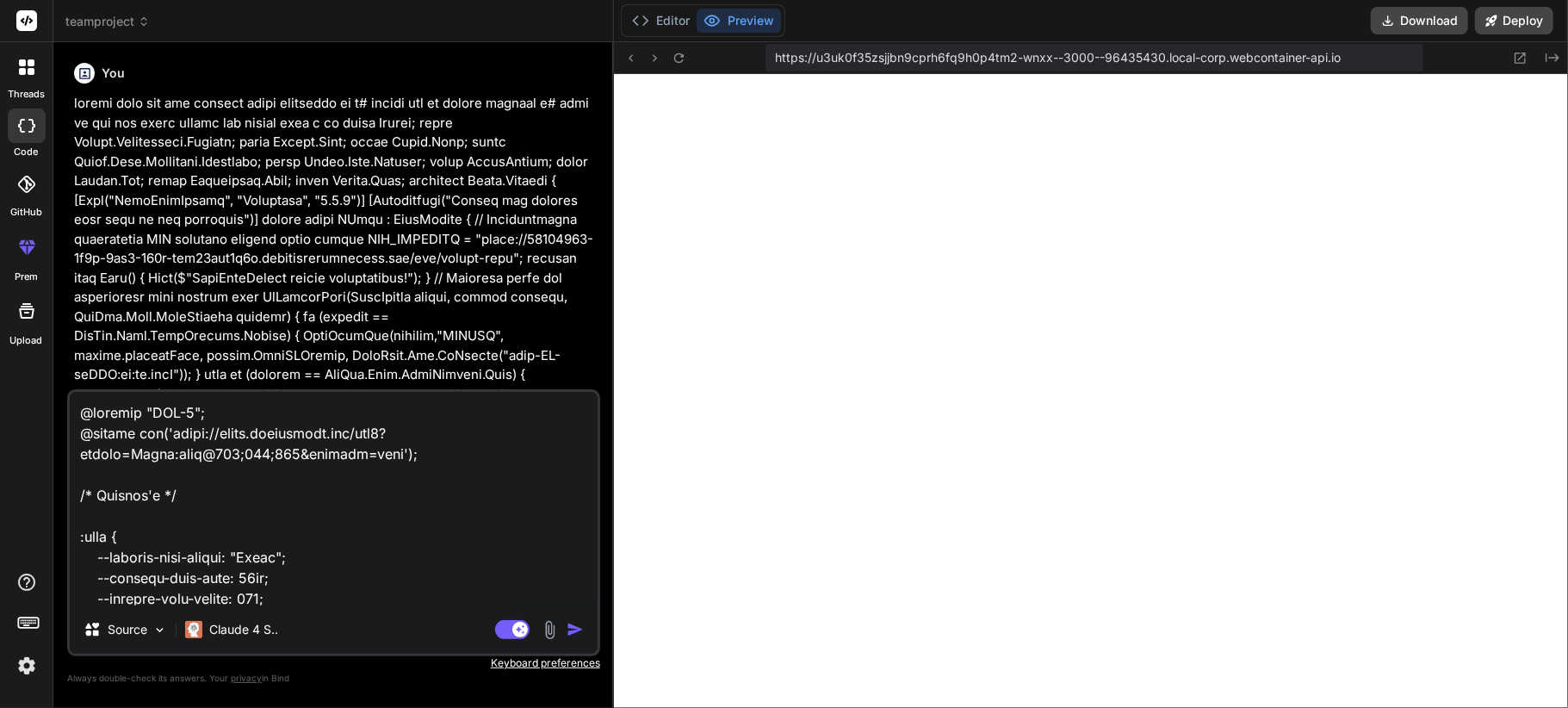 scroll, scrollTop: 0, scrollLeft: 0, axis: both 